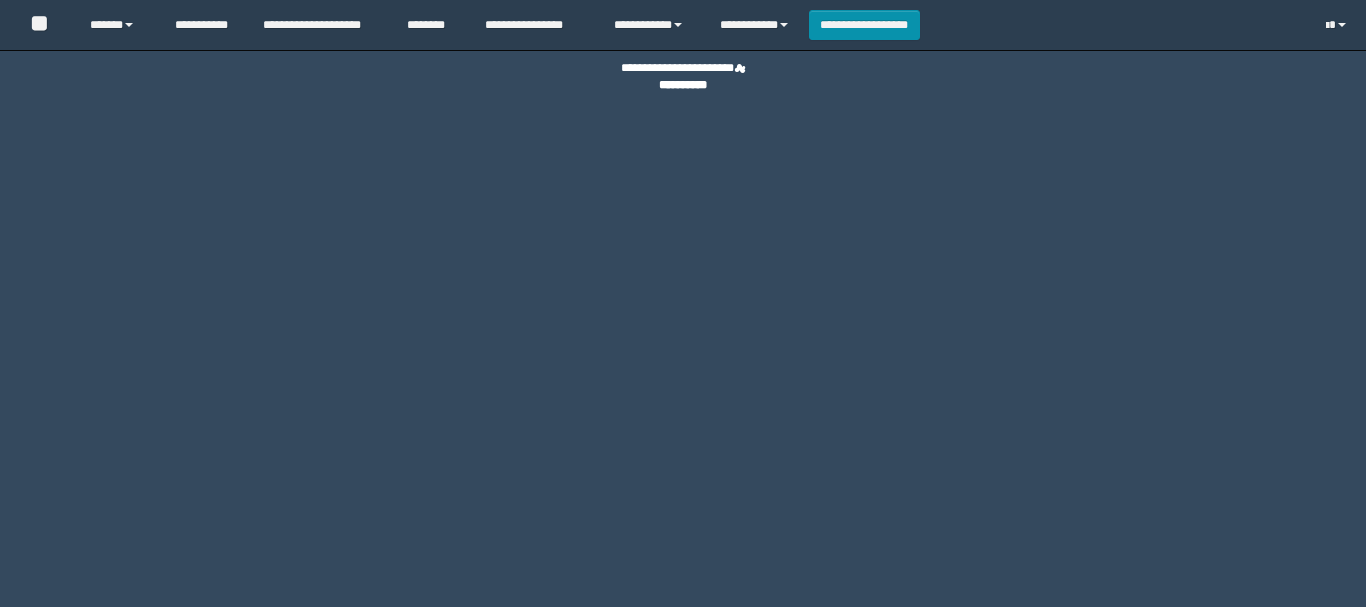 scroll, scrollTop: 0, scrollLeft: 0, axis: both 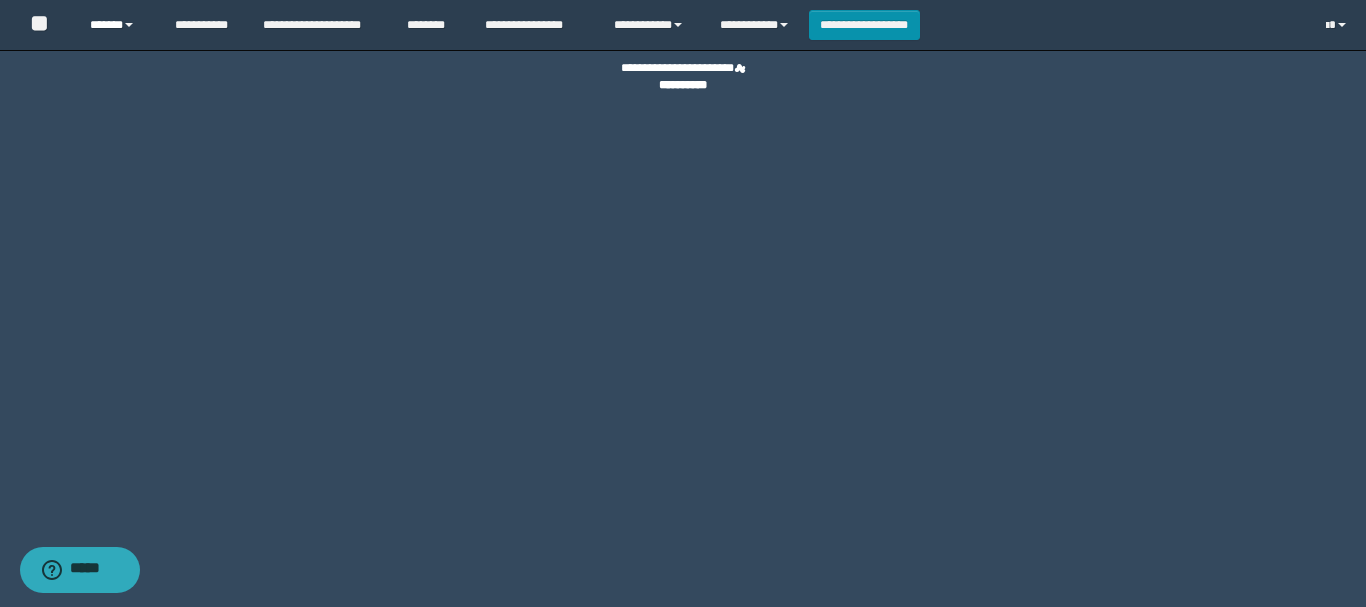 click on "******" at bounding box center (117, 25) 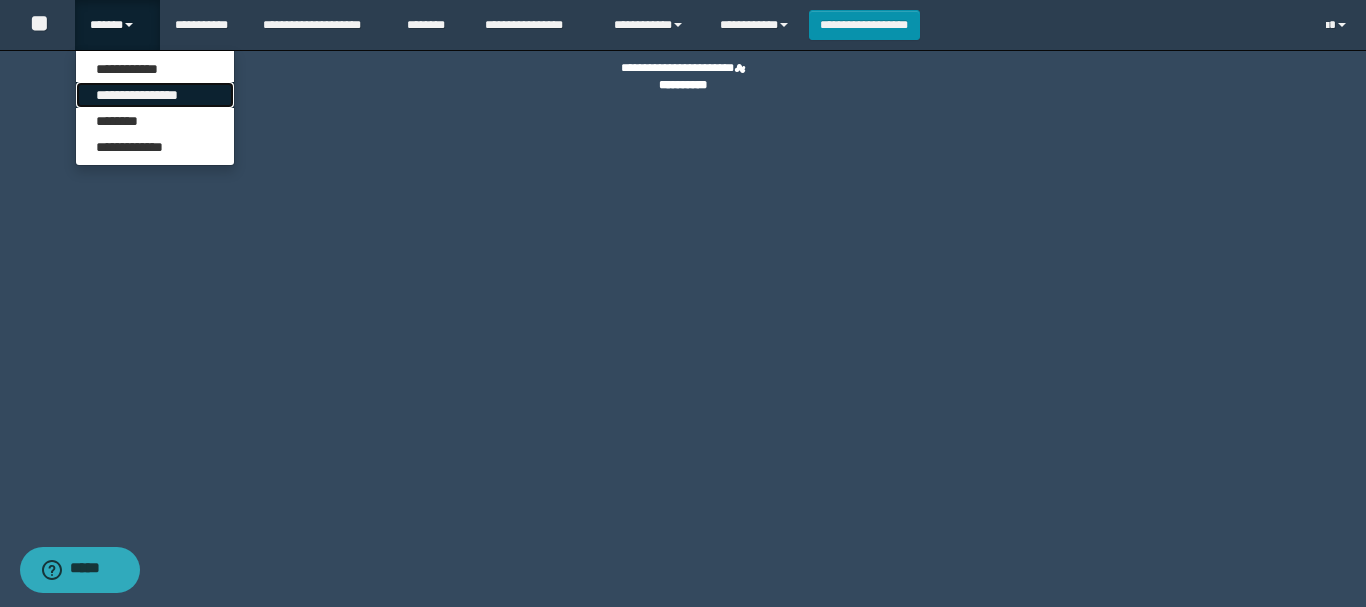 click on "**********" at bounding box center [155, 95] 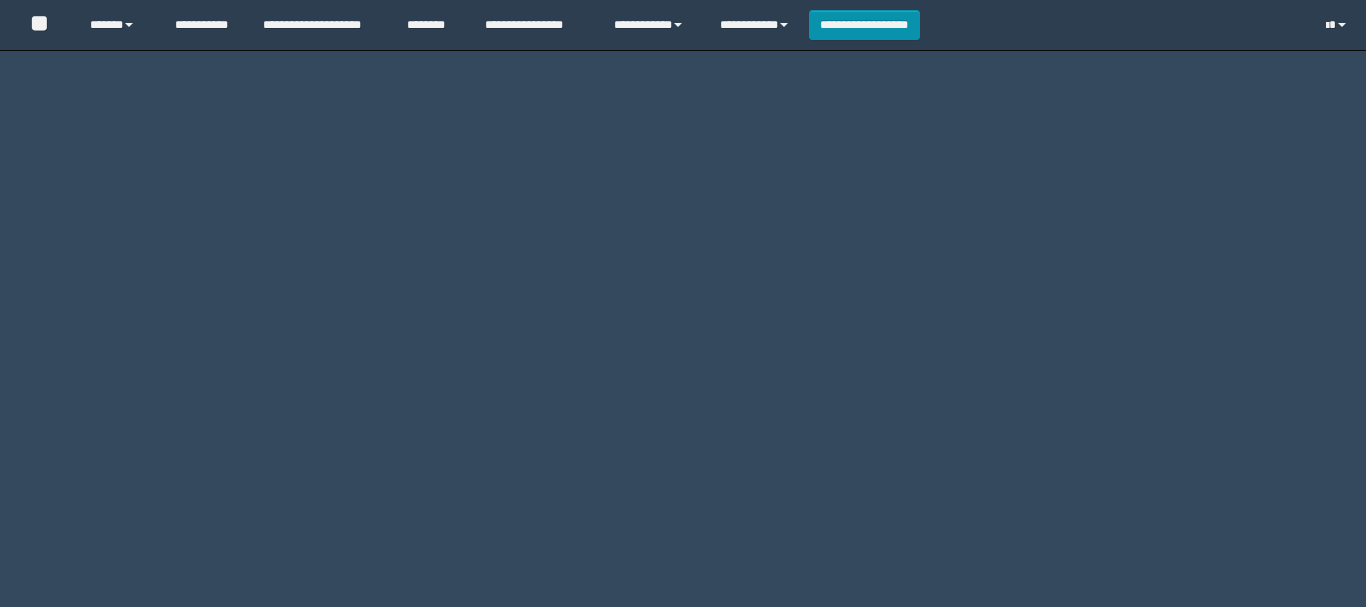 scroll, scrollTop: 0, scrollLeft: 0, axis: both 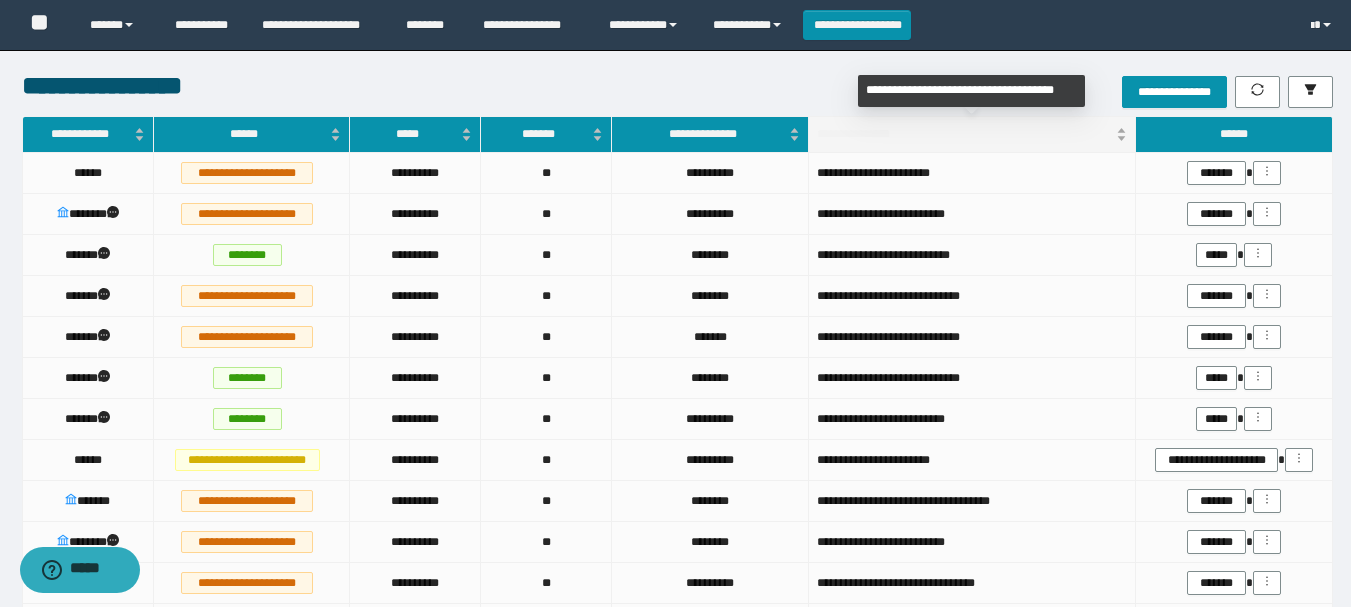 click on "**********" at bounding box center [965, 134] 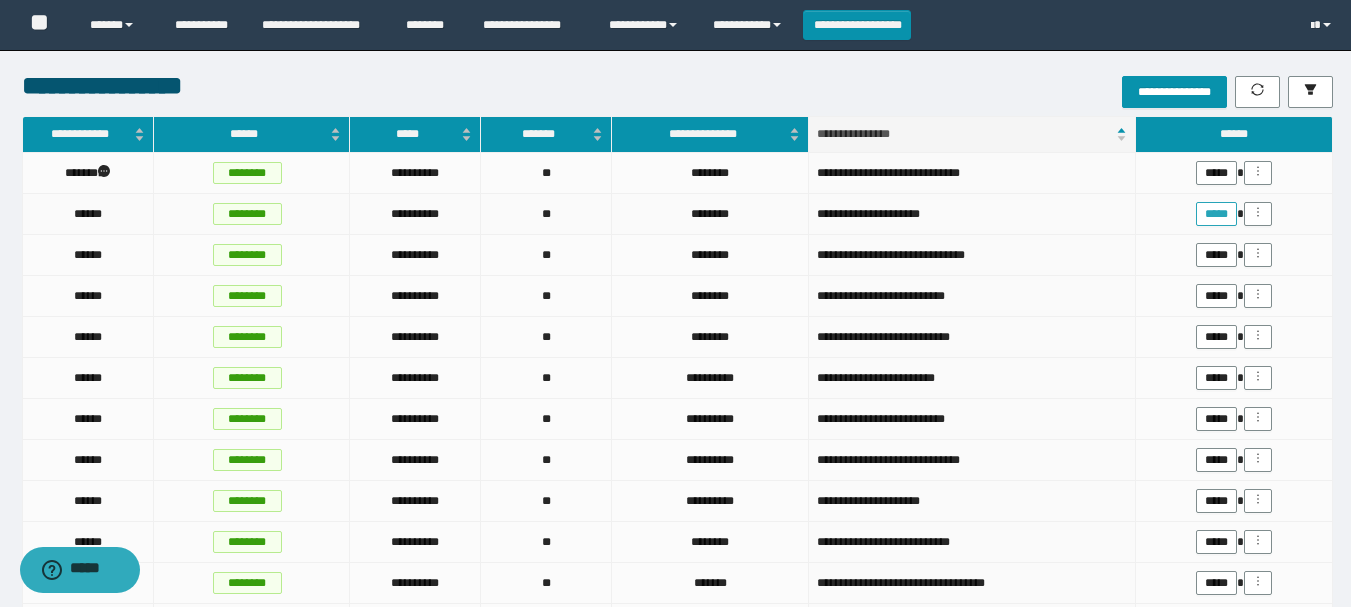 click on "*****" at bounding box center (1216, 214) 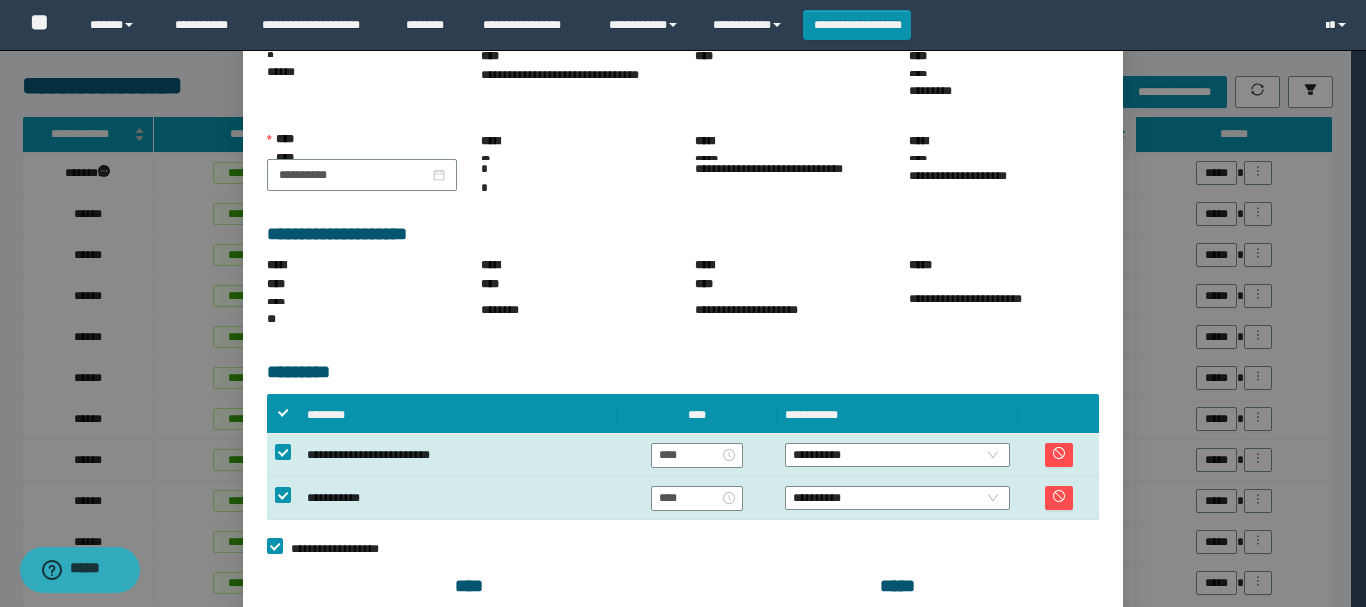 scroll, scrollTop: 300, scrollLeft: 0, axis: vertical 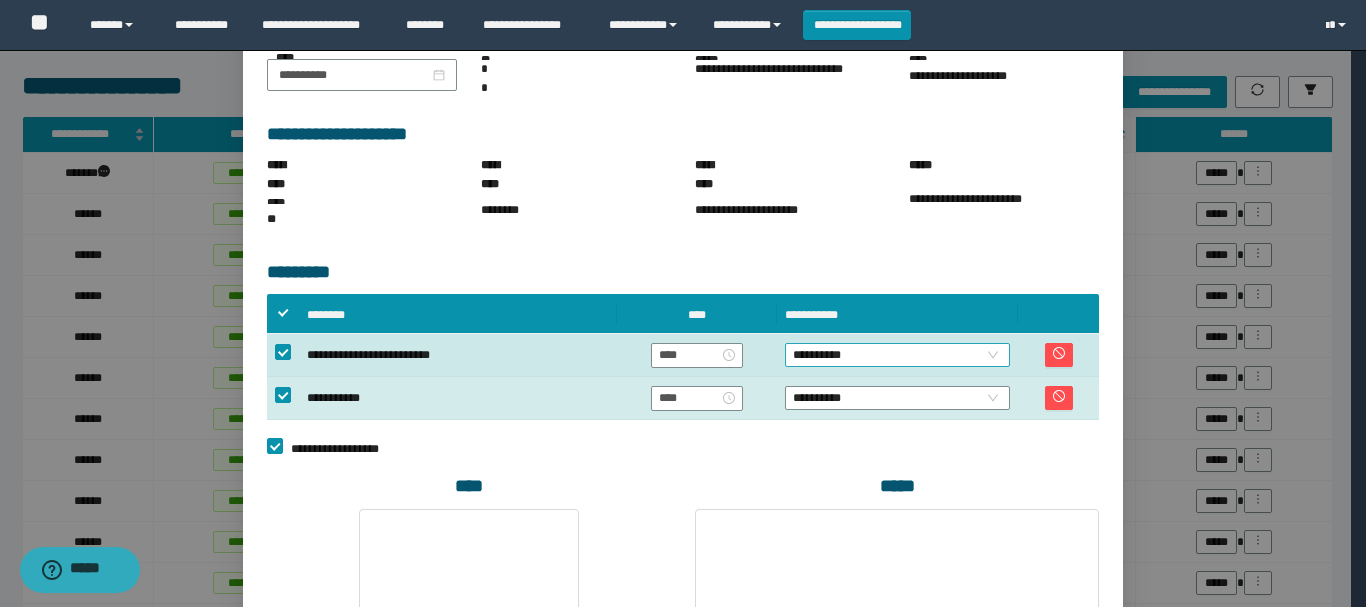 click on "**********" at bounding box center [897, 355] 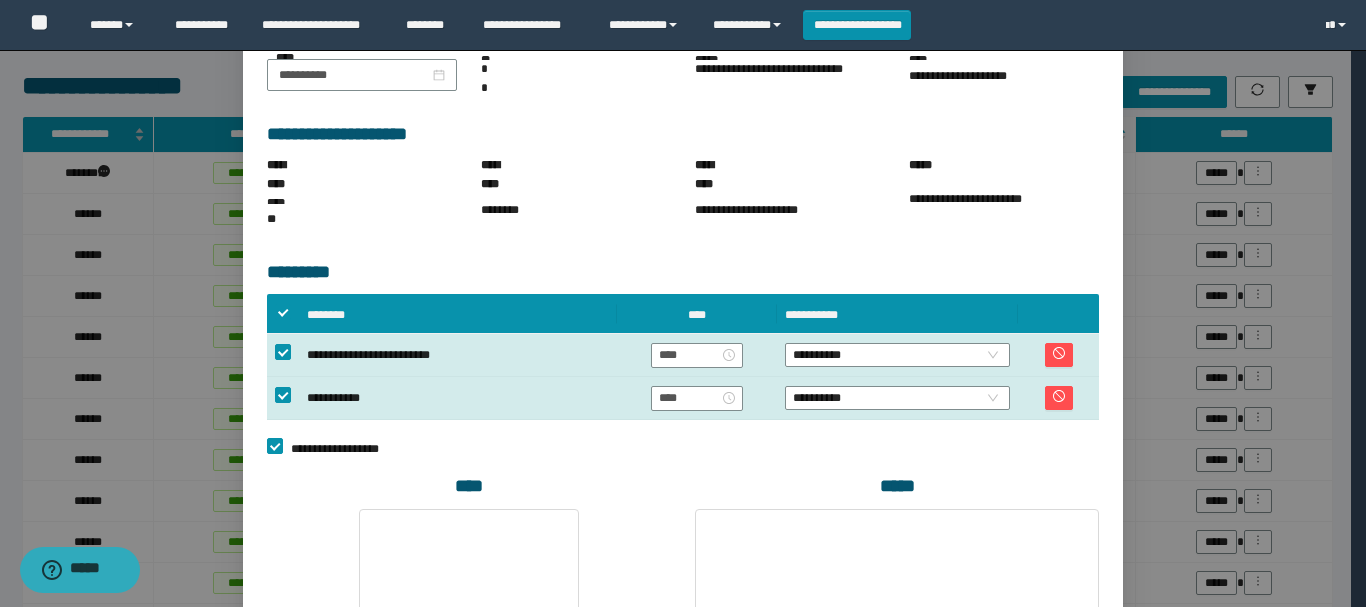 drag, startPoint x: 1002, startPoint y: 439, endPoint x: 992, endPoint y: 509, distance: 70.71068 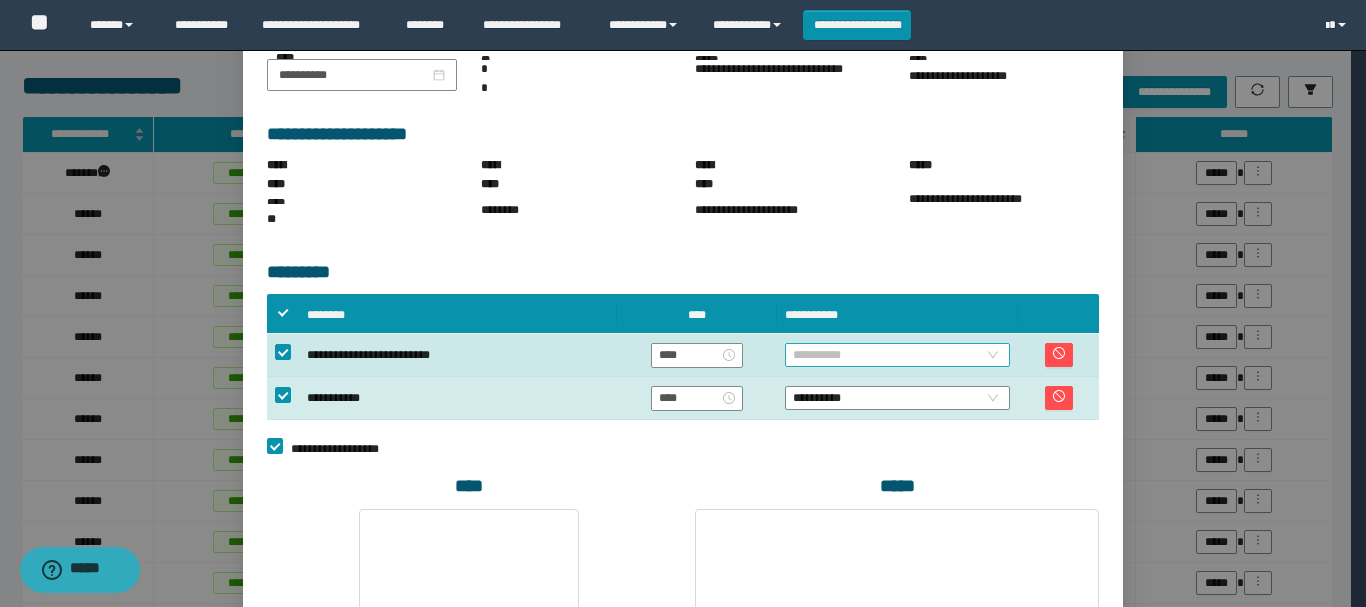 click on "**********" at bounding box center (897, 355) 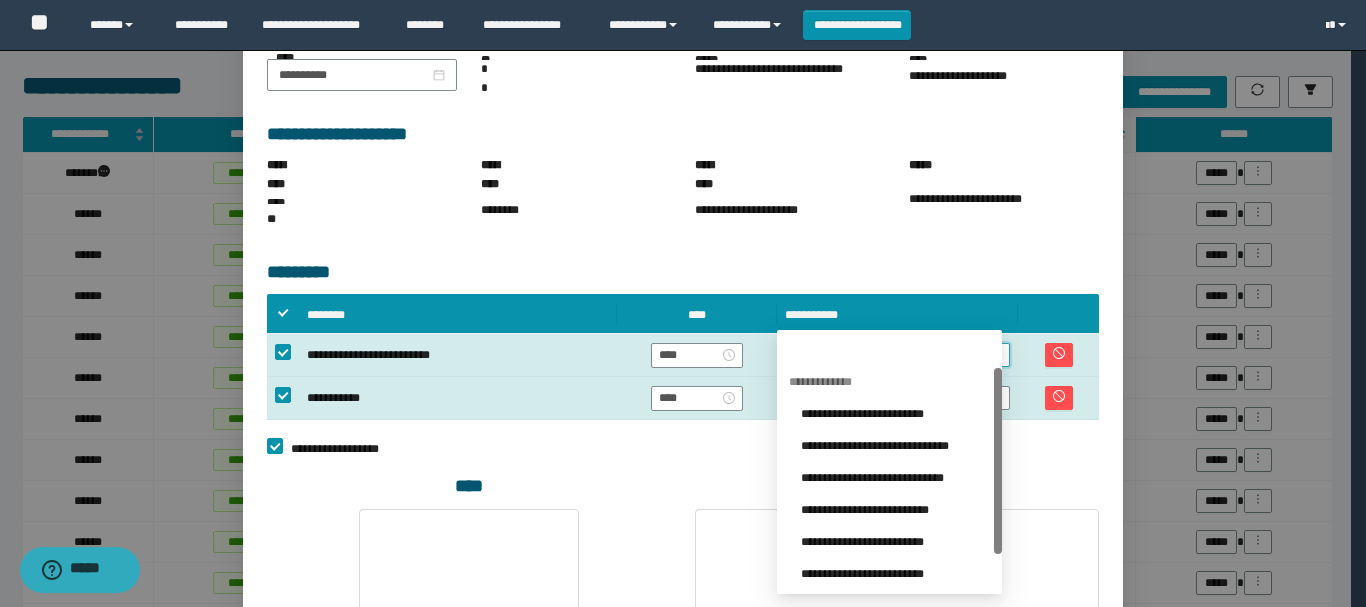 scroll, scrollTop: 96, scrollLeft: 0, axis: vertical 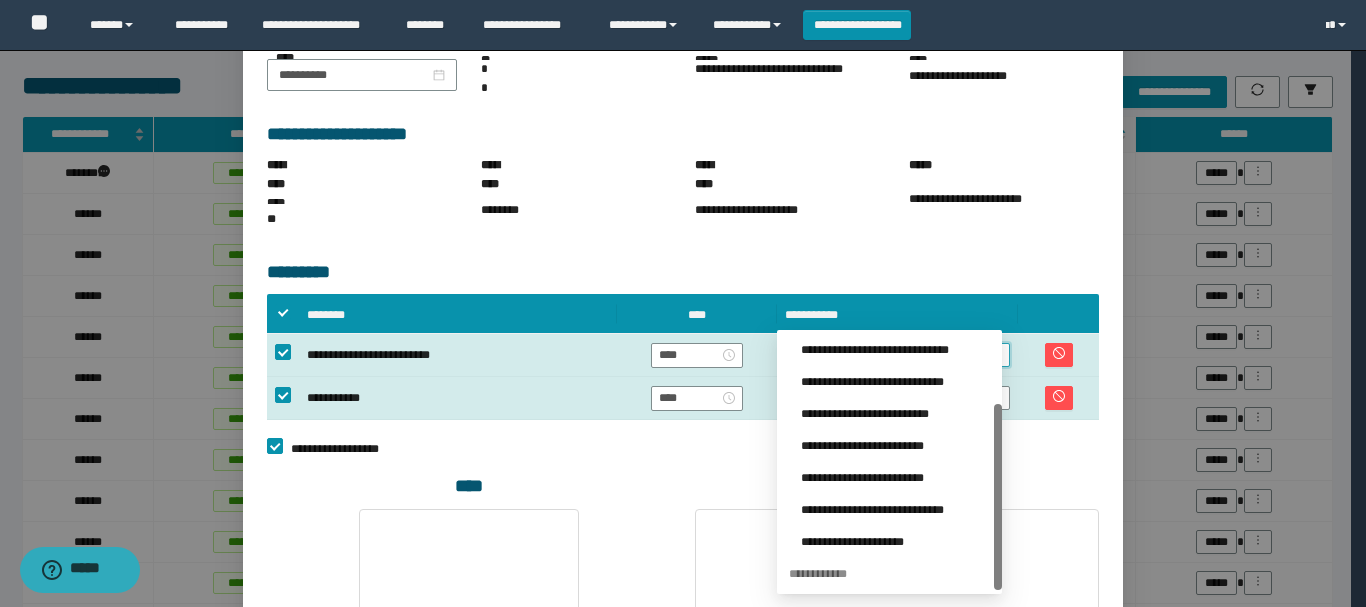 drag, startPoint x: 994, startPoint y: 397, endPoint x: 991, endPoint y: 574, distance: 177.02542 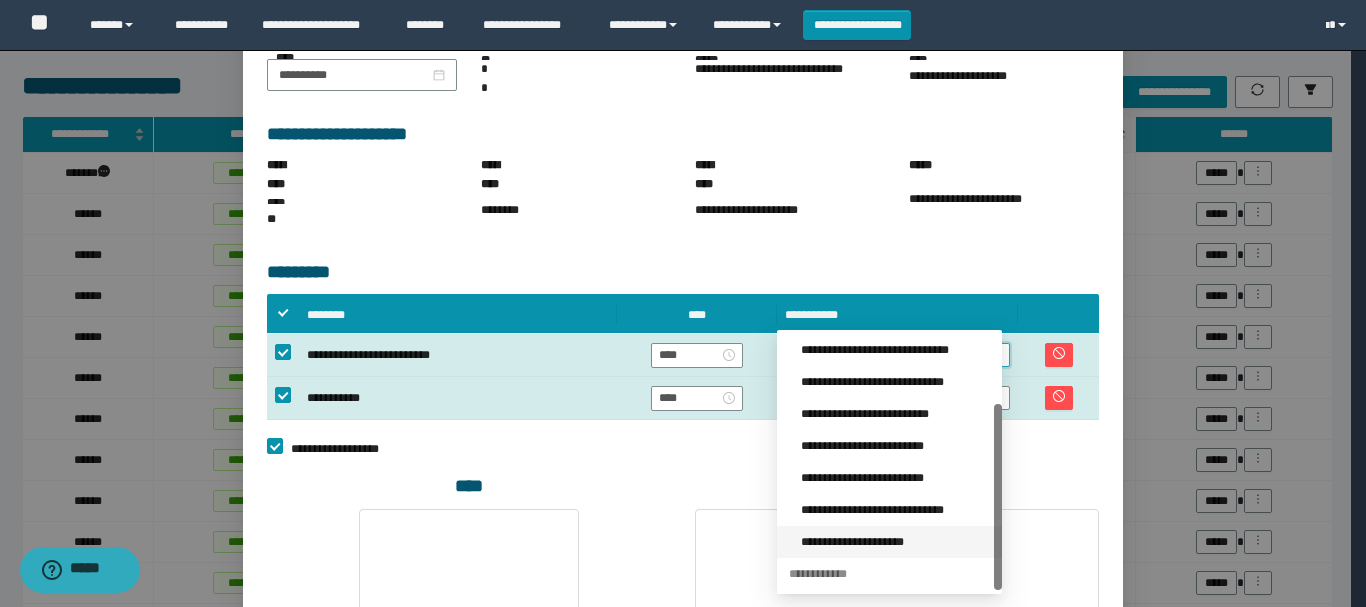 click on "**********" at bounding box center [895, 542] 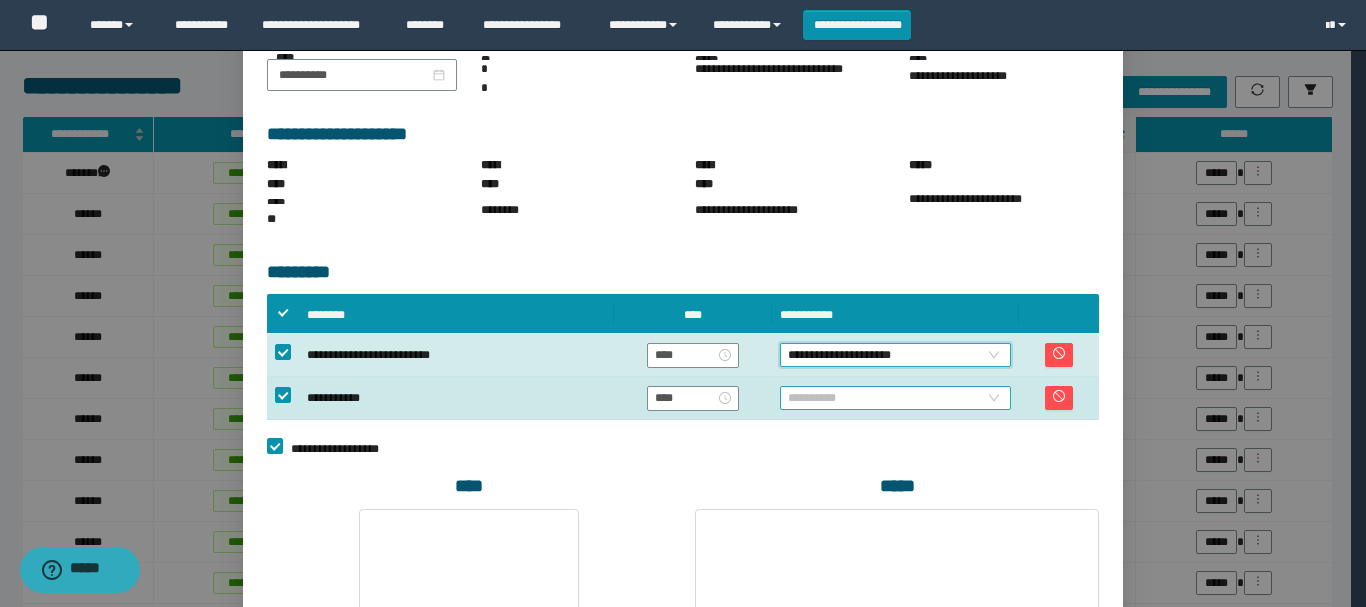 click on "**********" at bounding box center (895, 398) 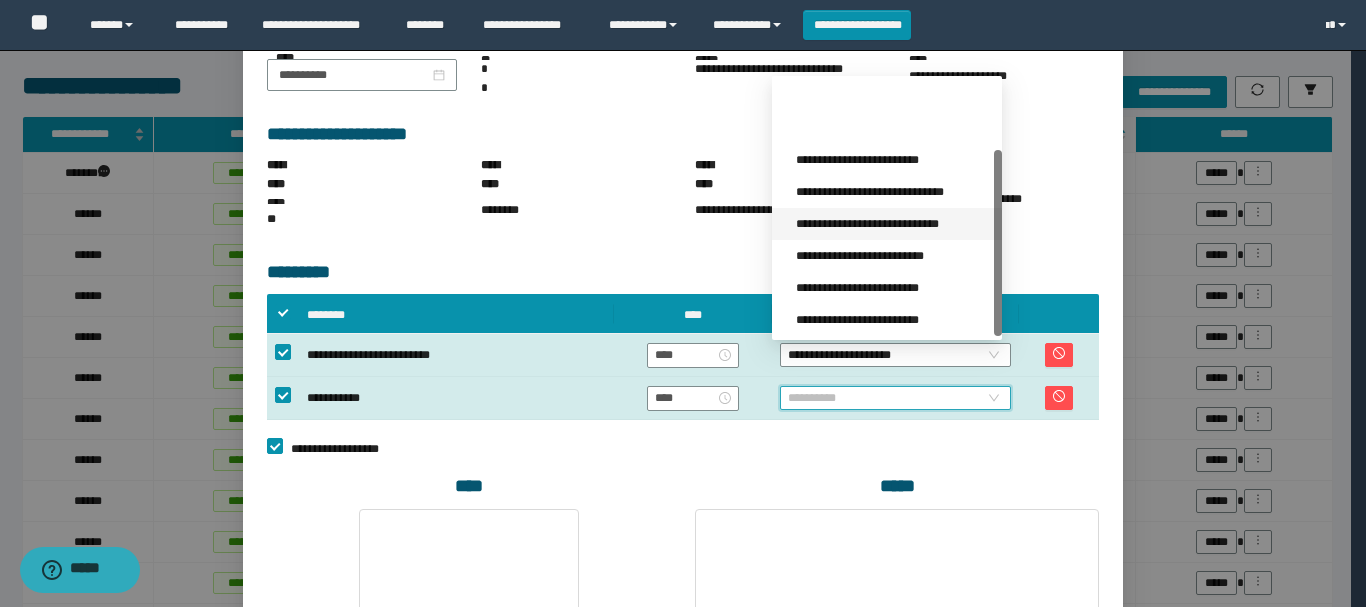 scroll, scrollTop: 96, scrollLeft: 0, axis: vertical 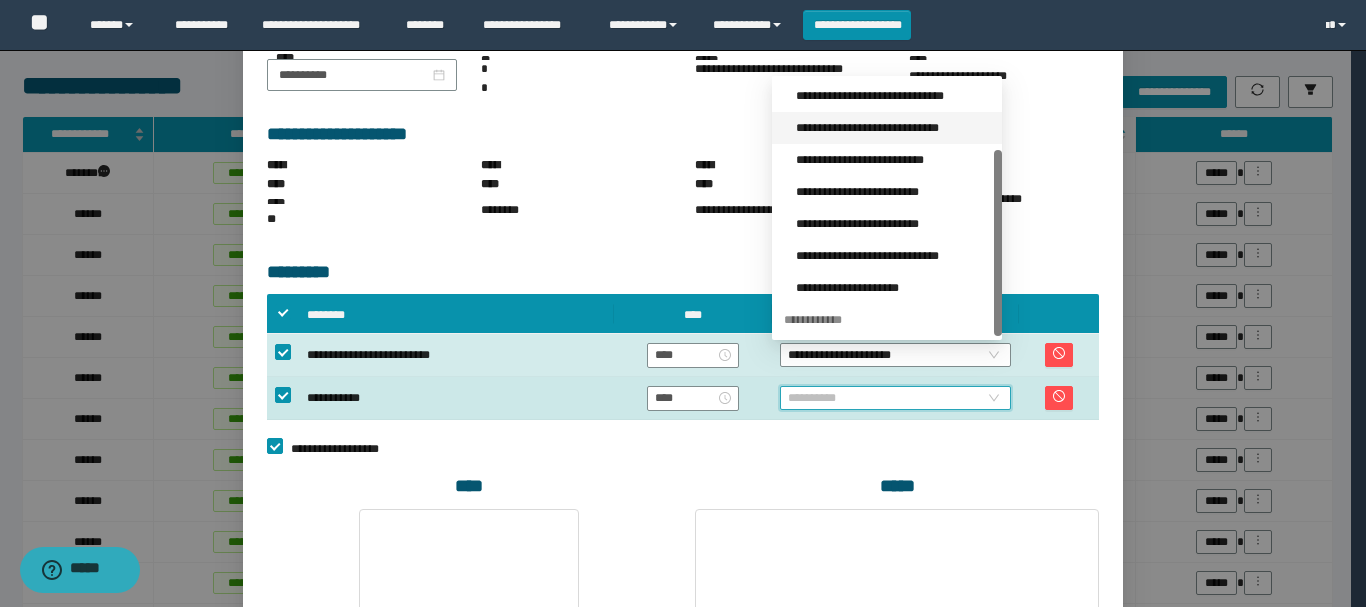 drag, startPoint x: 1000, startPoint y: 233, endPoint x: 993, endPoint y: 354, distance: 121.20231 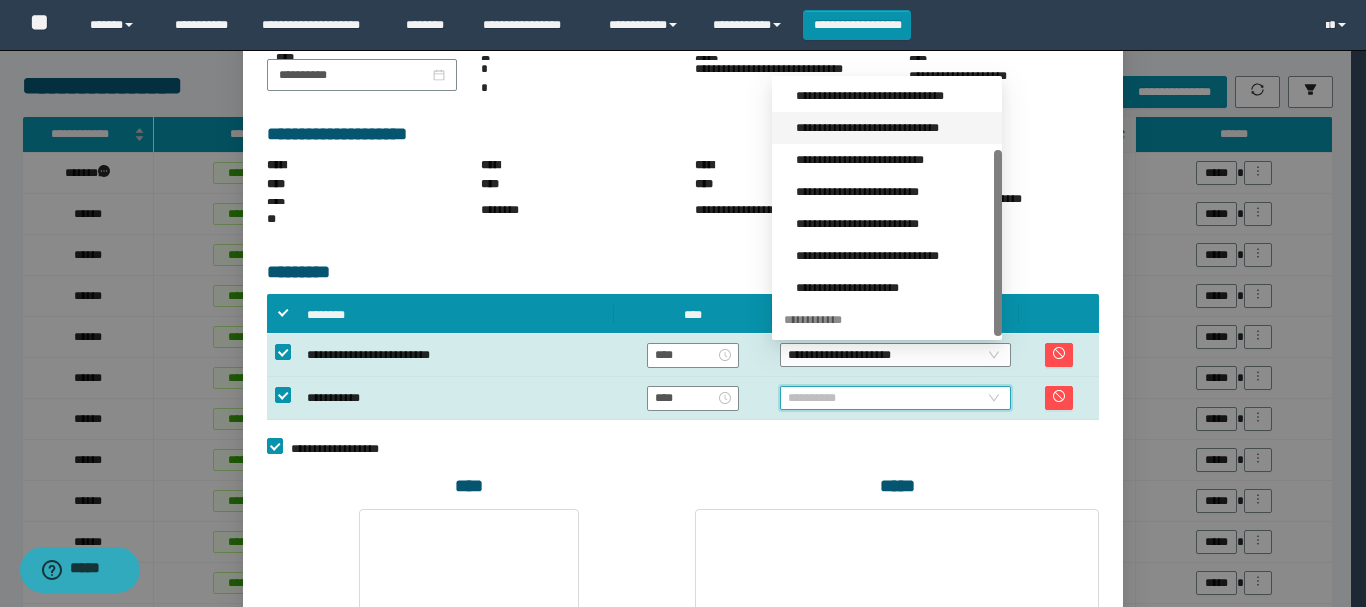 click on "**********" at bounding box center [893, 128] 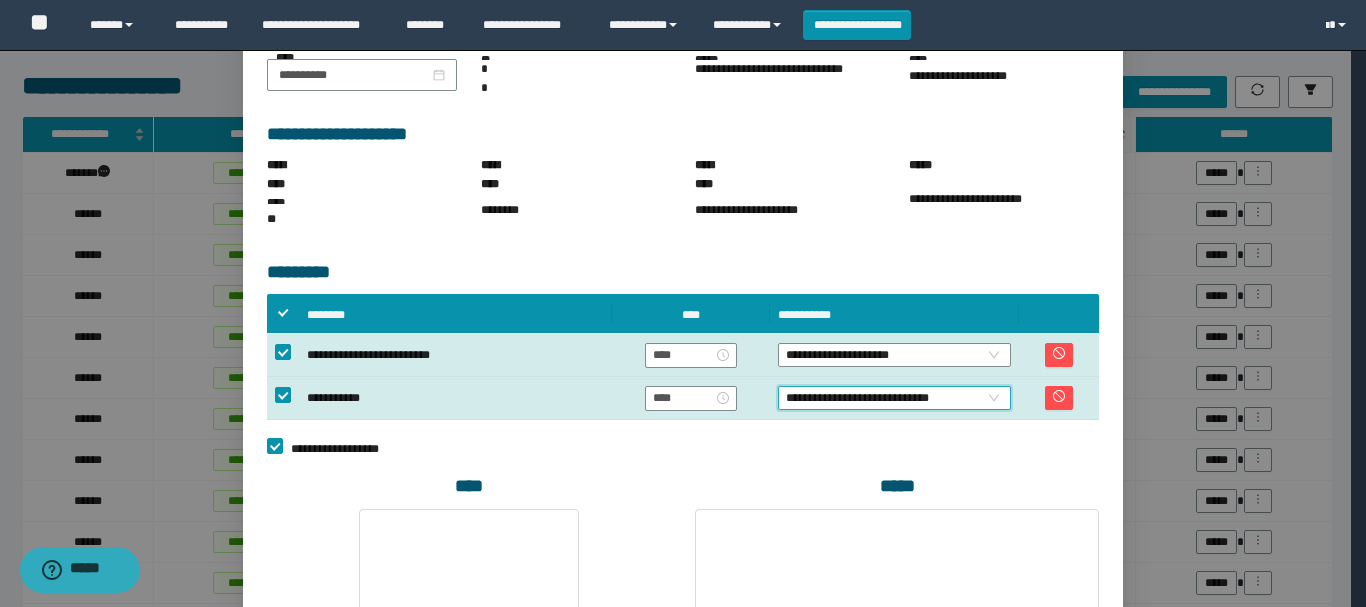 scroll, scrollTop: 540, scrollLeft: 0, axis: vertical 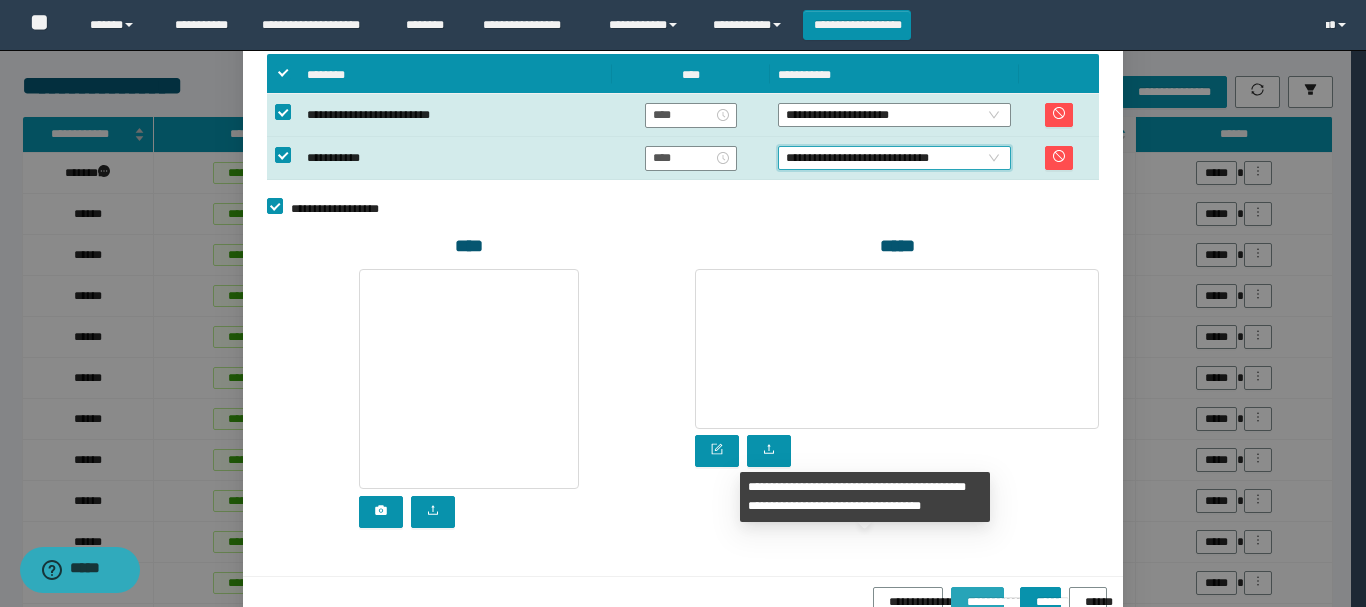 click on "**********" at bounding box center (977, 595) 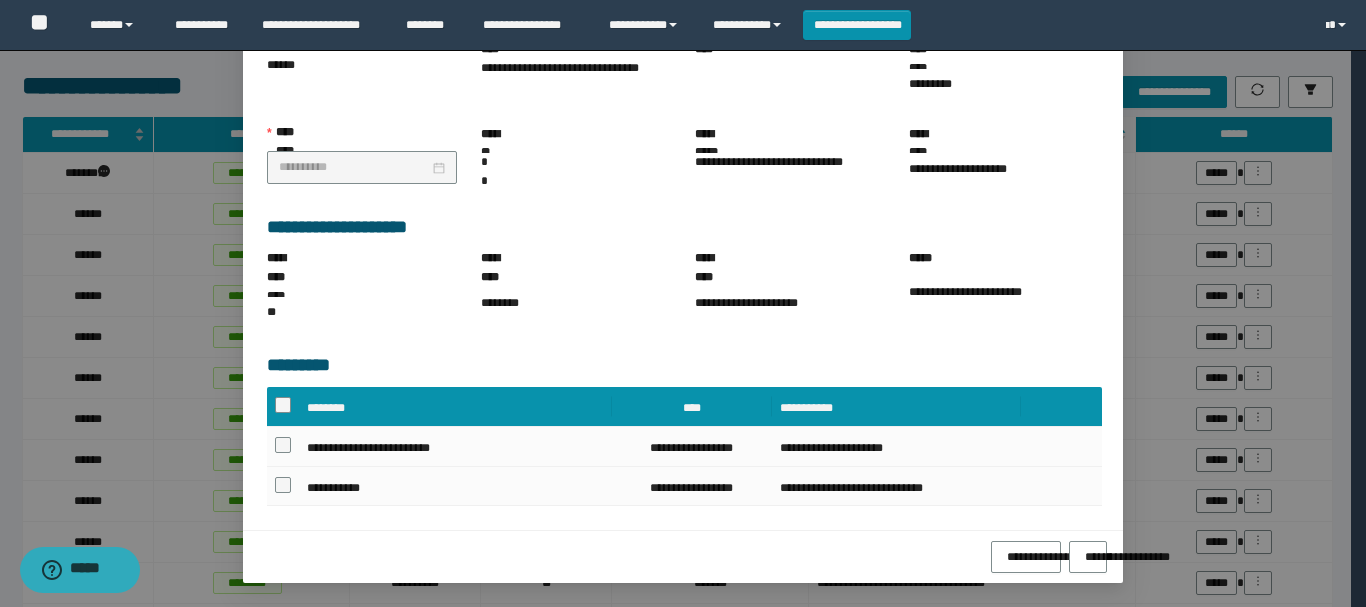 scroll, scrollTop: 217, scrollLeft: 0, axis: vertical 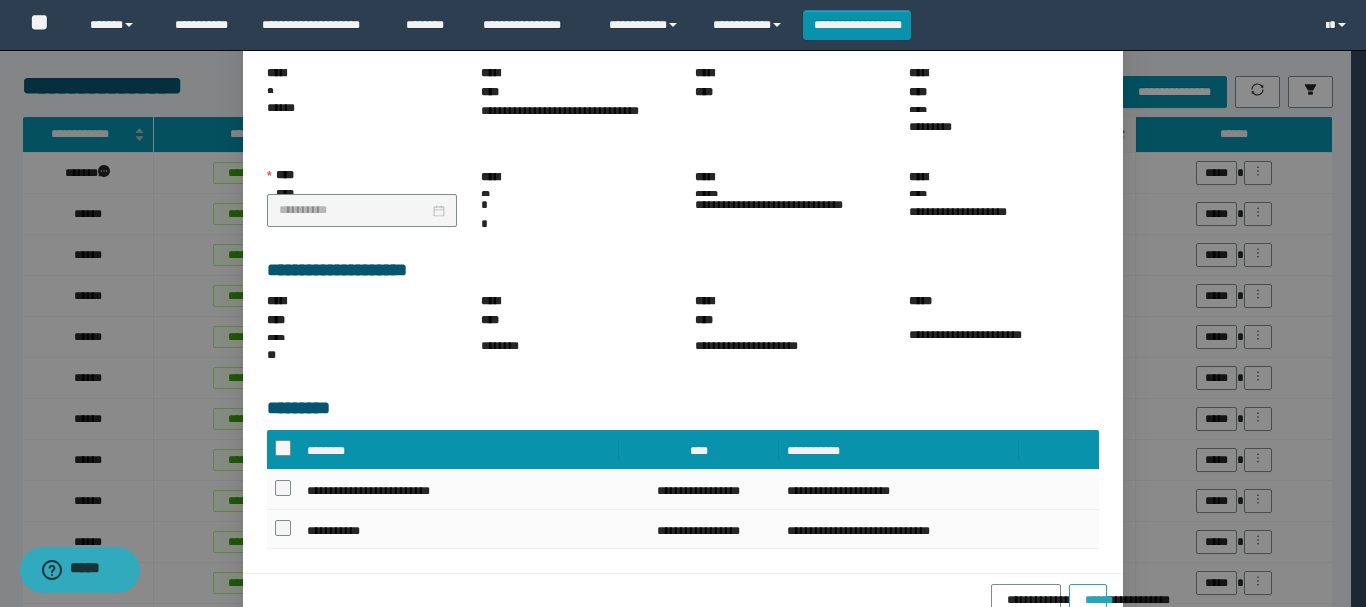 click on "******" at bounding box center (1088, 593) 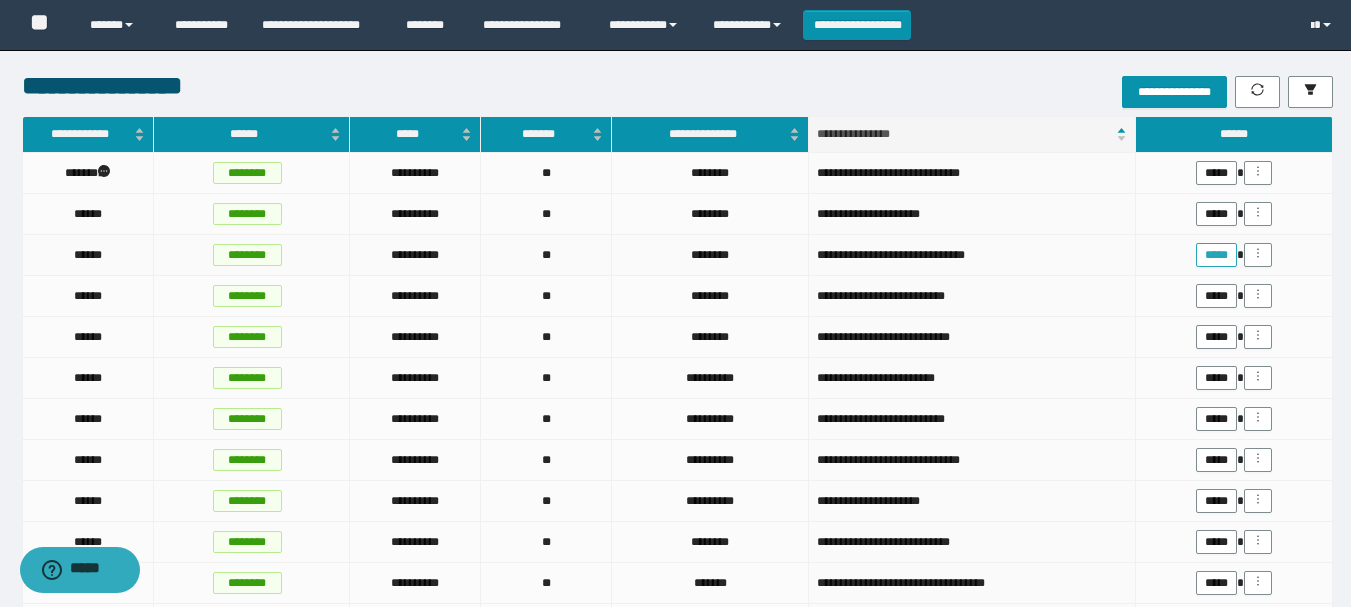 click on "*****" at bounding box center [1216, 255] 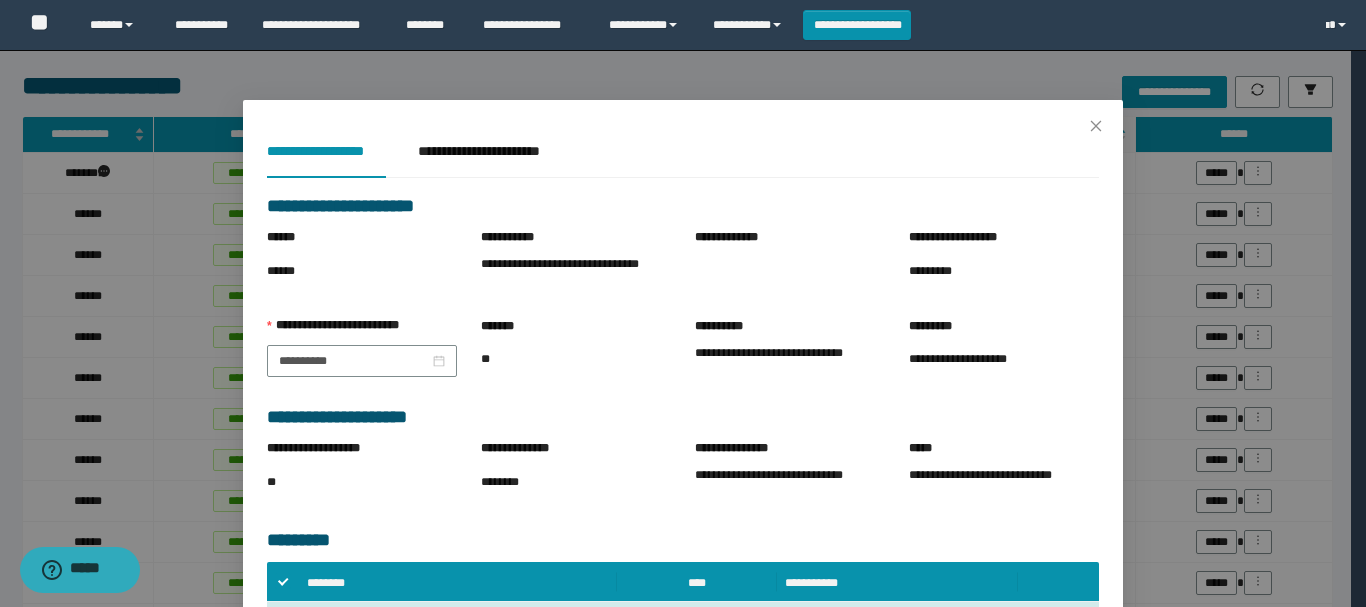 scroll, scrollTop: 400, scrollLeft: 0, axis: vertical 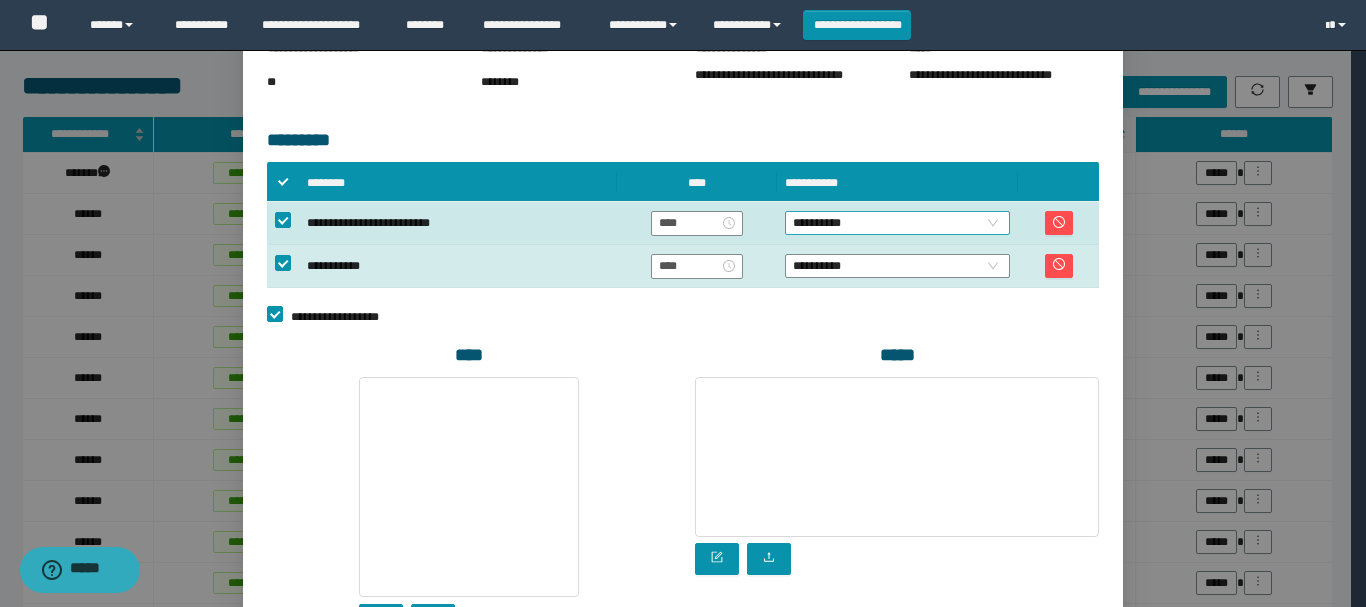 click on "**********" at bounding box center [897, 223] 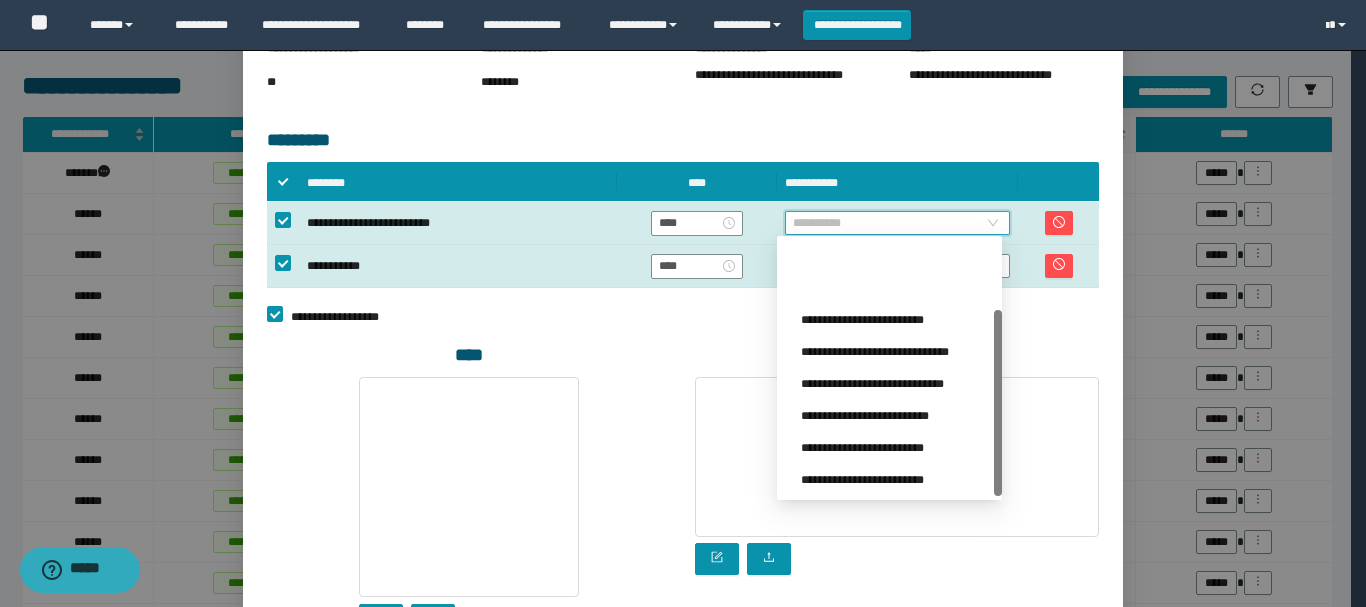 scroll, scrollTop: 96, scrollLeft: 0, axis: vertical 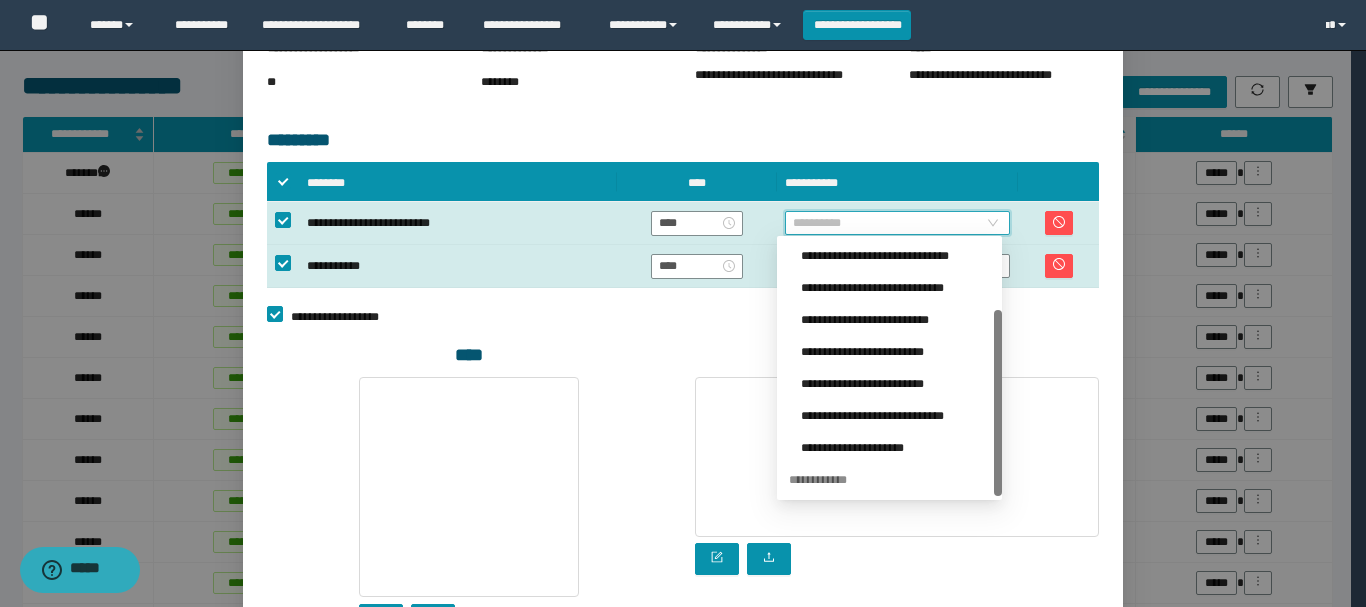 drag, startPoint x: 994, startPoint y: 302, endPoint x: 996, endPoint y: 473, distance: 171.01169 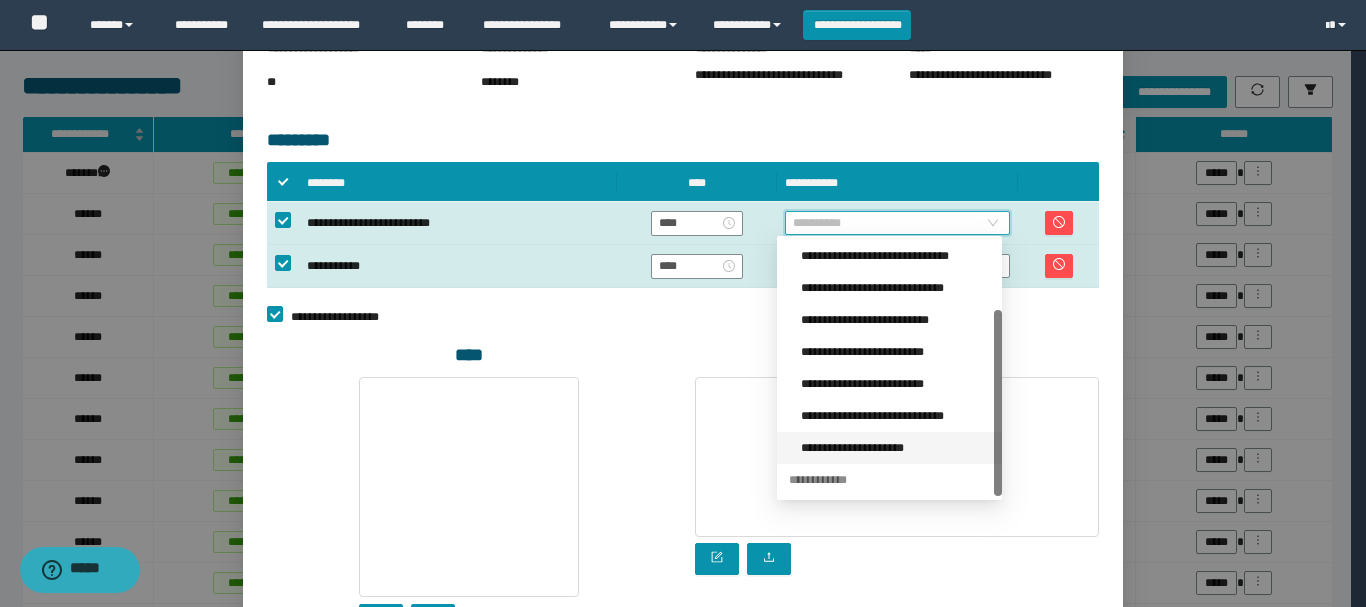 click on "**********" at bounding box center [895, 448] 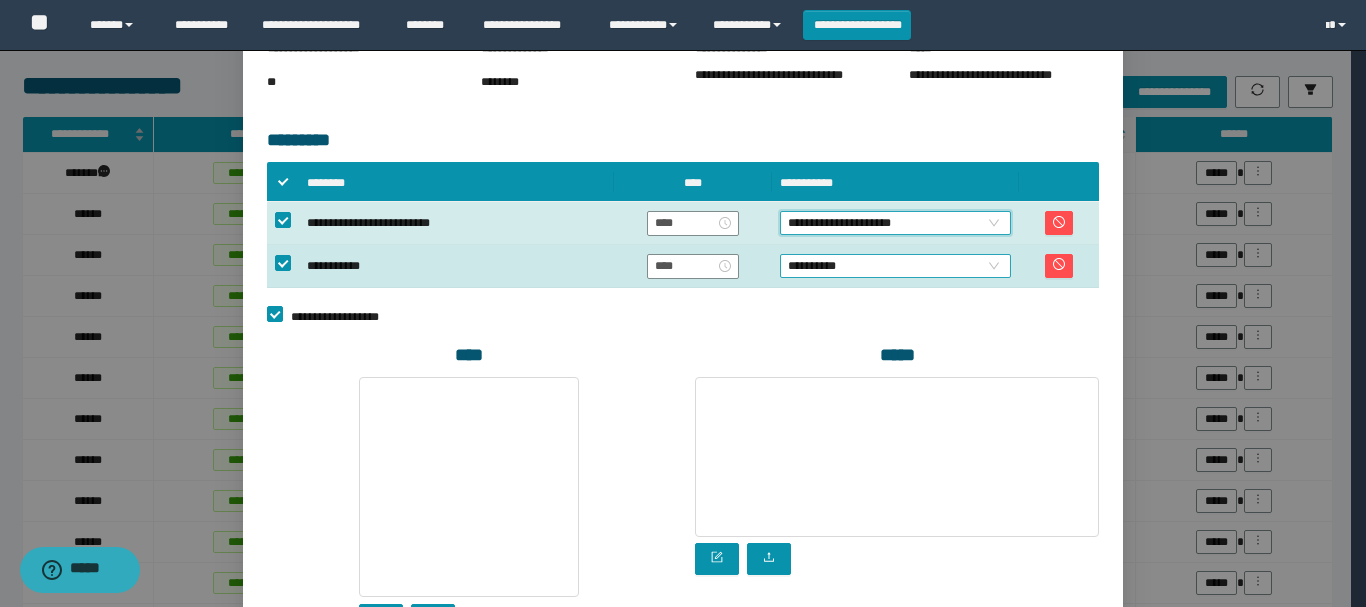 click on "**********" at bounding box center [895, 266] 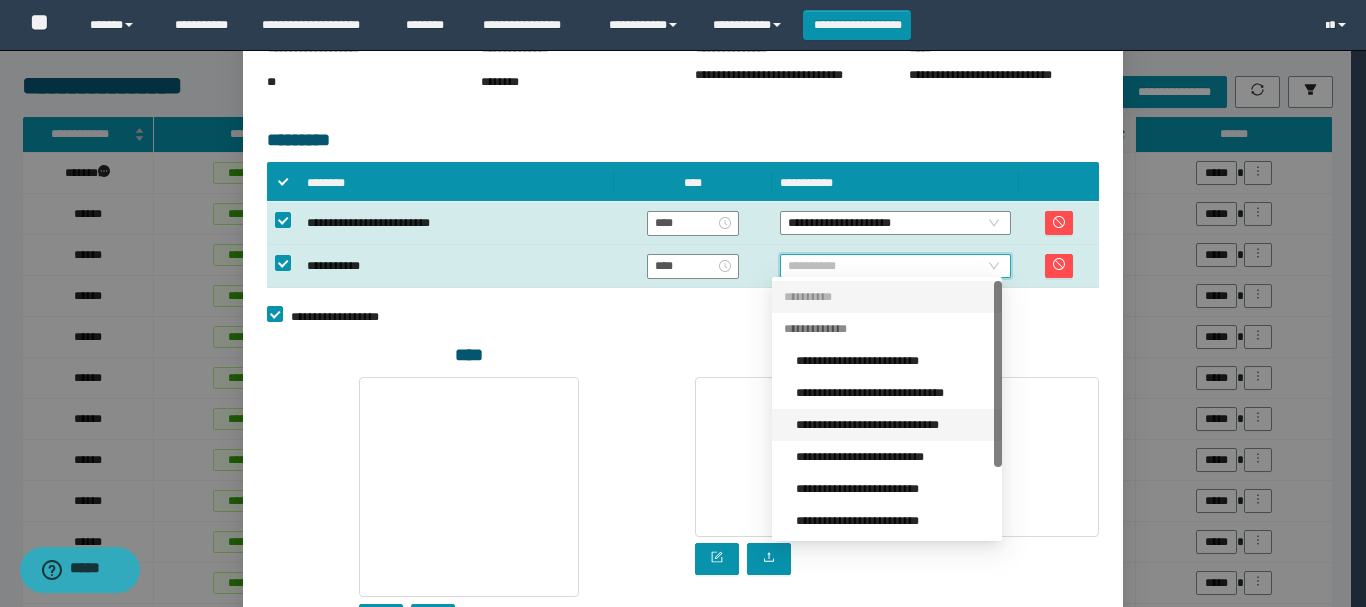 click on "**********" at bounding box center [893, 425] 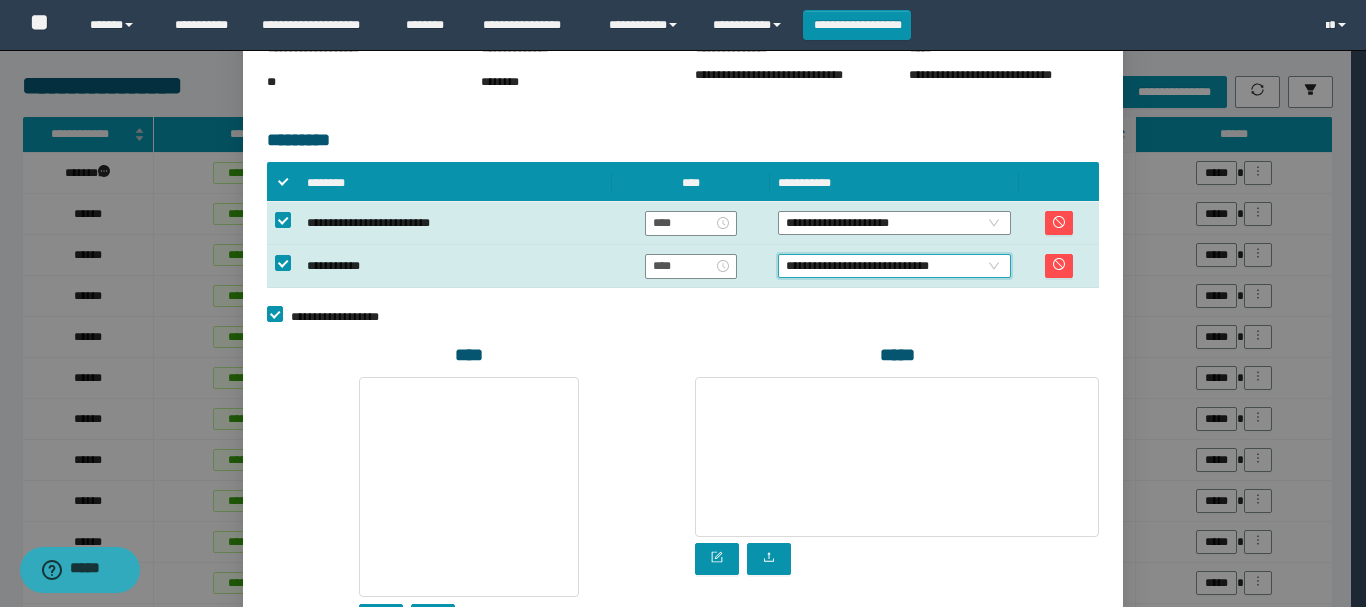 scroll, scrollTop: 546, scrollLeft: 0, axis: vertical 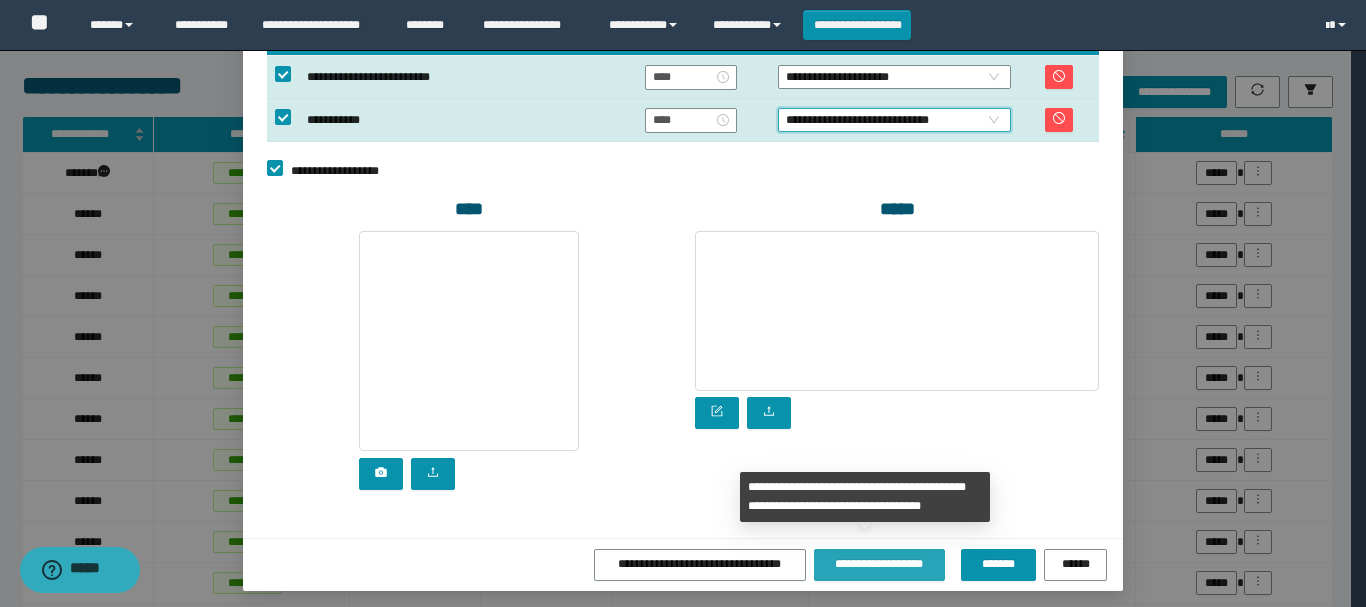 click on "**********" at bounding box center (879, 564) 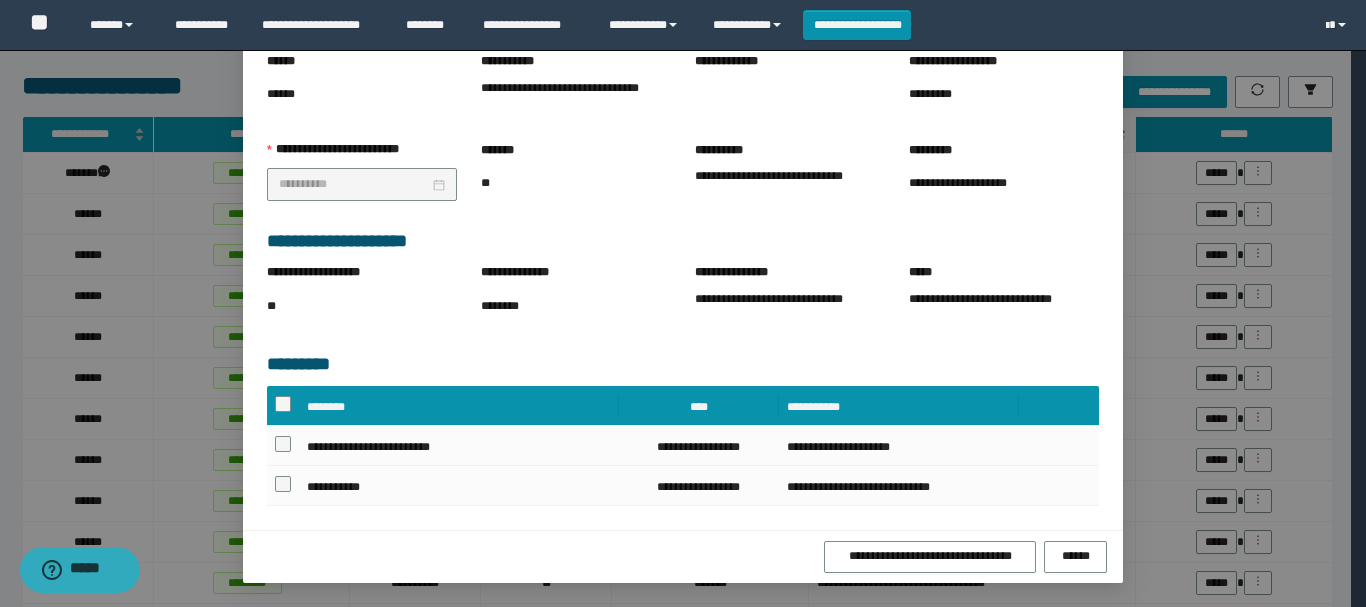 scroll, scrollTop: 223, scrollLeft: 0, axis: vertical 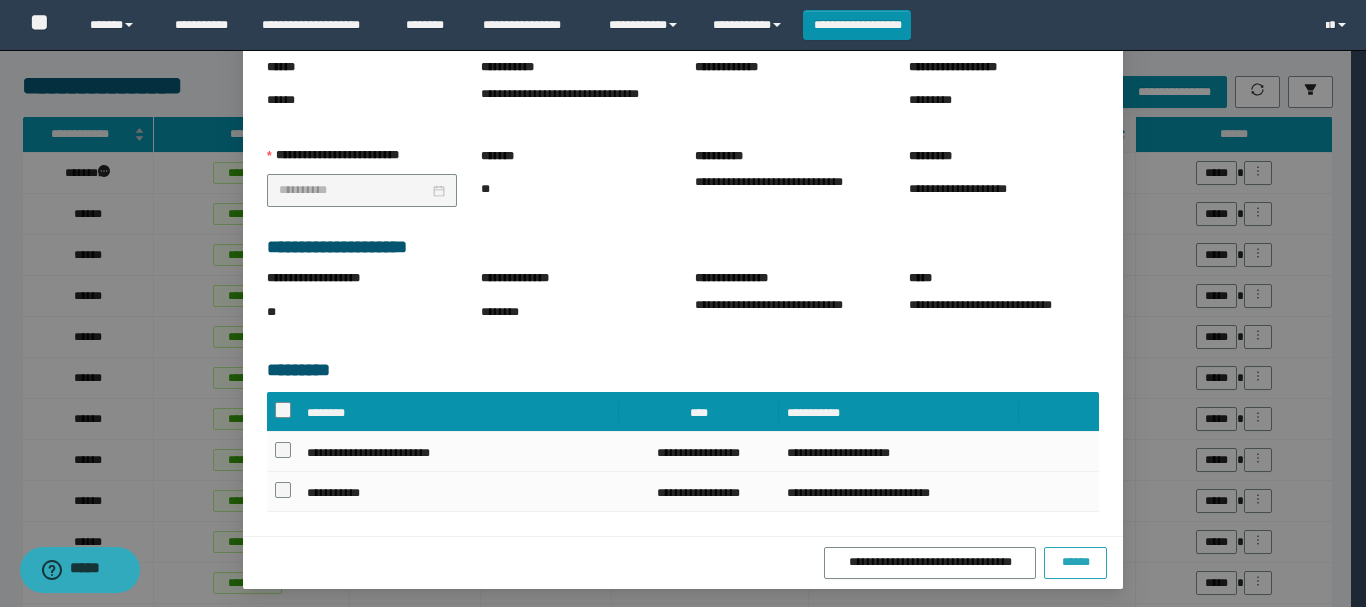 click on "******" at bounding box center [1075, 562] 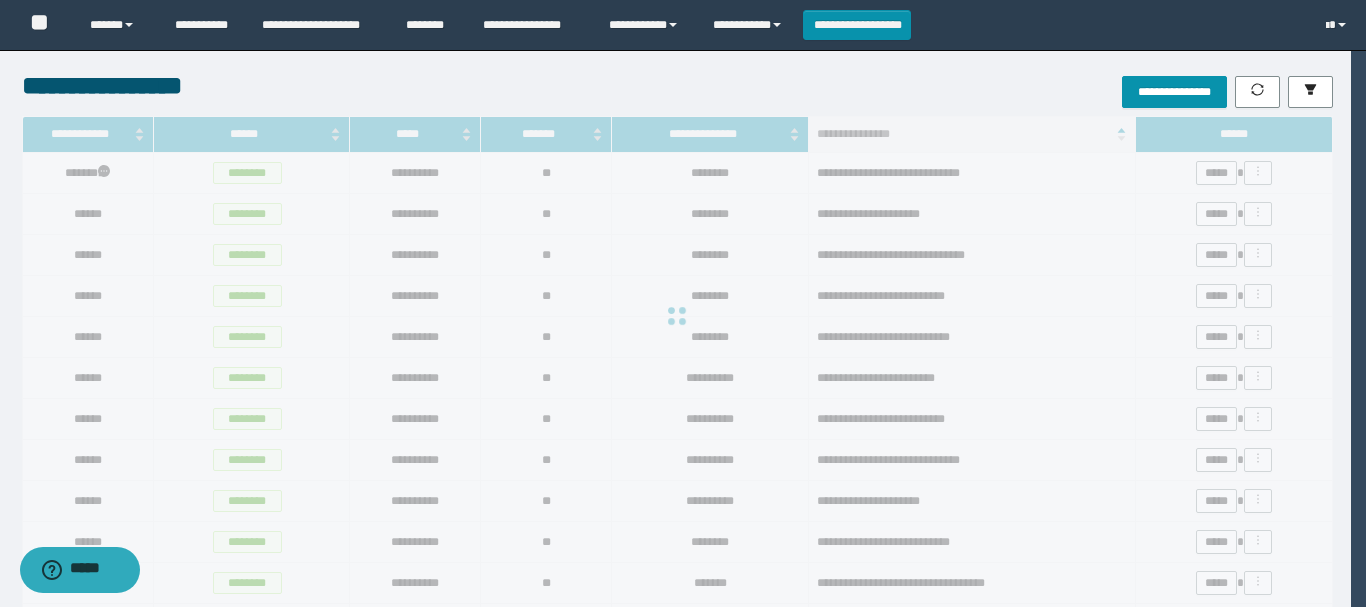 scroll, scrollTop: 123, scrollLeft: 0, axis: vertical 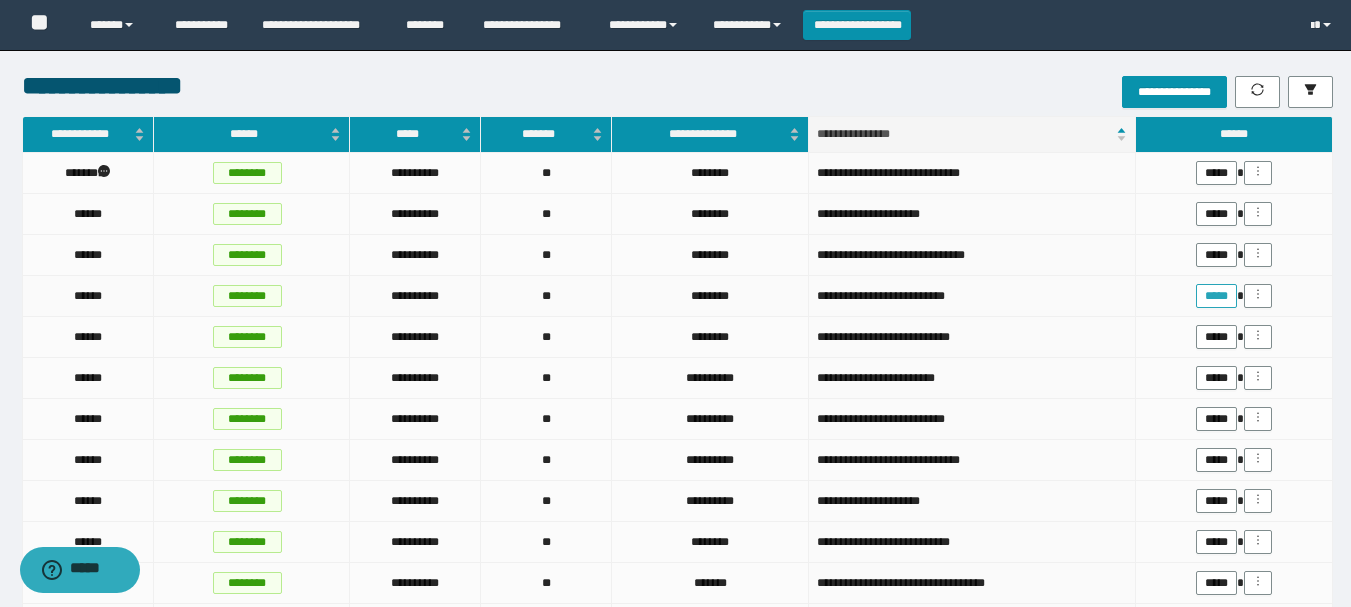 click on "*****" at bounding box center [1216, 296] 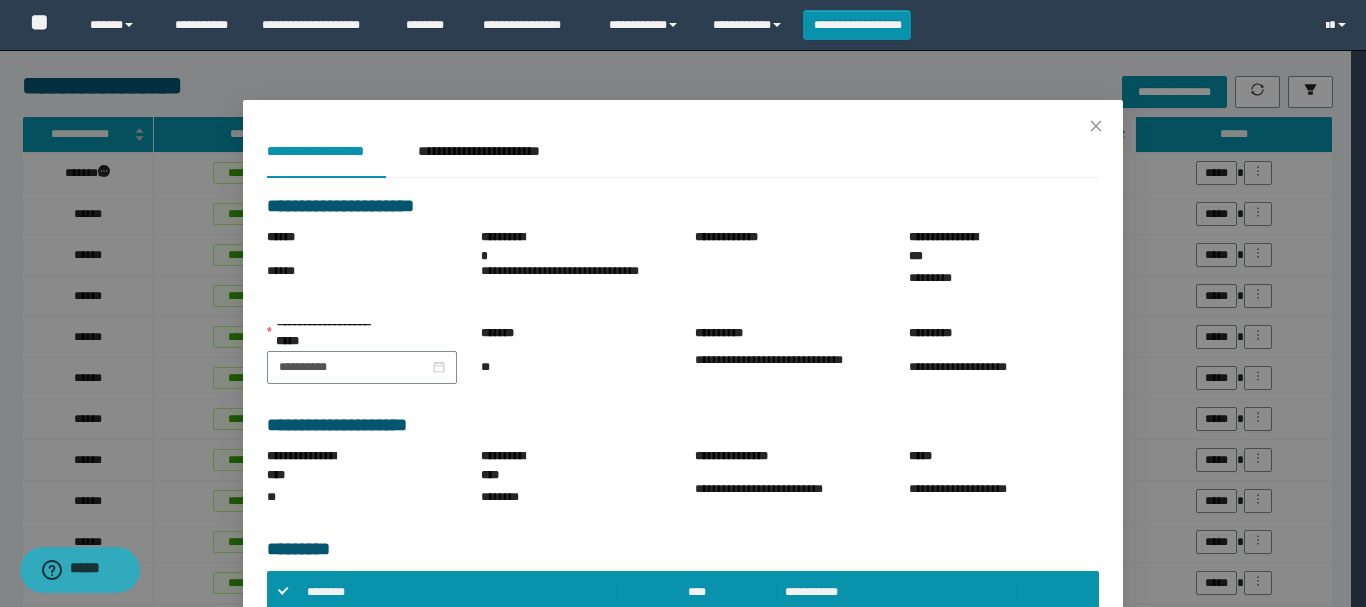 scroll, scrollTop: 400, scrollLeft: 0, axis: vertical 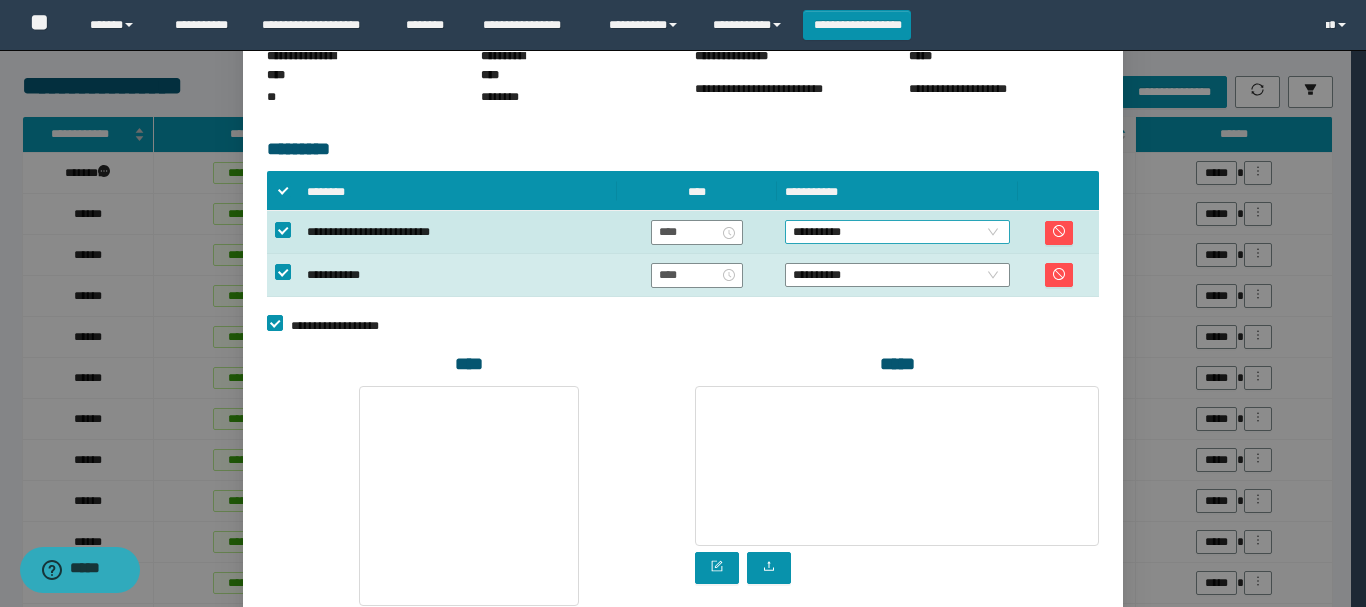 click on "**********" at bounding box center (897, 232) 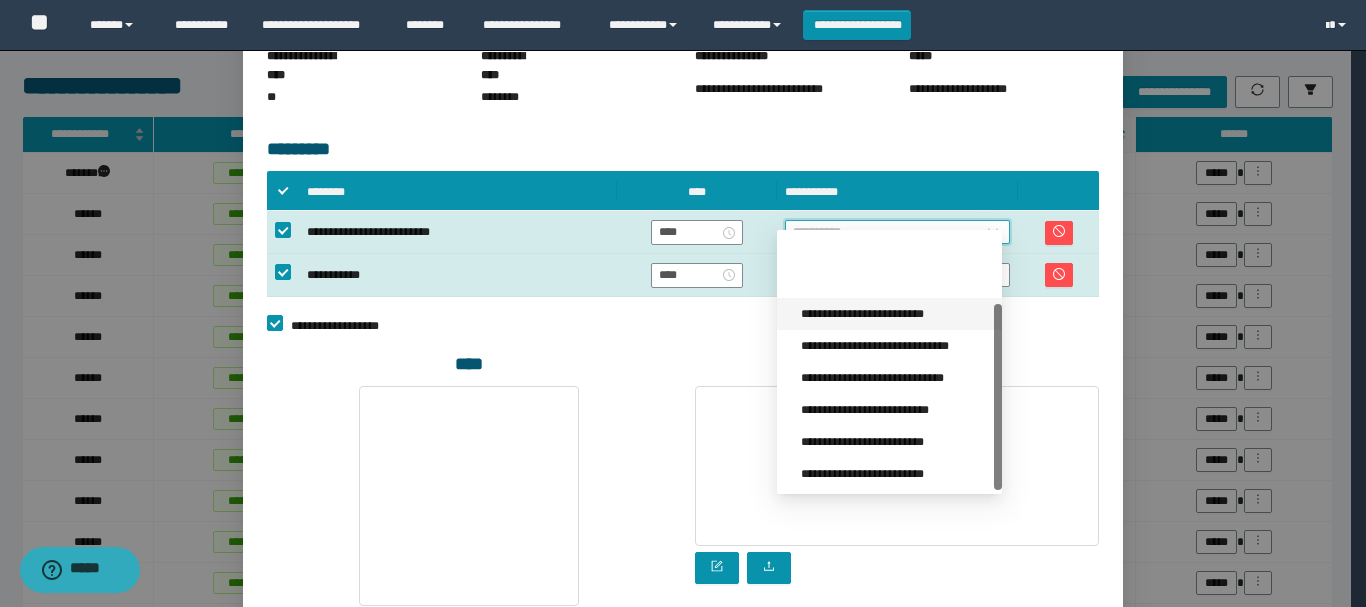 scroll, scrollTop: 96, scrollLeft: 0, axis: vertical 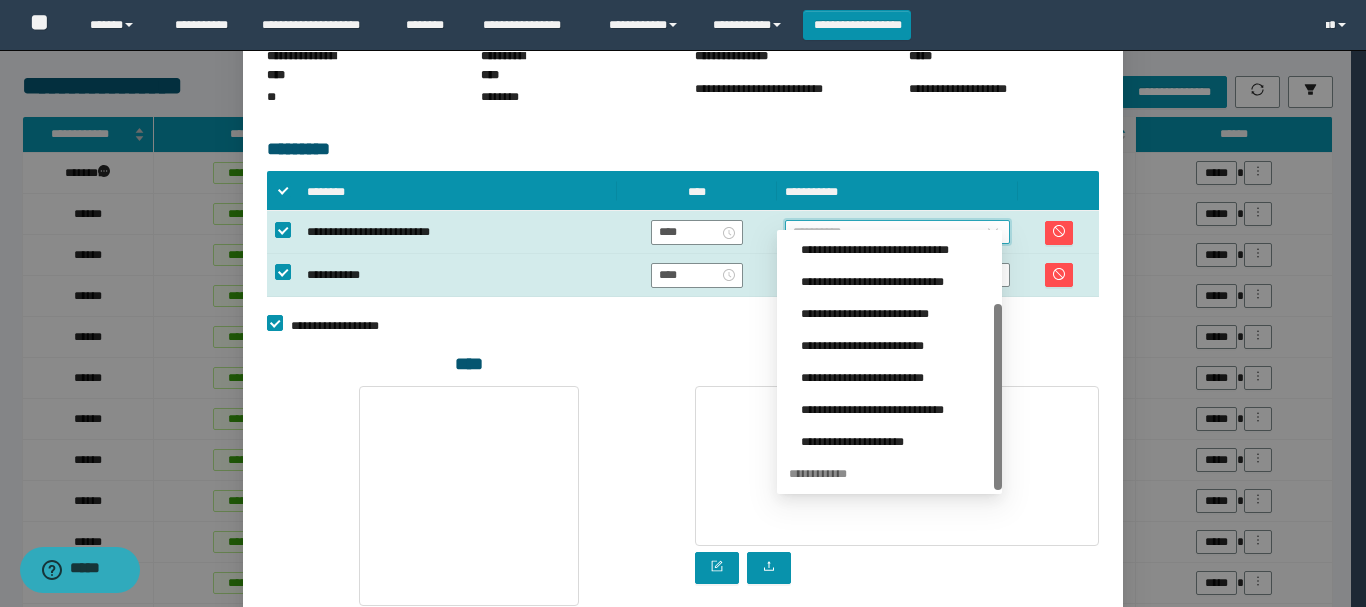 drag, startPoint x: 995, startPoint y: 313, endPoint x: 995, endPoint y: 417, distance: 104 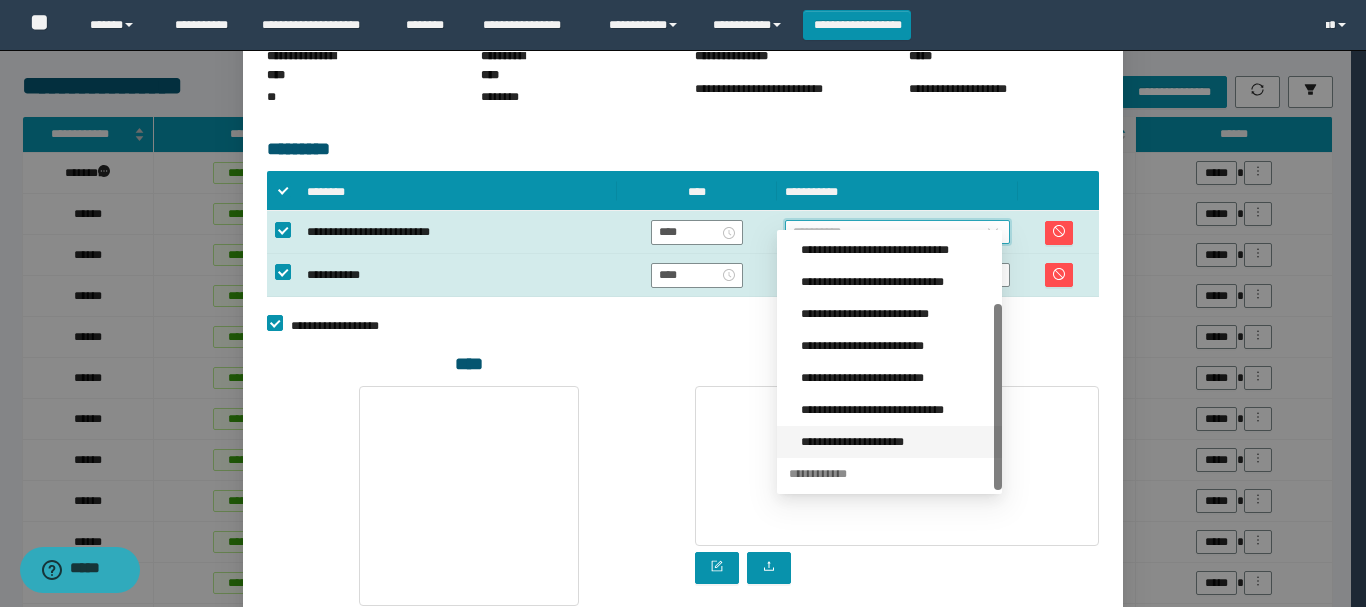 click on "**********" at bounding box center [895, 442] 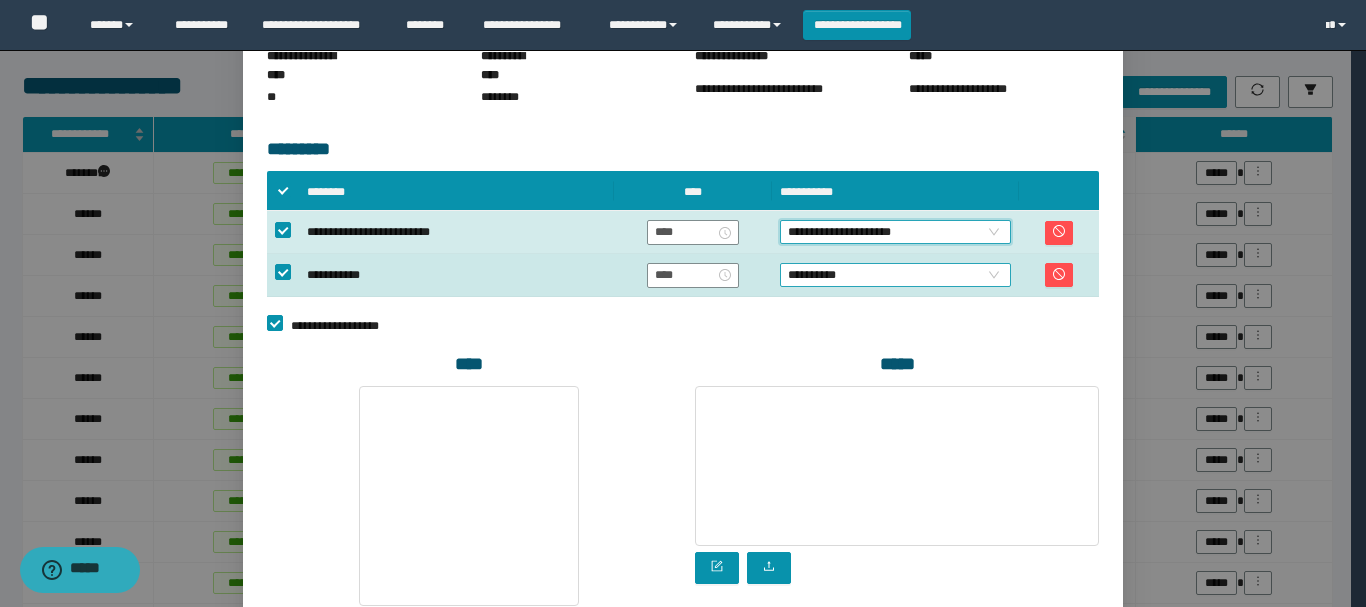 click on "**********" at bounding box center (895, 275) 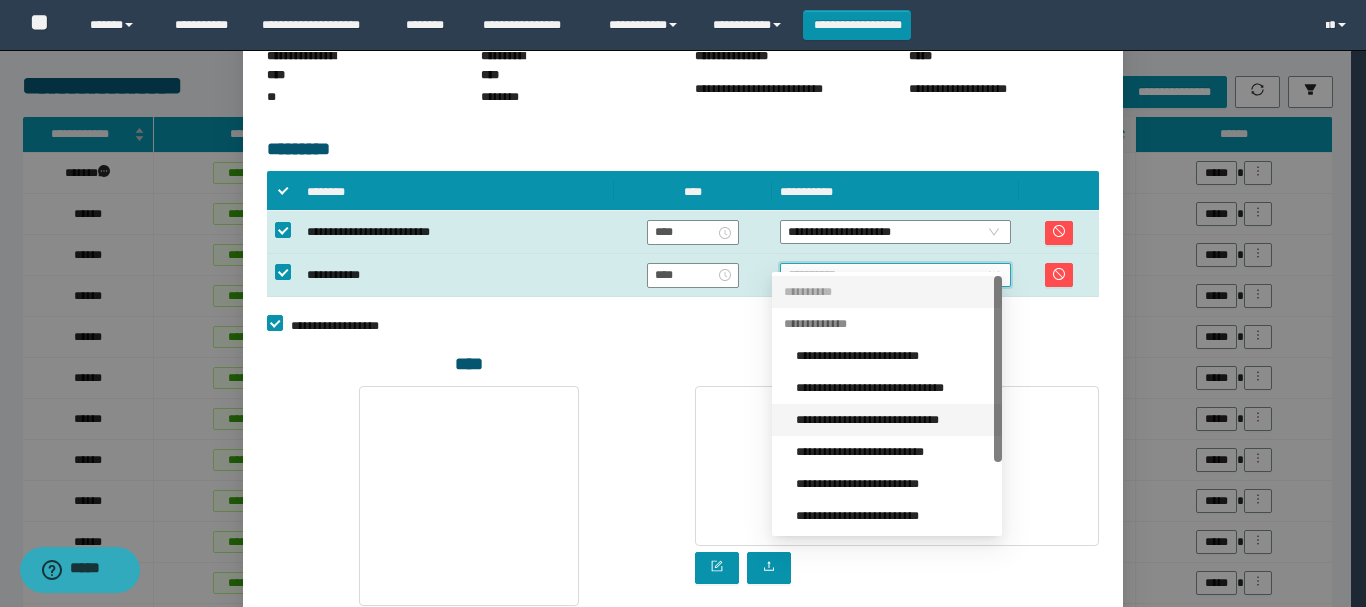 click on "**********" at bounding box center [893, 420] 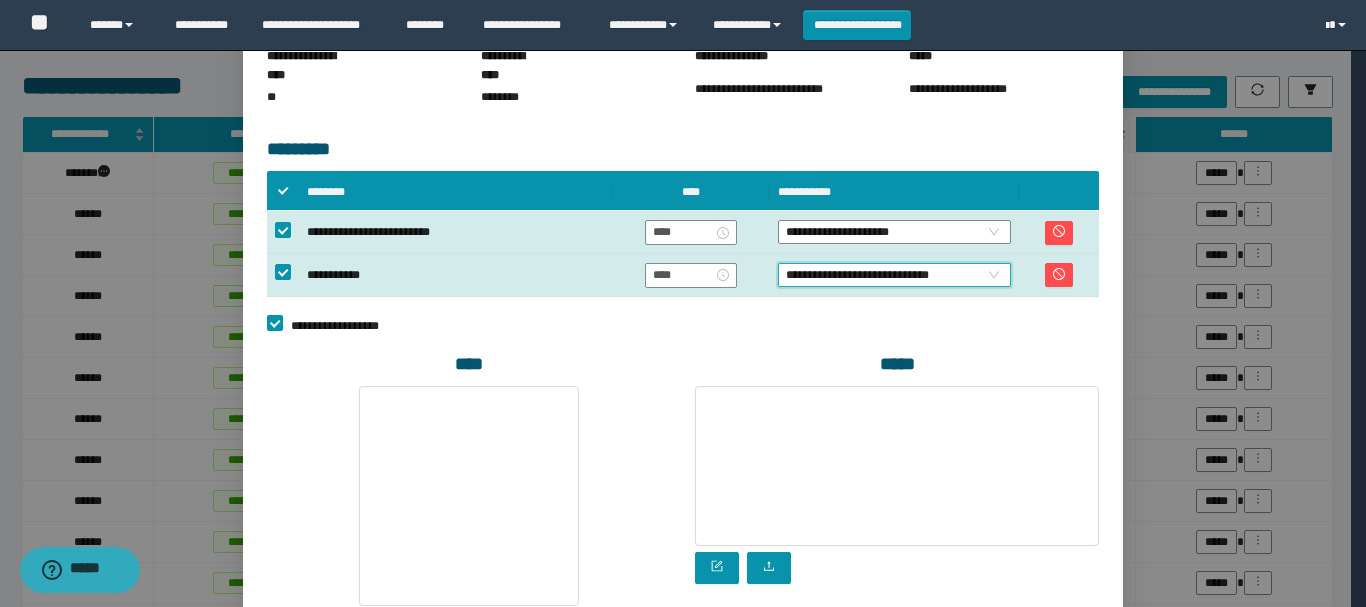 scroll, scrollTop: 540, scrollLeft: 0, axis: vertical 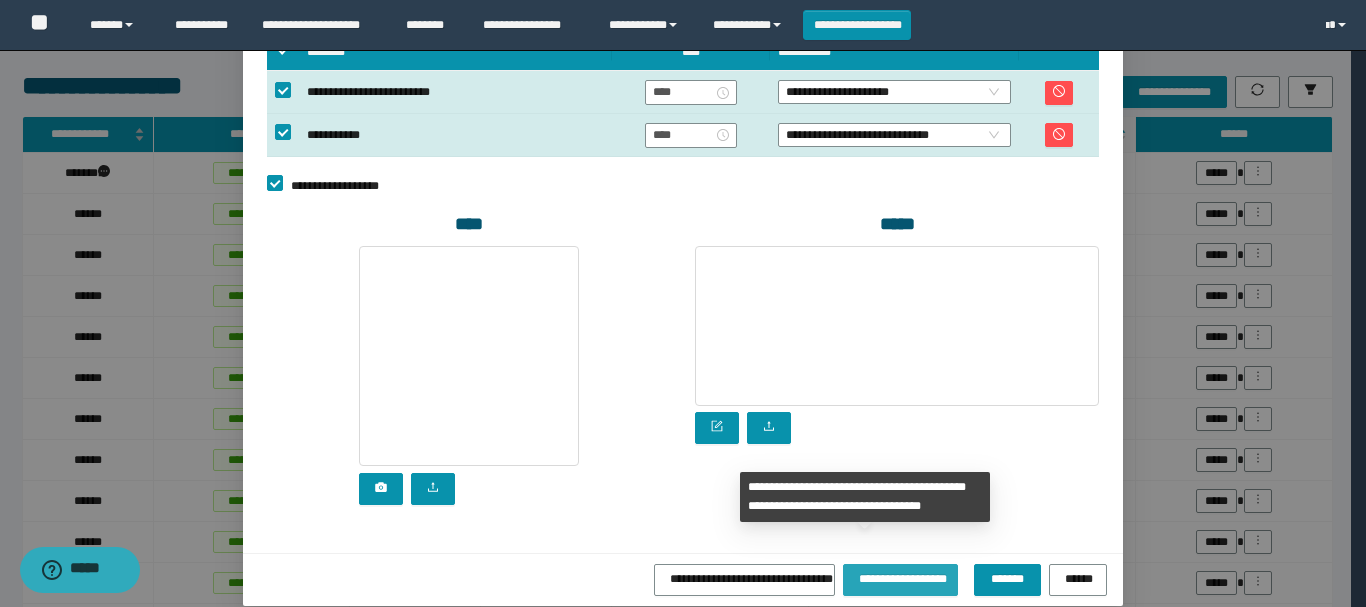 click on "**********" at bounding box center (900, 577) 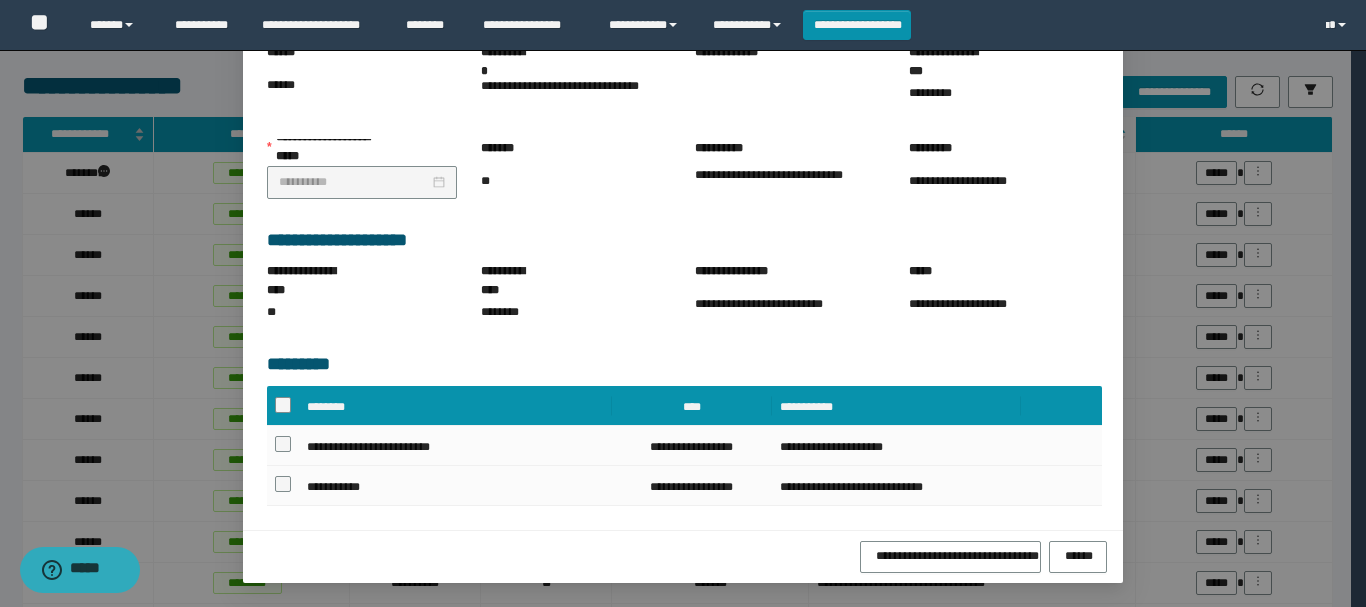 scroll, scrollTop: 217, scrollLeft: 0, axis: vertical 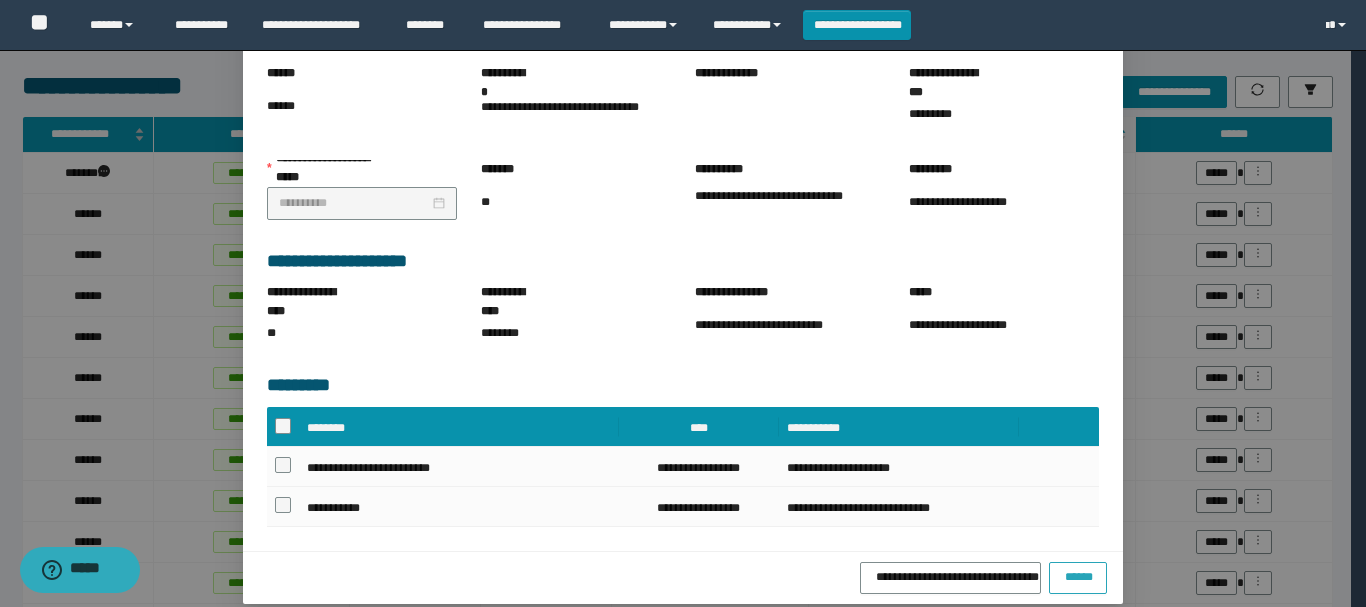 click on "******" at bounding box center (1078, 578) 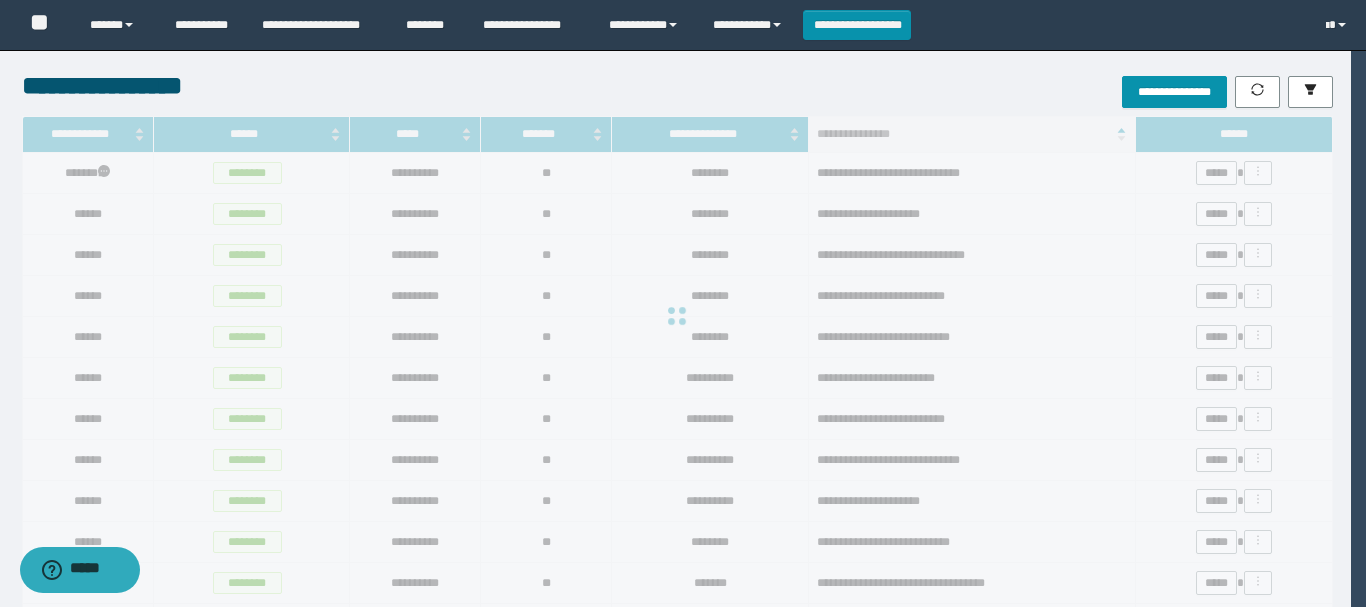 scroll, scrollTop: 117, scrollLeft: 0, axis: vertical 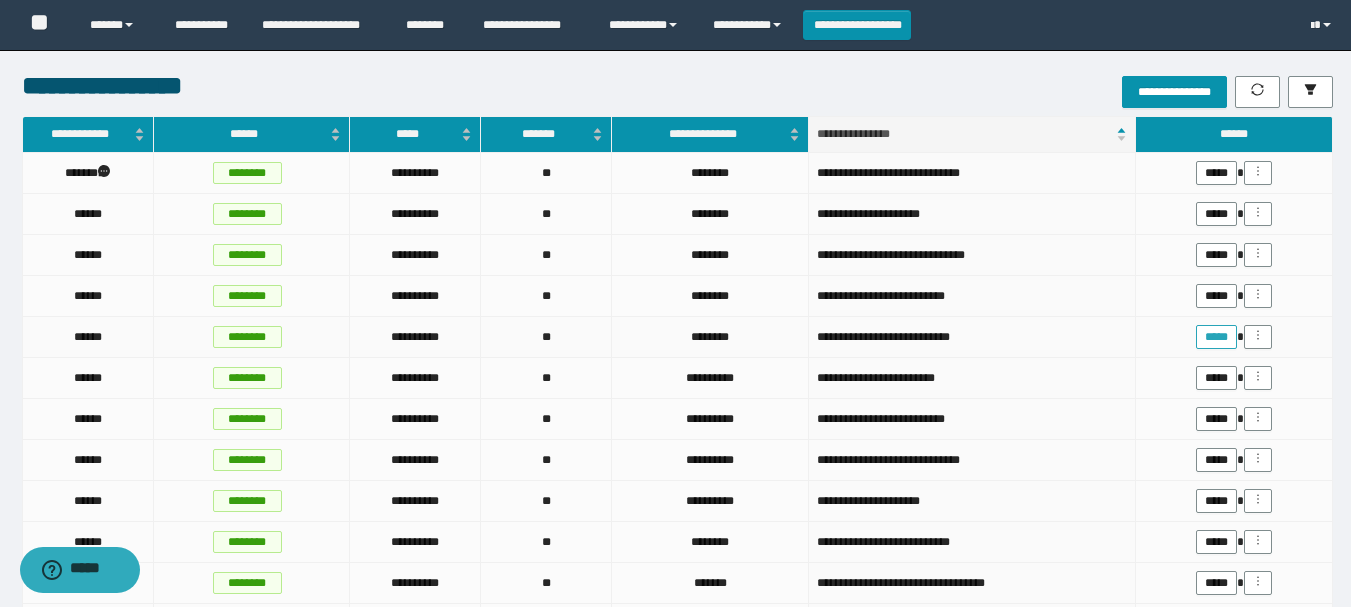 click on "*****" at bounding box center (1216, 337) 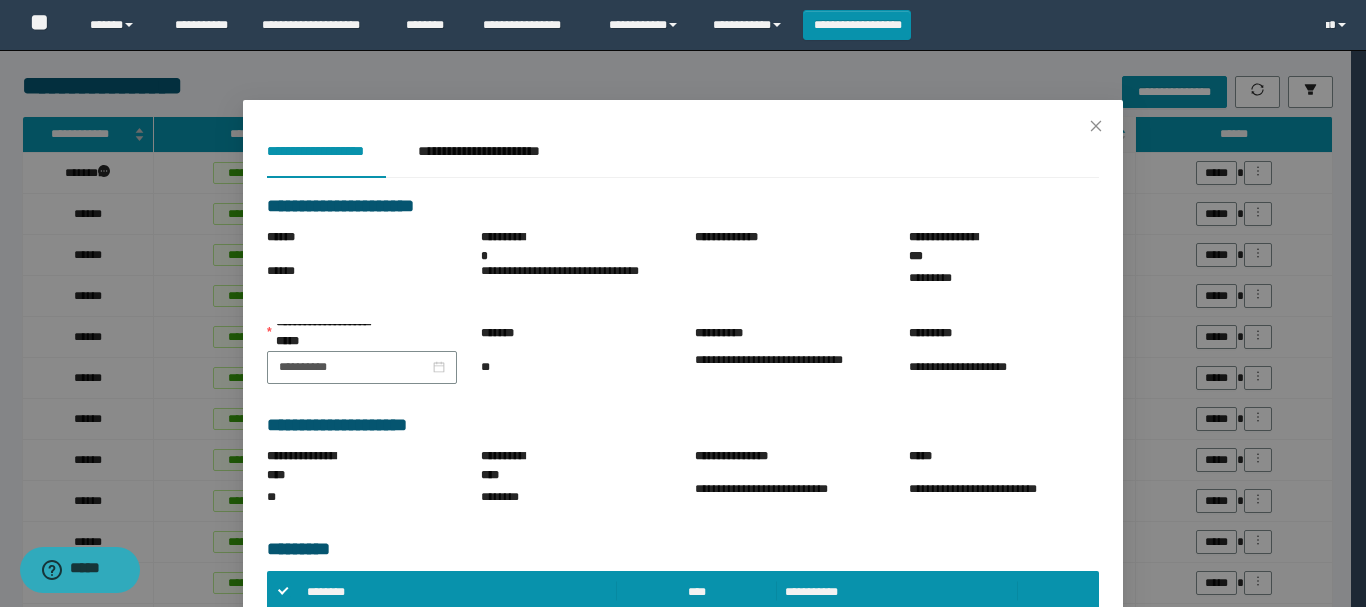 scroll, scrollTop: 300, scrollLeft: 0, axis: vertical 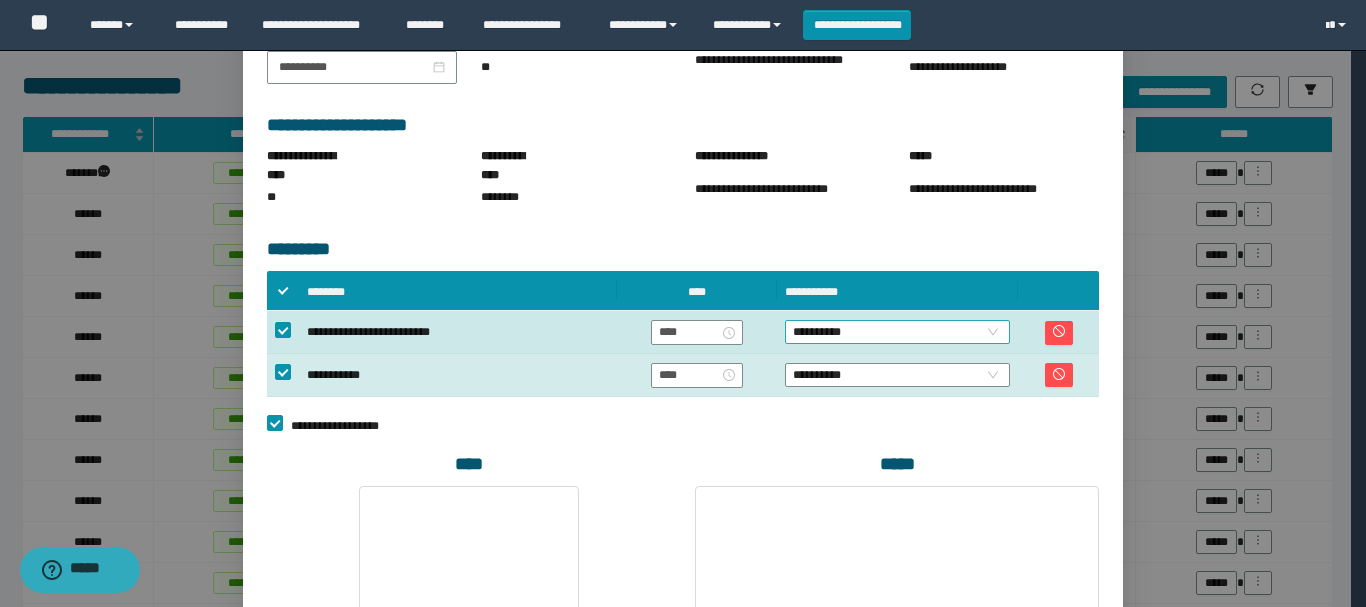 click on "**********" at bounding box center [897, 332] 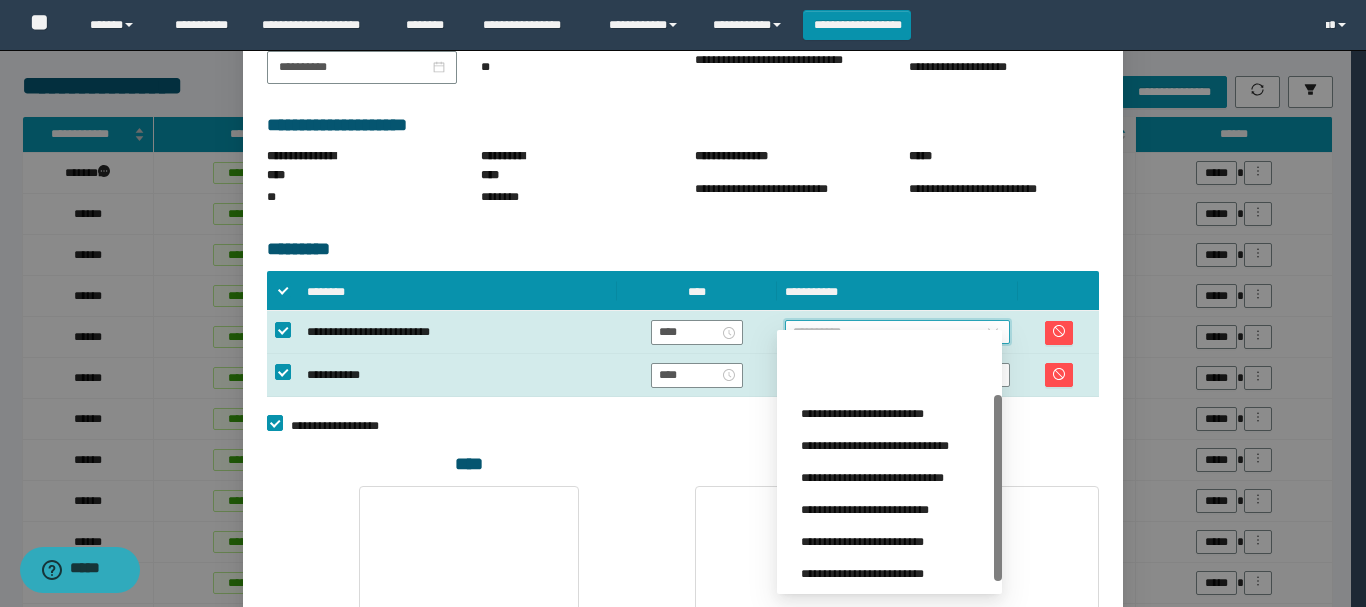 scroll, scrollTop: 96, scrollLeft: 0, axis: vertical 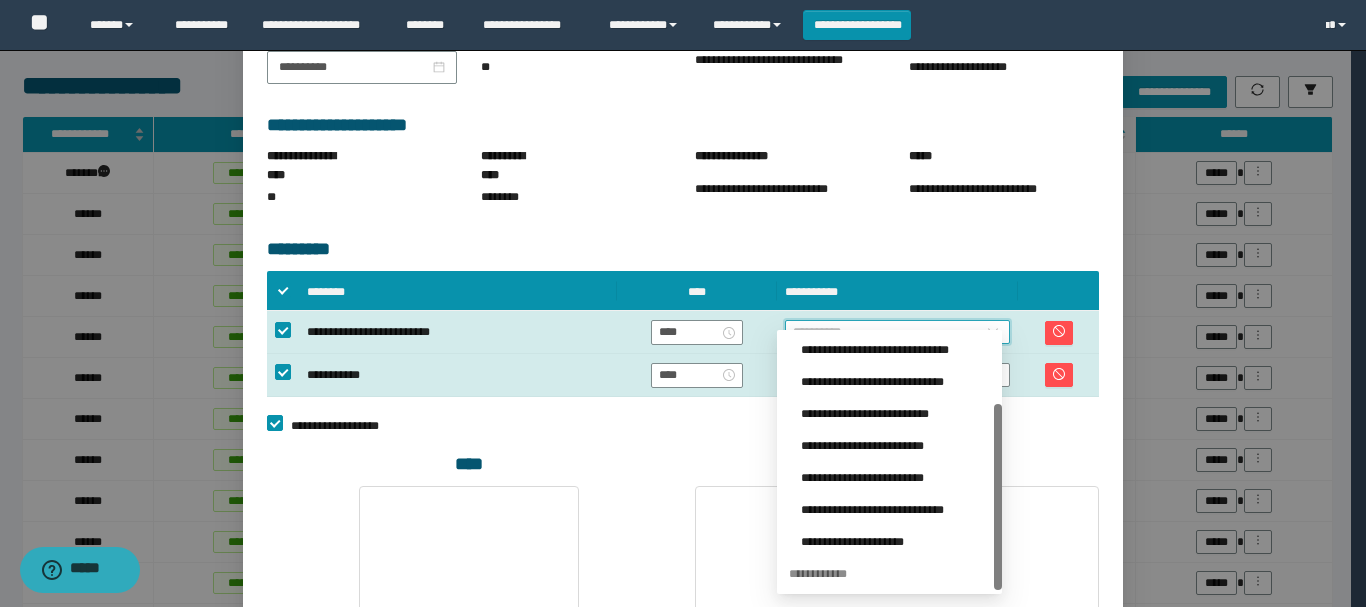 drag, startPoint x: 996, startPoint y: 374, endPoint x: 993, endPoint y: 465, distance: 91.04944 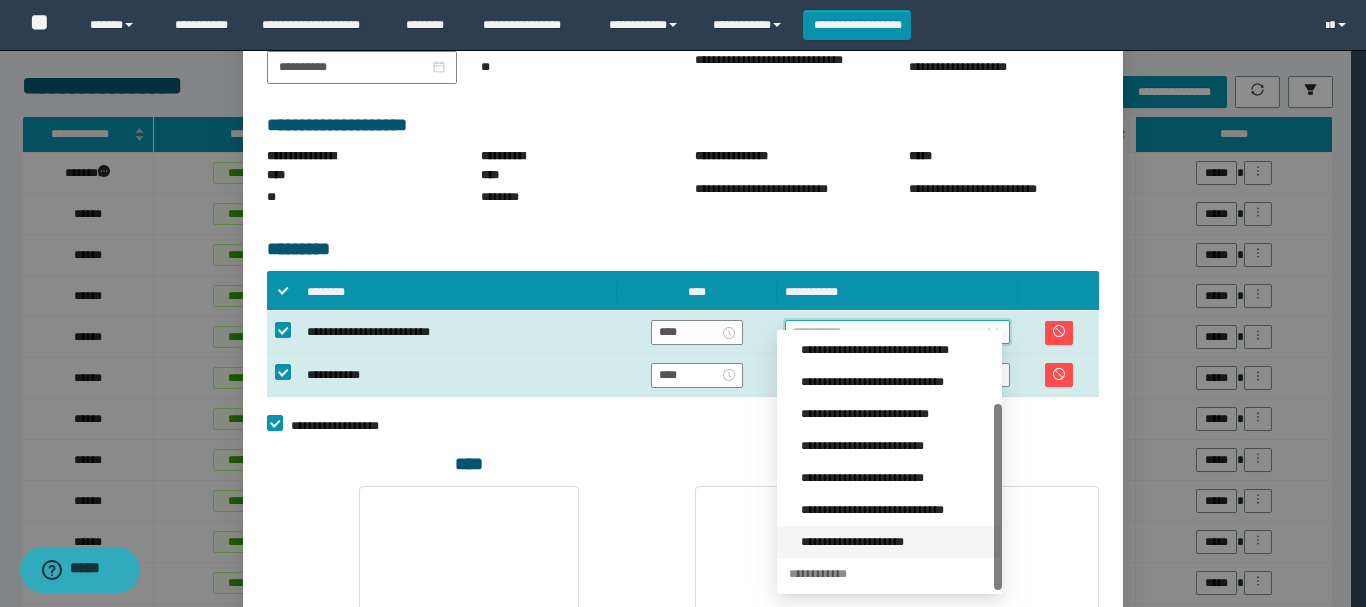 click on "**********" at bounding box center [895, 542] 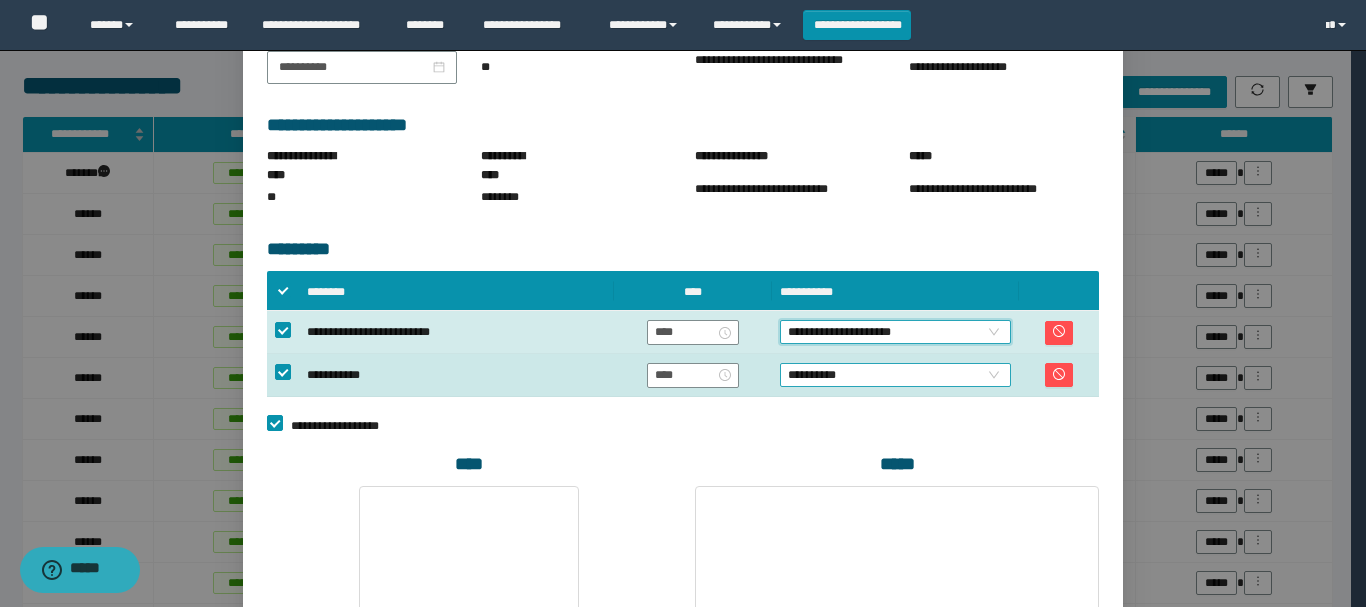 click on "**********" at bounding box center [895, 375] 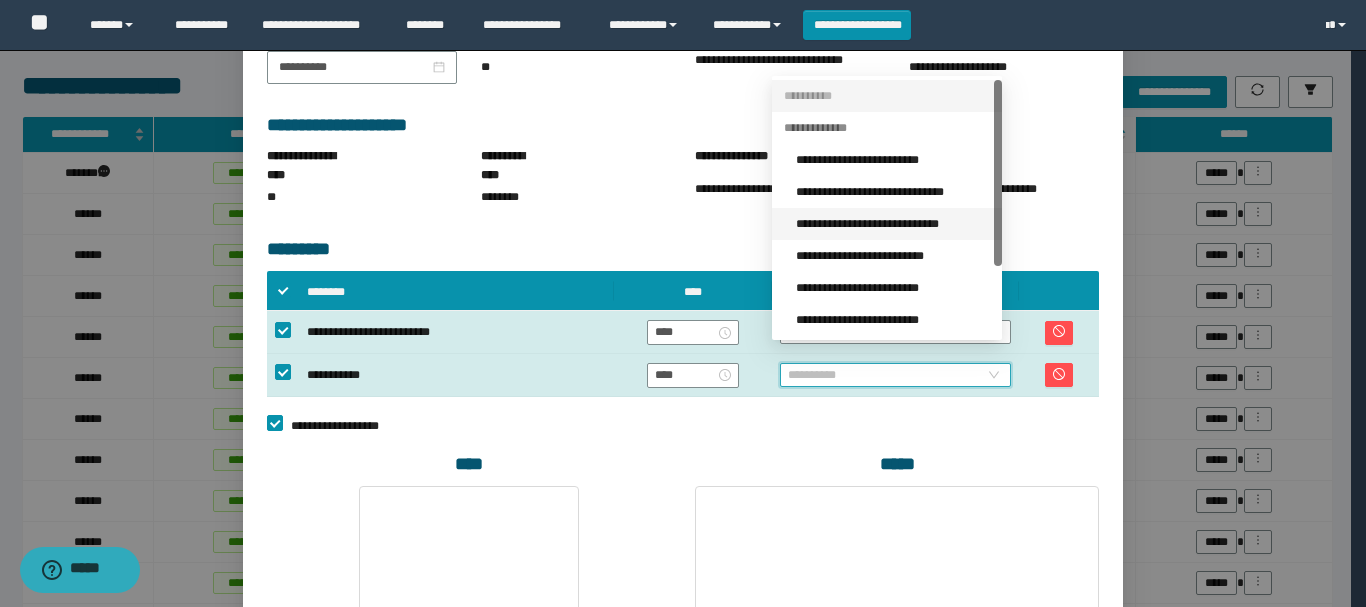 click on "**********" at bounding box center [893, 224] 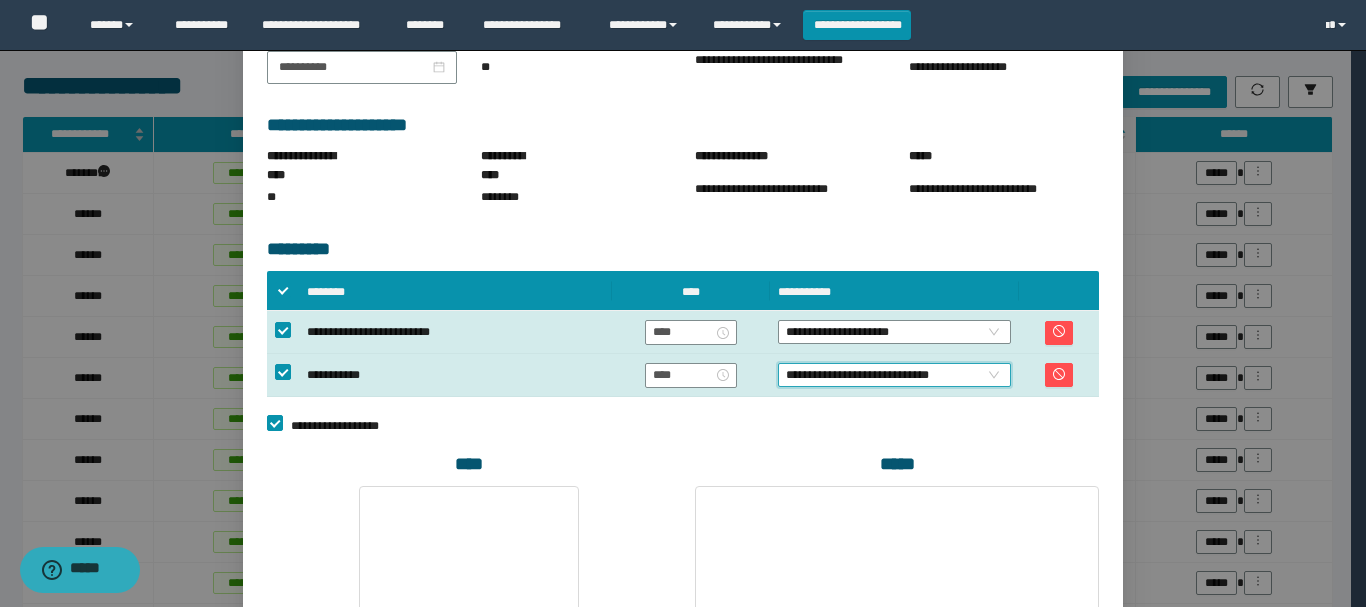 scroll, scrollTop: 540, scrollLeft: 0, axis: vertical 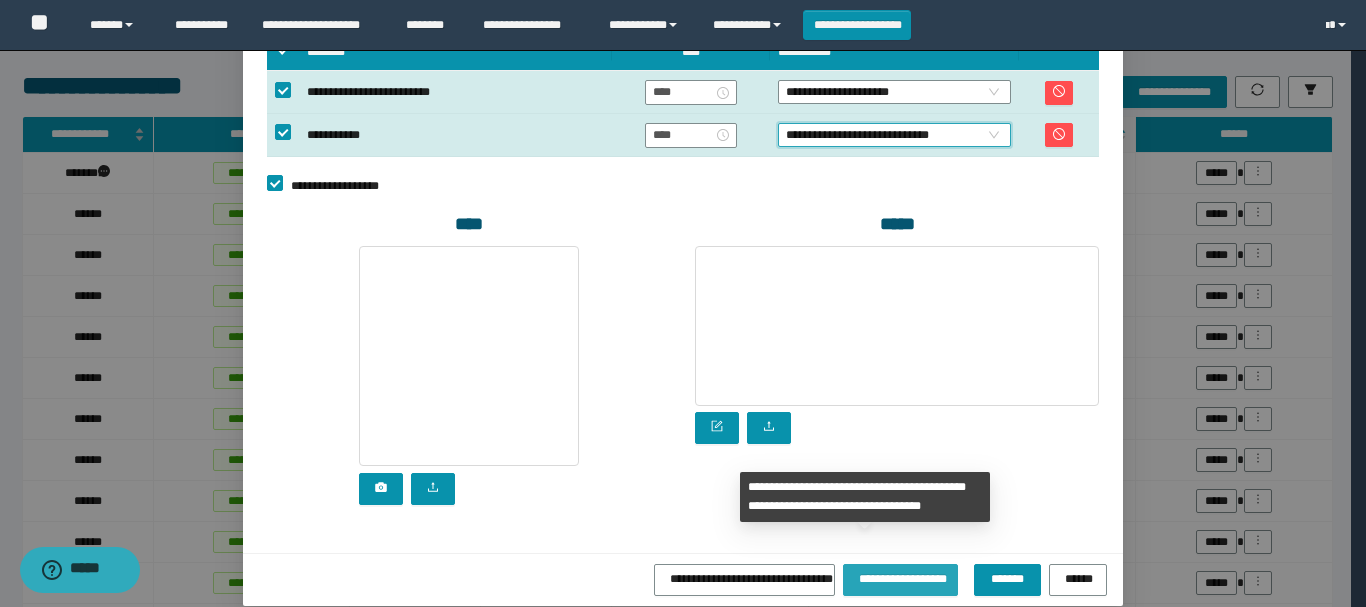 click on "**********" at bounding box center (900, 580) 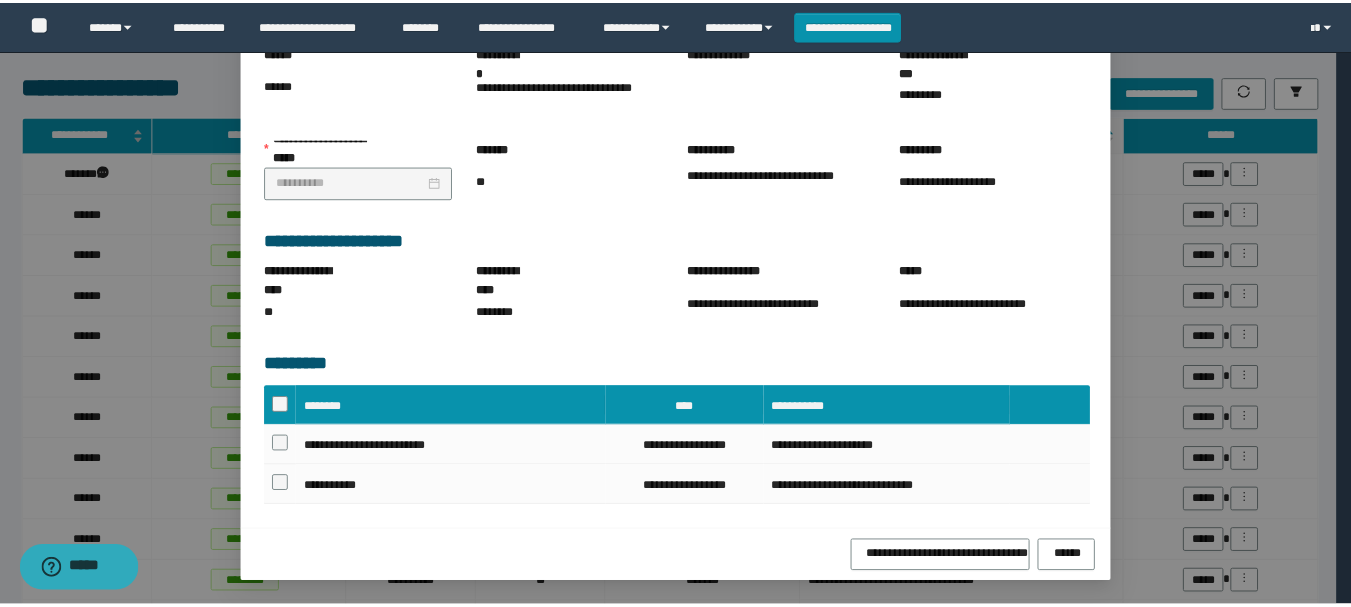 scroll, scrollTop: 217, scrollLeft: 0, axis: vertical 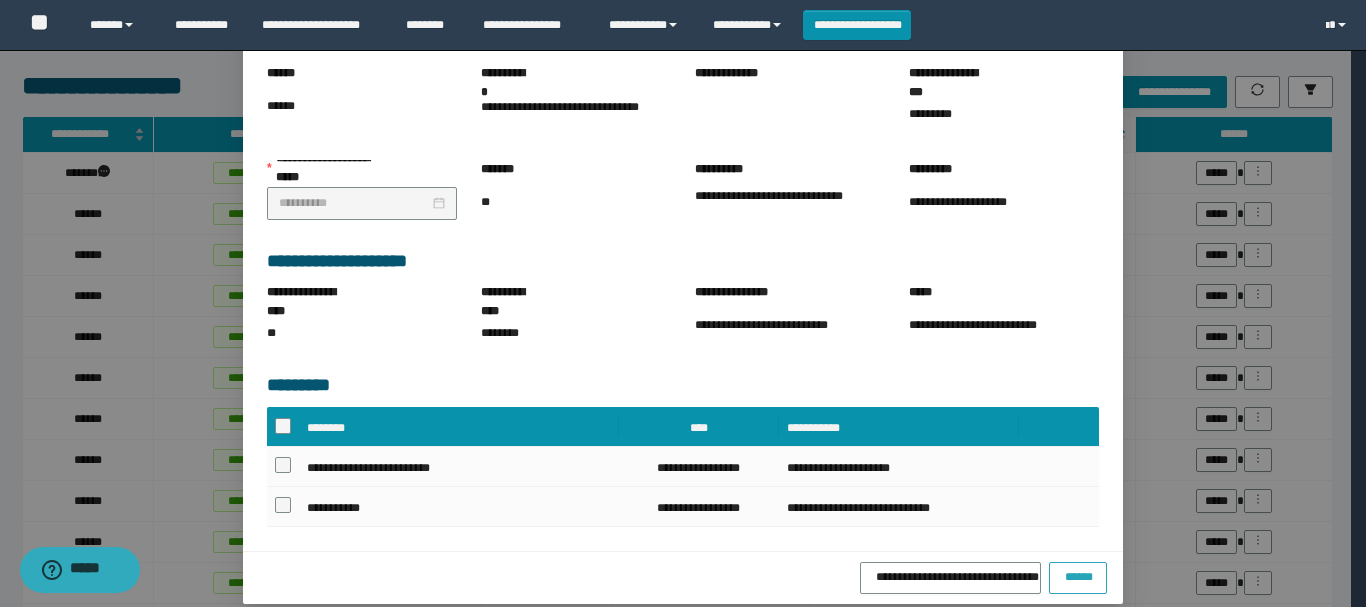 click on "******" at bounding box center [1078, 578] 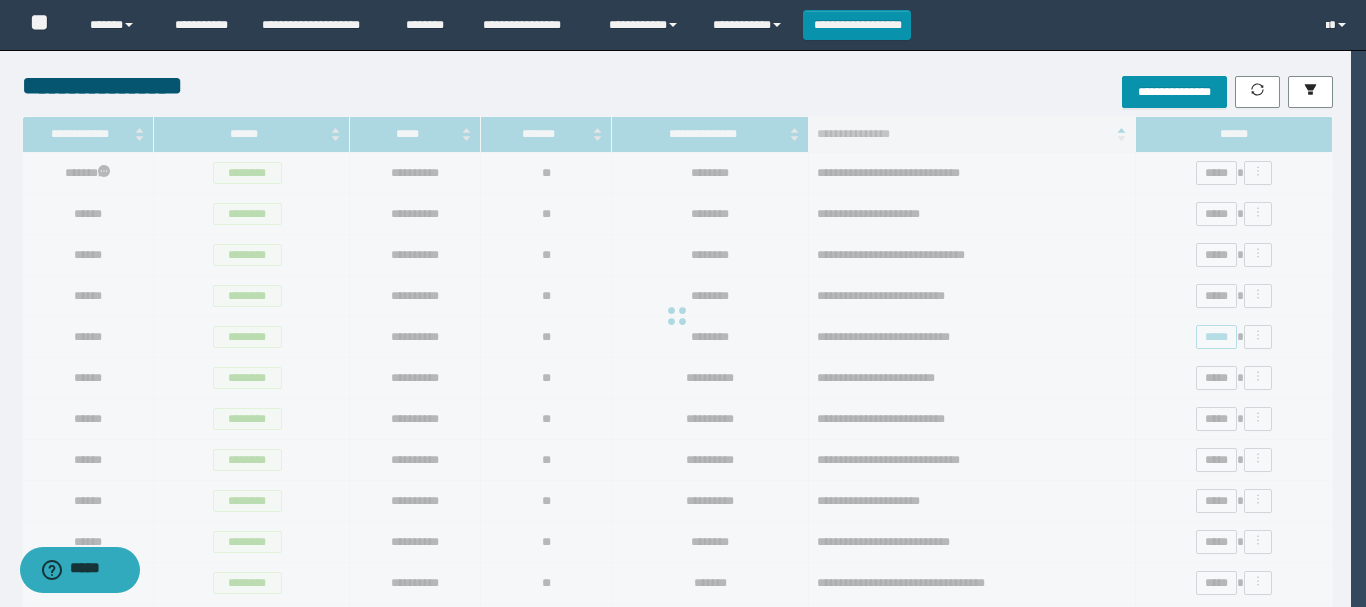 scroll, scrollTop: 0, scrollLeft: 0, axis: both 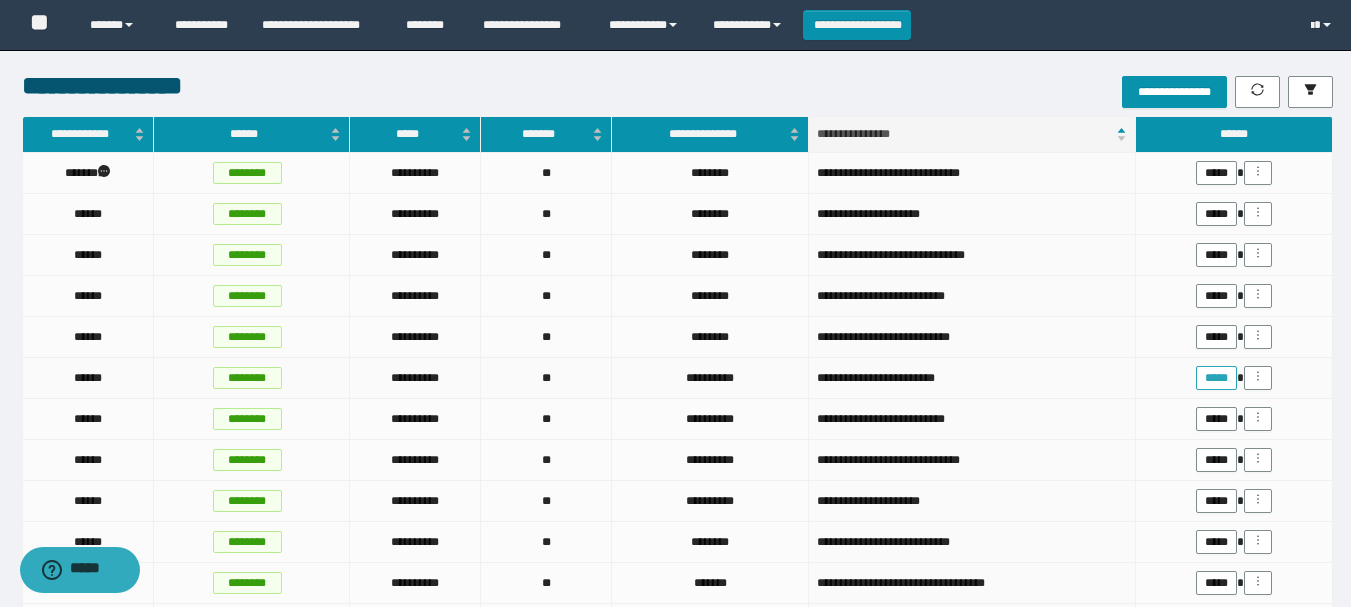 click on "*****" at bounding box center [1216, 378] 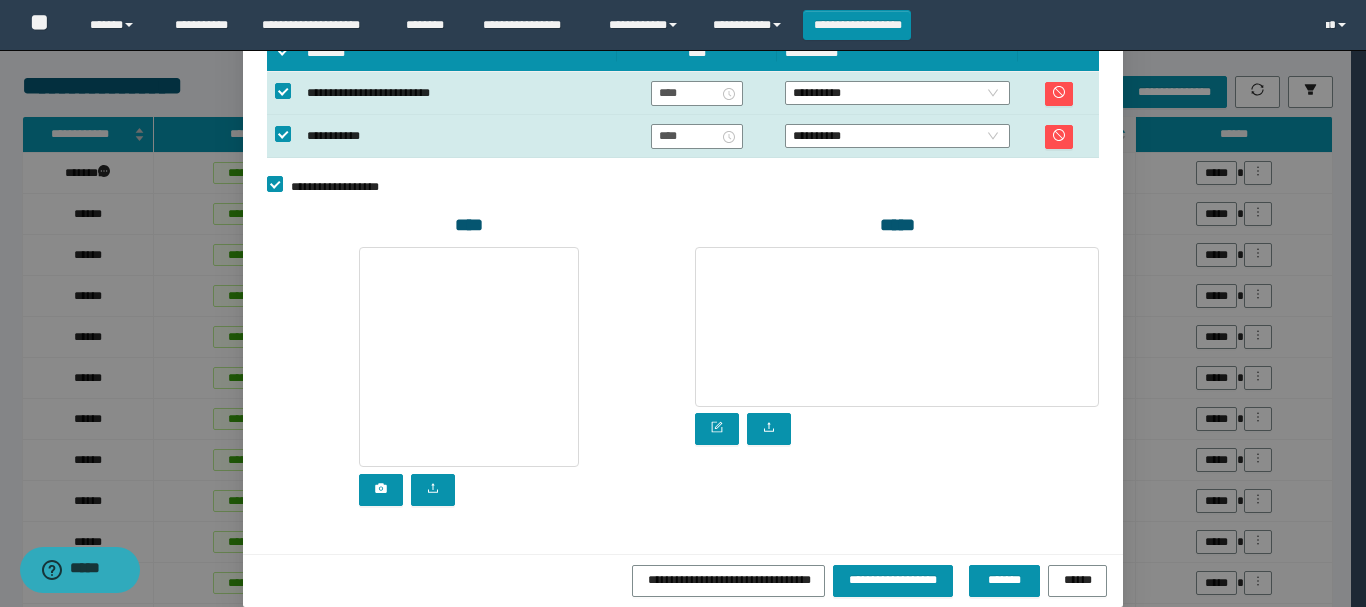 scroll, scrollTop: 340, scrollLeft: 0, axis: vertical 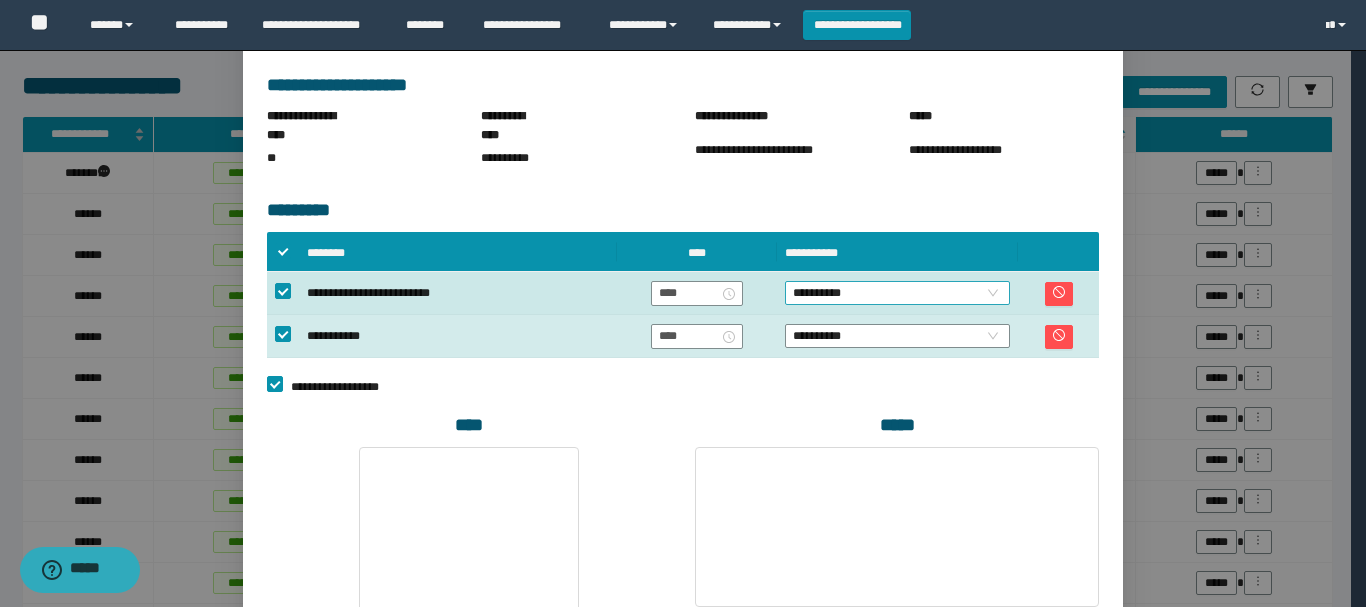 click on "**********" at bounding box center (897, 293) 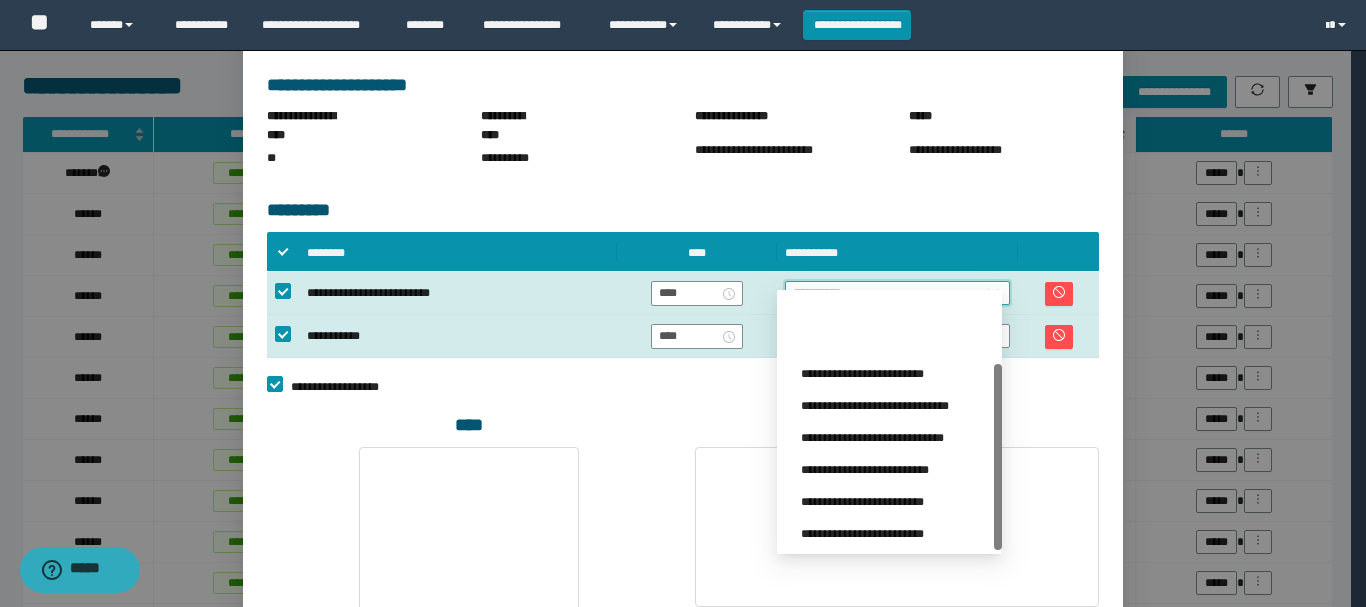 scroll, scrollTop: 96, scrollLeft: 0, axis: vertical 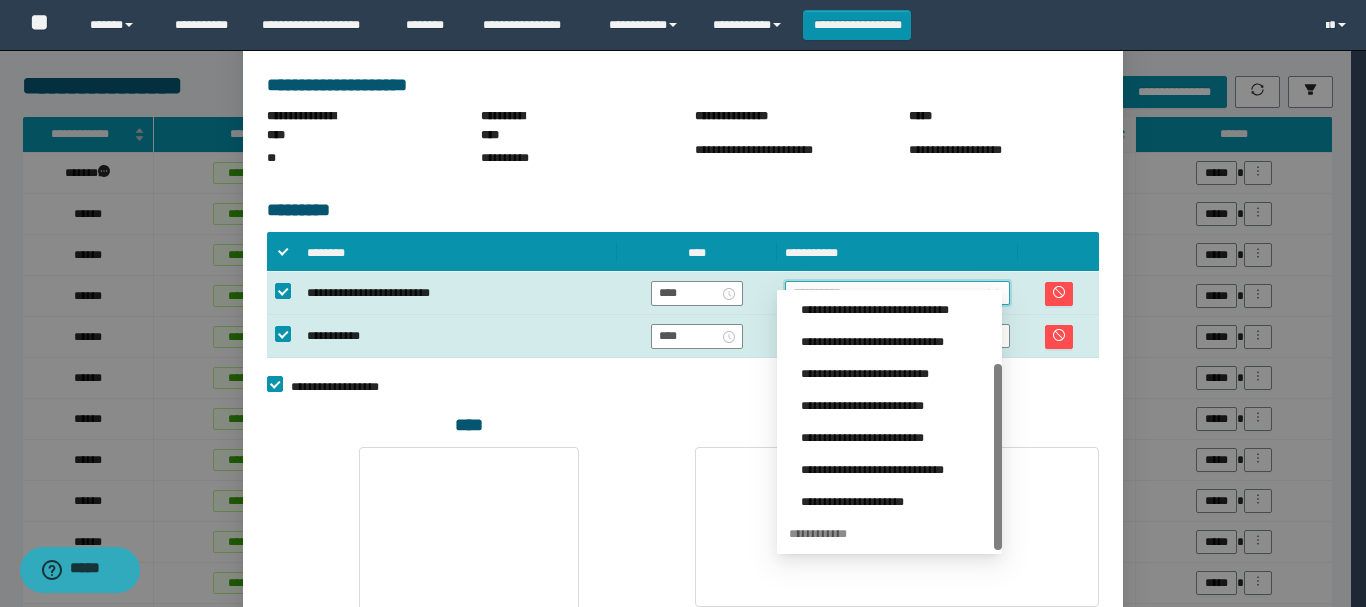 drag, startPoint x: 999, startPoint y: 368, endPoint x: 998, endPoint y: 530, distance: 162.00308 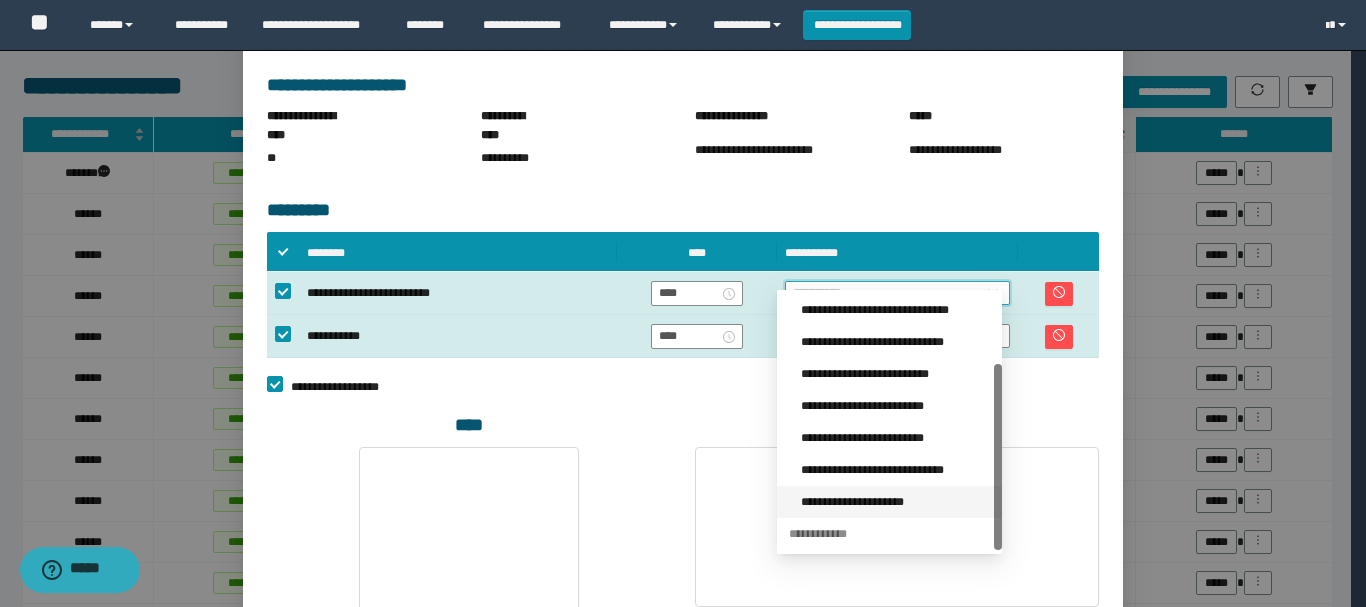 click on "**********" at bounding box center (895, 502) 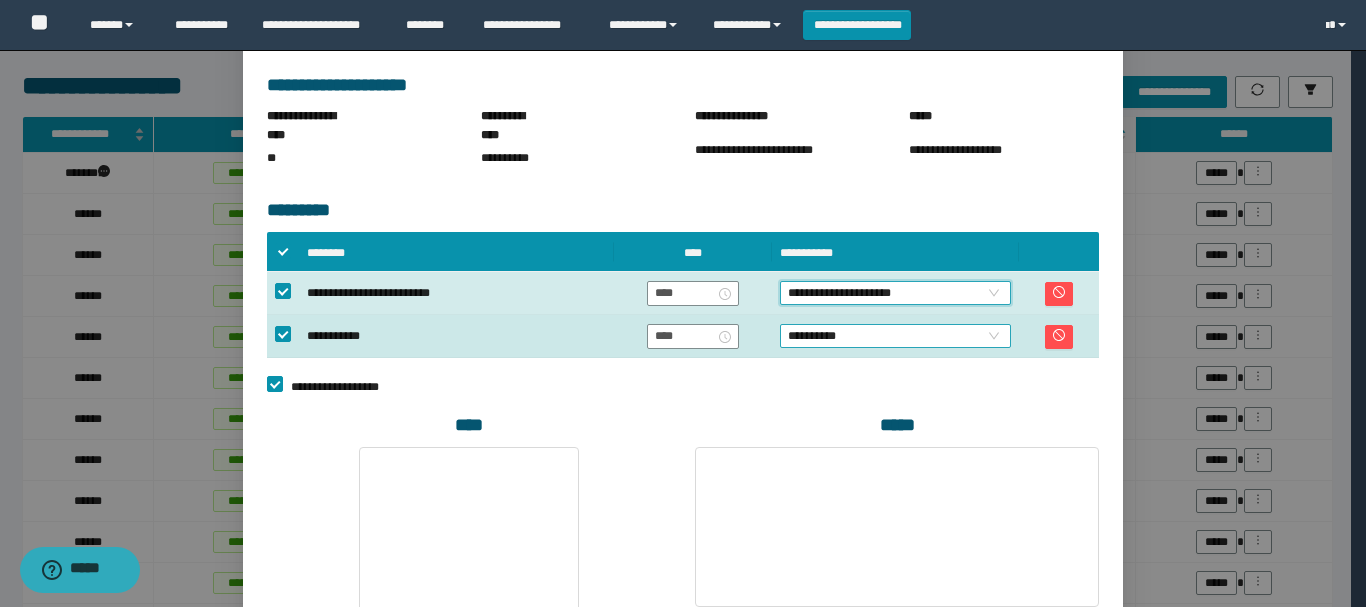 click on "**********" at bounding box center (895, 336) 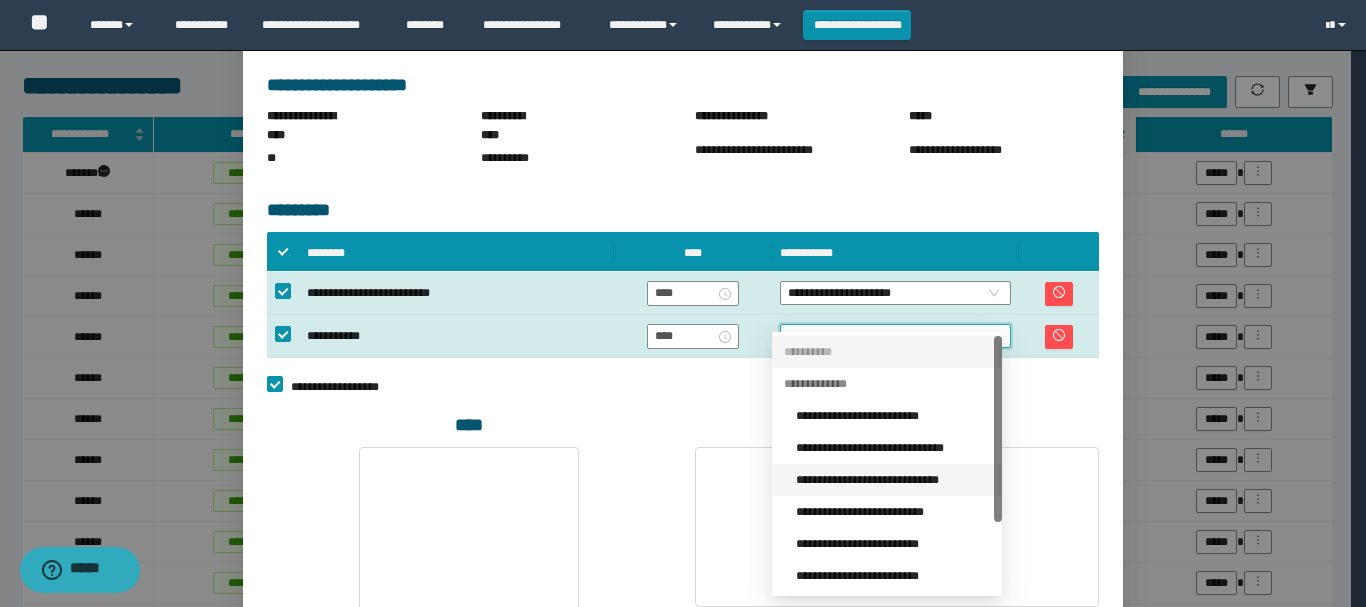 click on "**********" at bounding box center (893, 480) 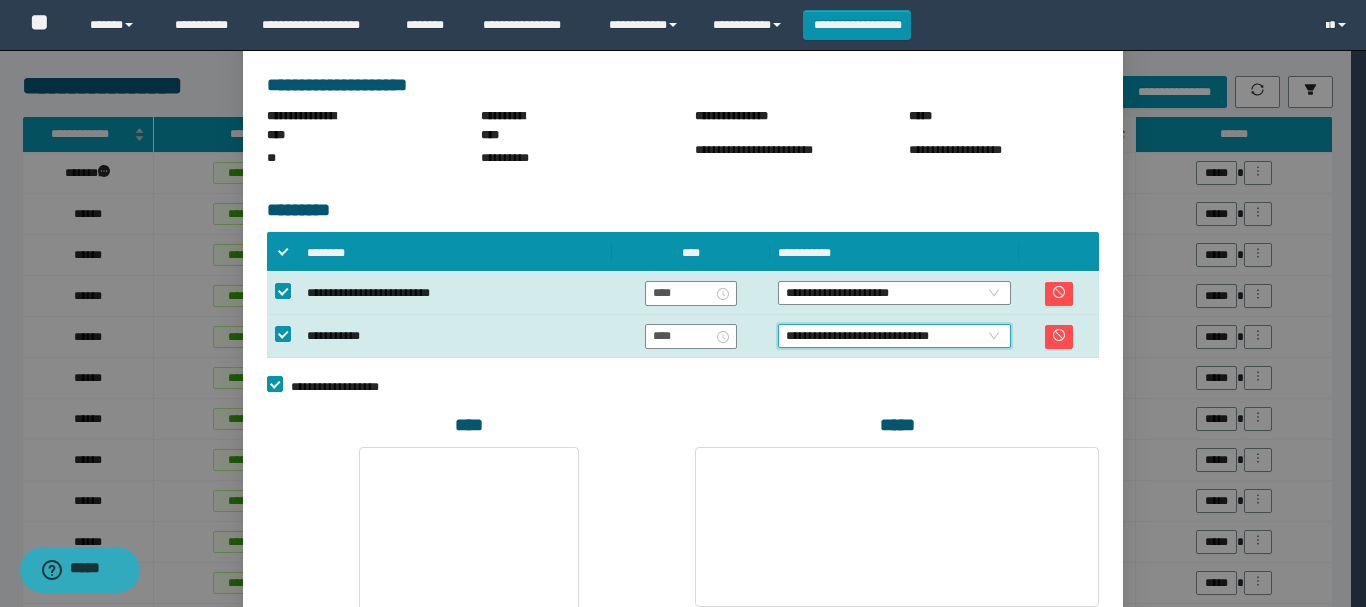 scroll, scrollTop: 540, scrollLeft: 0, axis: vertical 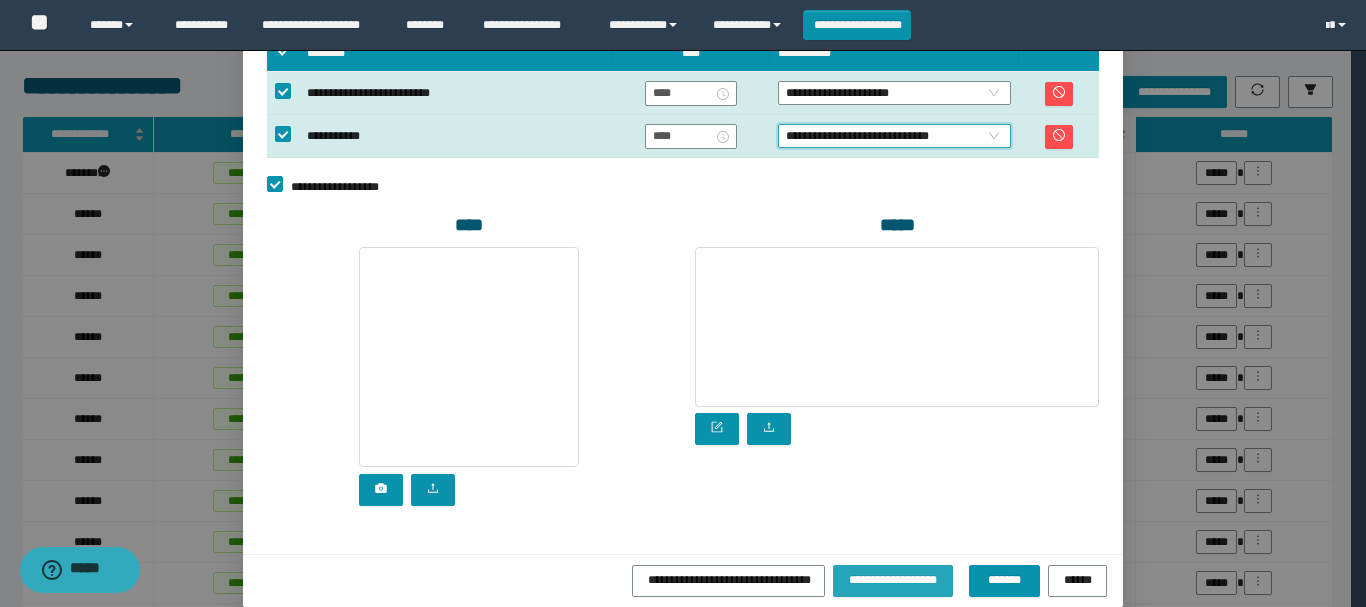 click on "**********" at bounding box center [893, 579] 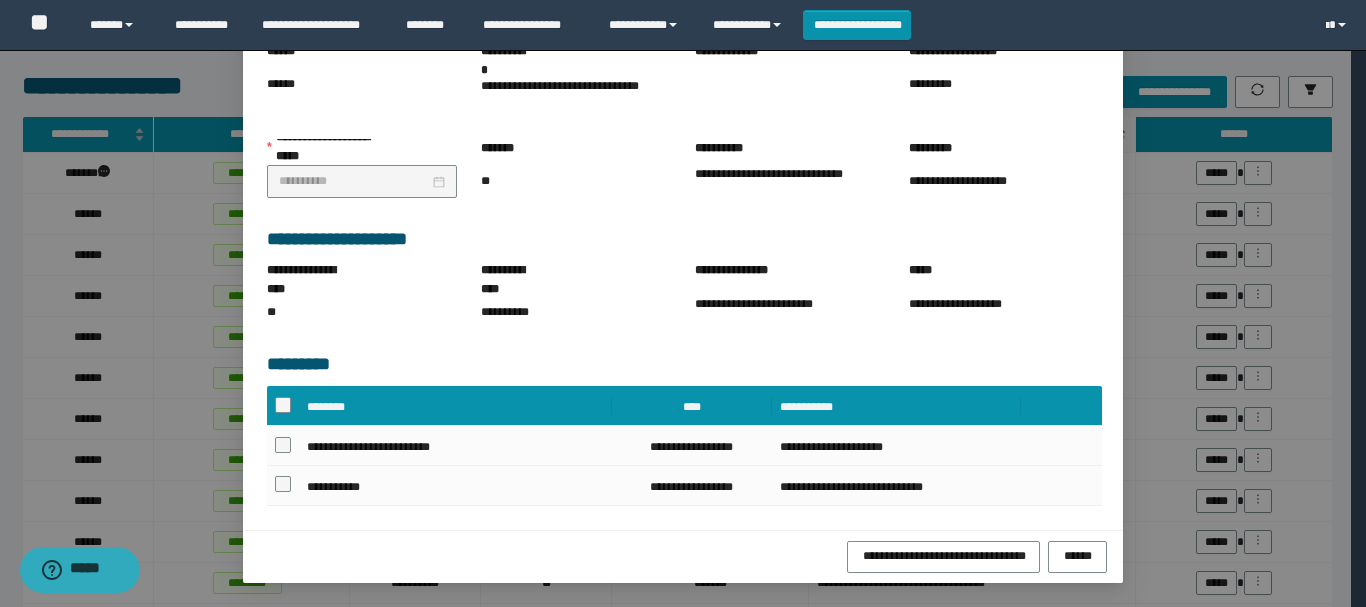 scroll, scrollTop: 217, scrollLeft: 0, axis: vertical 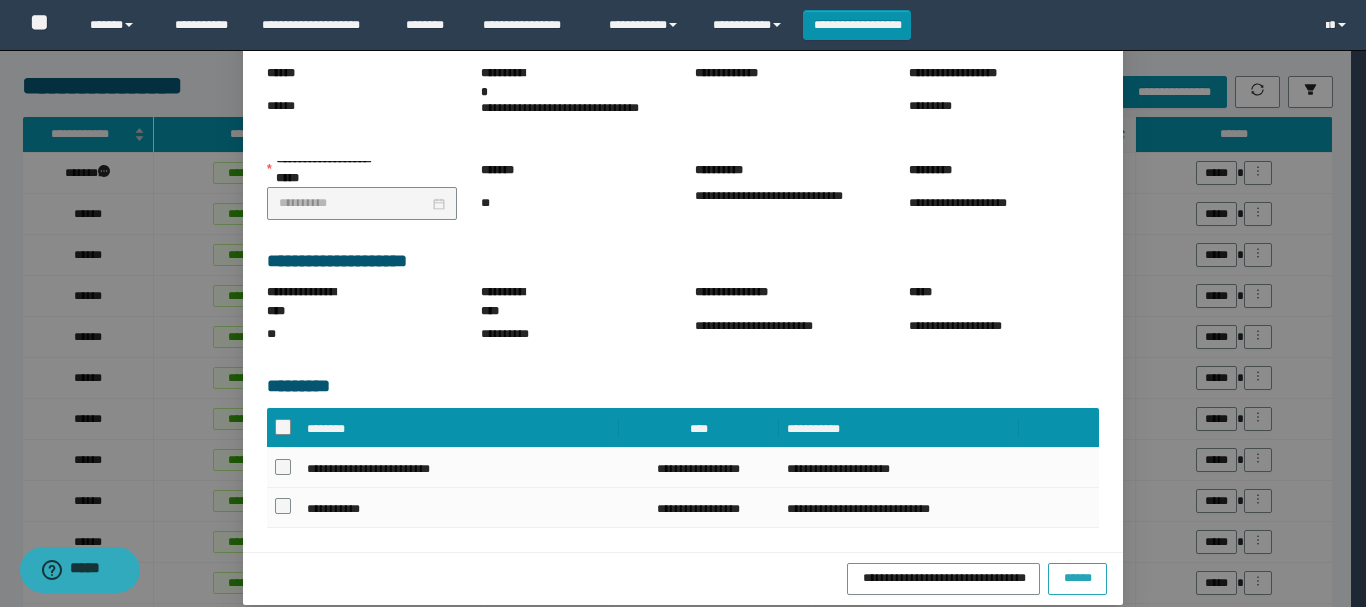 click on "******" at bounding box center (1077, 577) 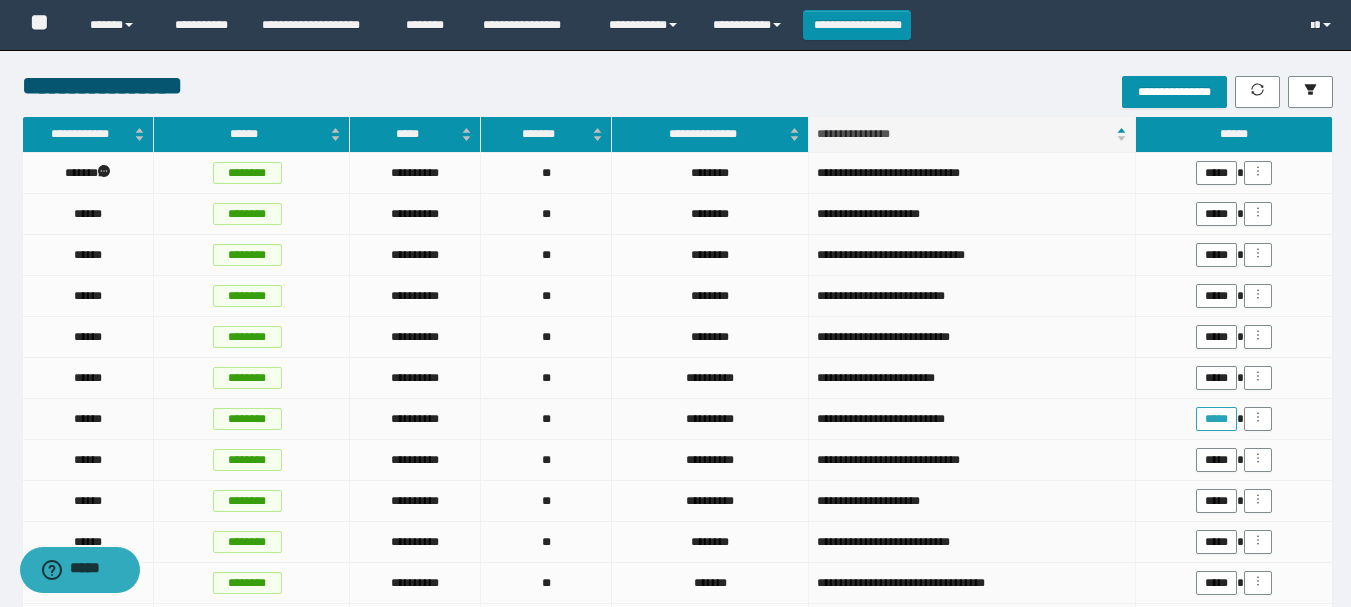 click on "*****" at bounding box center (1216, 419) 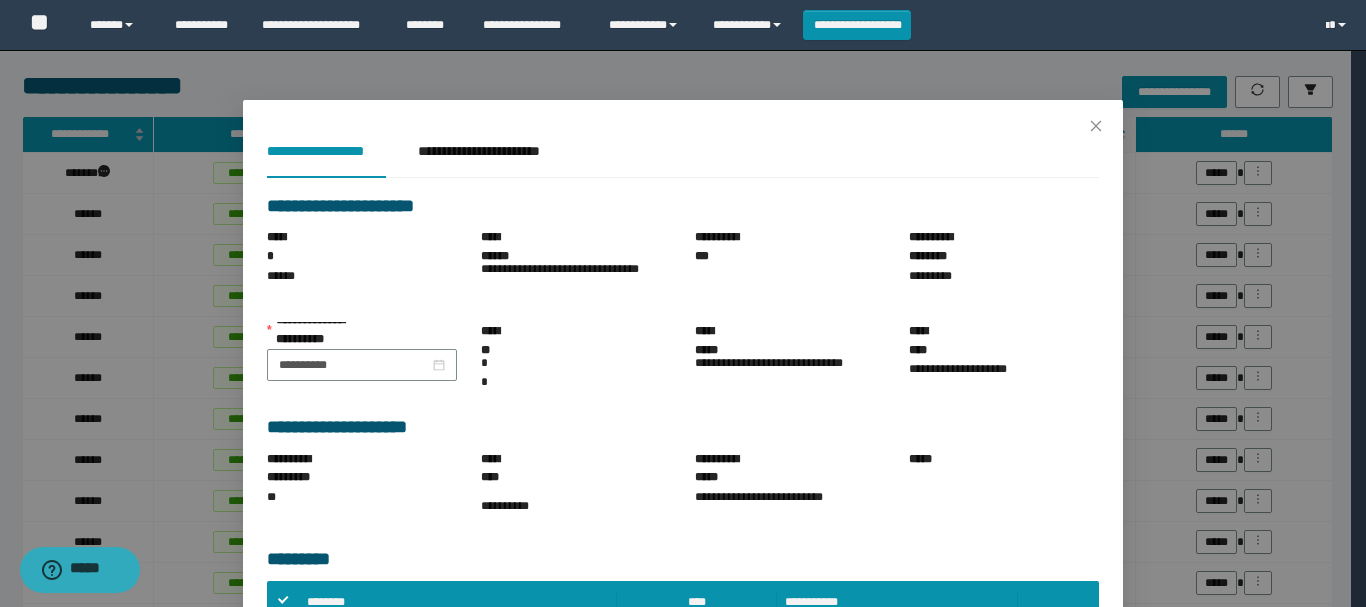 scroll, scrollTop: 300, scrollLeft: 0, axis: vertical 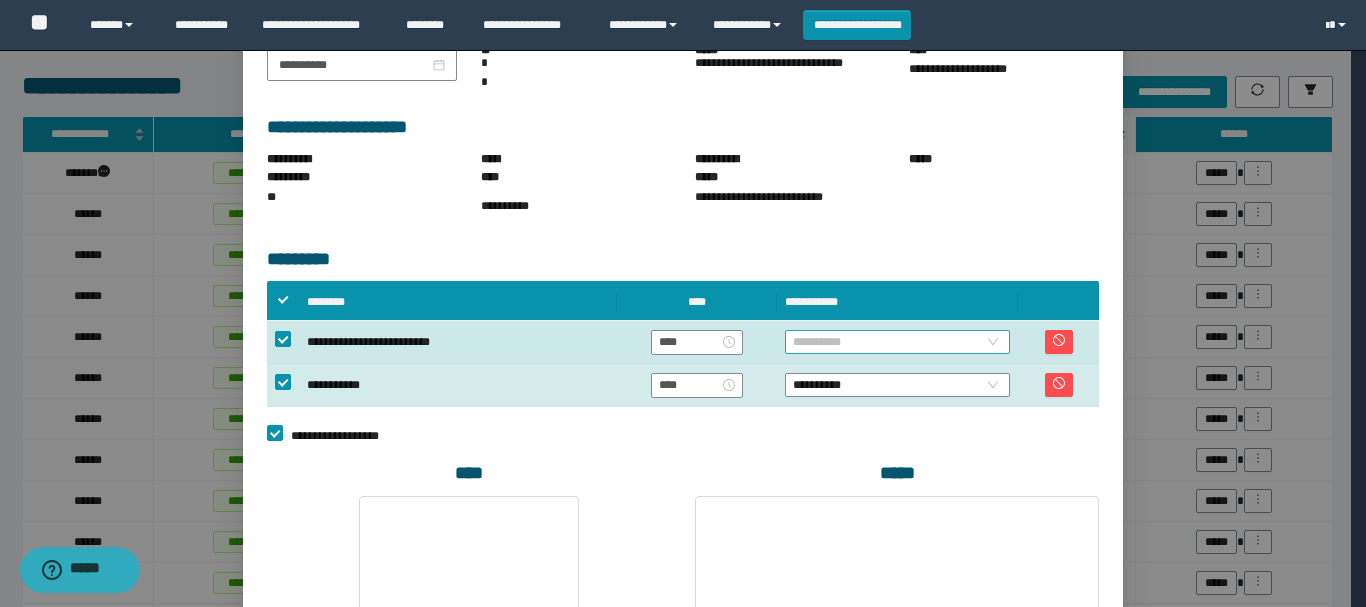 click on "**********" at bounding box center (897, 342) 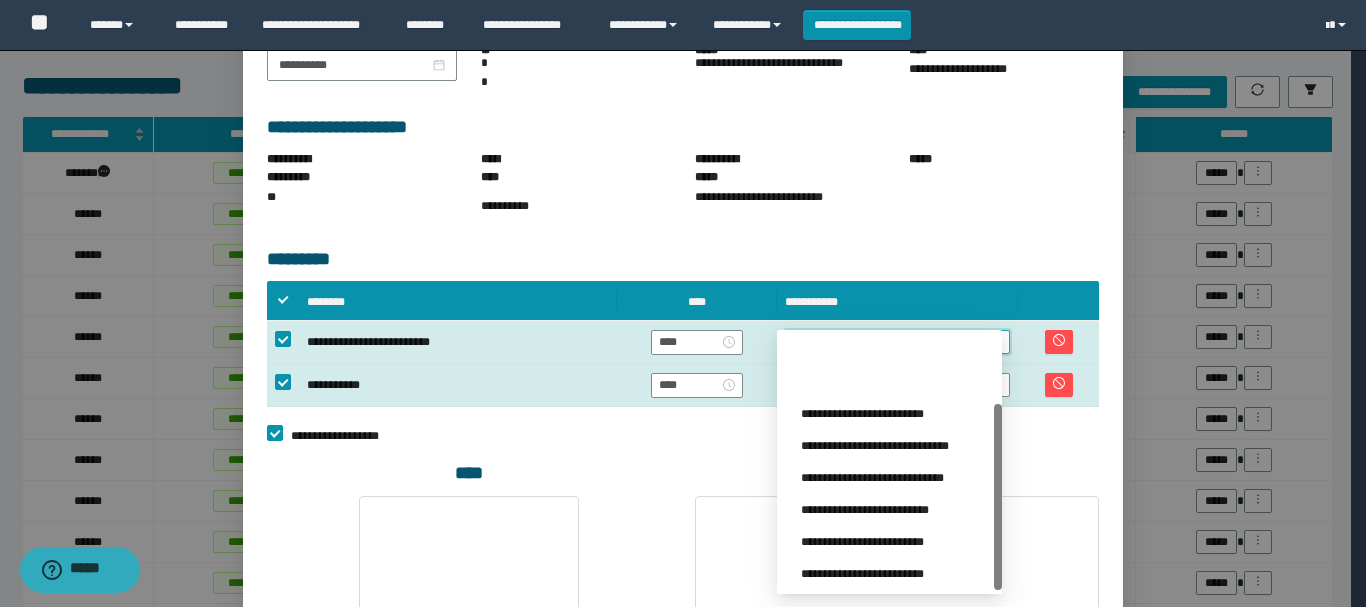 scroll, scrollTop: 96, scrollLeft: 0, axis: vertical 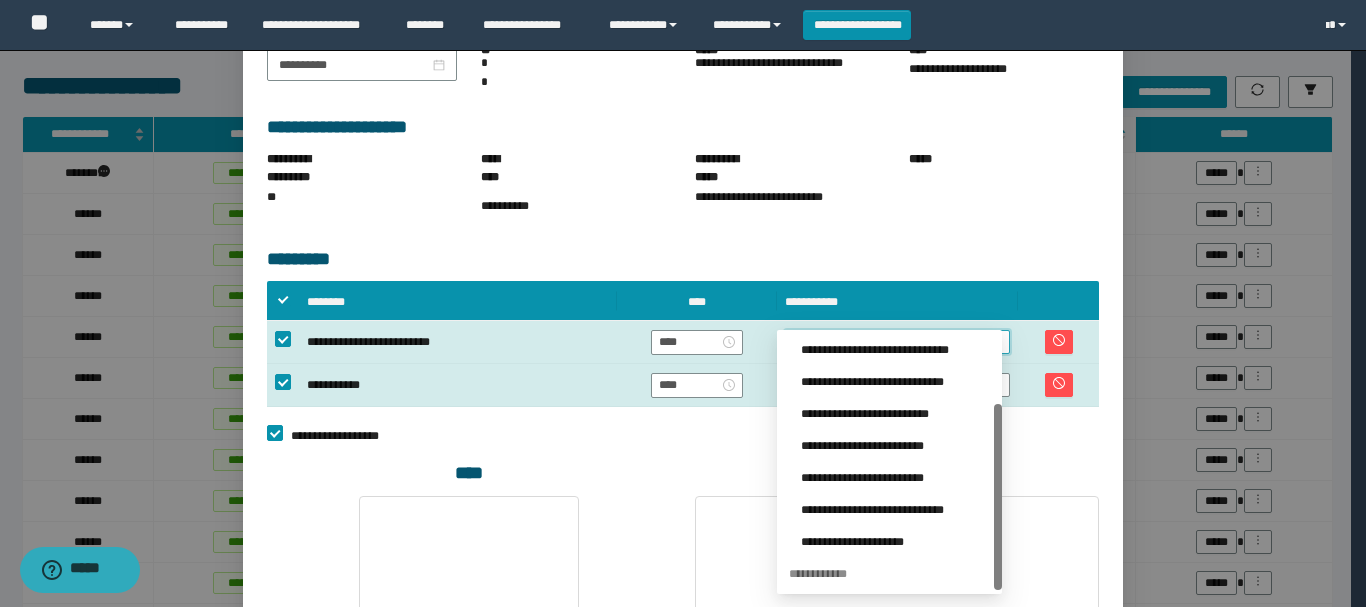 drag, startPoint x: 1001, startPoint y: 391, endPoint x: 1003, endPoint y: 536, distance: 145.0138 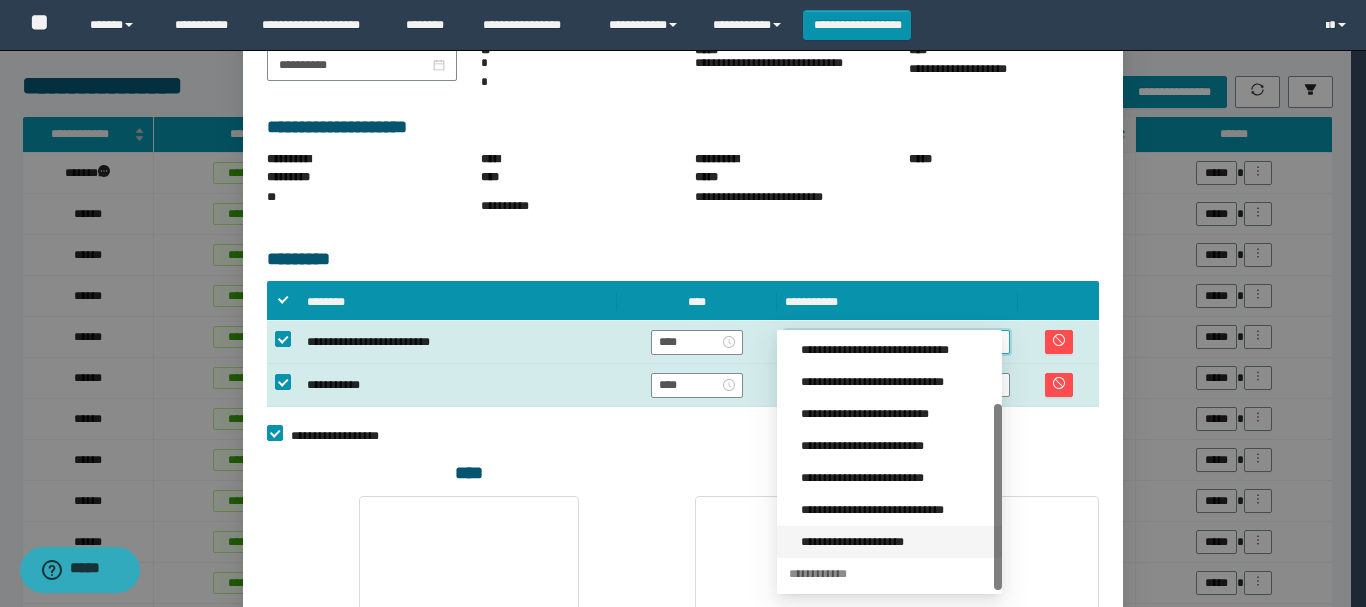 click on "**********" at bounding box center [895, 542] 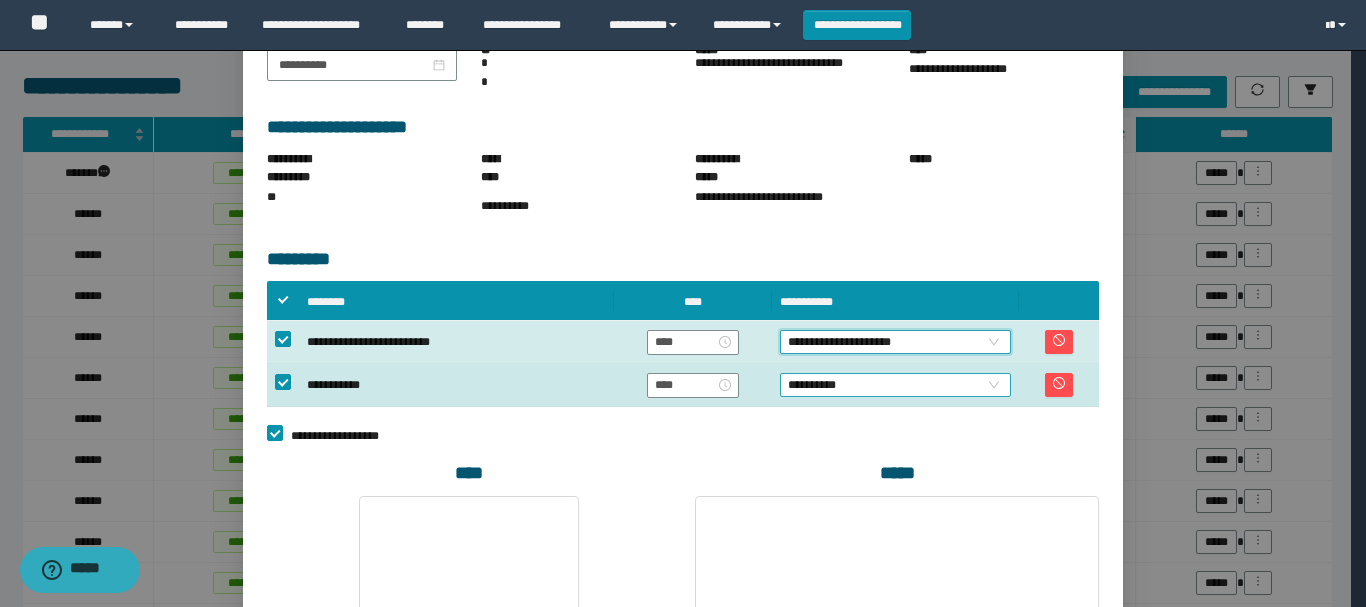 click on "**********" at bounding box center (895, 385) 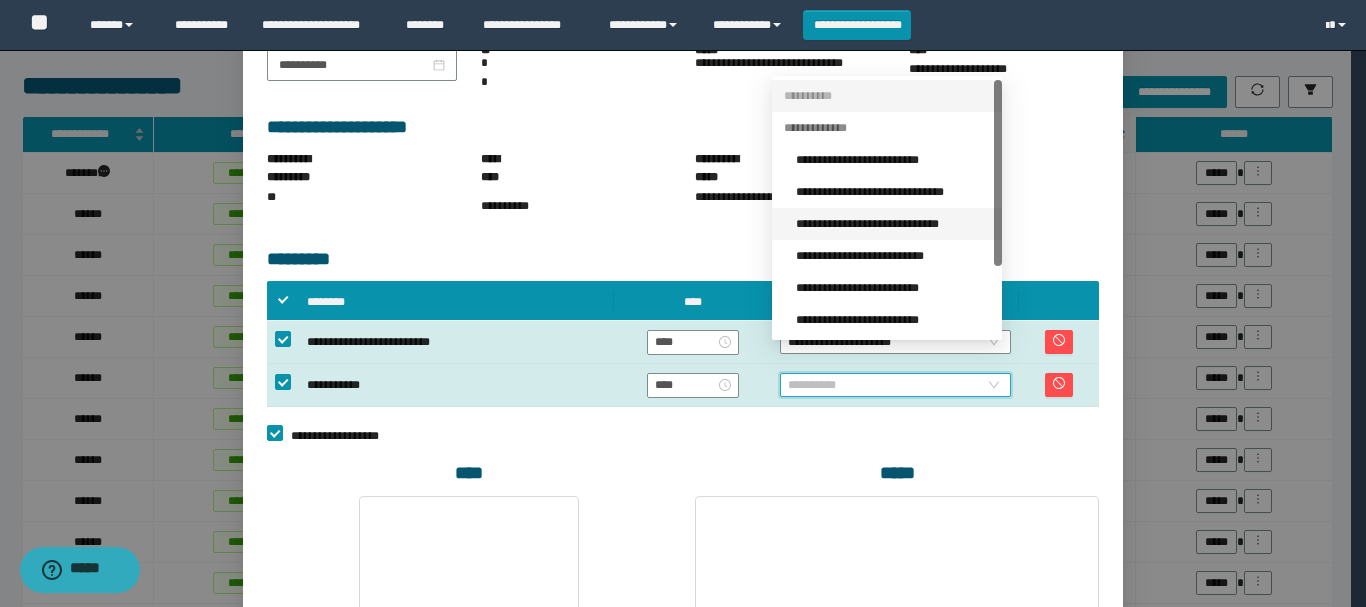 click on "**********" at bounding box center [893, 224] 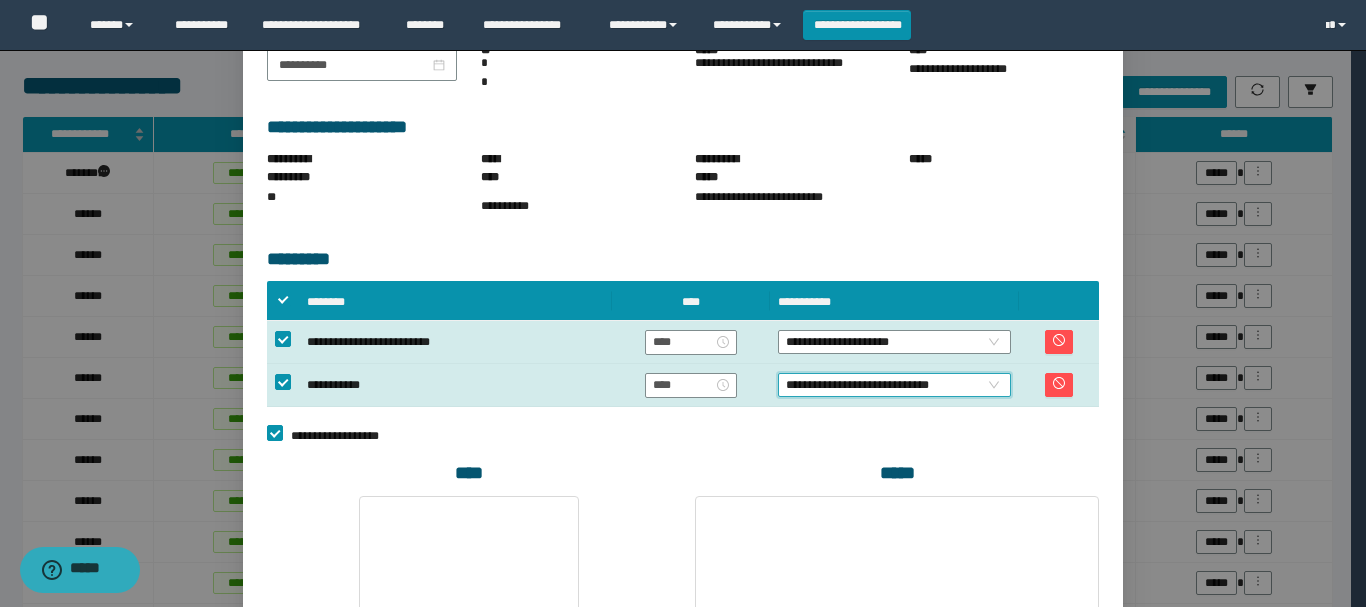 scroll, scrollTop: 540, scrollLeft: 0, axis: vertical 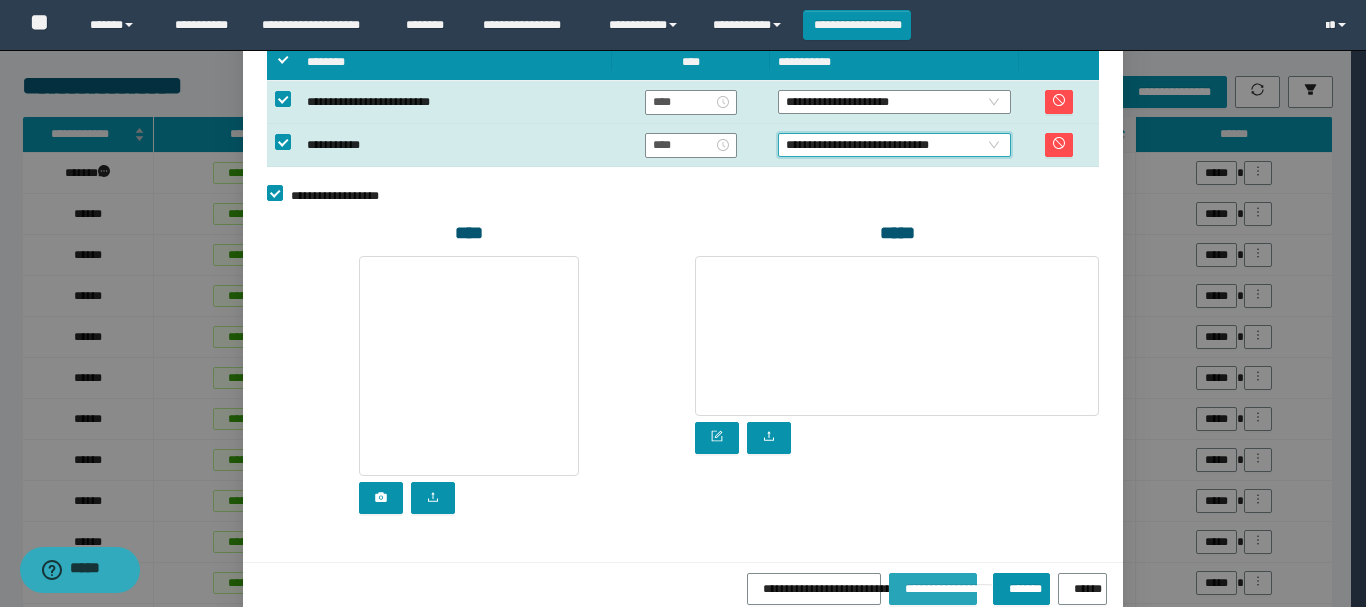 click on "**********" at bounding box center [933, 589] 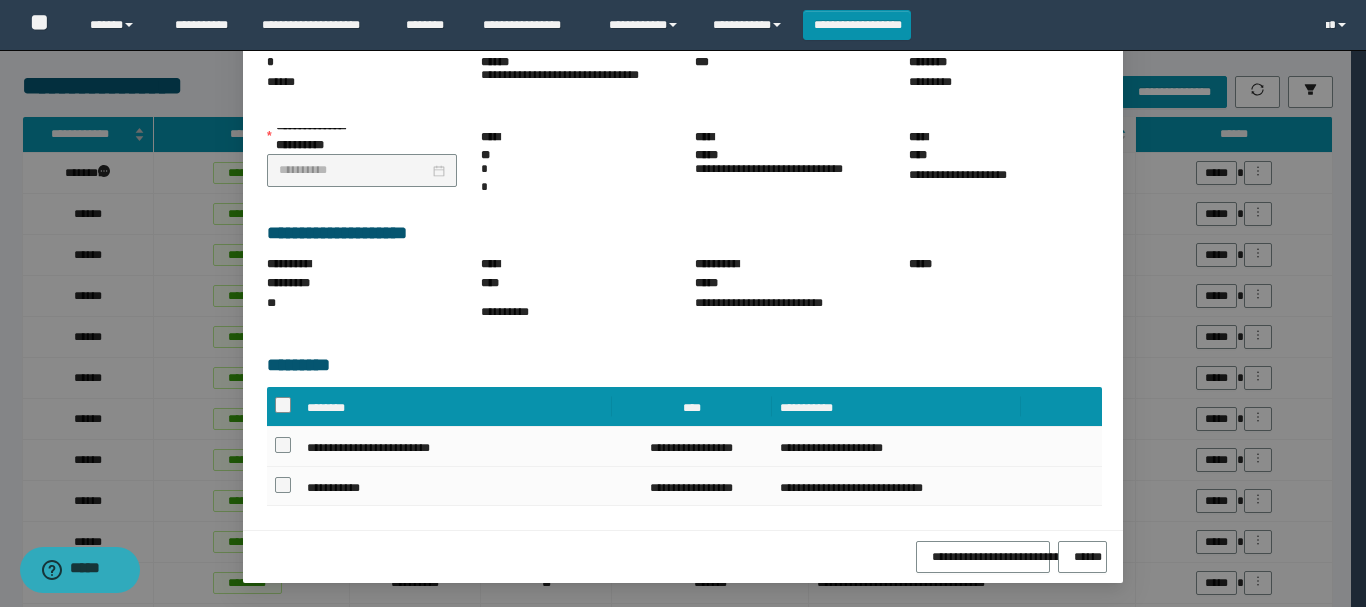 scroll, scrollTop: 217, scrollLeft: 0, axis: vertical 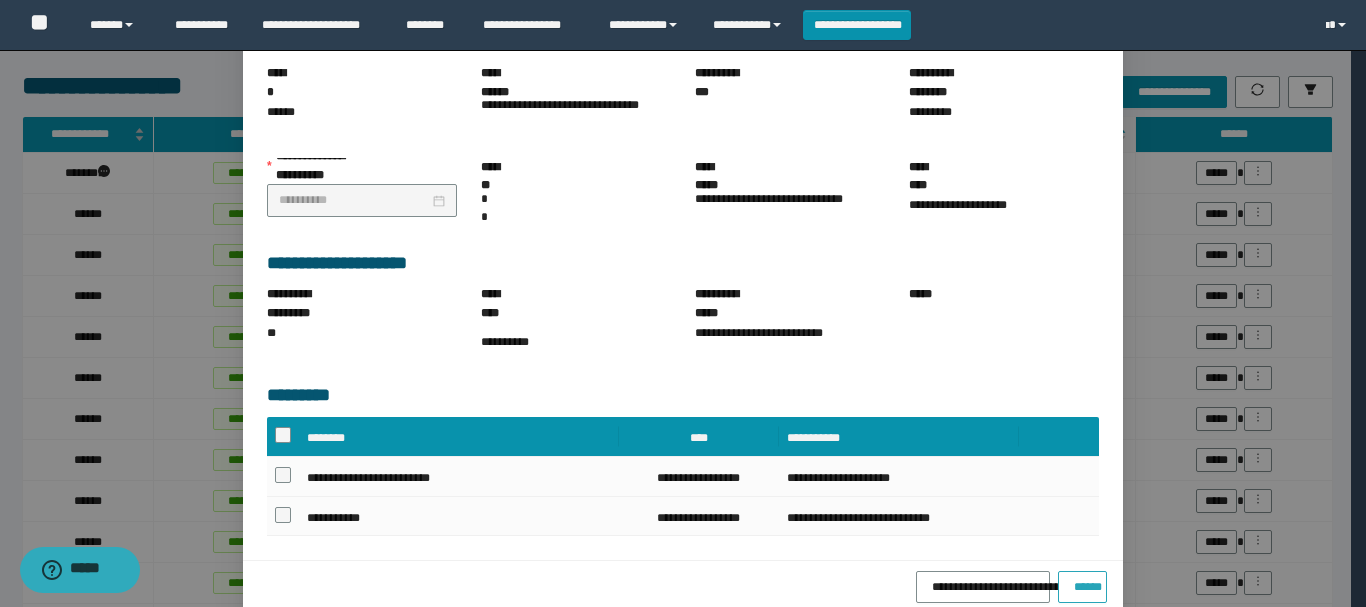click on "******" at bounding box center (1082, 587) 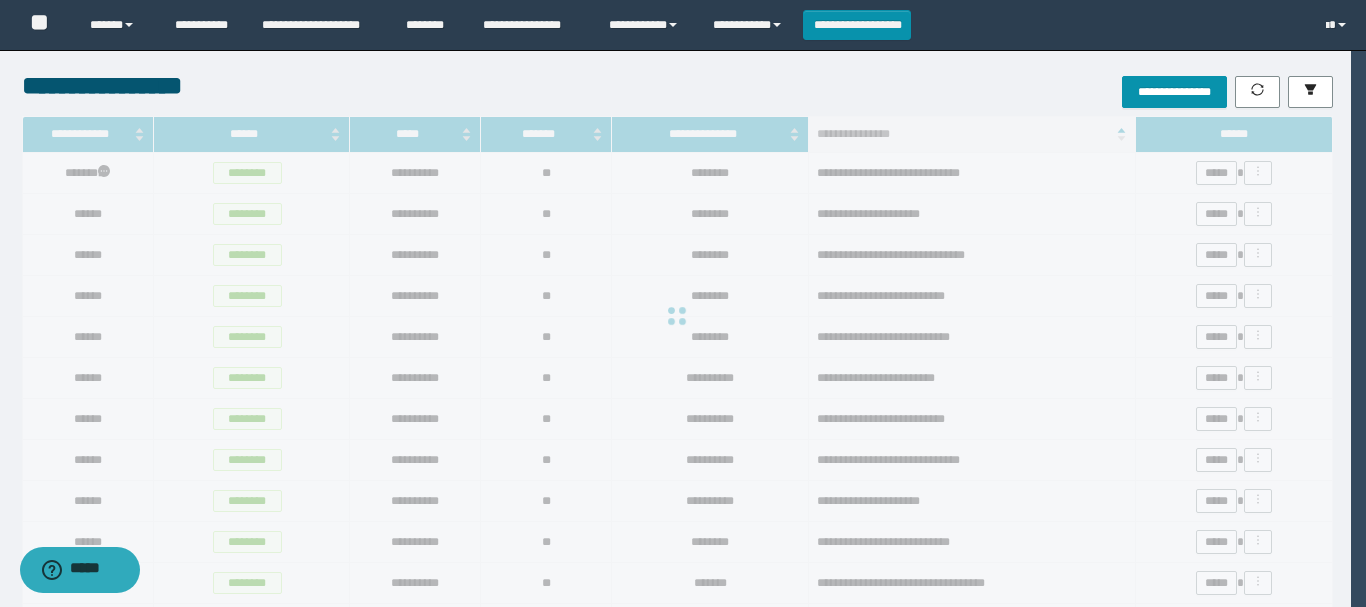 scroll, scrollTop: 117, scrollLeft: 0, axis: vertical 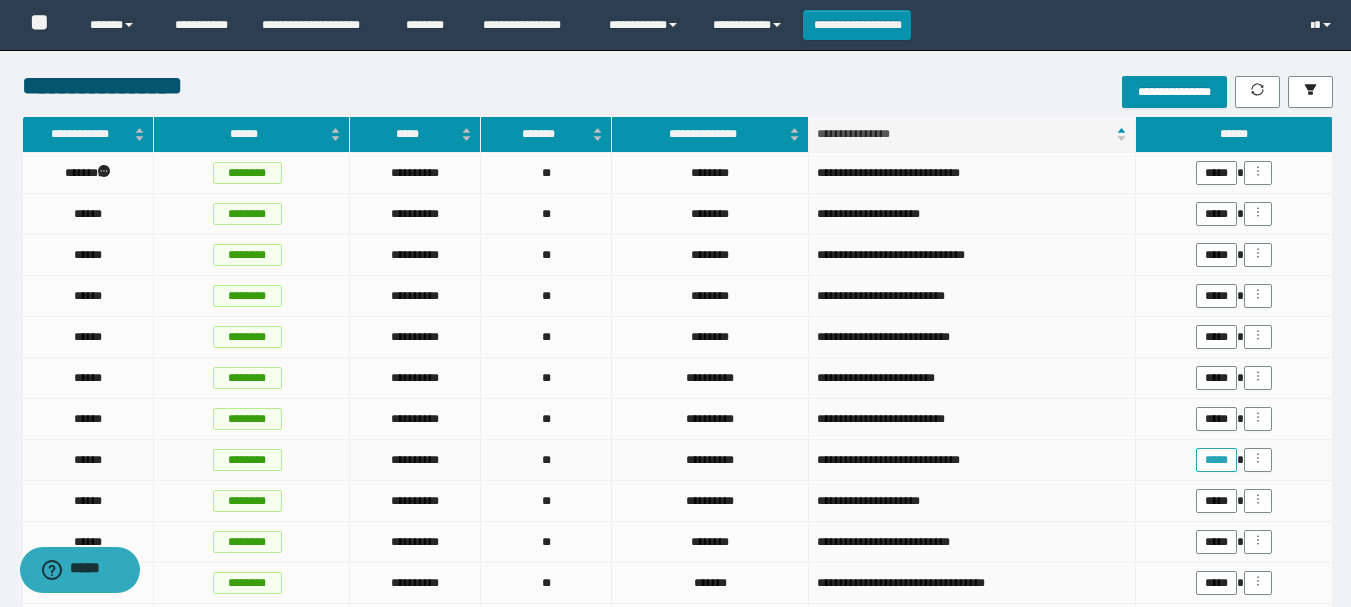 click on "*****" at bounding box center (1216, 460) 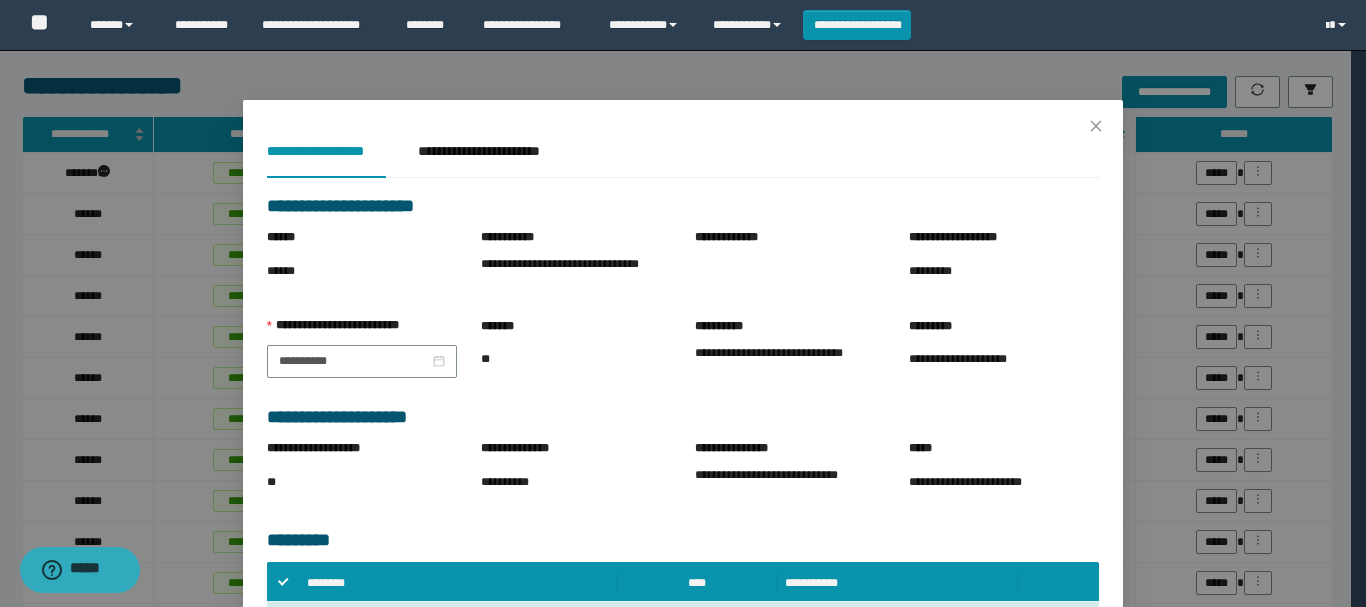 scroll, scrollTop: 300, scrollLeft: 0, axis: vertical 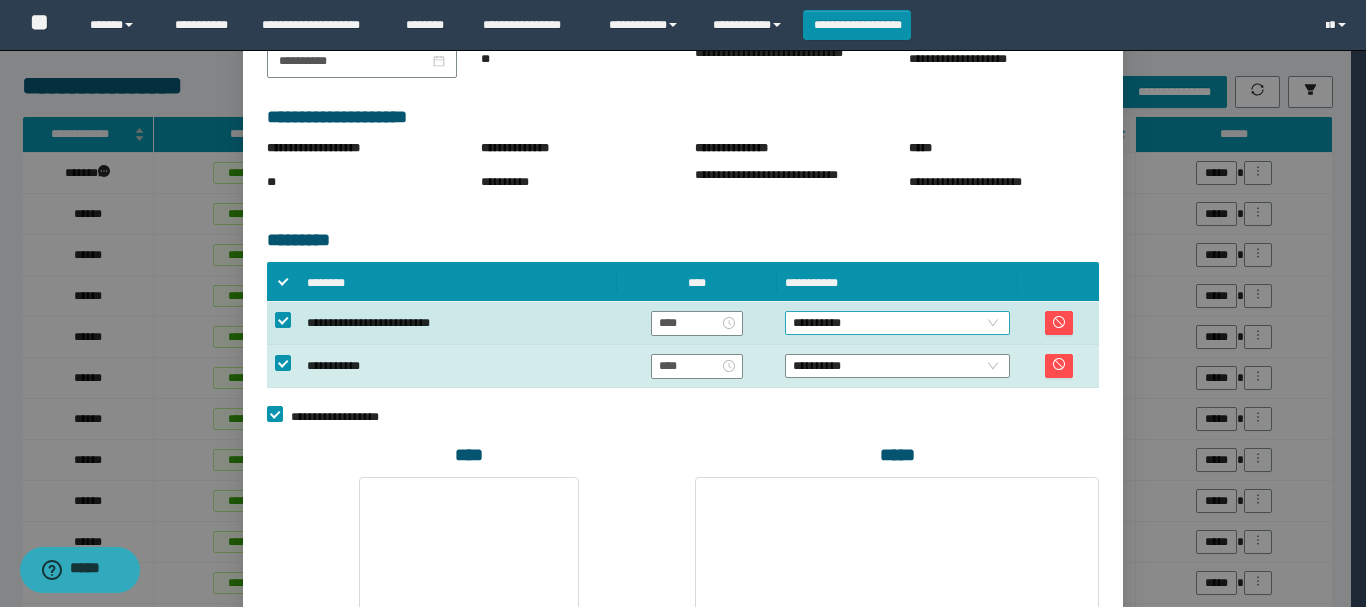 click on "**********" at bounding box center (897, 323) 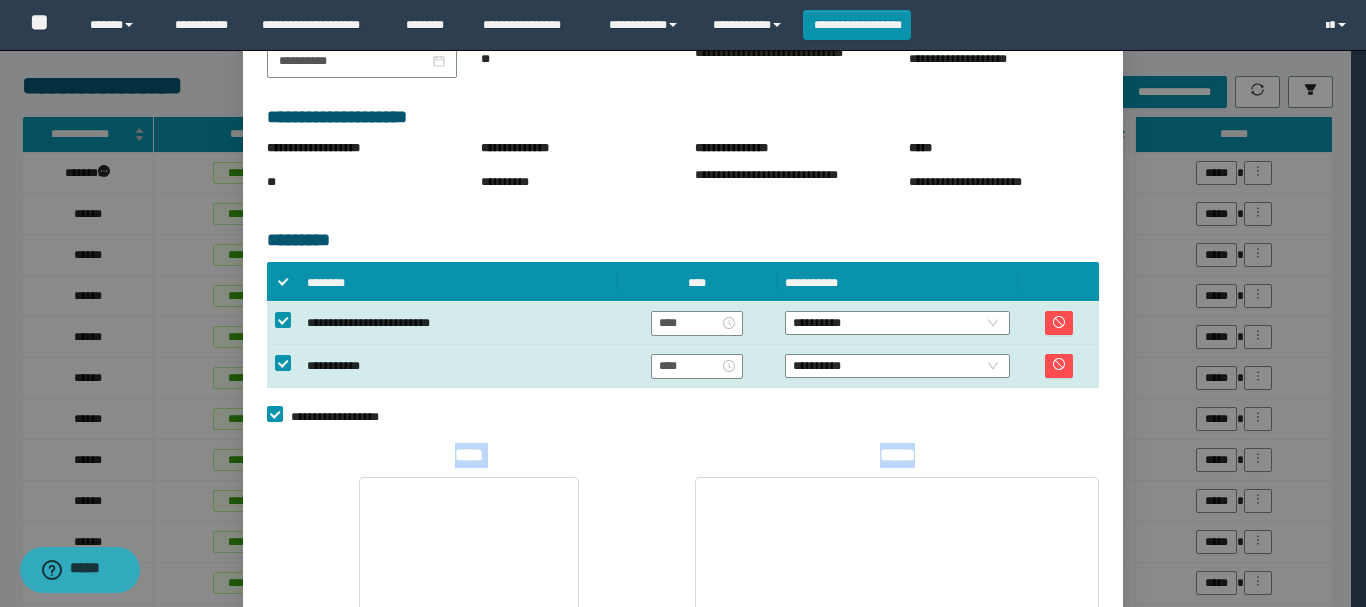 drag, startPoint x: 1003, startPoint y: 399, endPoint x: 1002, endPoint y: 484, distance: 85.00588 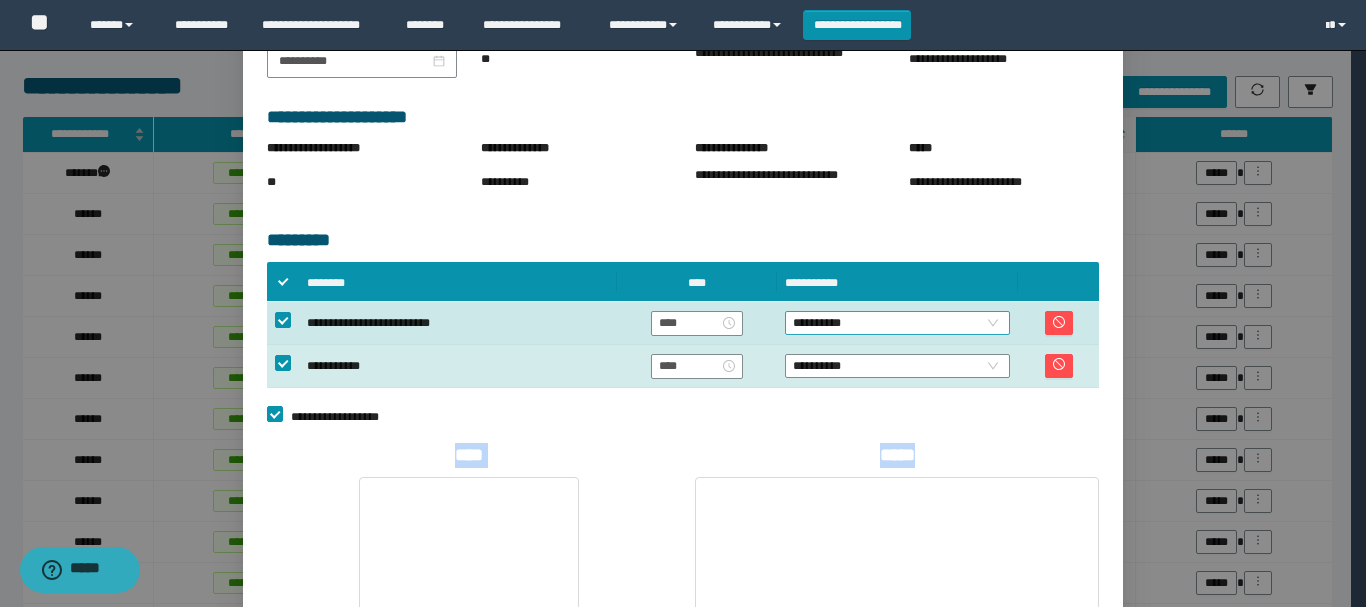 click on "**********" at bounding box center (897, 323) 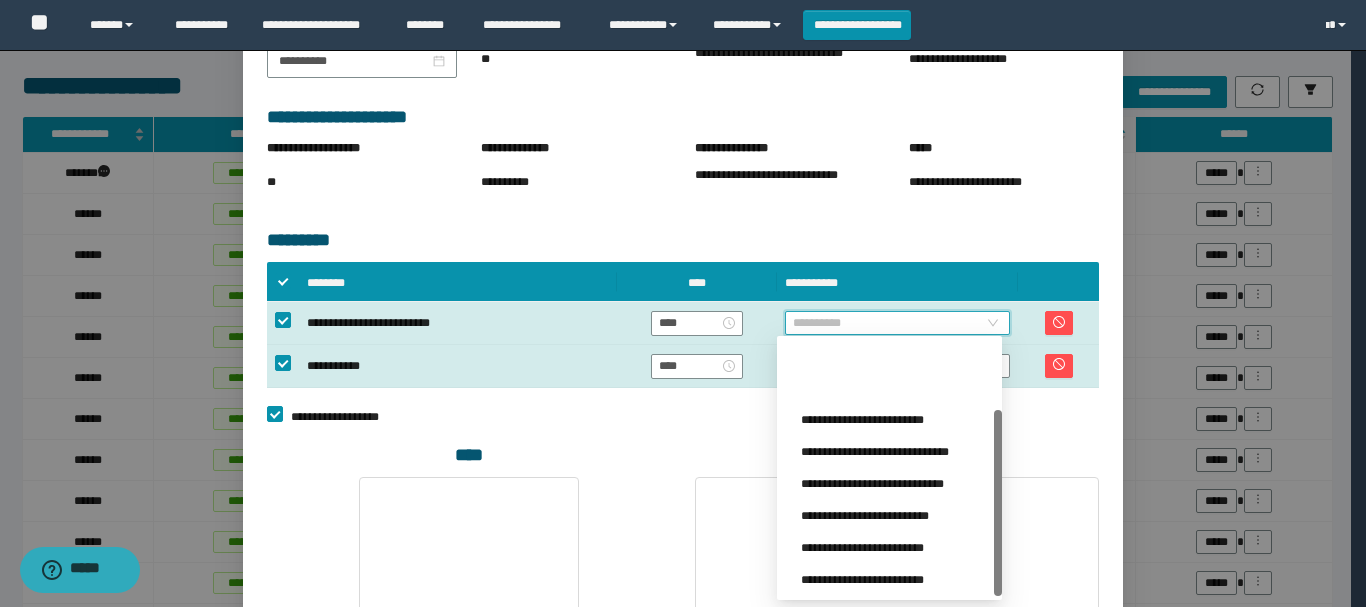 scroll, scrollTop: 96, scrollLeft: 0, axis: vertical 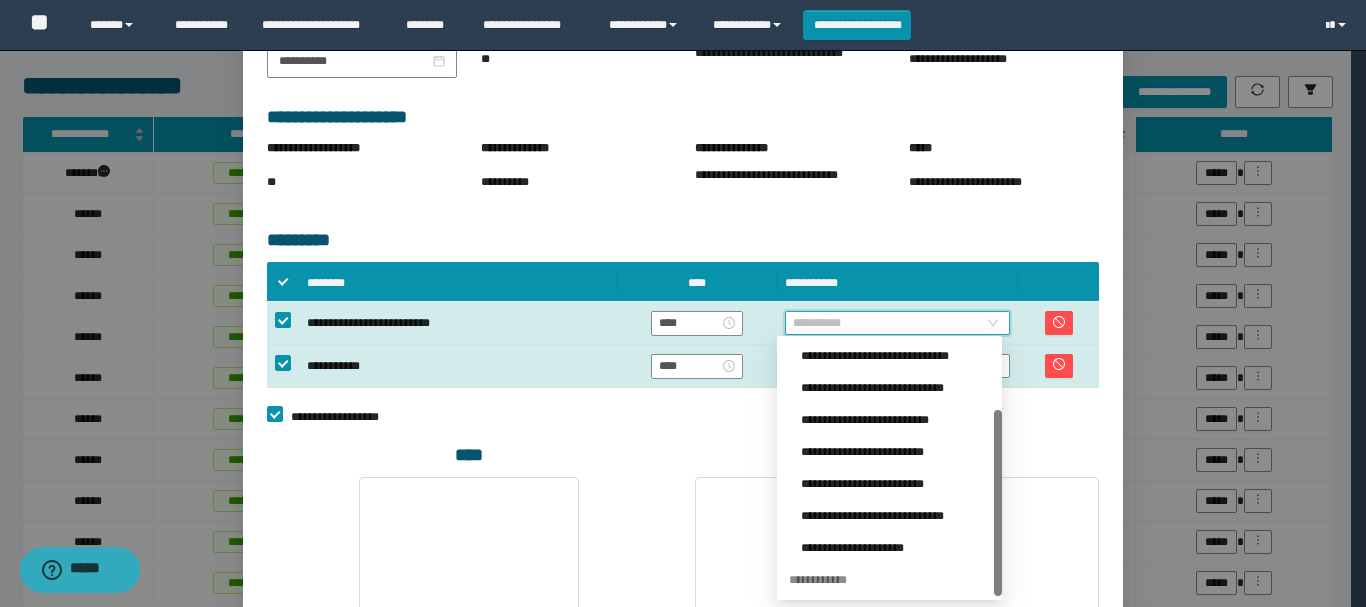 drag, startPoint x: 994, startPoint y: 380, endPoint x: 996, endPoint y: 534, distance: 154.01299 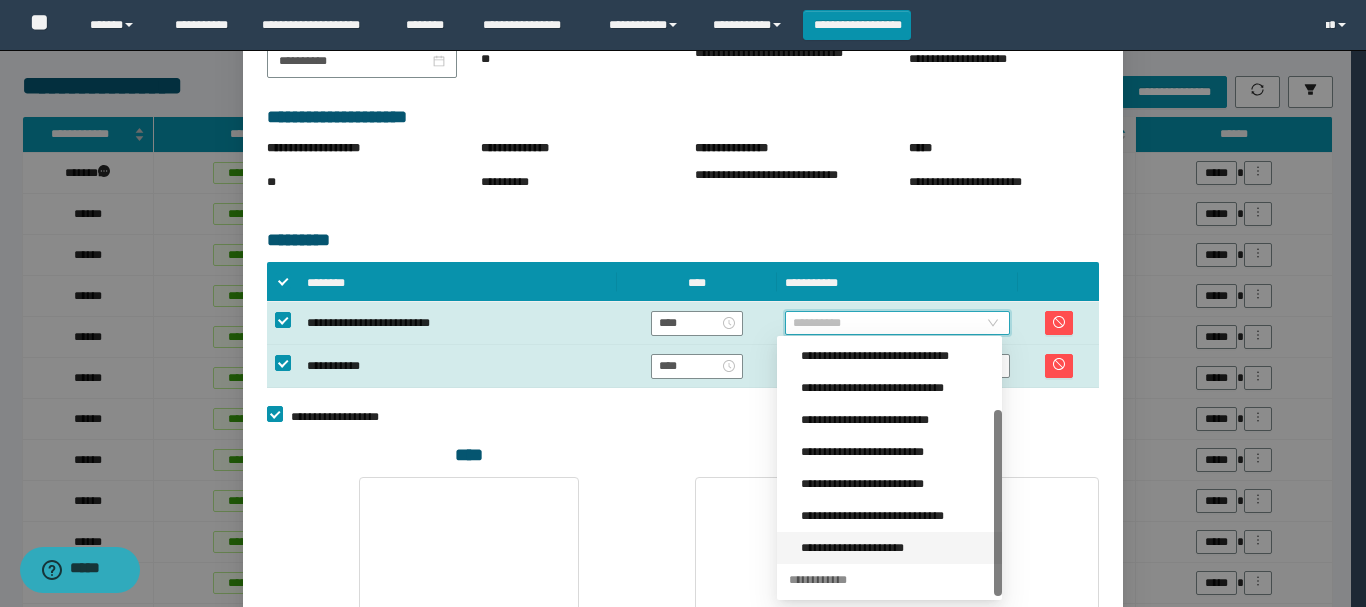 click on "**********" at bounding box center (895, 548) 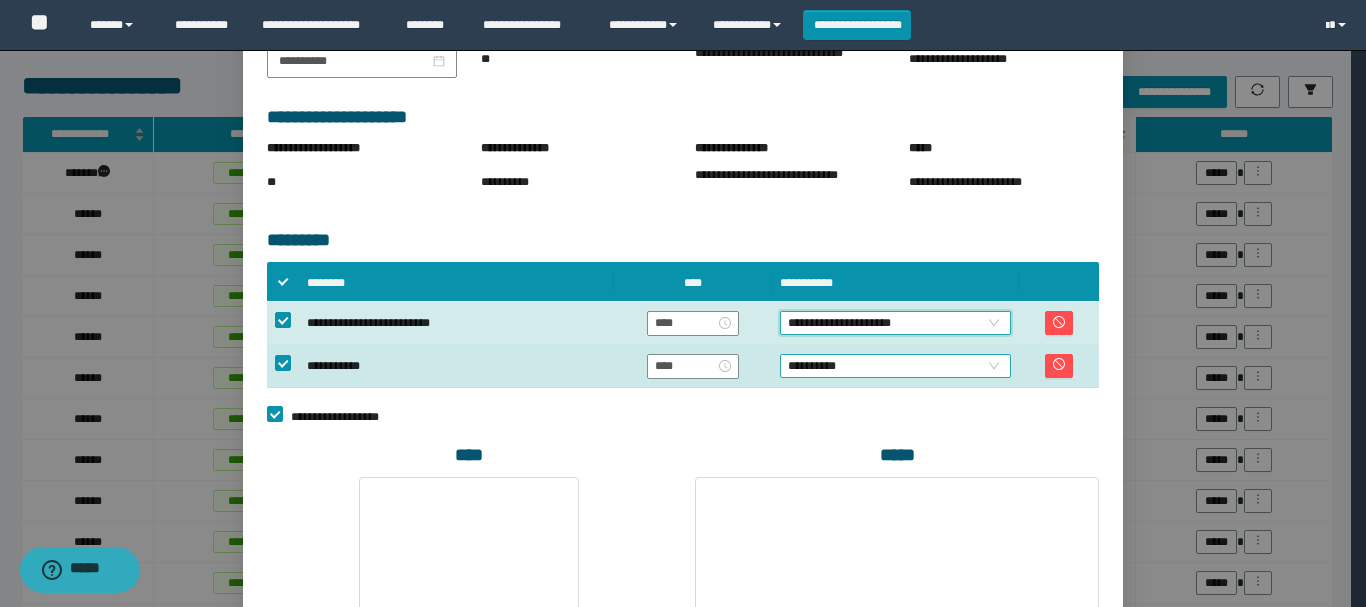 click on "**********" at bounding box center [895, 366] 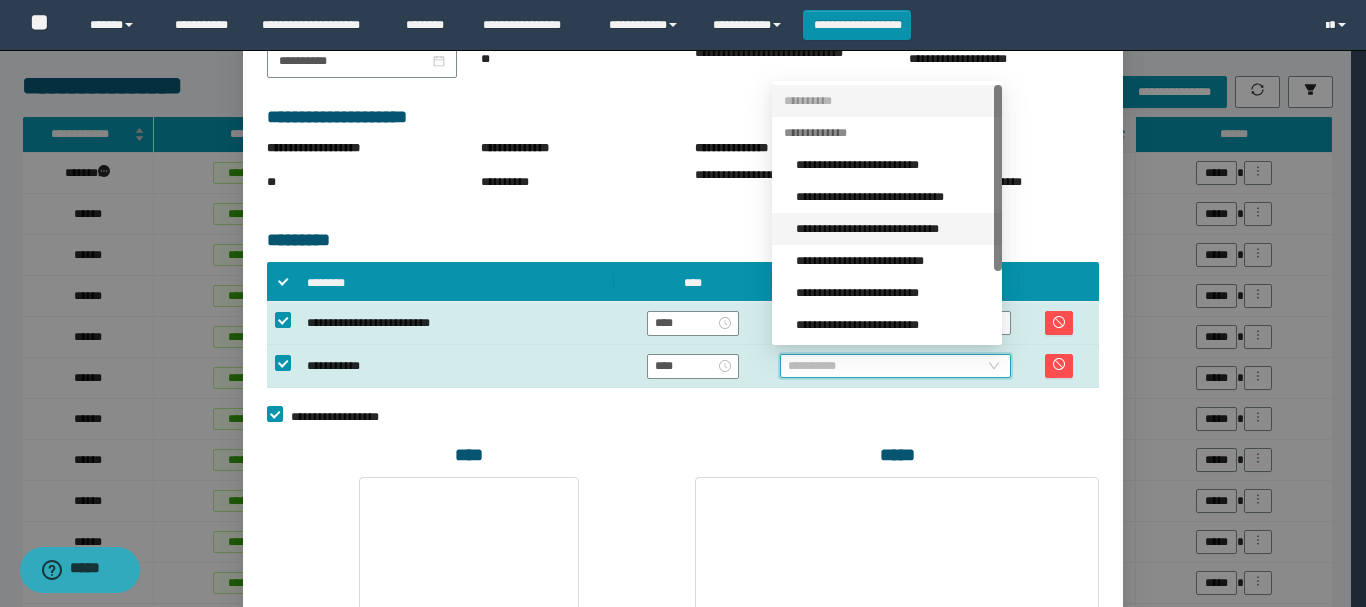 click on "**********" at bounding box center [893, 229] 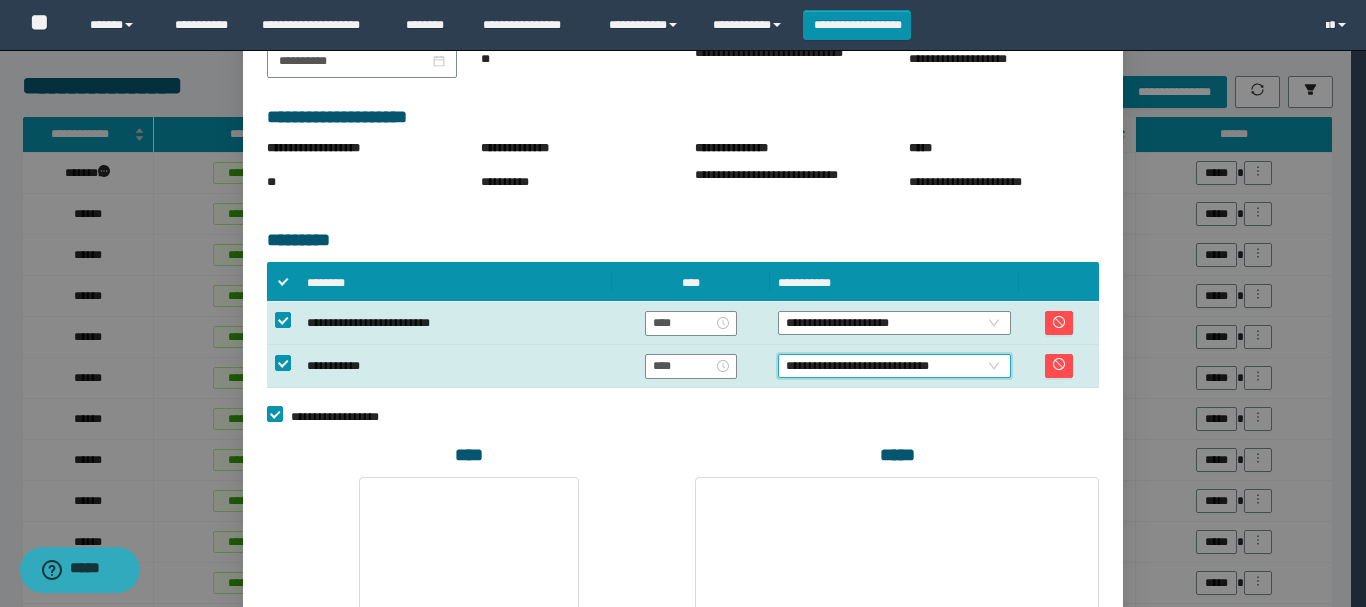 scroll, scrollTop: 546, scrollLeft: 0, axis: vertical 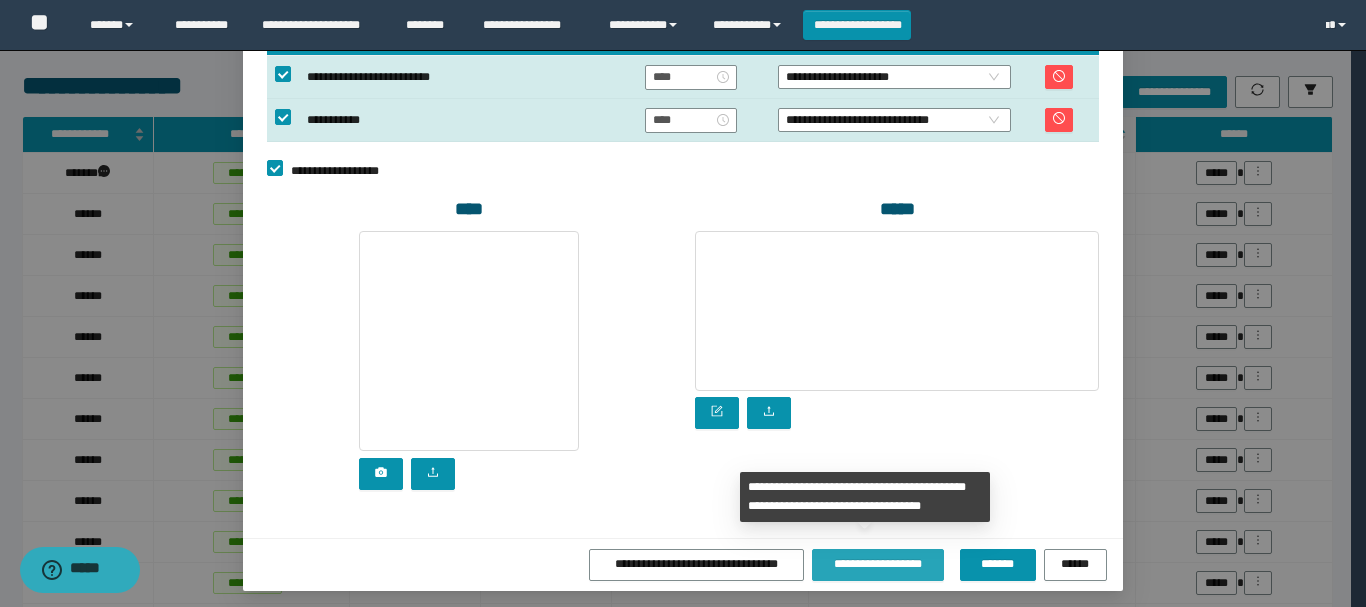 click on "**********" at bounding box center (878, 565) 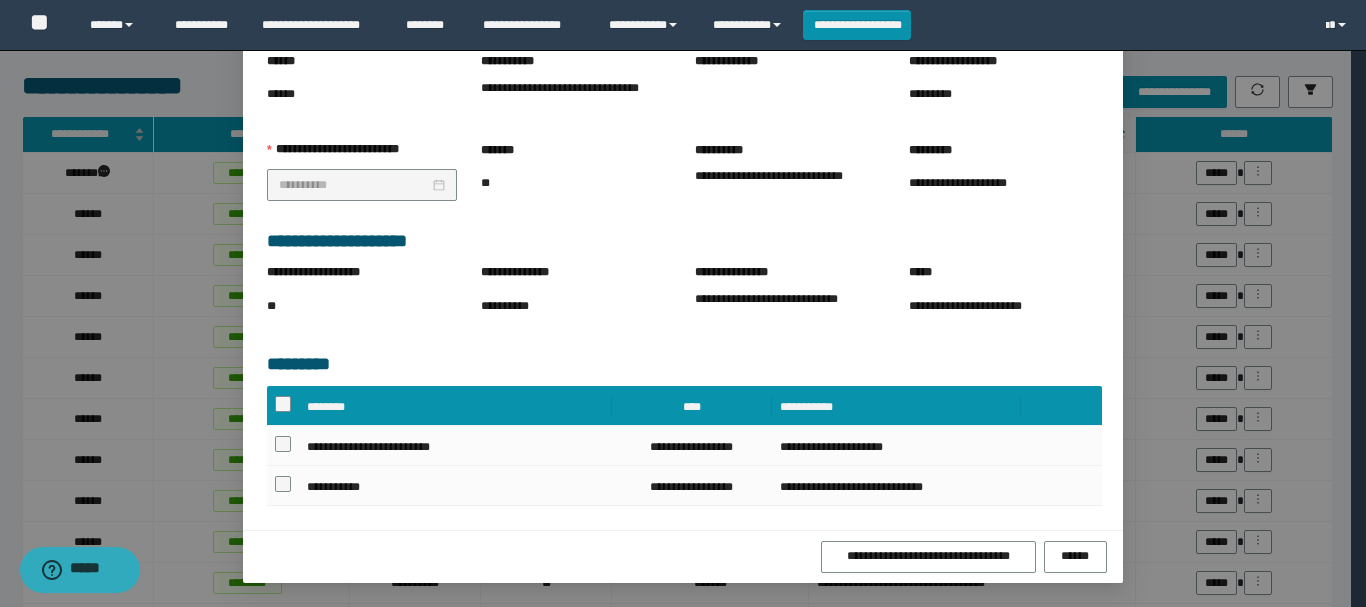 scroll, scrollTop: 223, scrollLeft: 0, axis: vertical 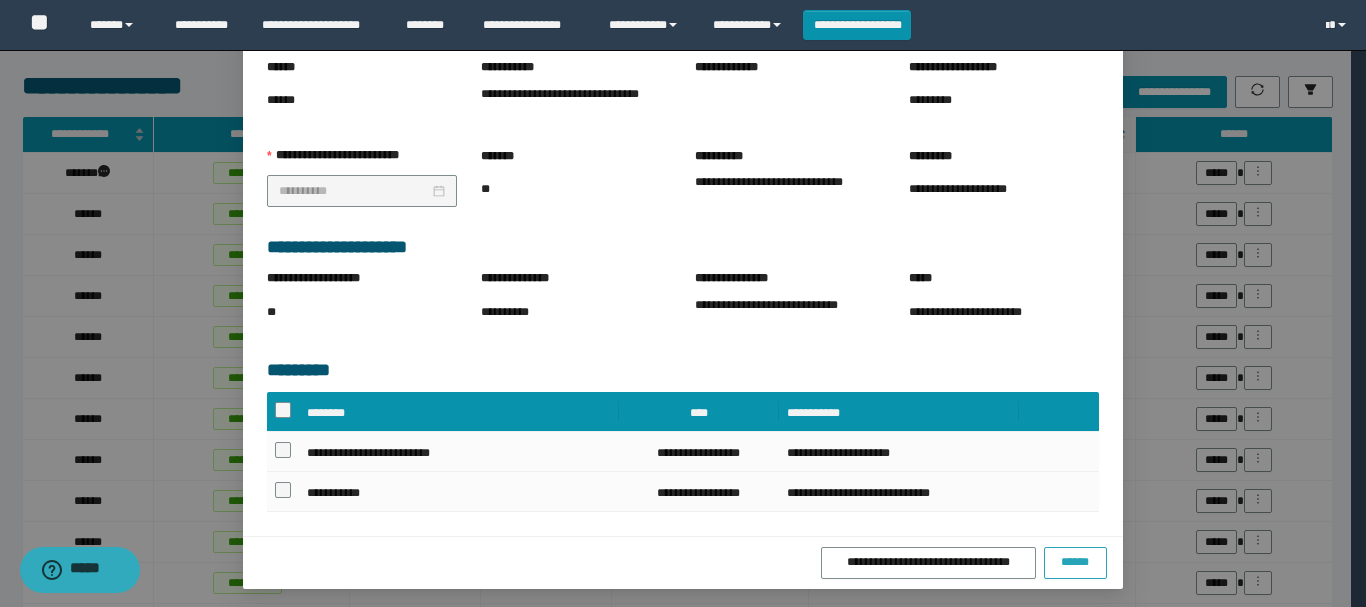 click on "******" at bounding box center (1075, 562) 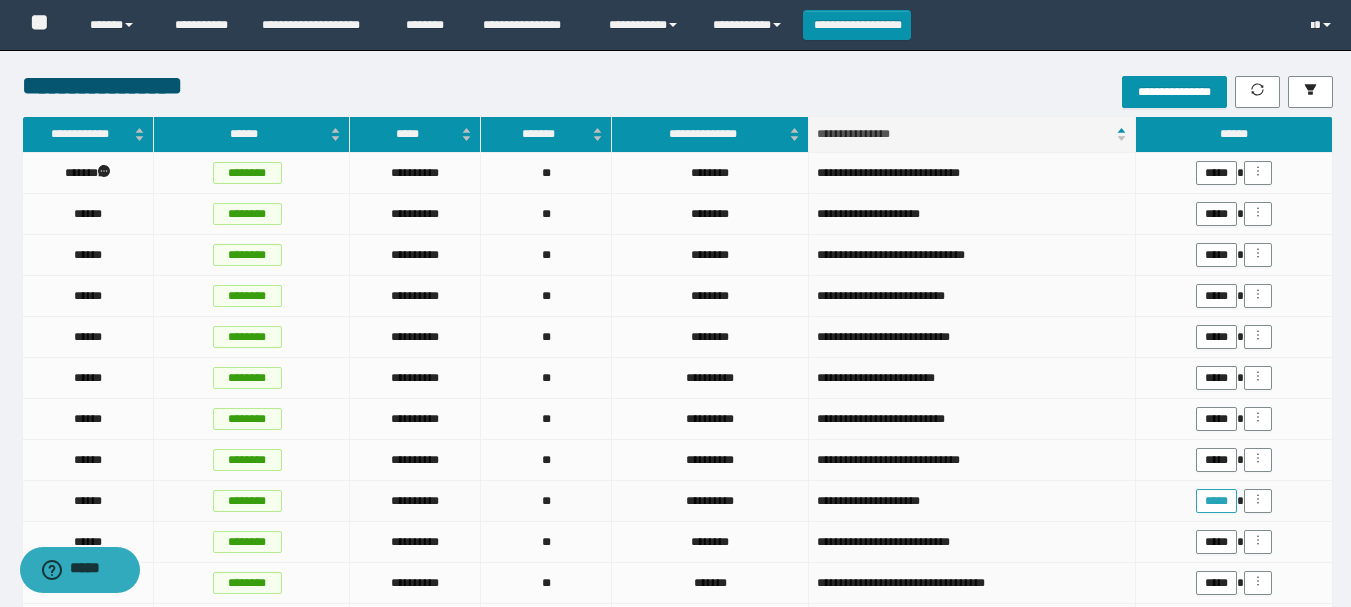 click on "*****" at bounding box center [1216, 501] 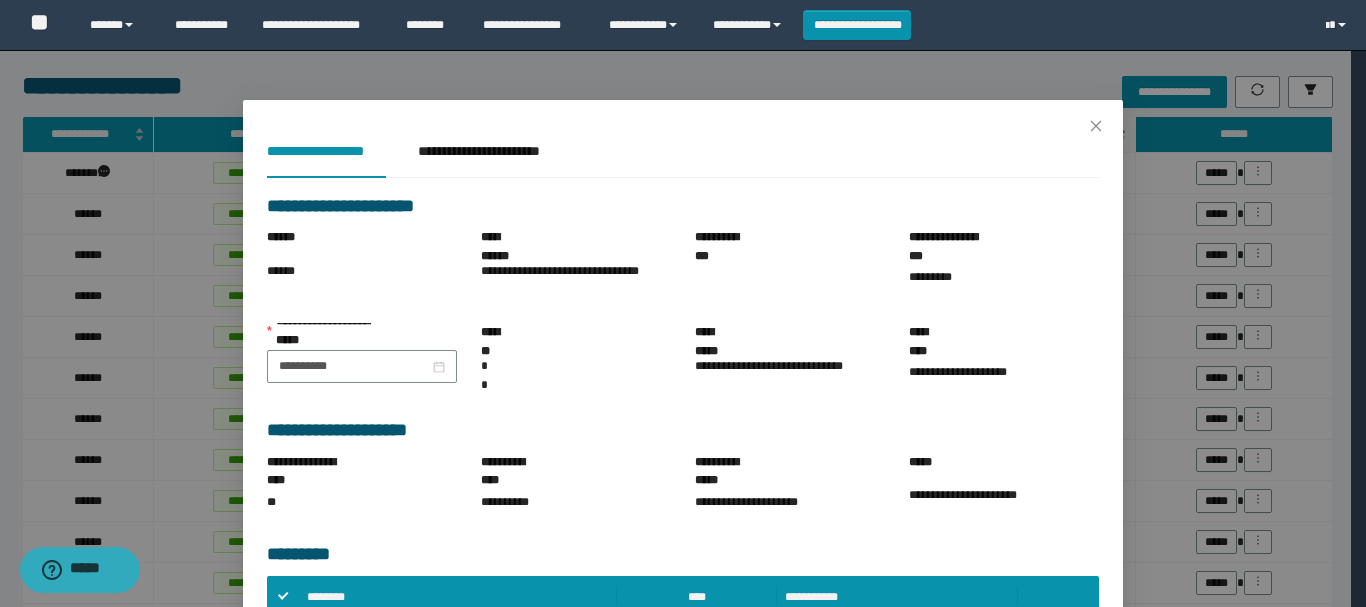 scroll, scrollTop: 200, scrollLeft: 0, axis: vertical 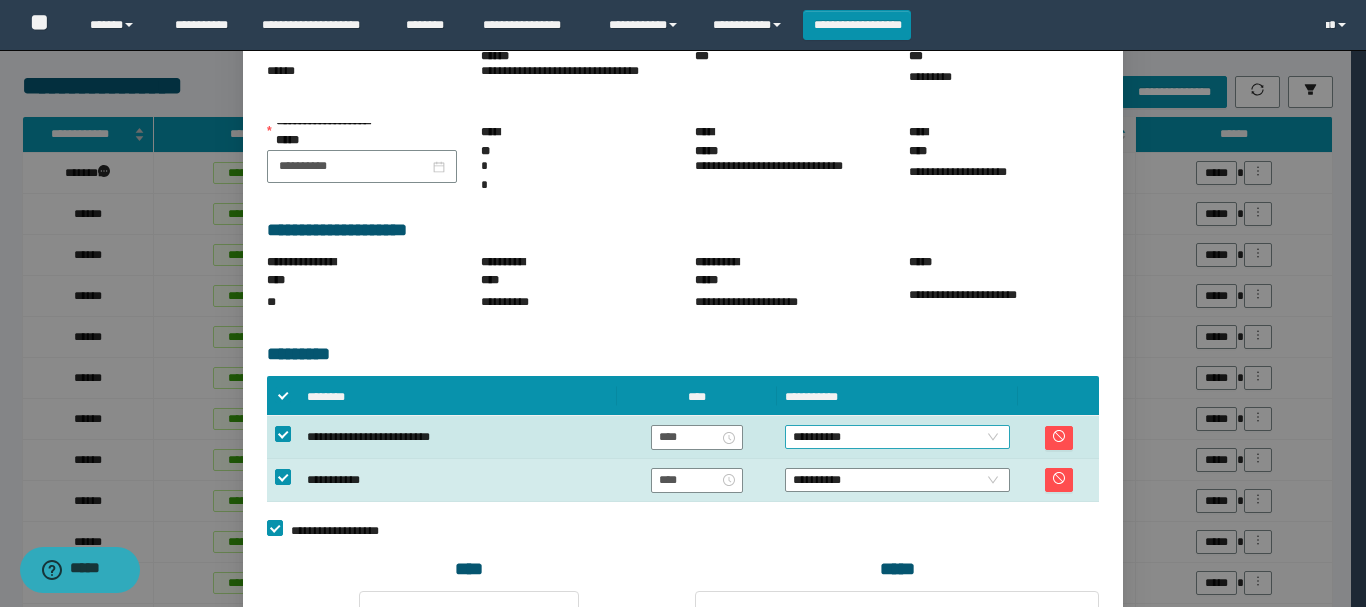 click on "**********" at bounding box center [897, 437] 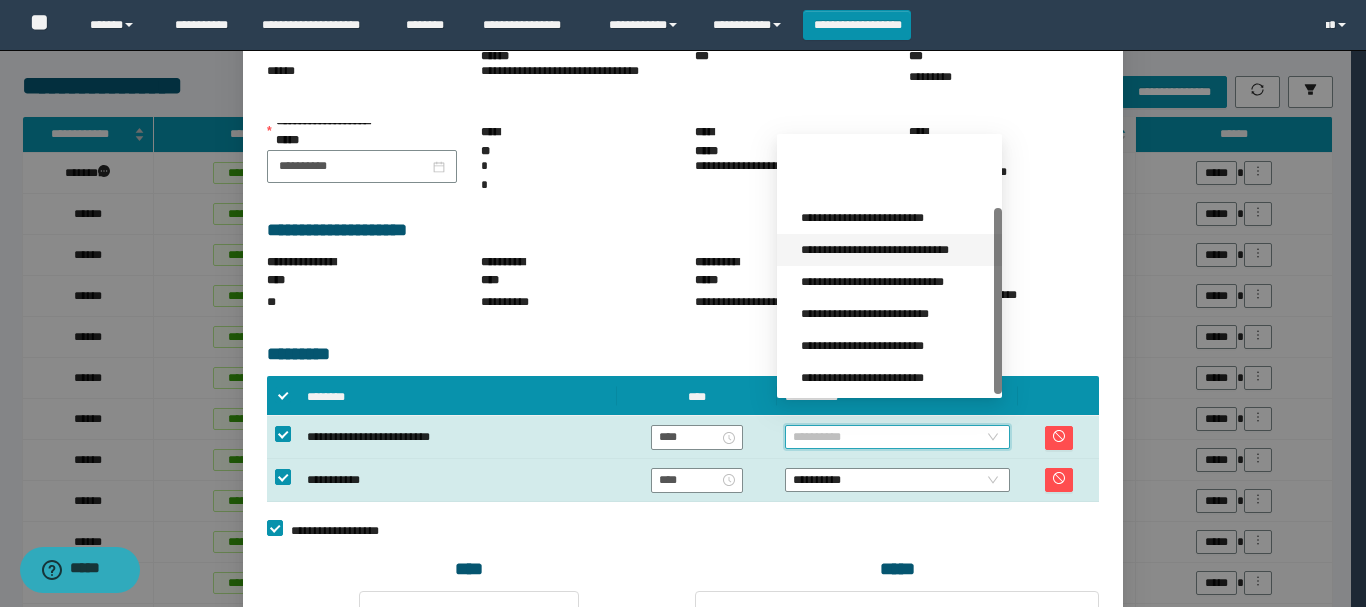 scroll, scrollTop: 96, scrollLeft: 0, axis: vertical 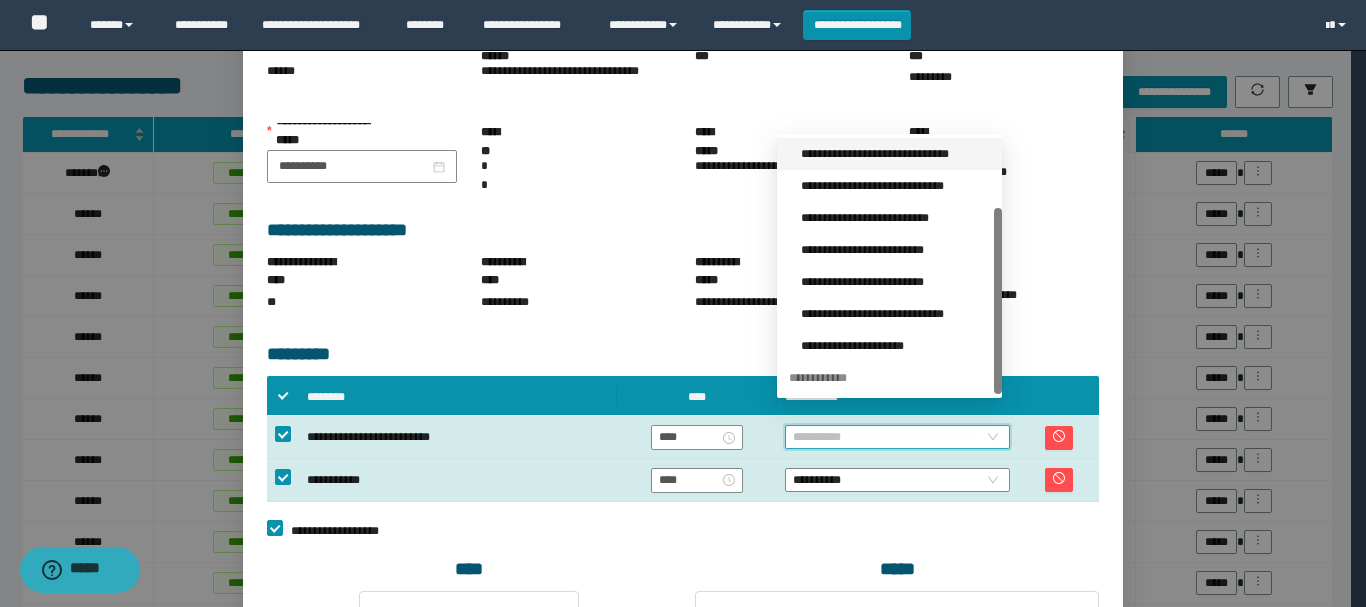 drag, startPoint x: 997, startPoint y: 269, endPoint x: 999, endPoint y: 381, distance: 112.01785 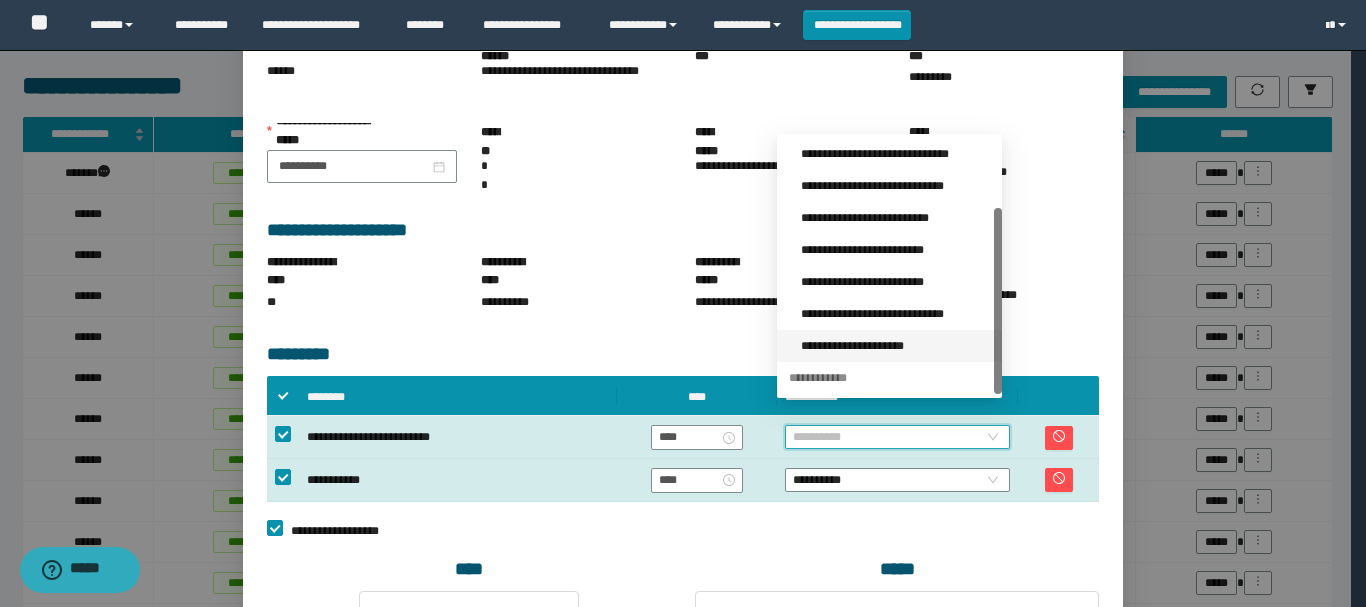 click on "**********" at bounding box center (895, 346) 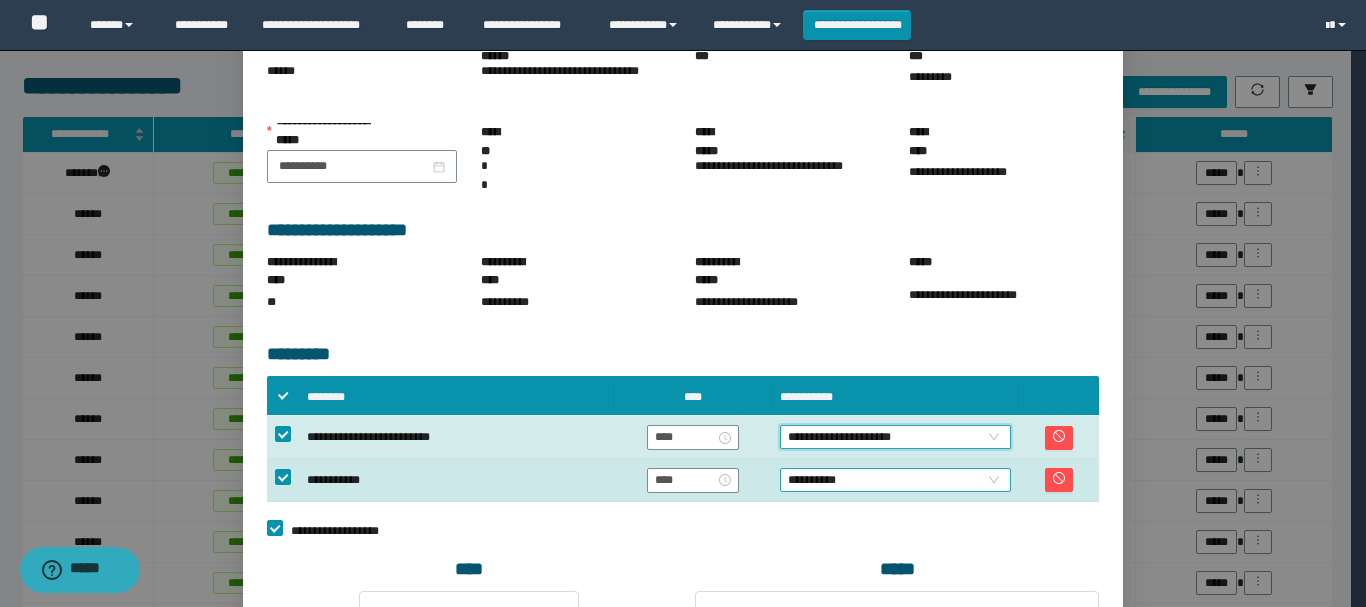 click on "**********" at bounding box center (895, 480) 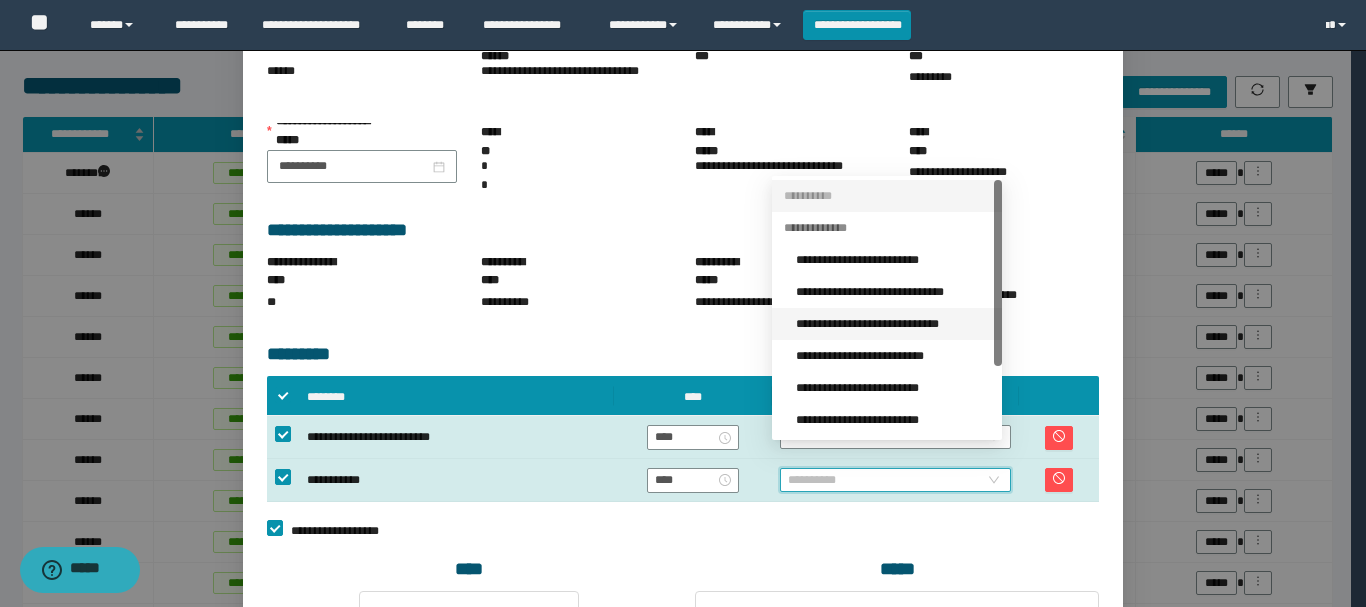 click on "**********" at bounding box center [887, 324] 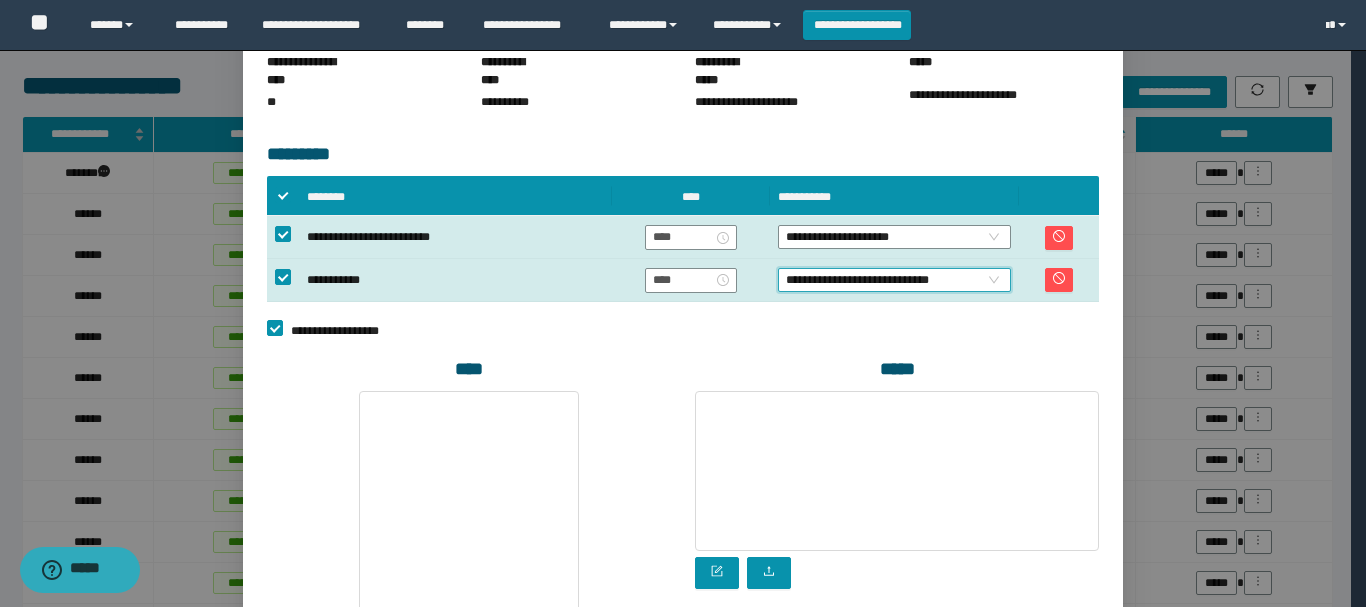 scroll, scrollTop: 540, scrollLeft: 0, axis: vertical 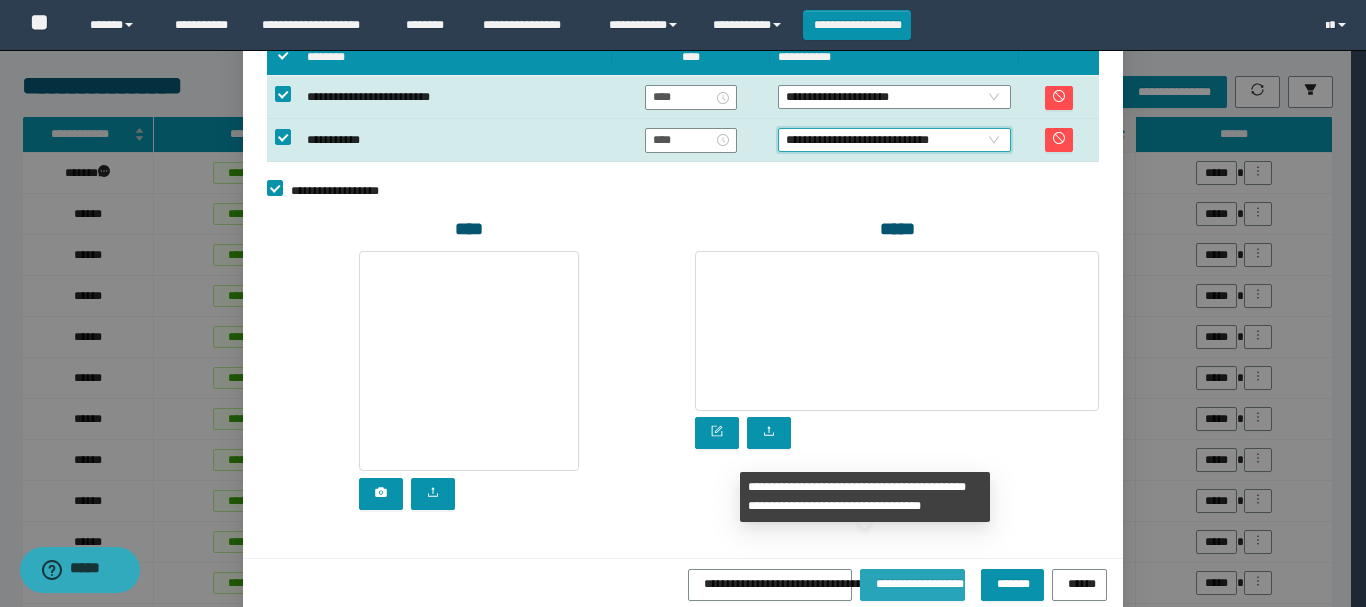 click on "**********" at bounding box center [912, 581] 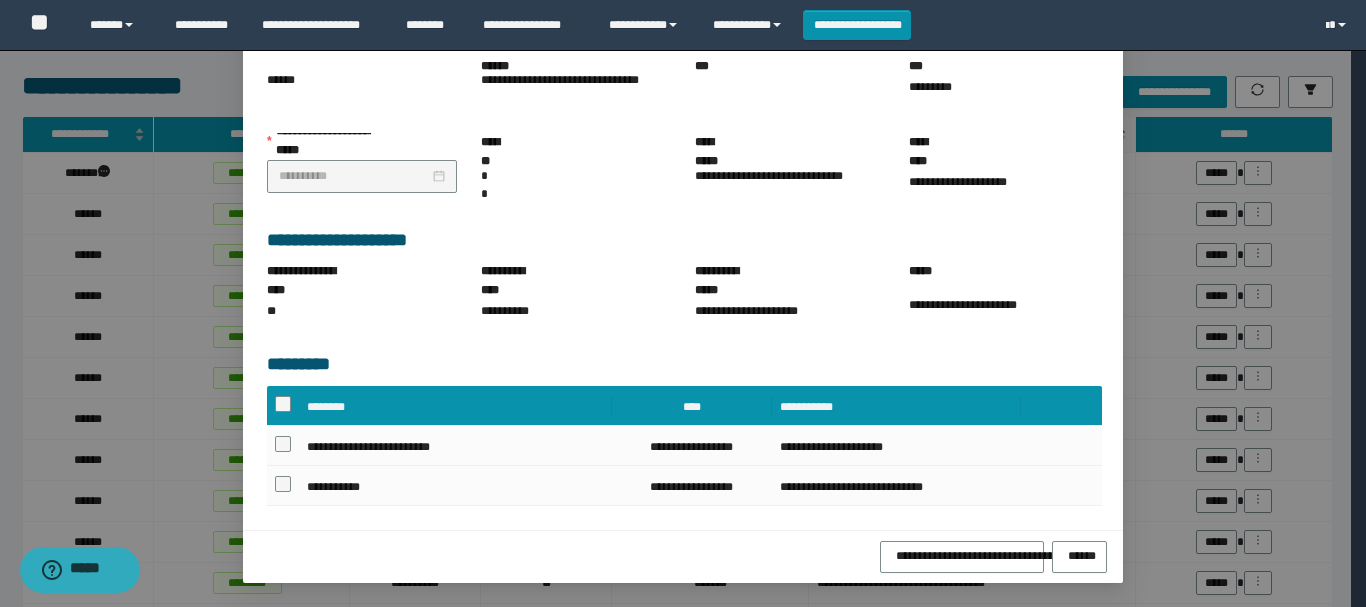 scroll, scrollTop: 217, scrollLeft: 0, axis: vertical 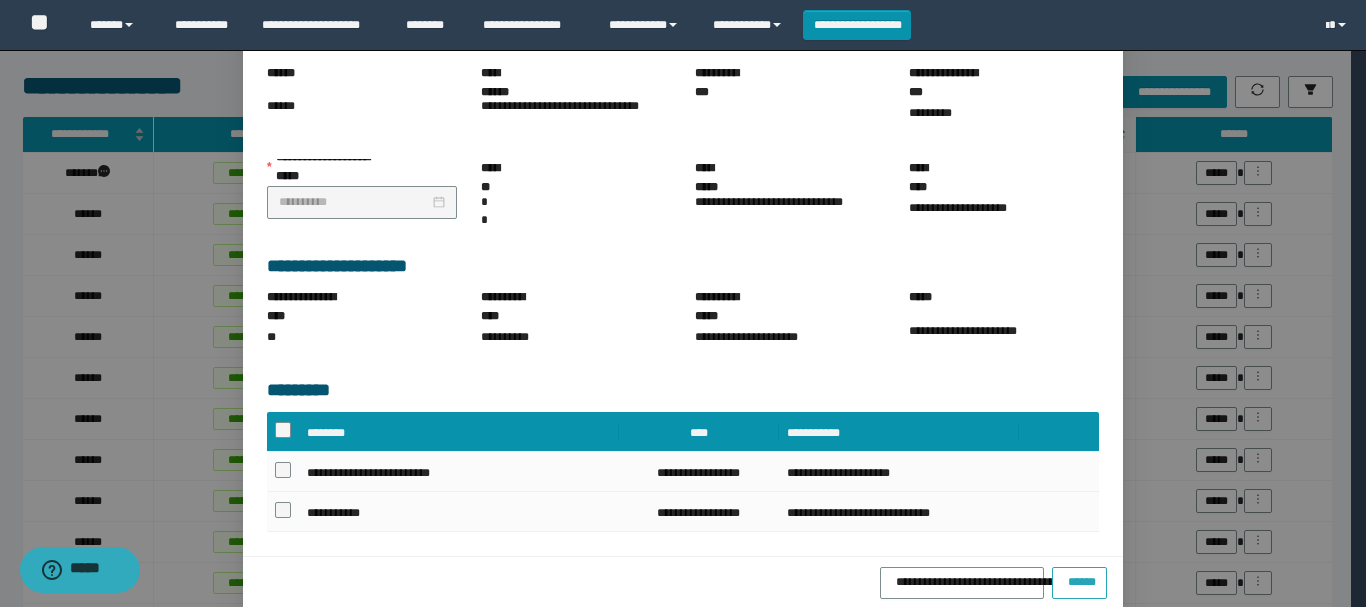 click on "******" at bounding box center [1079, 579] 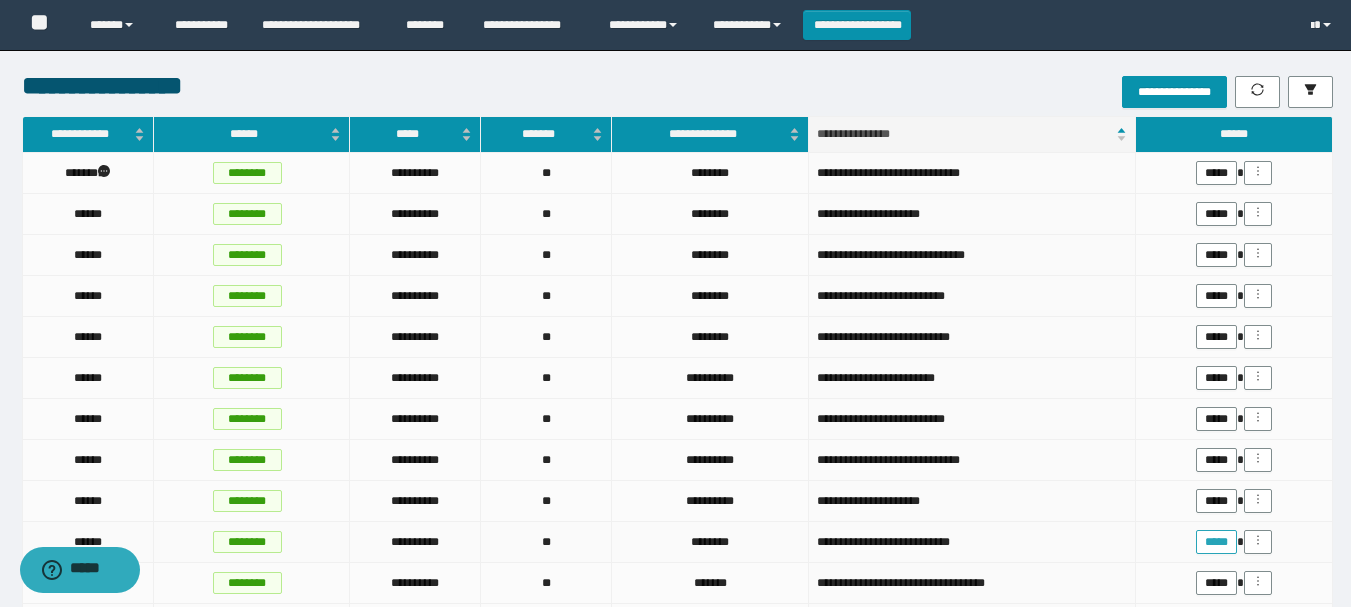 click on "*****" at bounding box center (1216, 542) 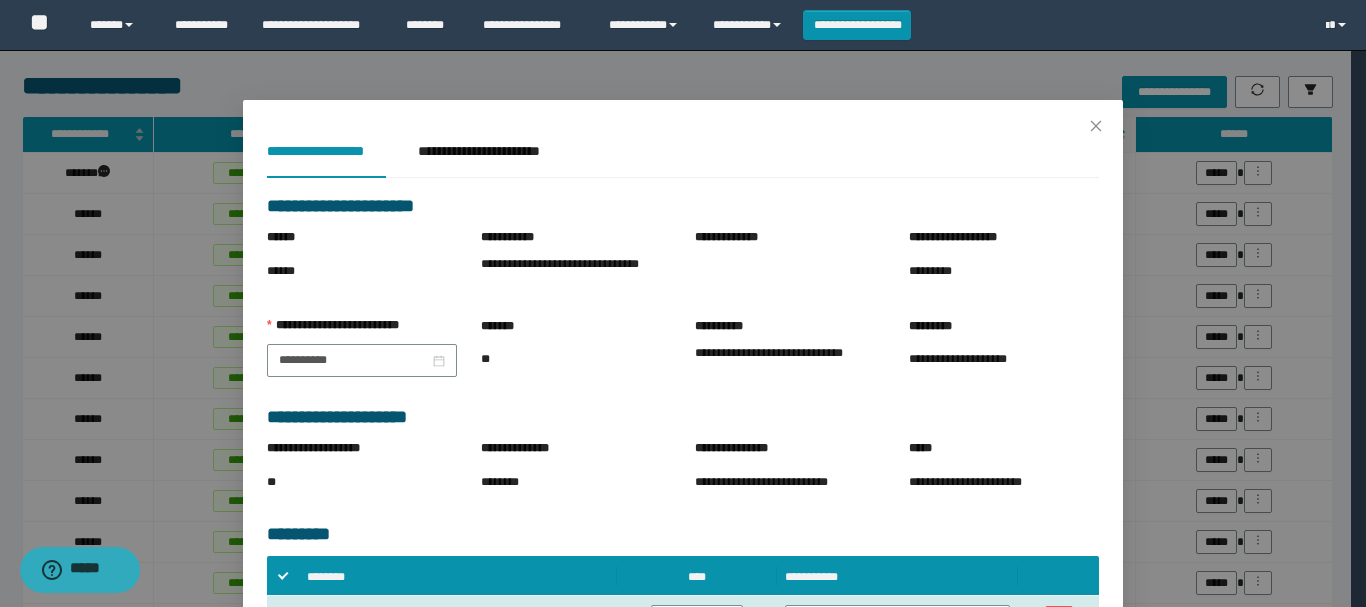 scroll, scrollTop: 300, scrollLeft: 0, axis: vertical 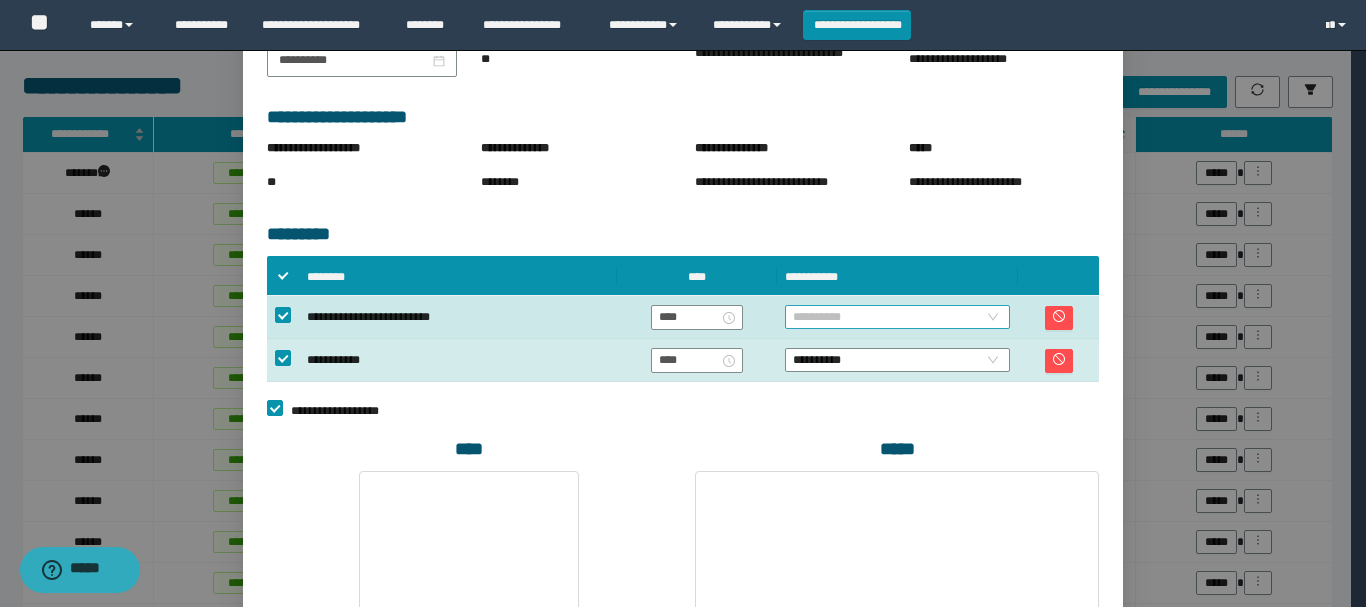 click on "**********" at bounding box center [897, 317] 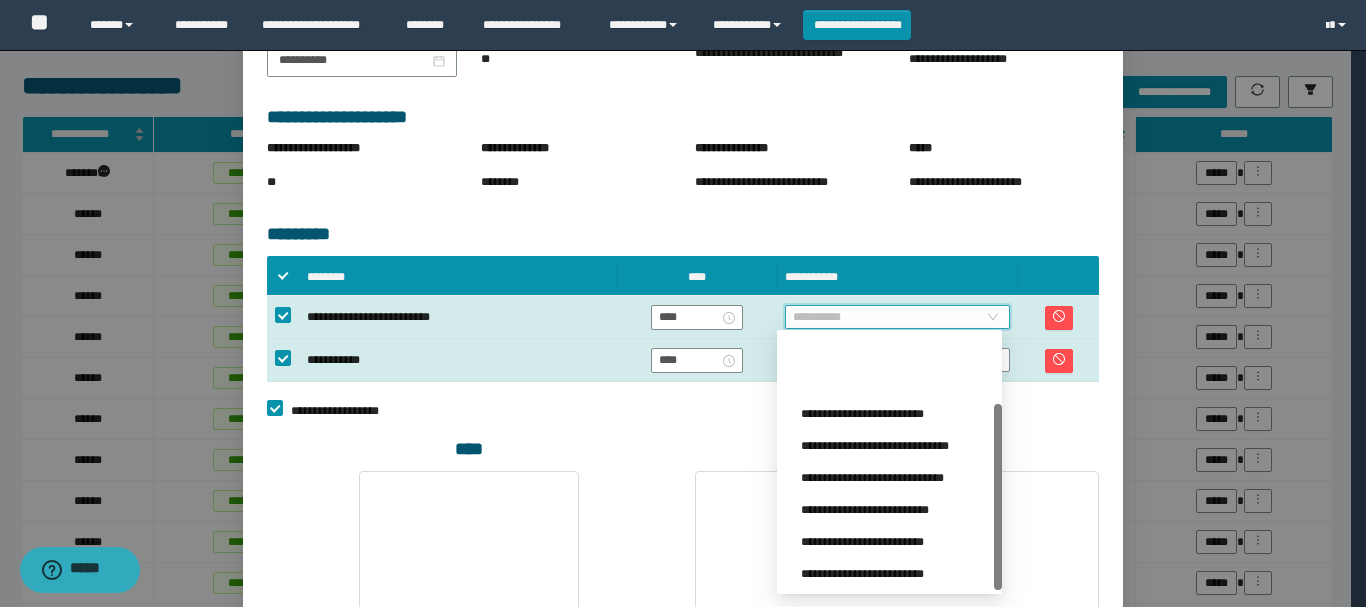 scroll, scrollTop: 96, scrollLeft: 0, axis: vertical 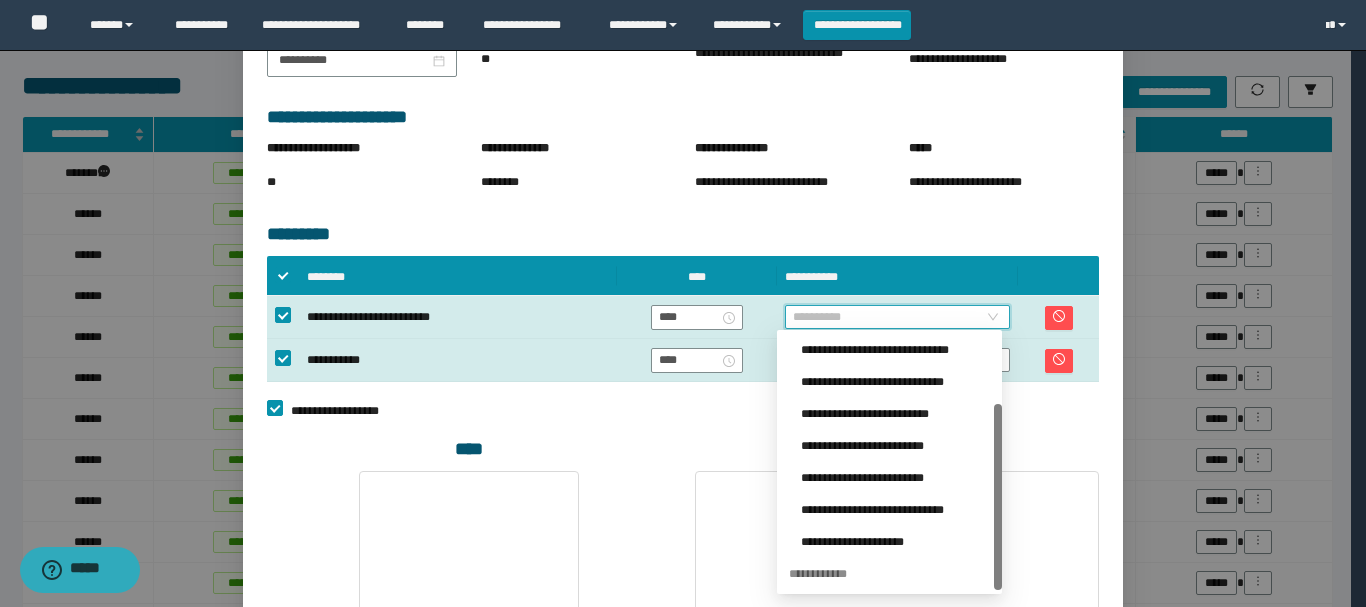 drag, startPoint x: 999, startPoint y: 392, endPoint x: 999, endPoint y: 580, distance: 188 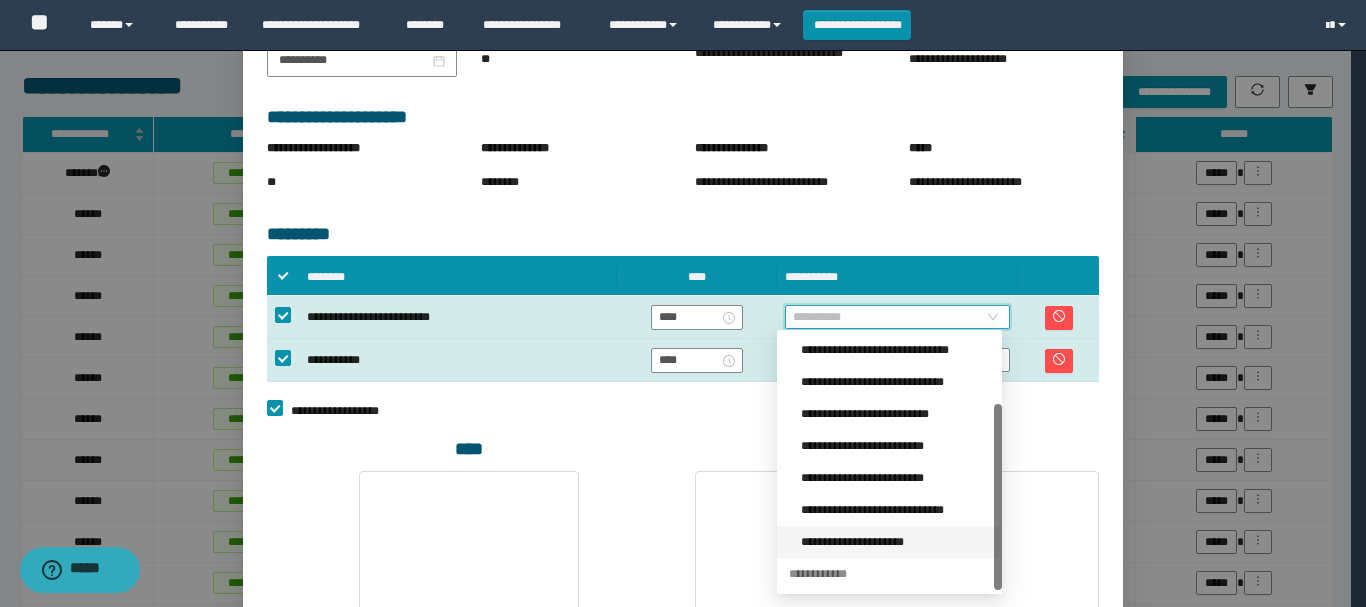click on "**********" at bounding box center (895, 542) 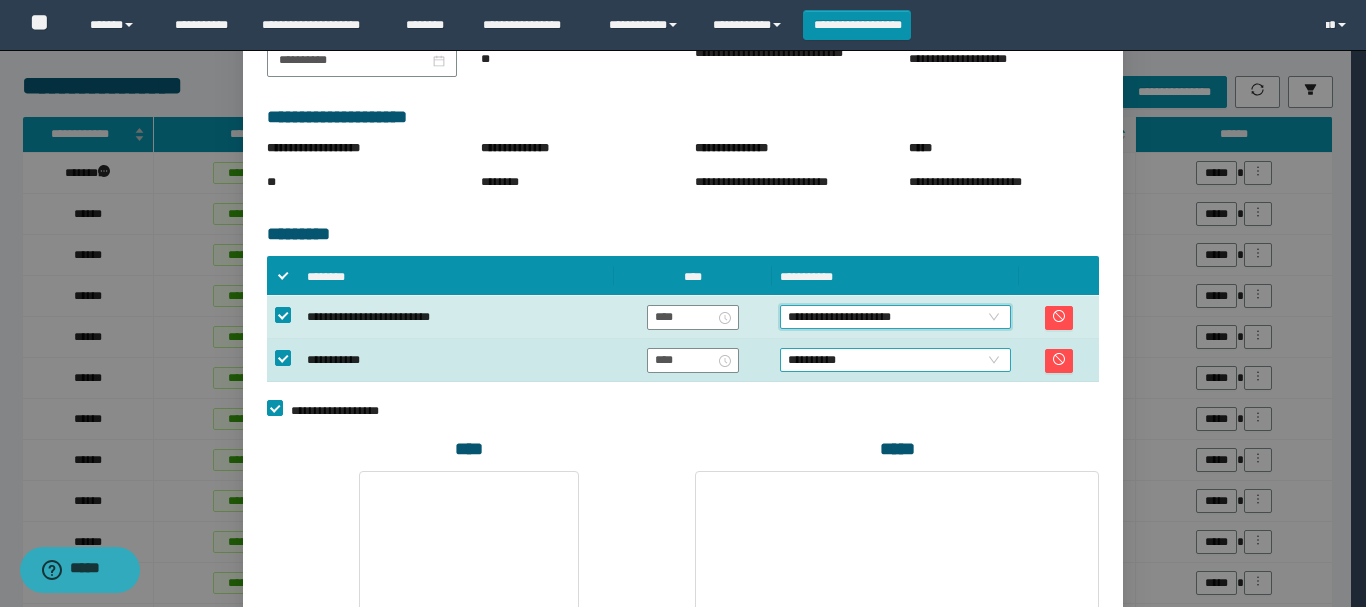 click on "**********" at bounding box center (895, 360) 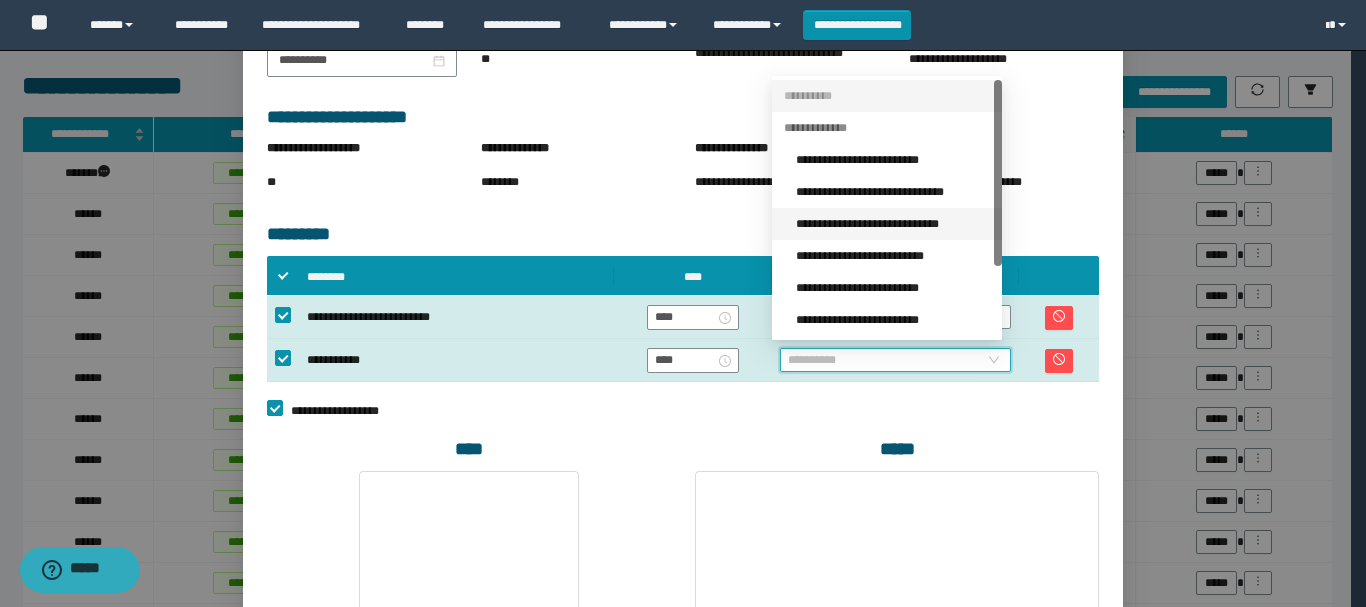 click on "**********" at bounding box center (893, 224) 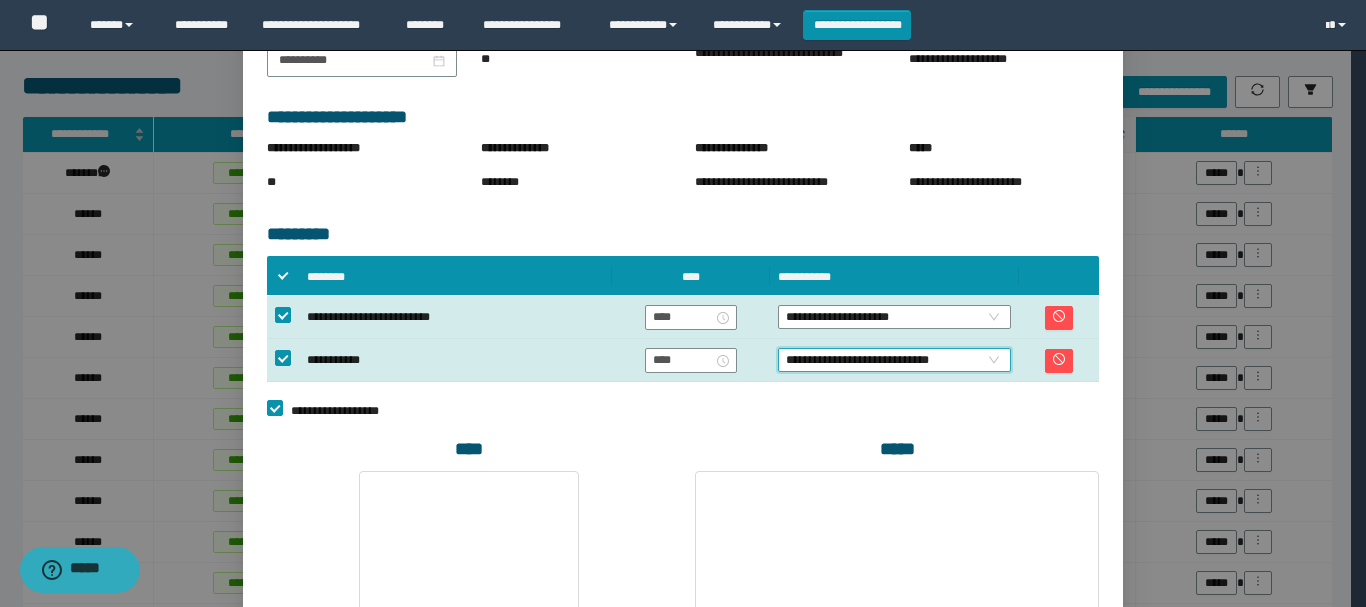 scroll, scrollTop: 540, scrollLeft: 0, axis: vertical 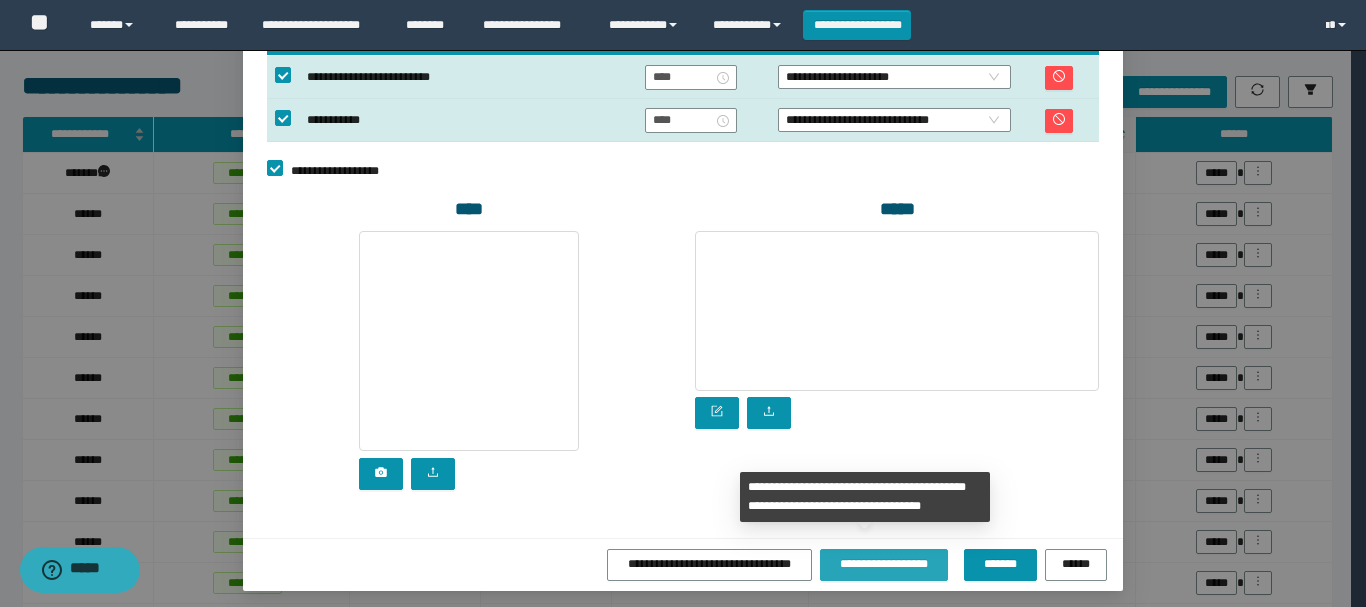 click on "**********" at bounding box center [883, 563] 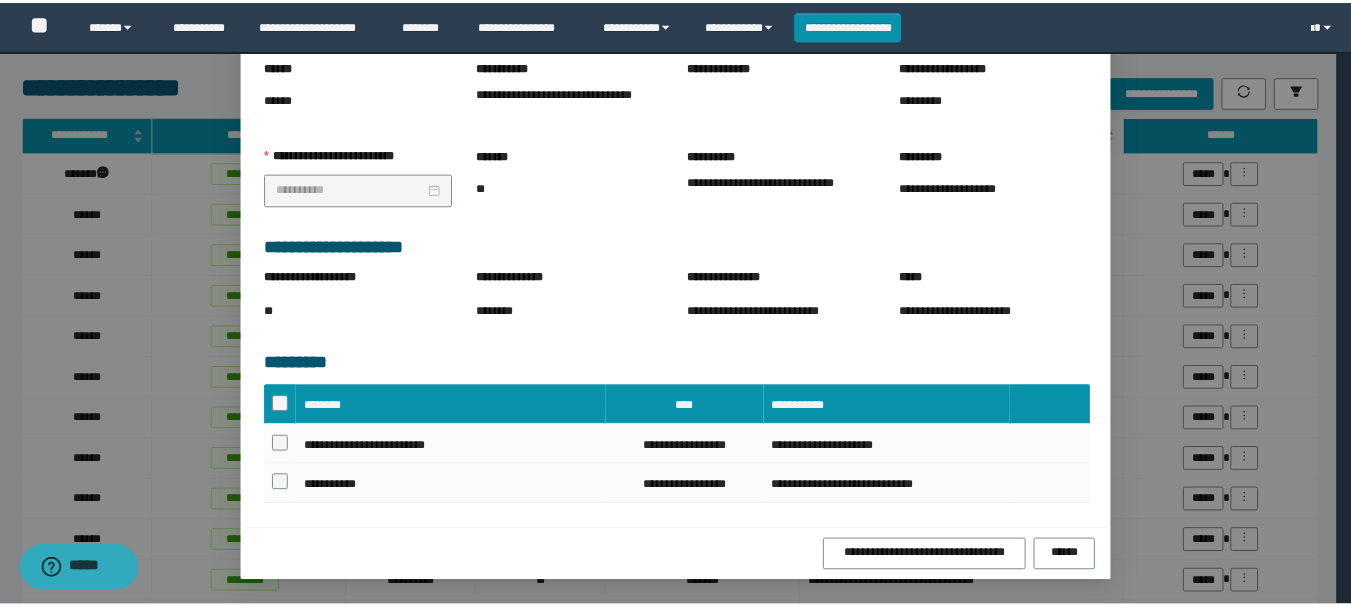 scroll, scrollTop: 217, scrollLeft: 0, axis: vertical 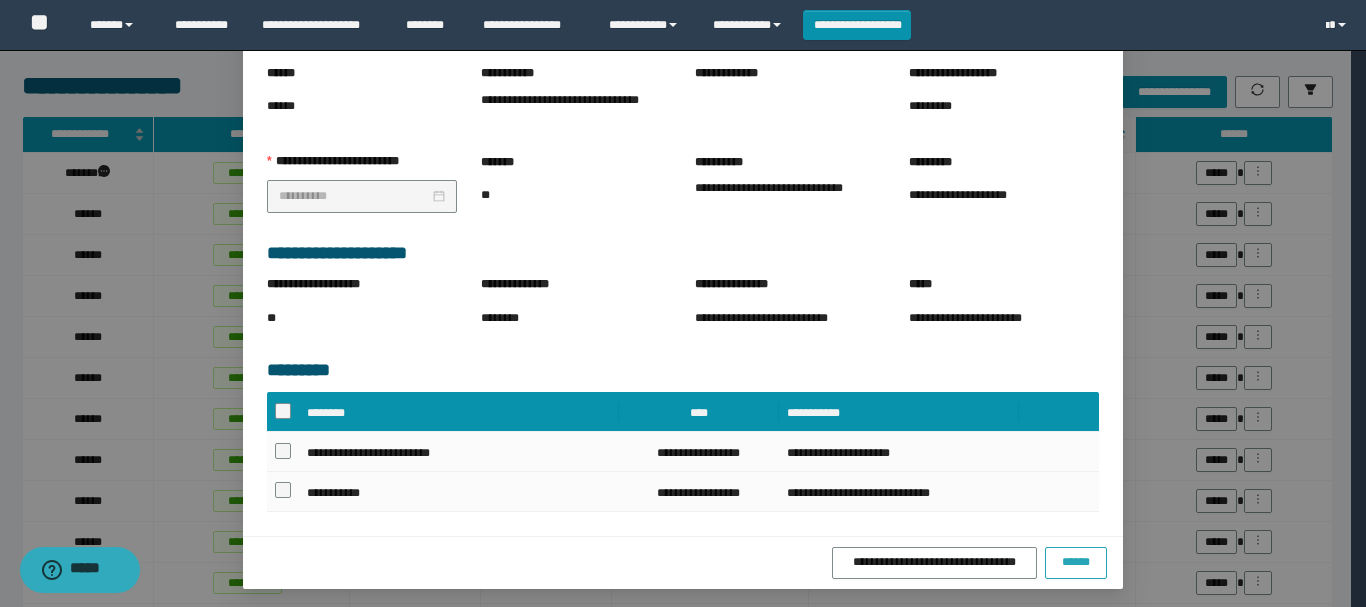click on "******" at bounding box center [1076, 563] 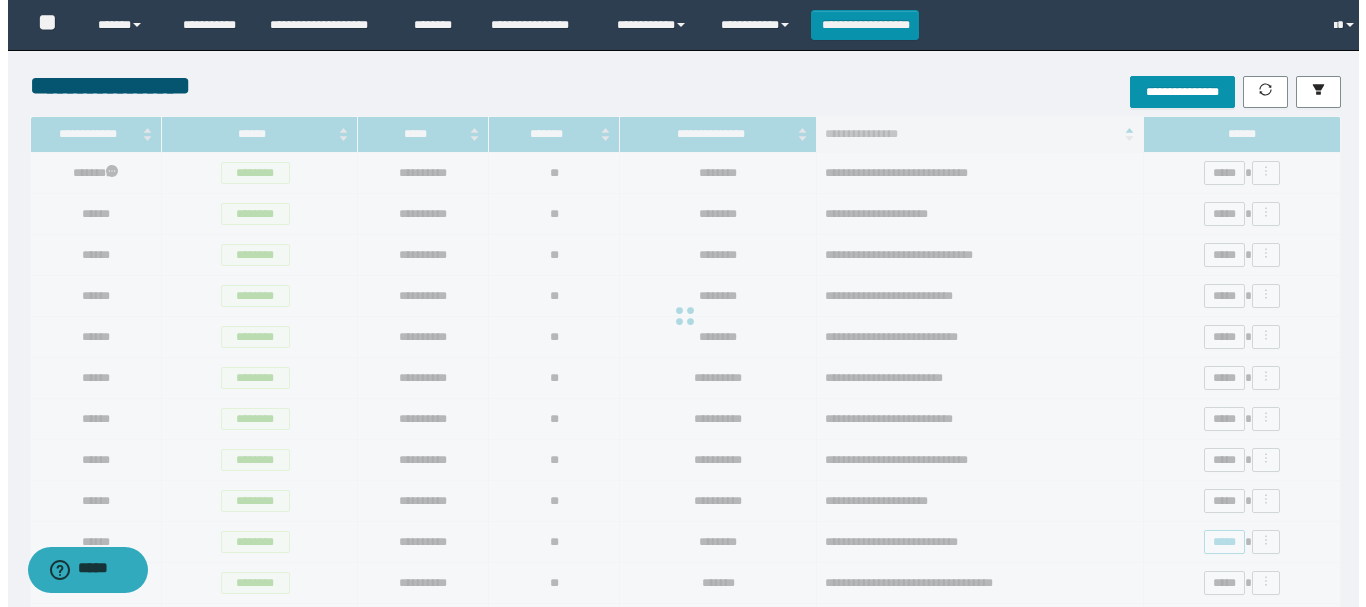scroll, scrollTop: 0, scrollLeft: 0, axis: both 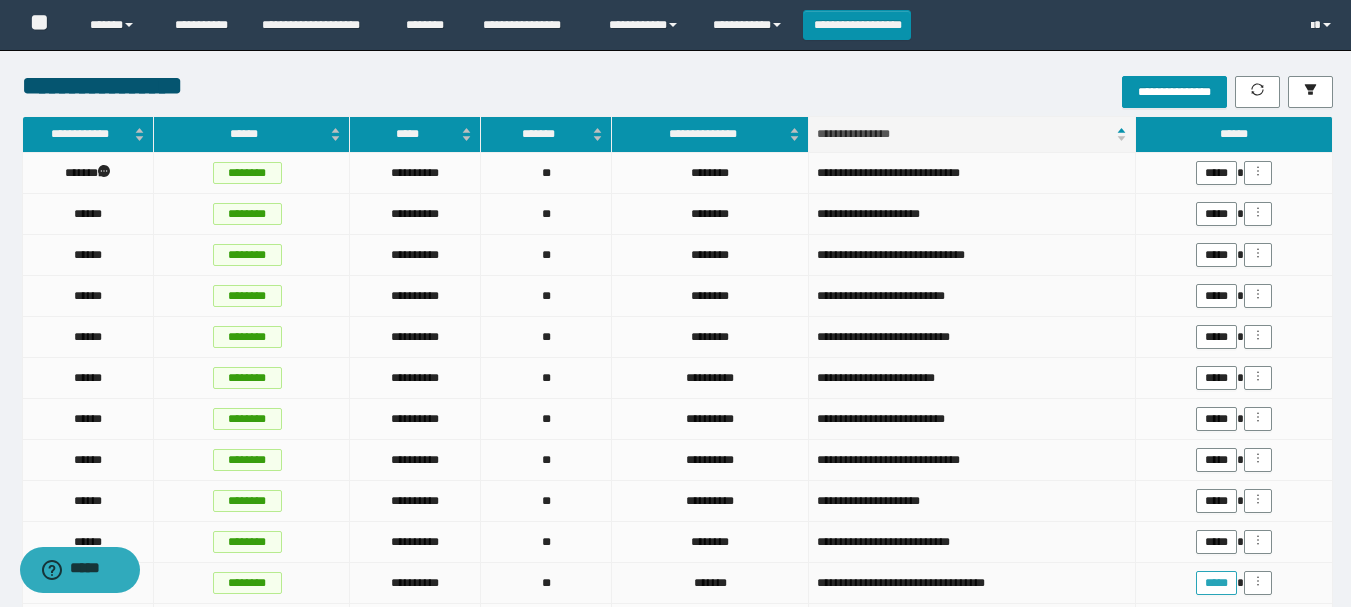 click on "*****" at bounding box center (1216, 583) 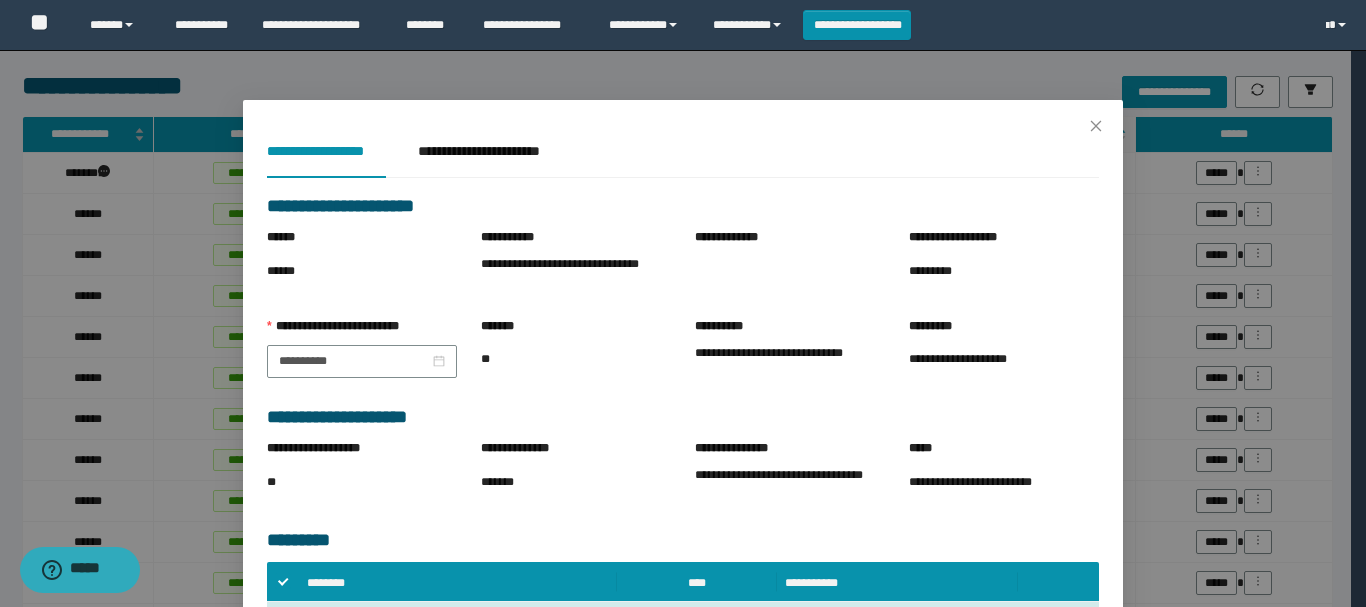 scroll, scrollTop: 300, scrollLeft: 0, axis: vertical 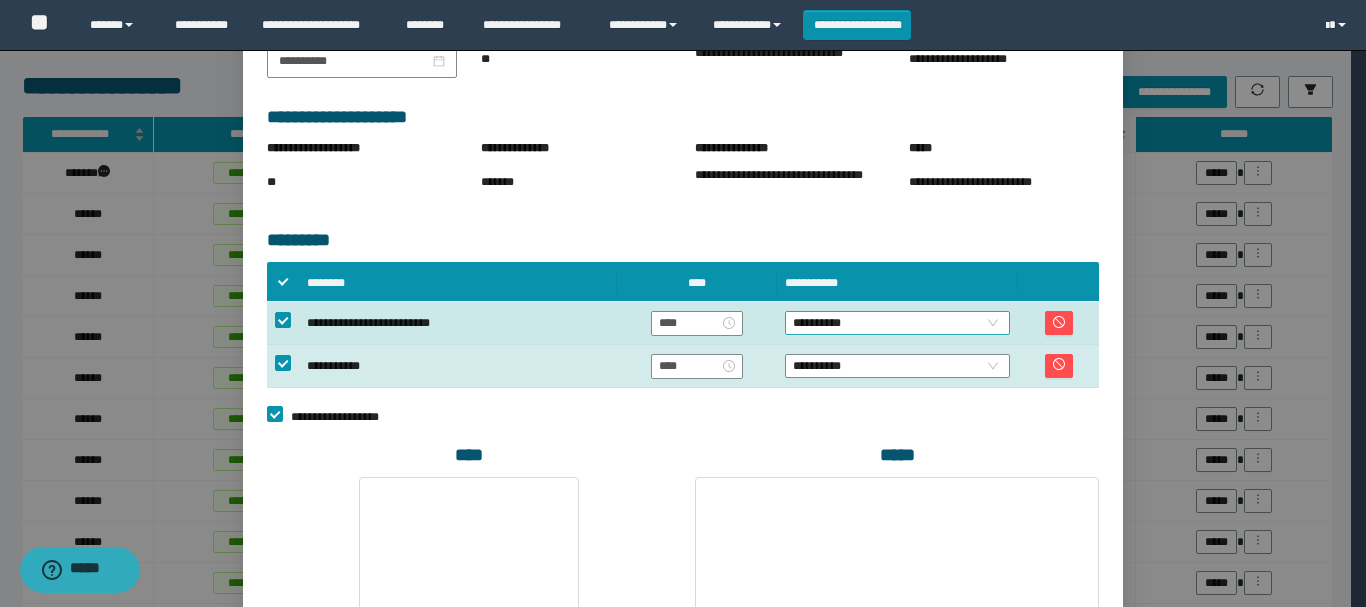 click on "**********" at bounding box center [897, 323] 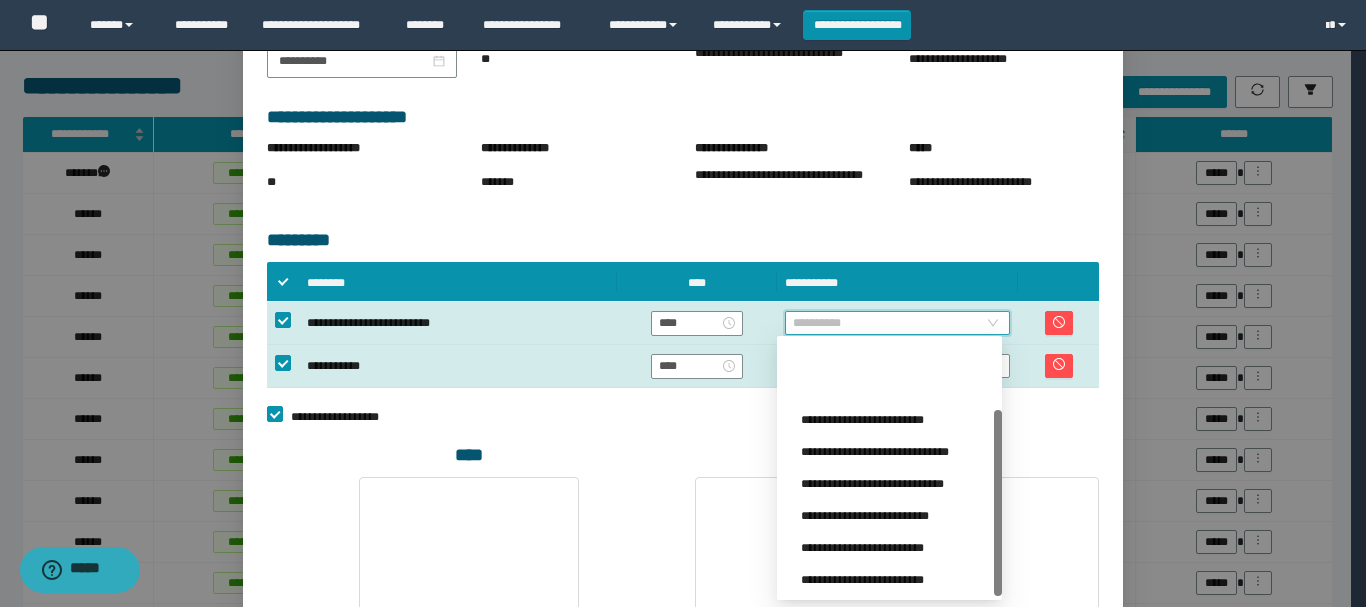 scroll, scrollTop: 96, scrollLeft: 0, axis: vertical 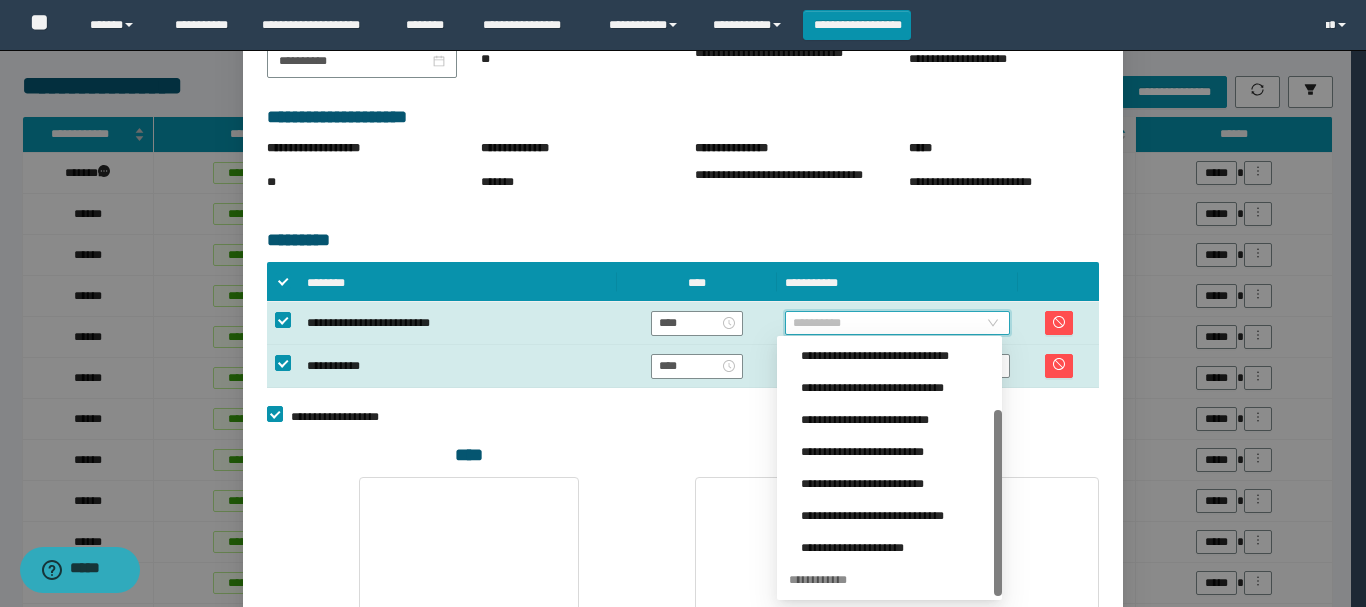 drag, startPoint x: 995, startPoint y: 386, endPoint x: 995, endPoint y: 524, distance: 138 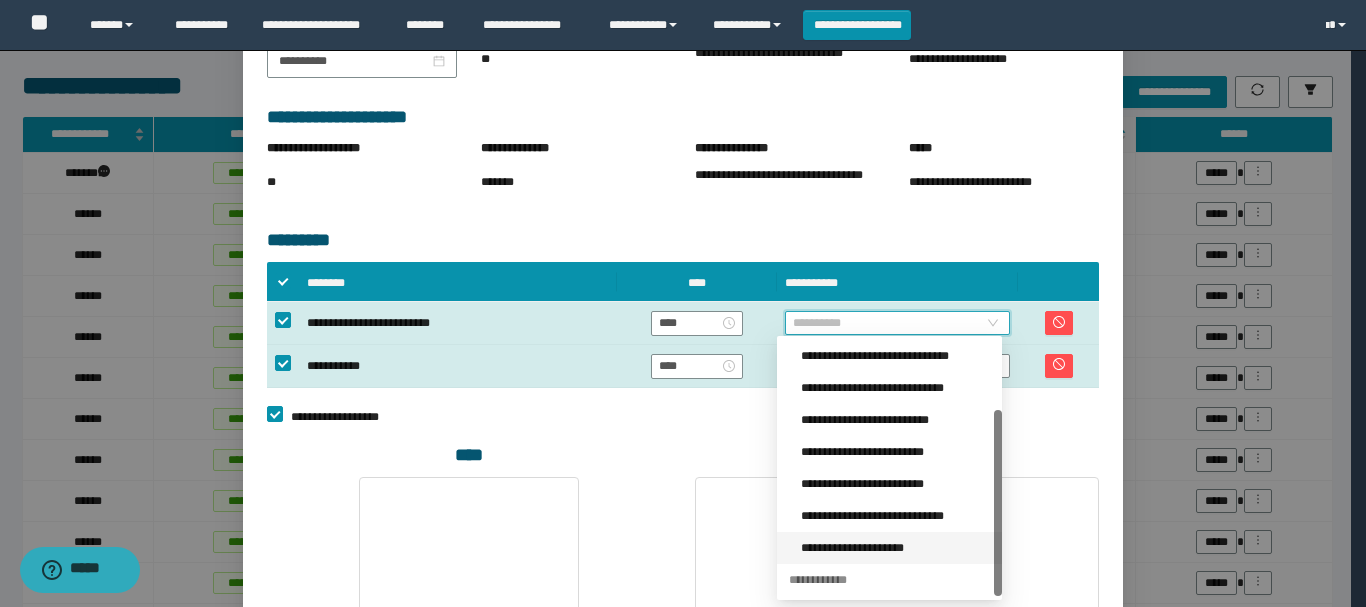 click on "**********" at bounding box center (895, 548) 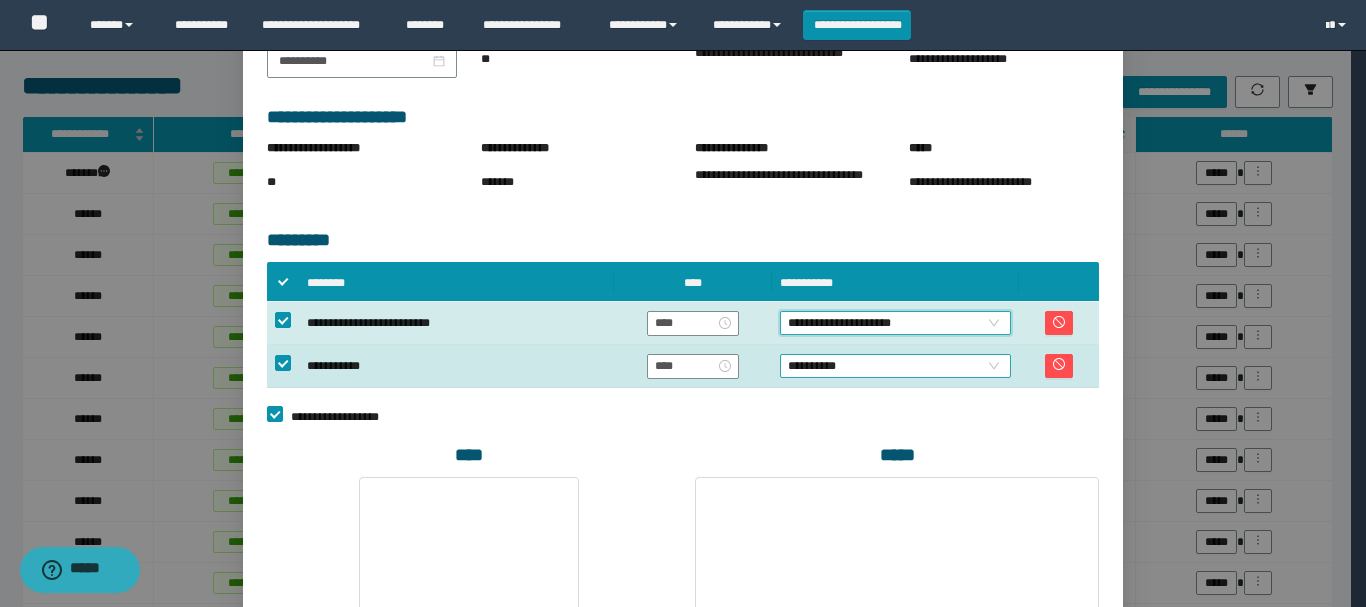 click on "**********" at bounding box center (895, 366) 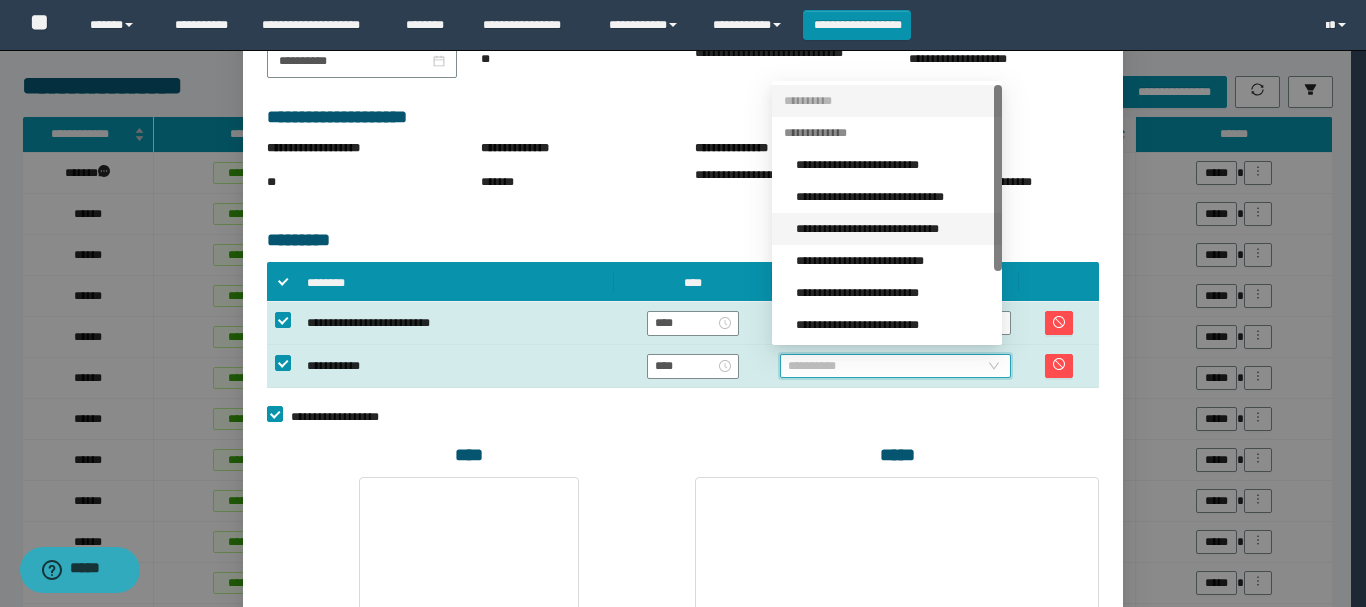 click on "**********" at bounding box center [893, 229] 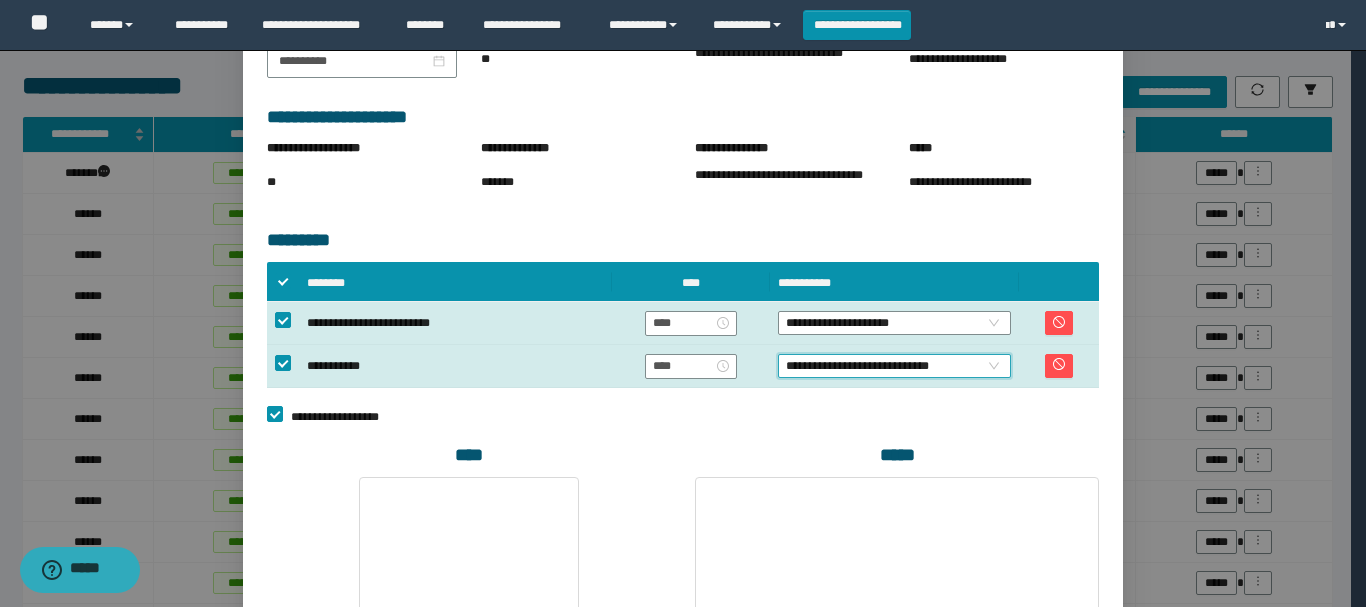 scroll, scrollTop: 546, scrollLeft: 0, axis: vertical 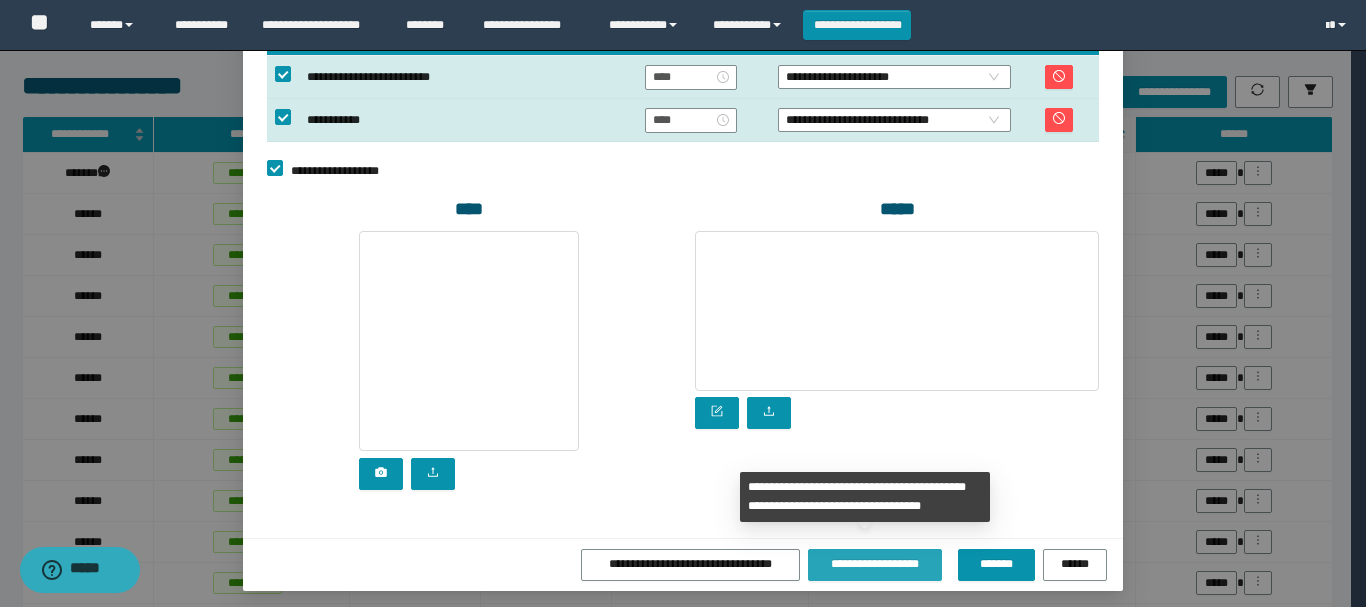 click on "**********" at bounding box center [875, 564] 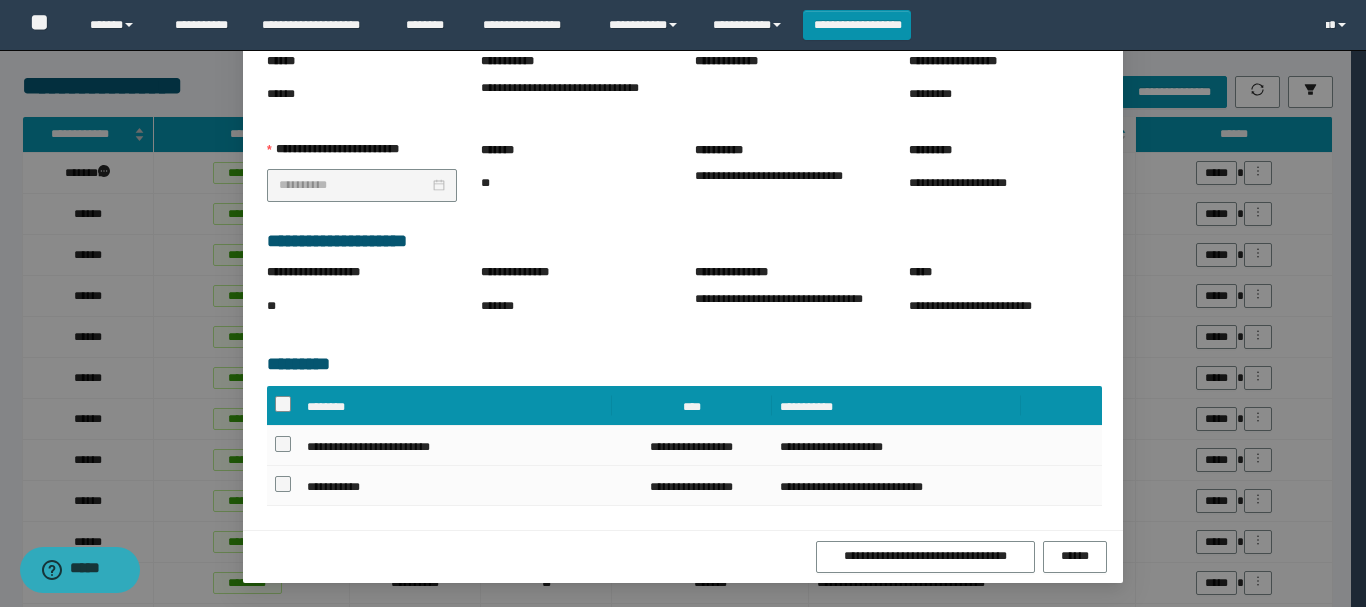 scroll, scrollTop: 223, scrollLeft: 0, axis: vertical 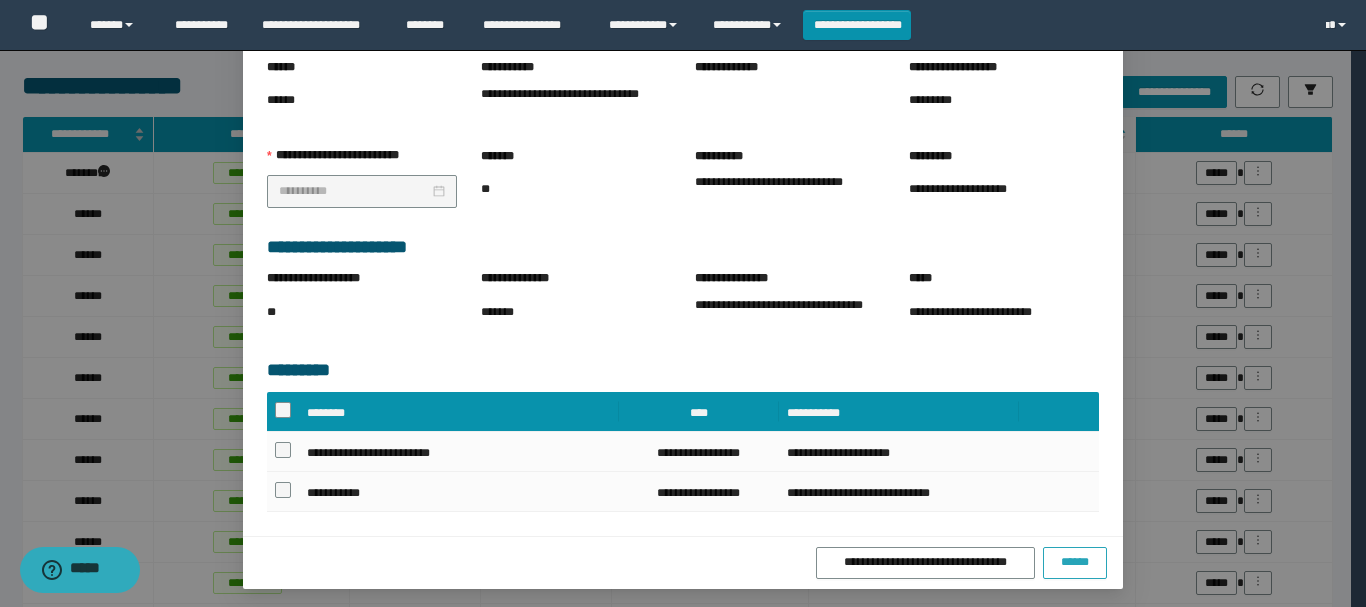 click on "******" at bounding box center [1075, 563] 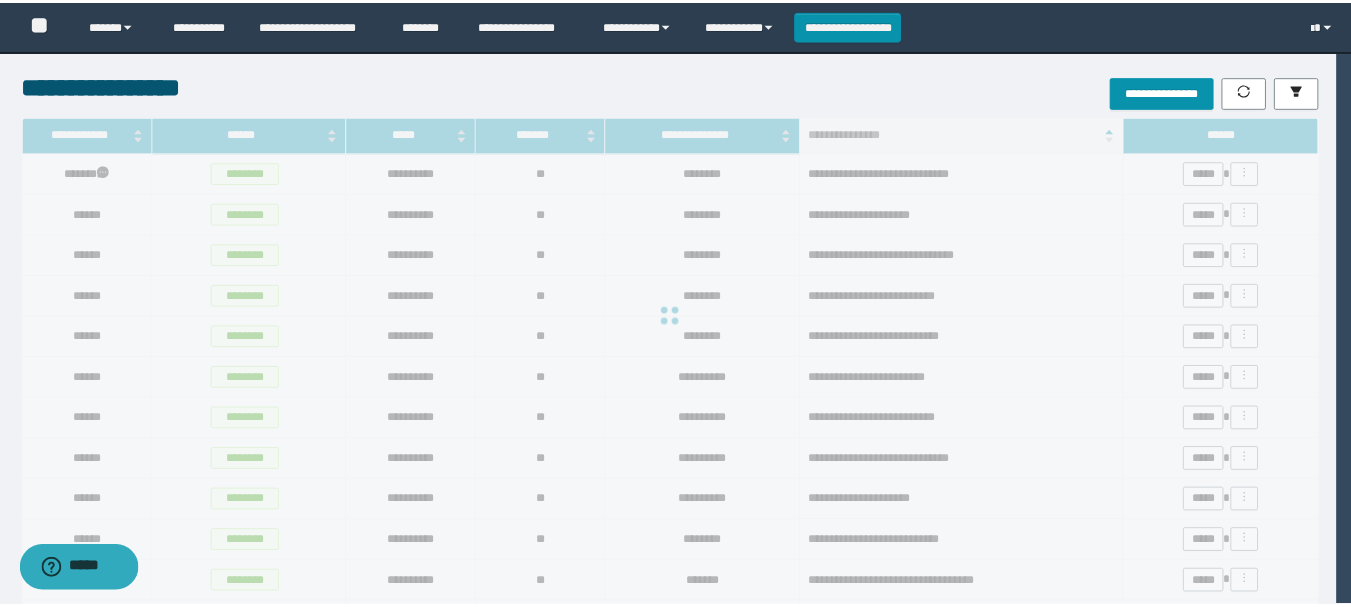 scroll, scrollTop: 123, scrollLeft: 0, axis: vertical 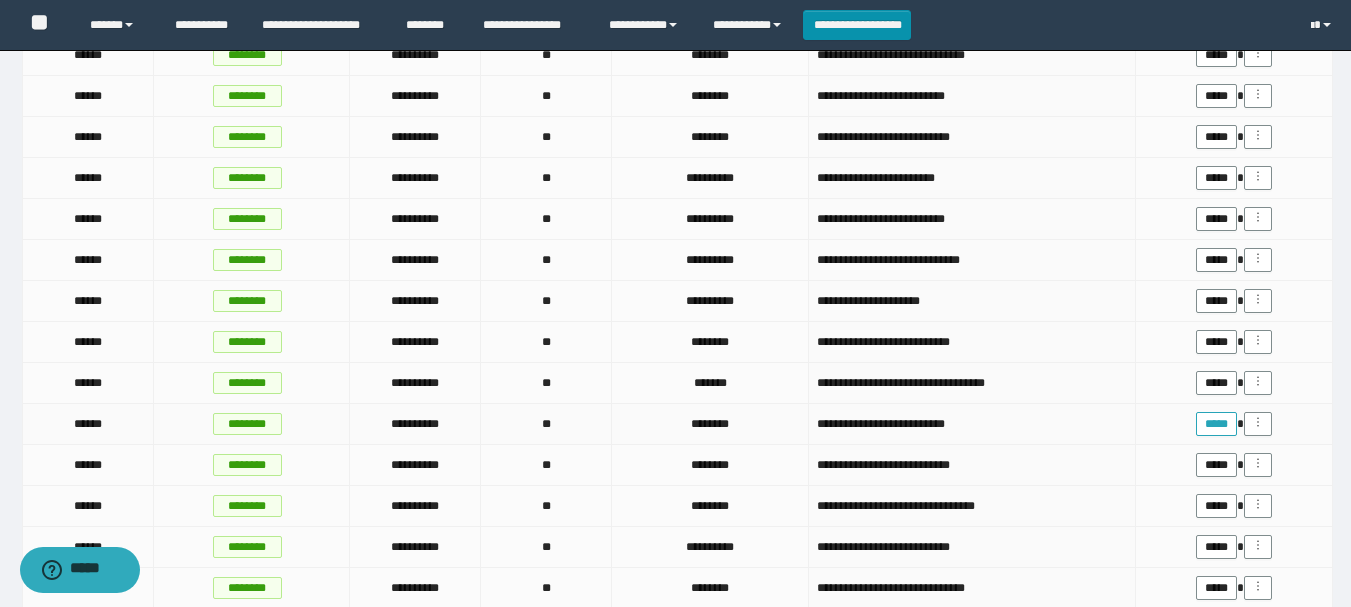 click on "*****" at bounding box center (1216, 424) 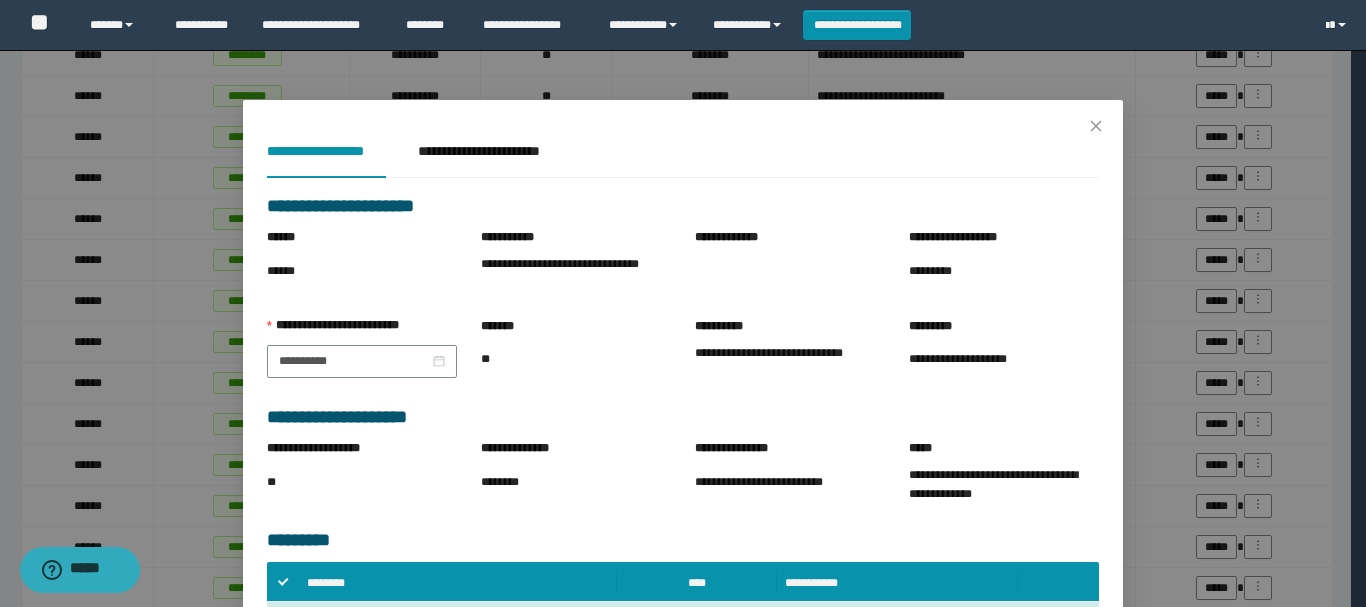 scroll, scrollTop: 300, scrollLeft: 0, axis: vertical 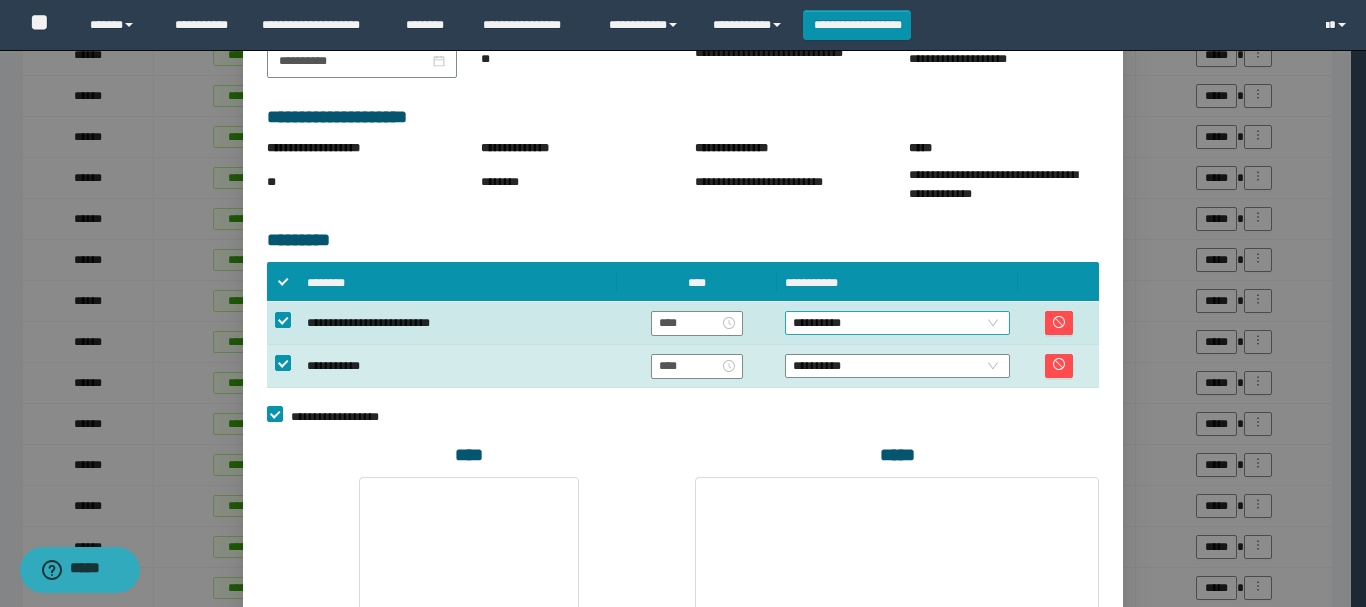 click on "**********" at bounding box center [897, 323] 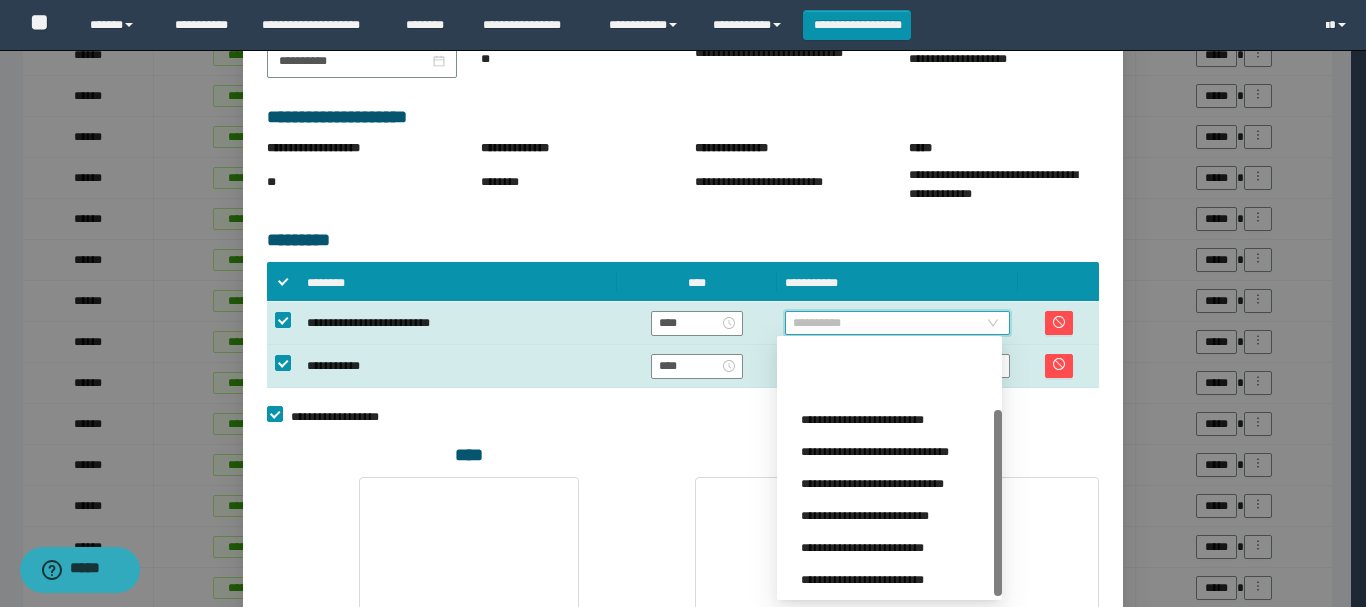 scroll, scrollTop: 96, scrollLeft: 0, axis: vertical 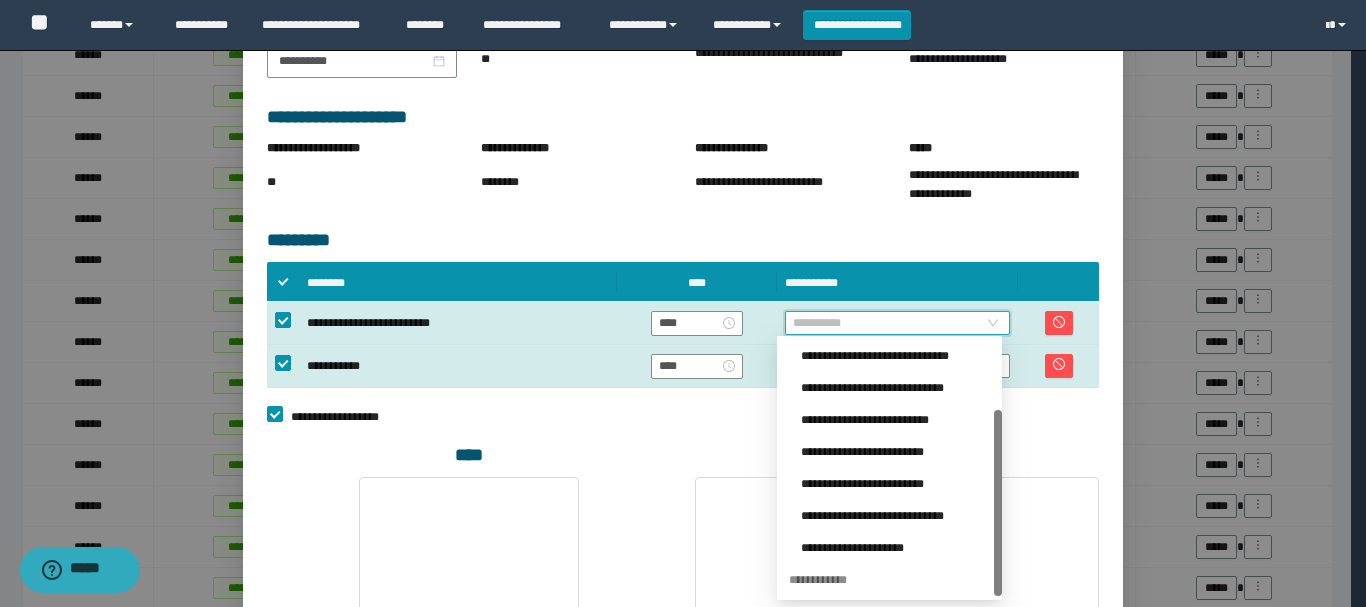 drag, startPoint x: 998, startPoint y: 403, endPoint x: 998, endPoint y: 580, distance: 177 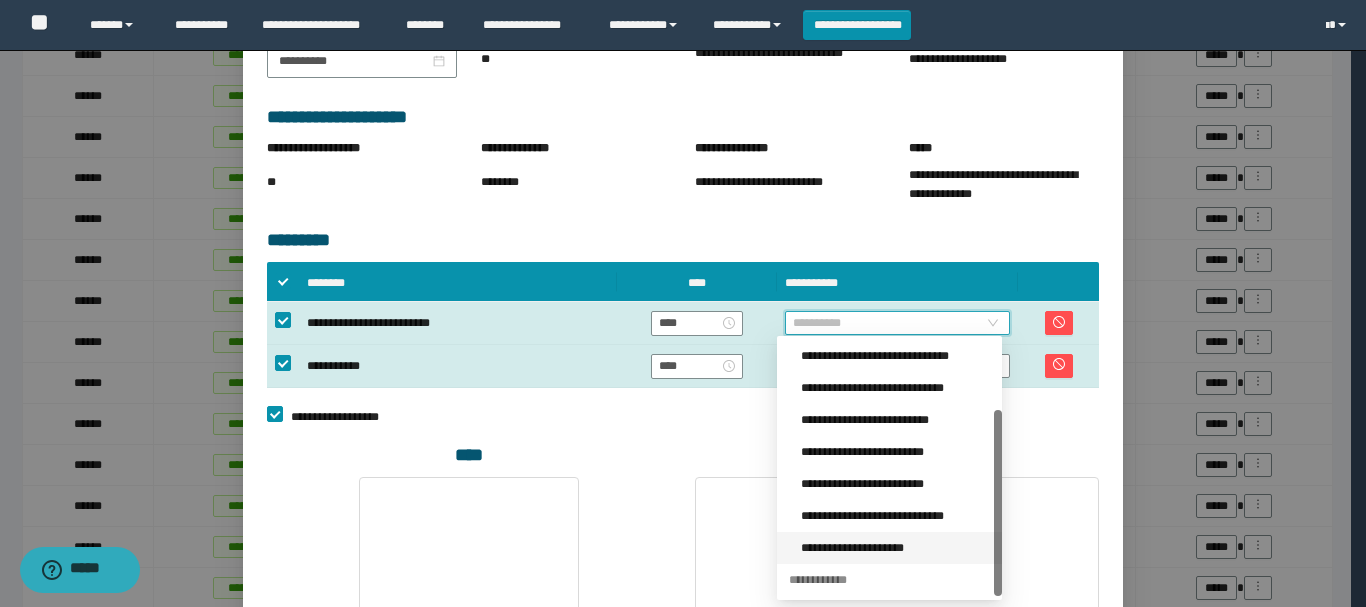 click on "**********" at bounding box center (895, 548) 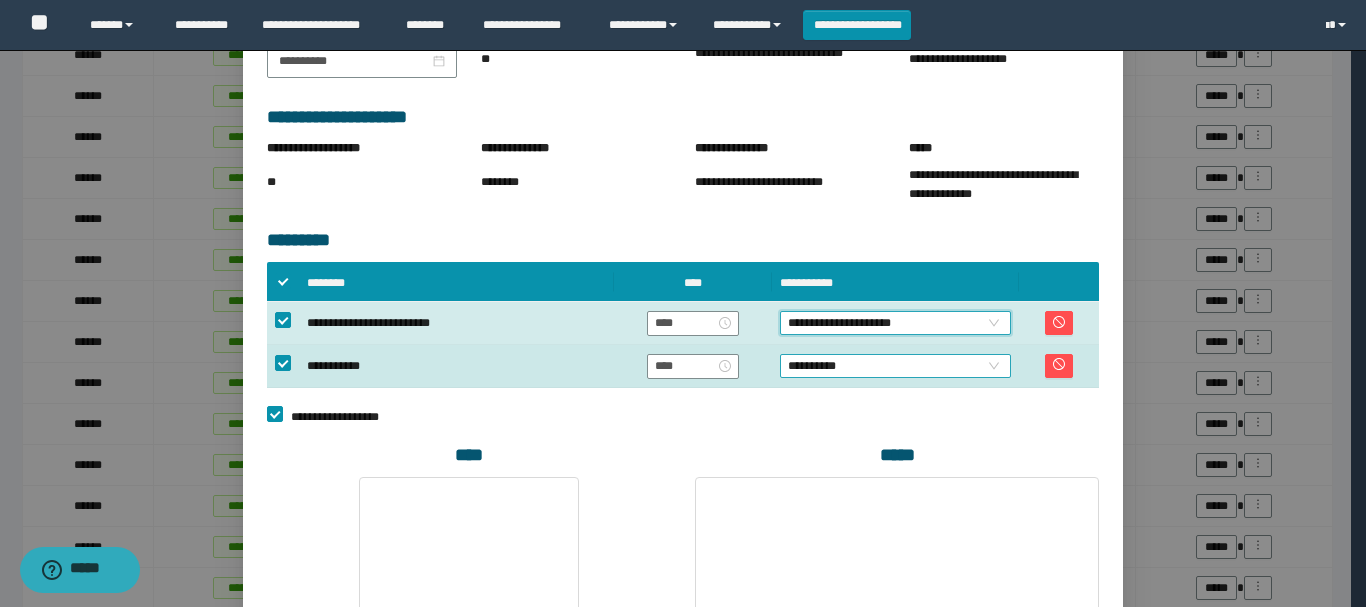 click on "**********" at bounding box center [895, 366] 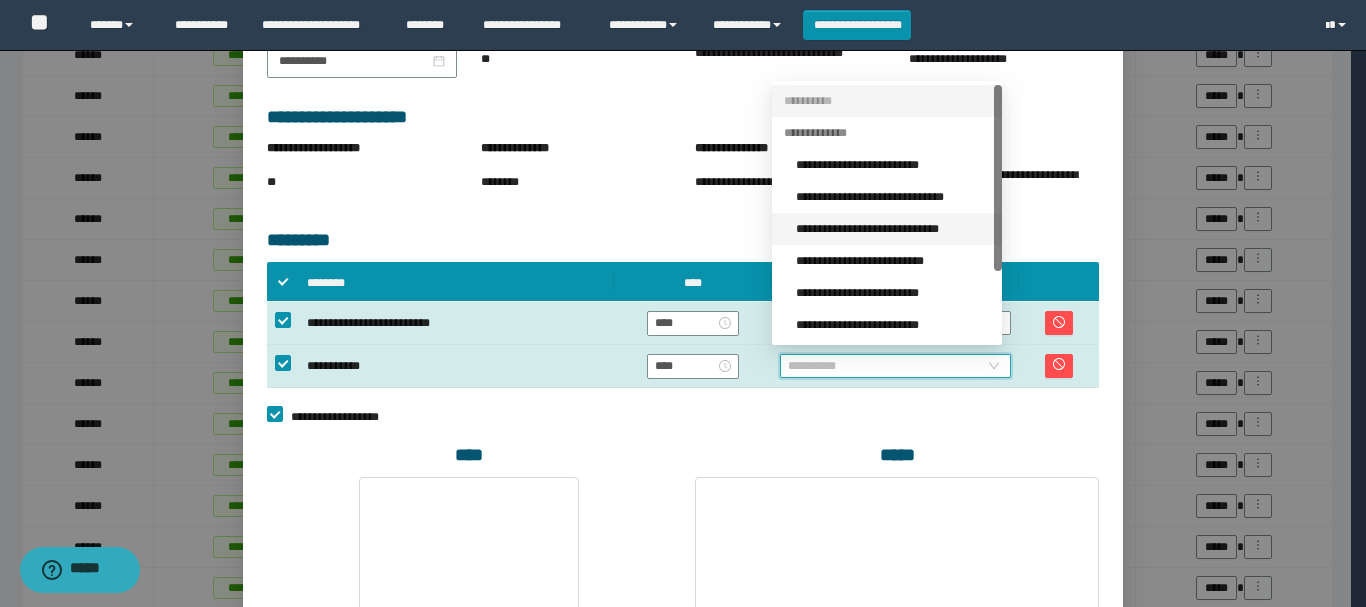 click on "**********" at bounding box center [893, 229] 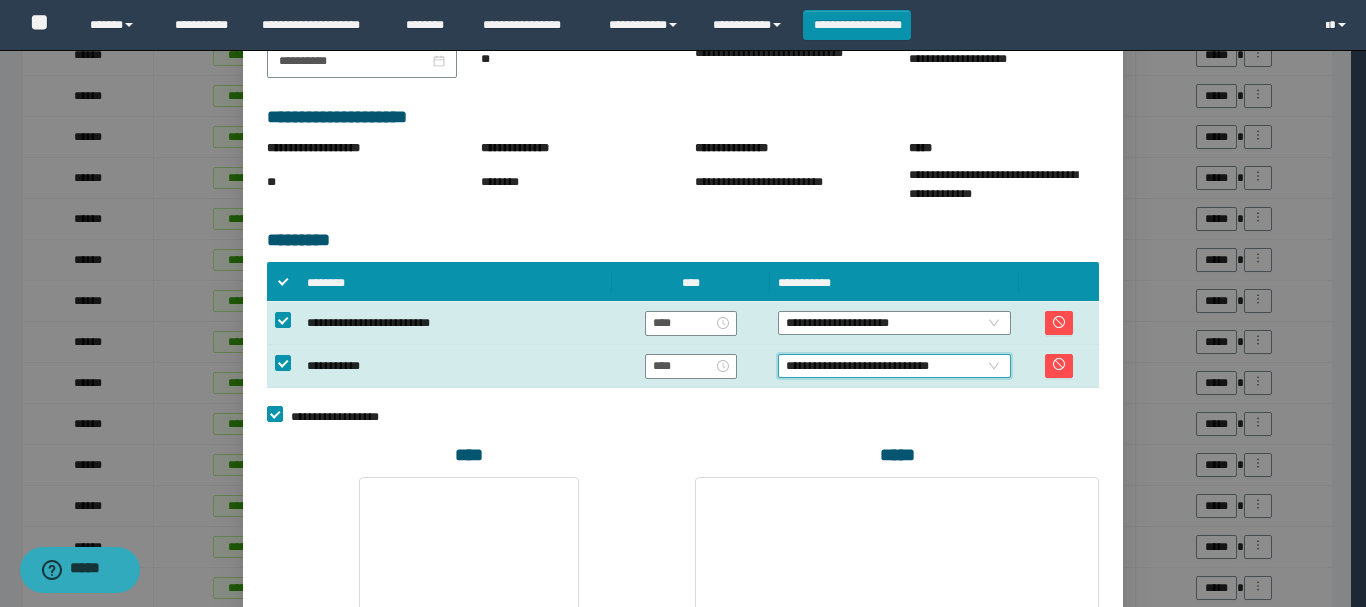 scroll, scrollTop: 546, scrollLeft: 0, axis: vertical 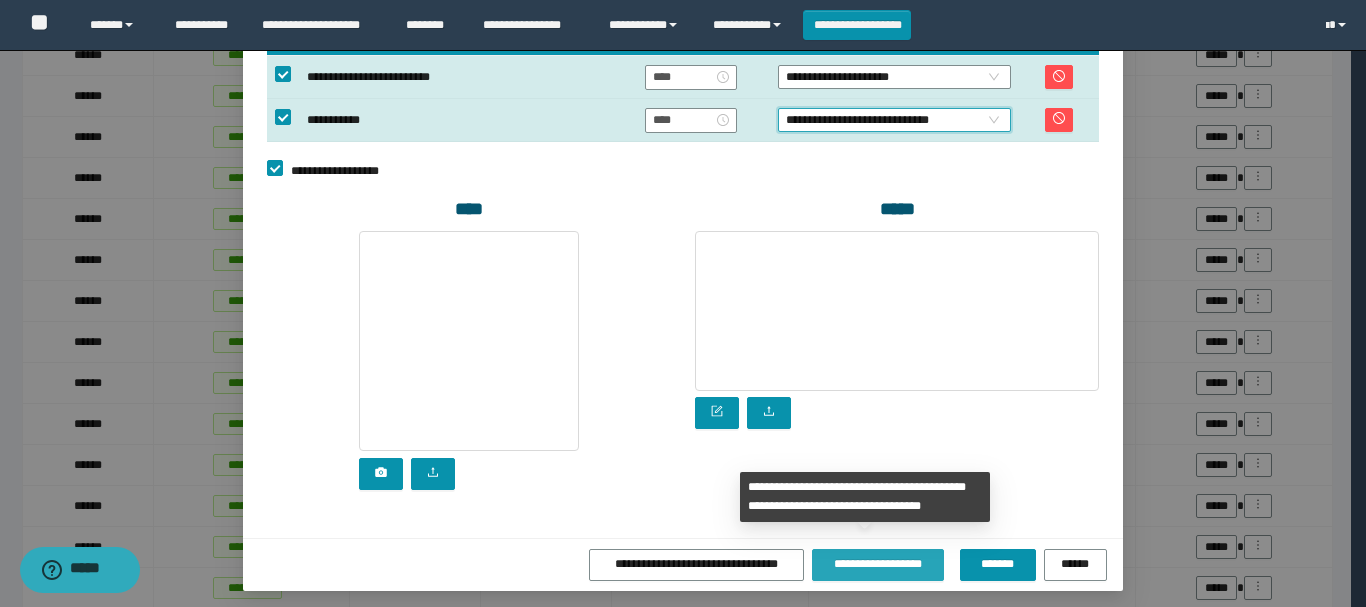 click on "**********" at bounding box center (878, 564) 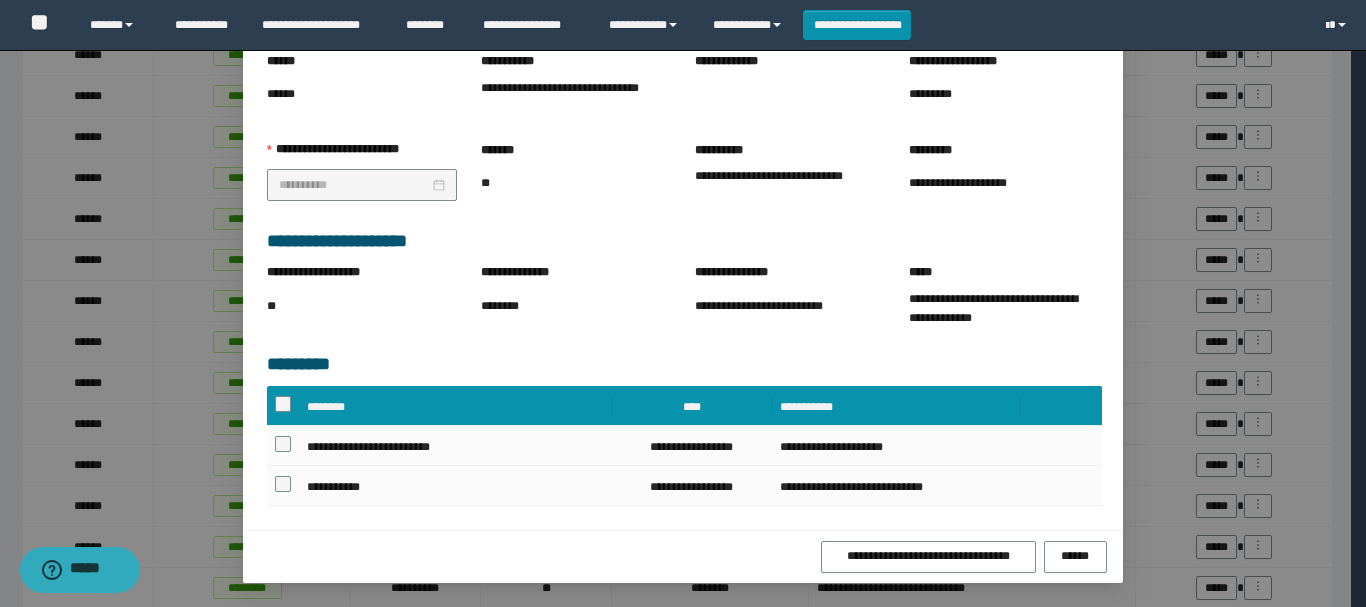 scroll, scrollTop: 223, scrollLeft: 0, axis: vertical 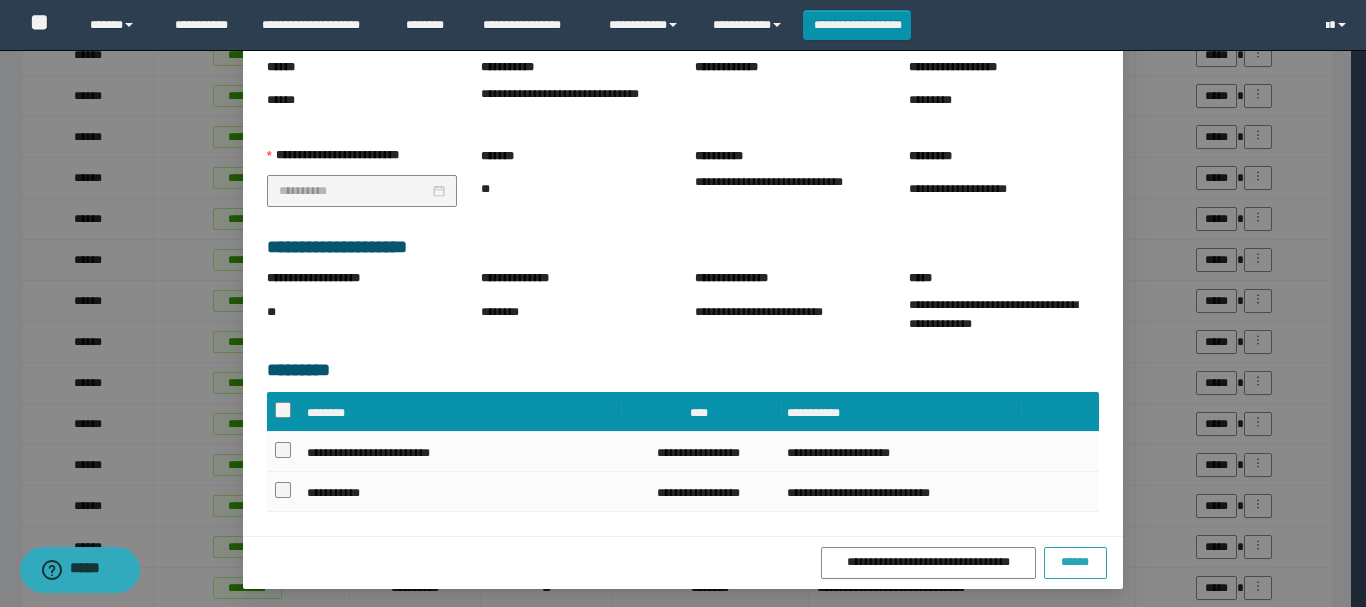 click on "******" at bounding box center (1075, 562) 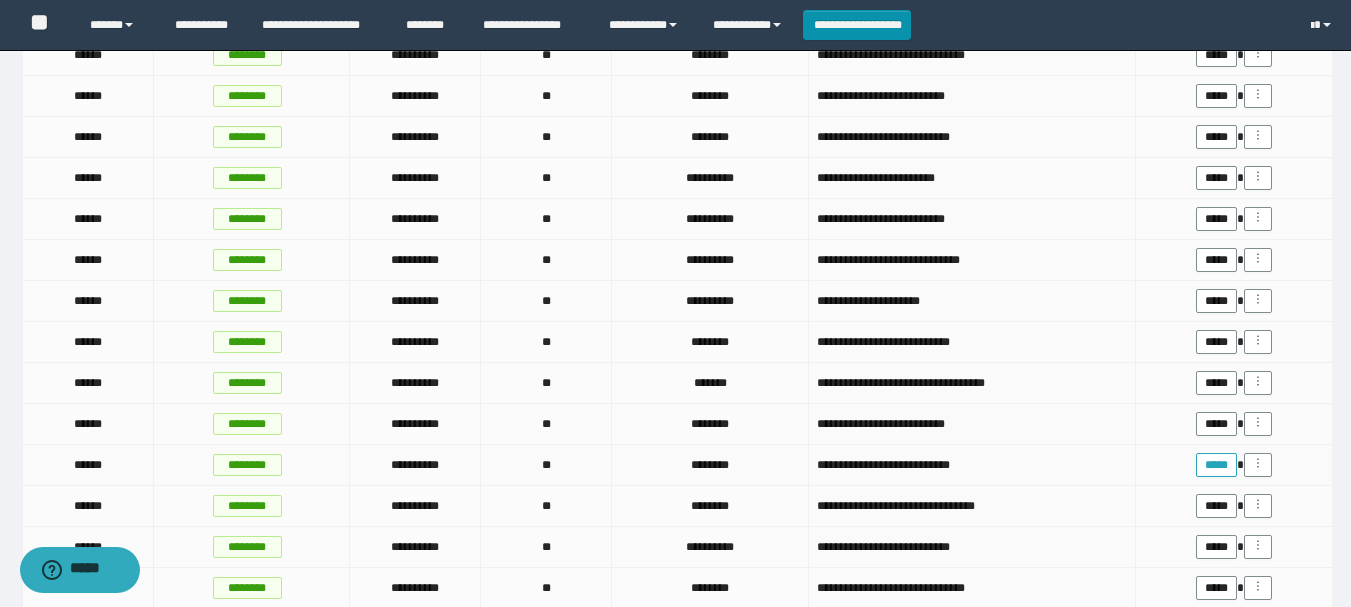 click on "*****" at bounding box center (1216, 465) 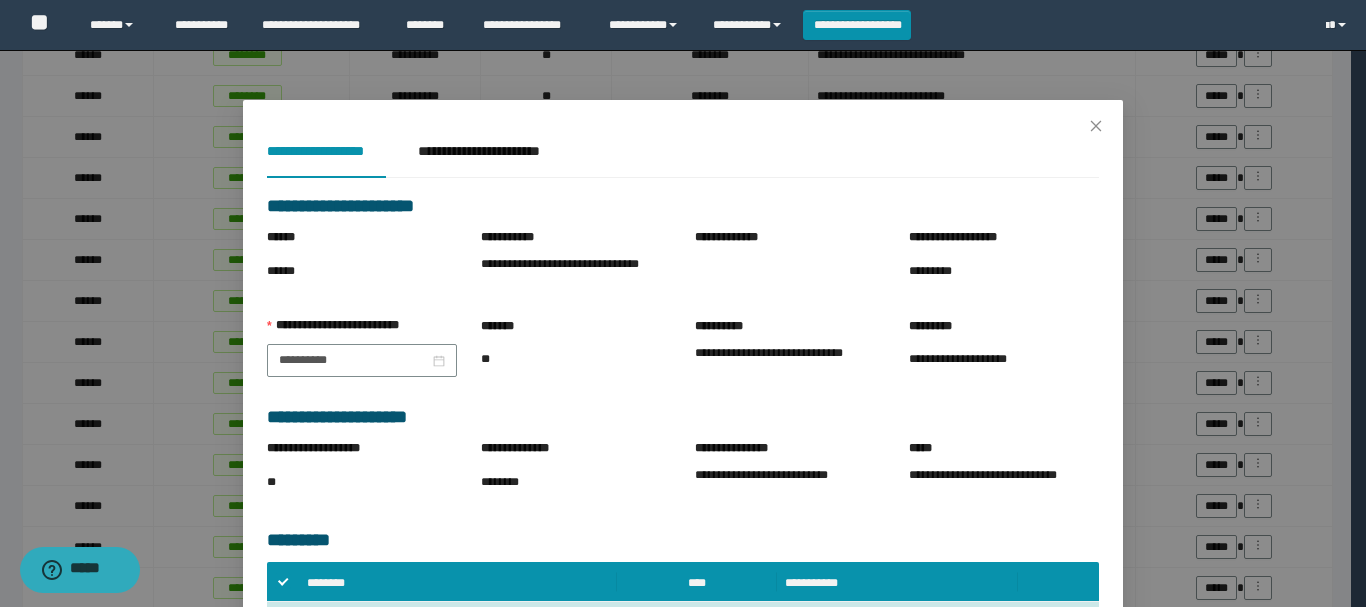 scroll, scrollTop: 300, scrollLeft: 0, axis: vertical 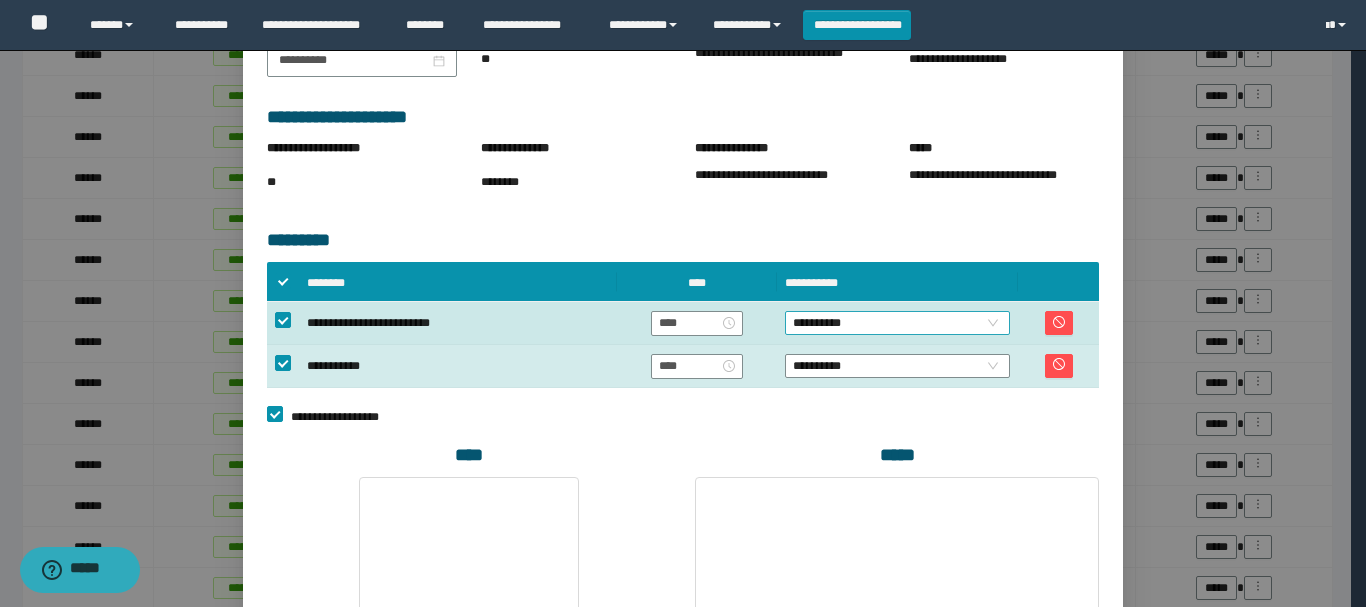 click on "**********" at bounding box center [897, 323] 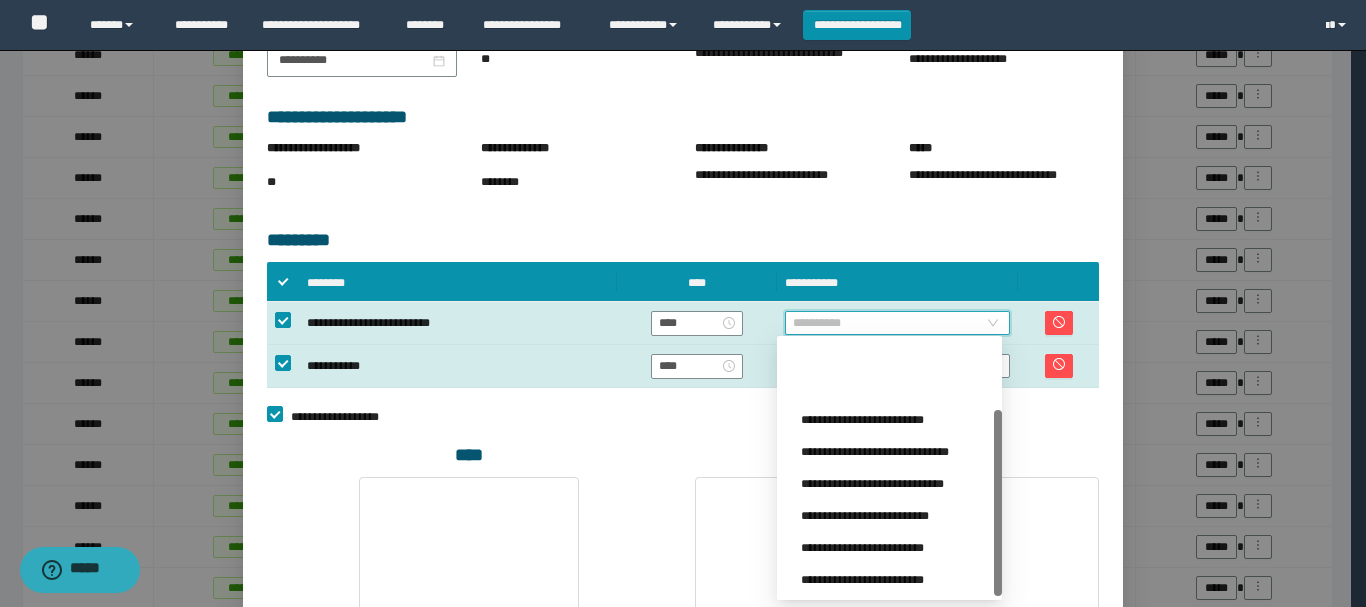 scroll, scrollTop: 96, scrollLeft: 0, axis: vertical 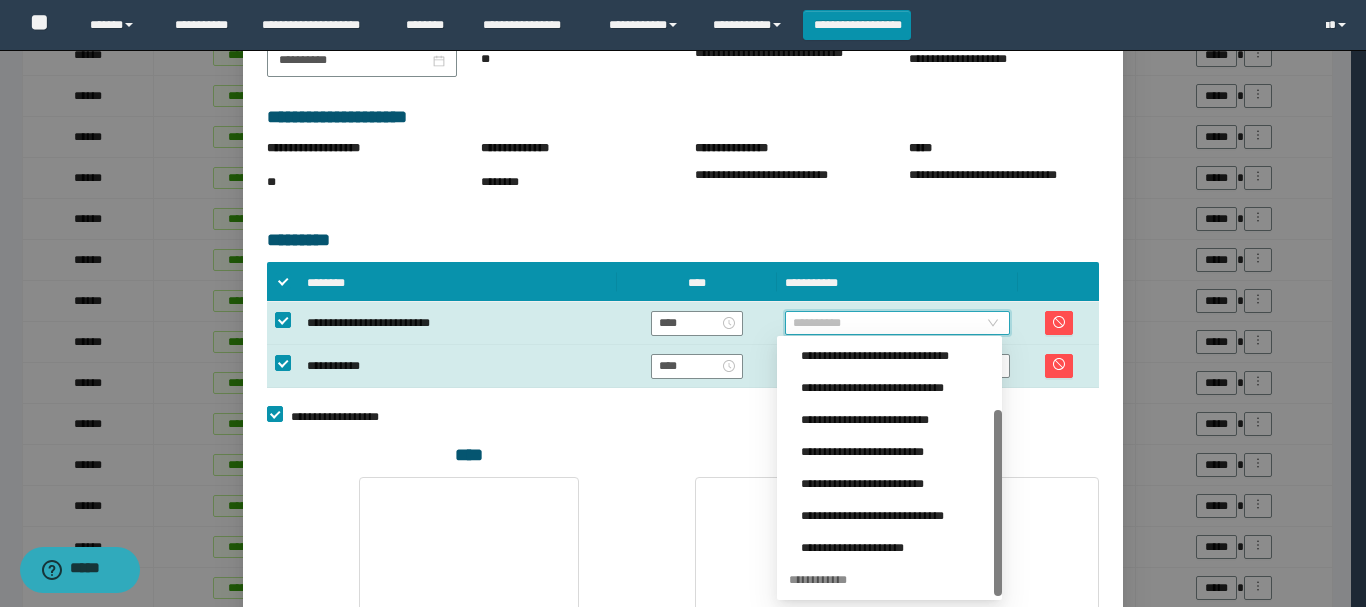 drag, startPoint x: 995, startPoint y: 395, endPoint x: 1005, endPoint y: 577, distance: 182.27452 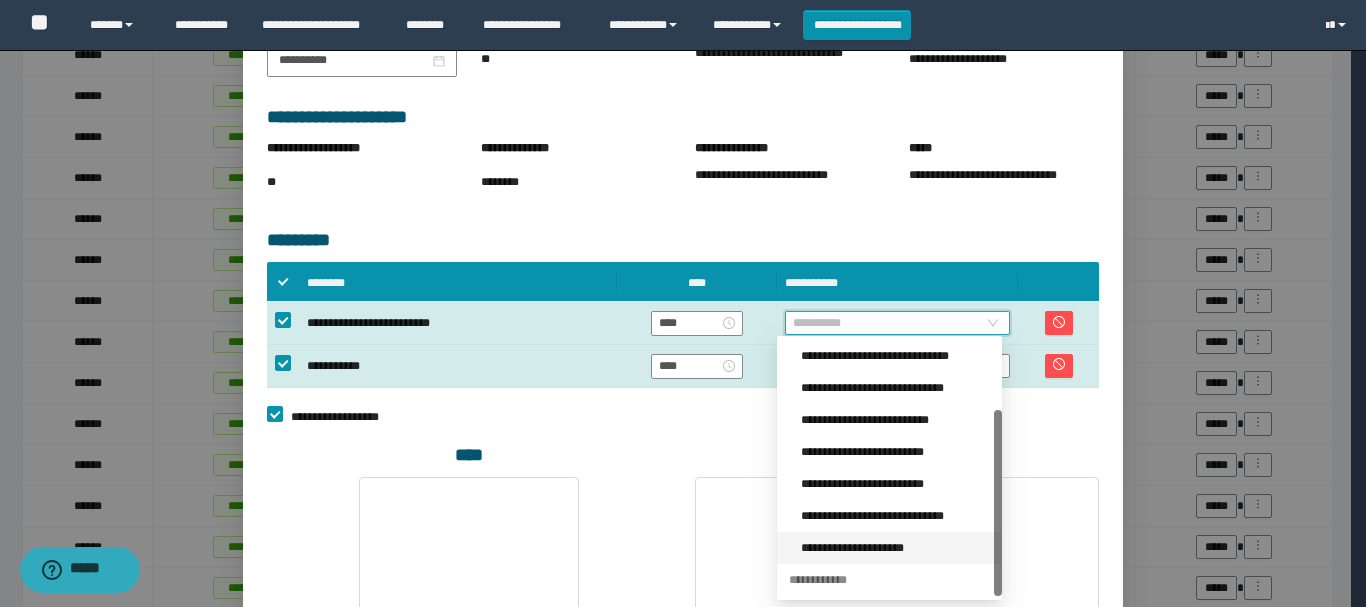 click on "**********" at bounding box center [895, 548] 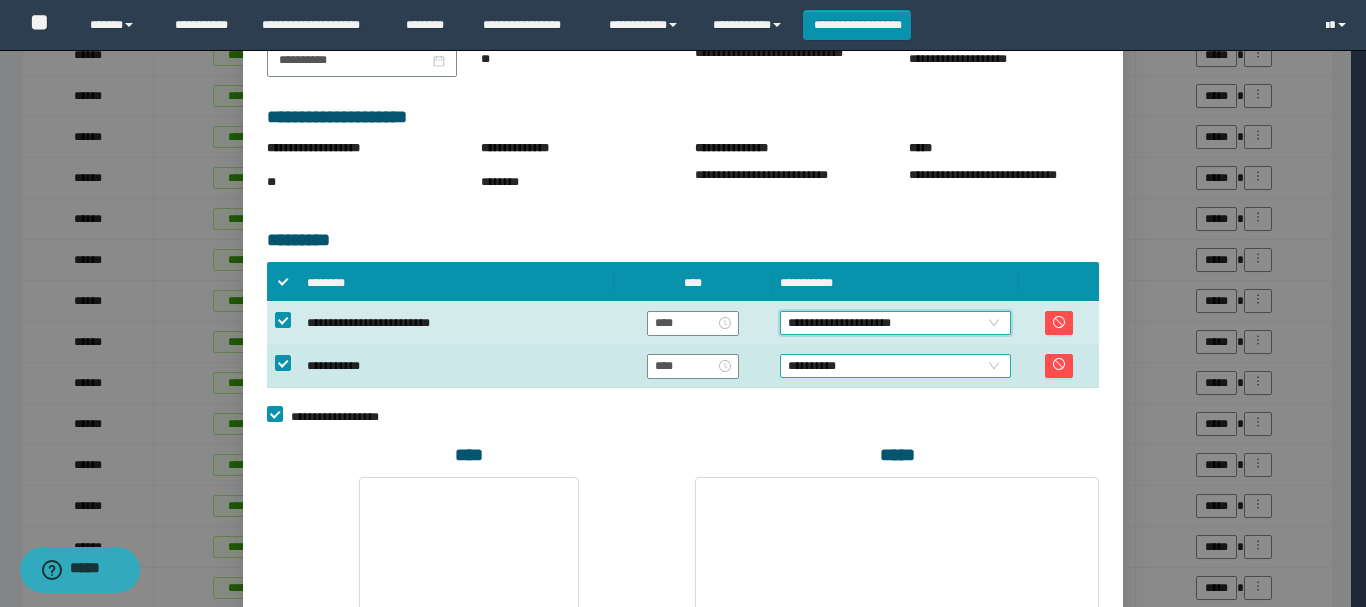 click on "**********" at bounding box center (895, 366) 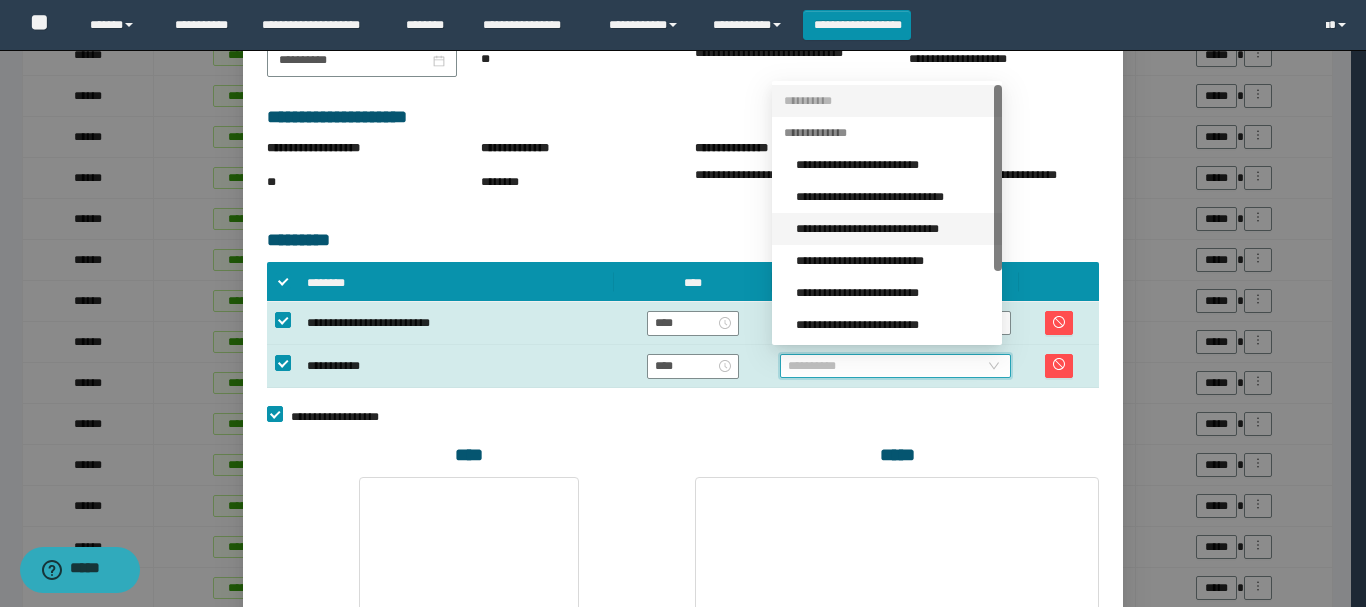 click on "**********" at bounding box center (893, 229) 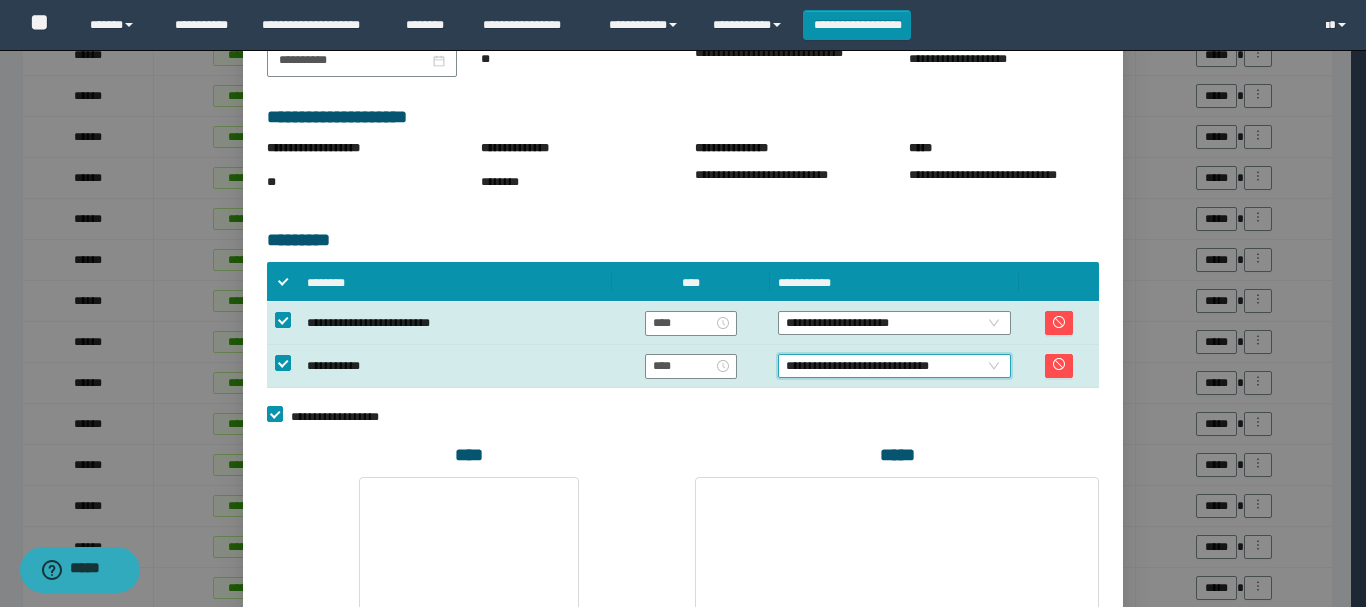 scroll, scrollTop: 546, scrollLeft: 0, axis: vertical 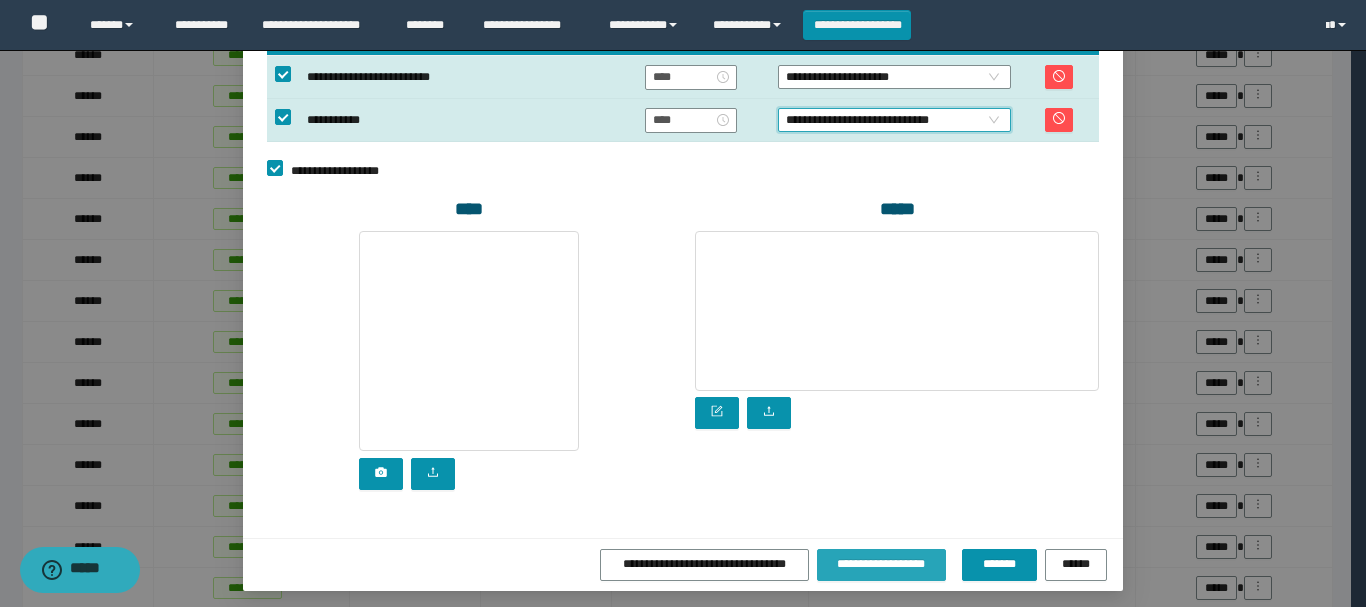click on "**********" at bounding box center (882, 565) 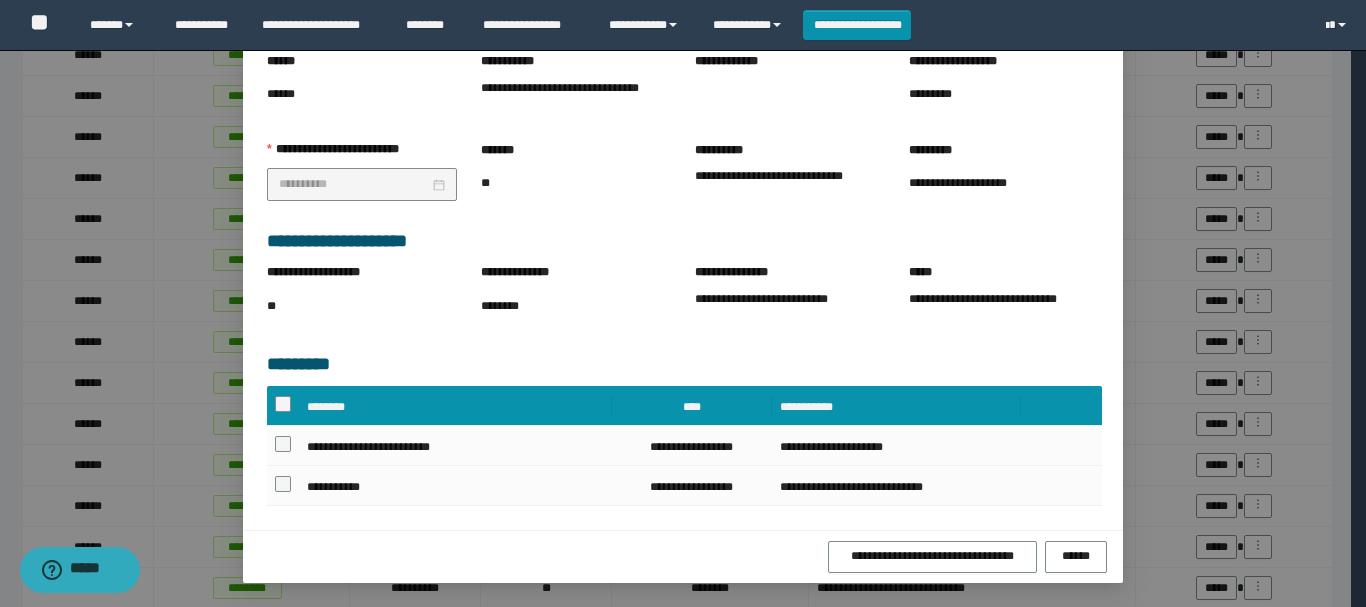 scroll, scrollTop: 223, scrollLeft: 0, axis: vertical 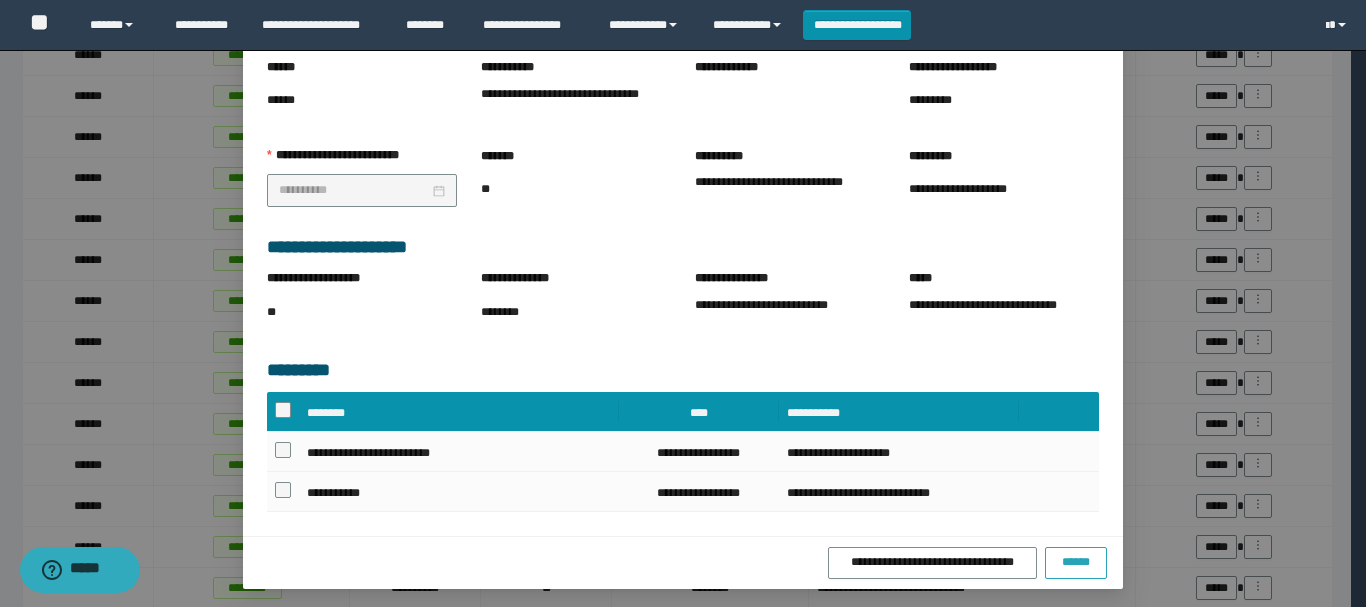 click on "******" at bounding box center (1076, 562) 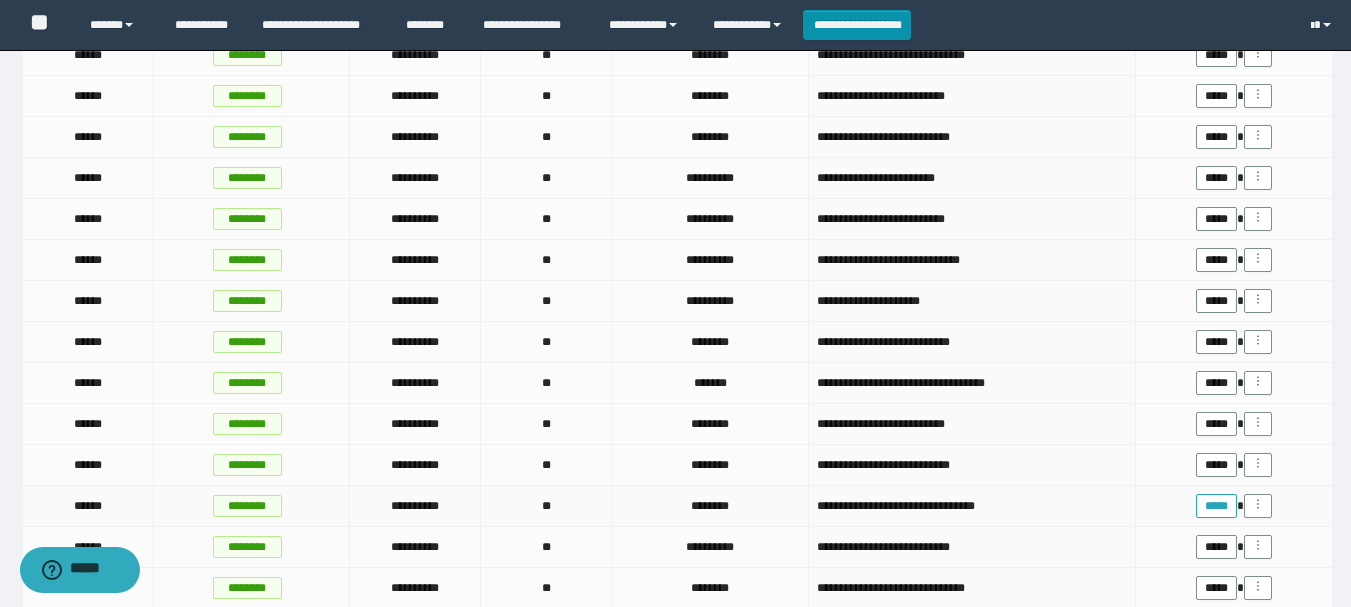 click on "*****" at bounding box center (1216, 506) 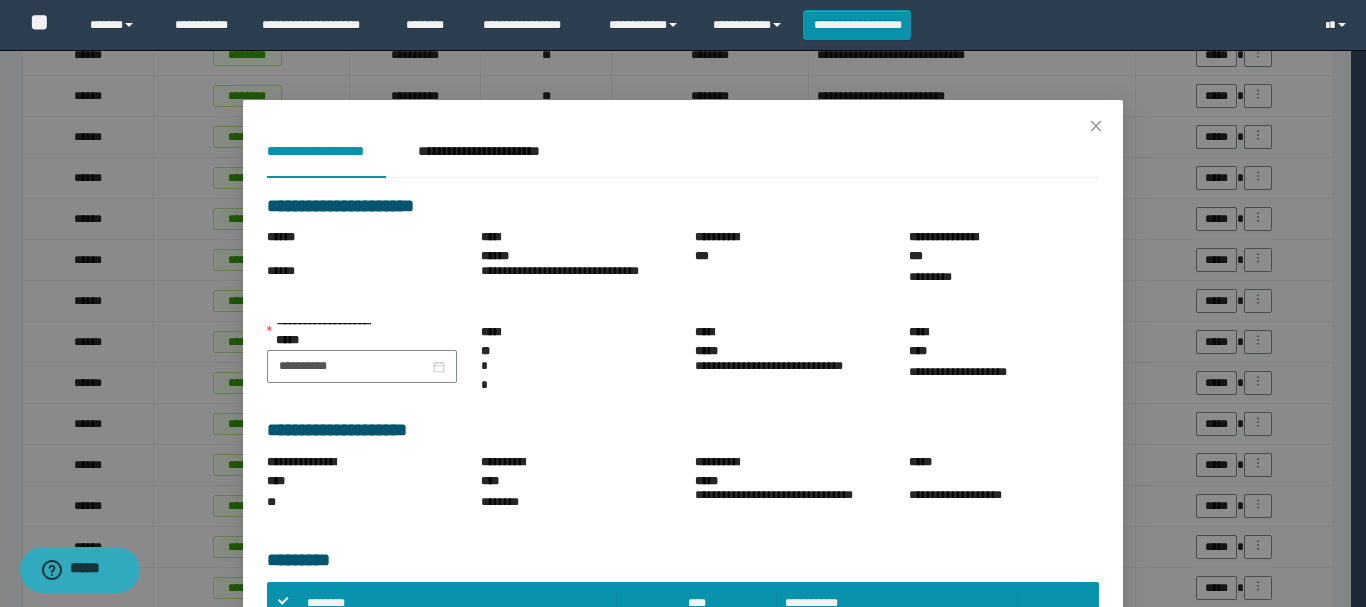 scroll, scrollTop: 300, scrollLeft: 0, axis: vertical 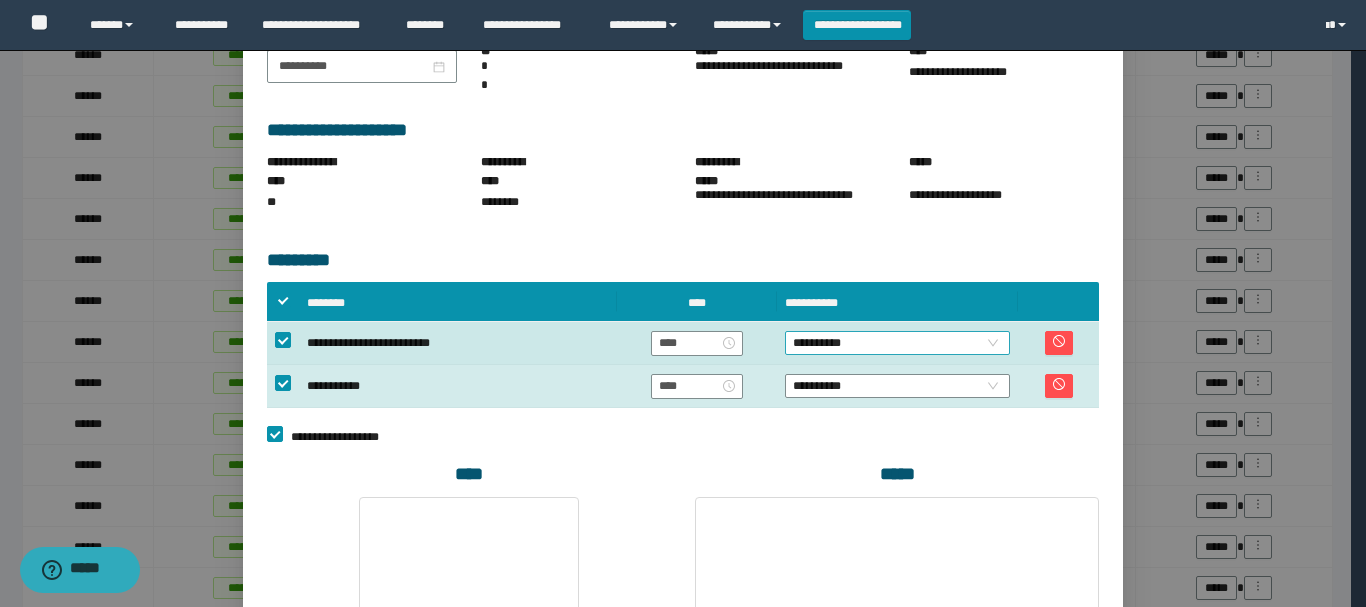 click on "**********" at bounding box center [897, 343] 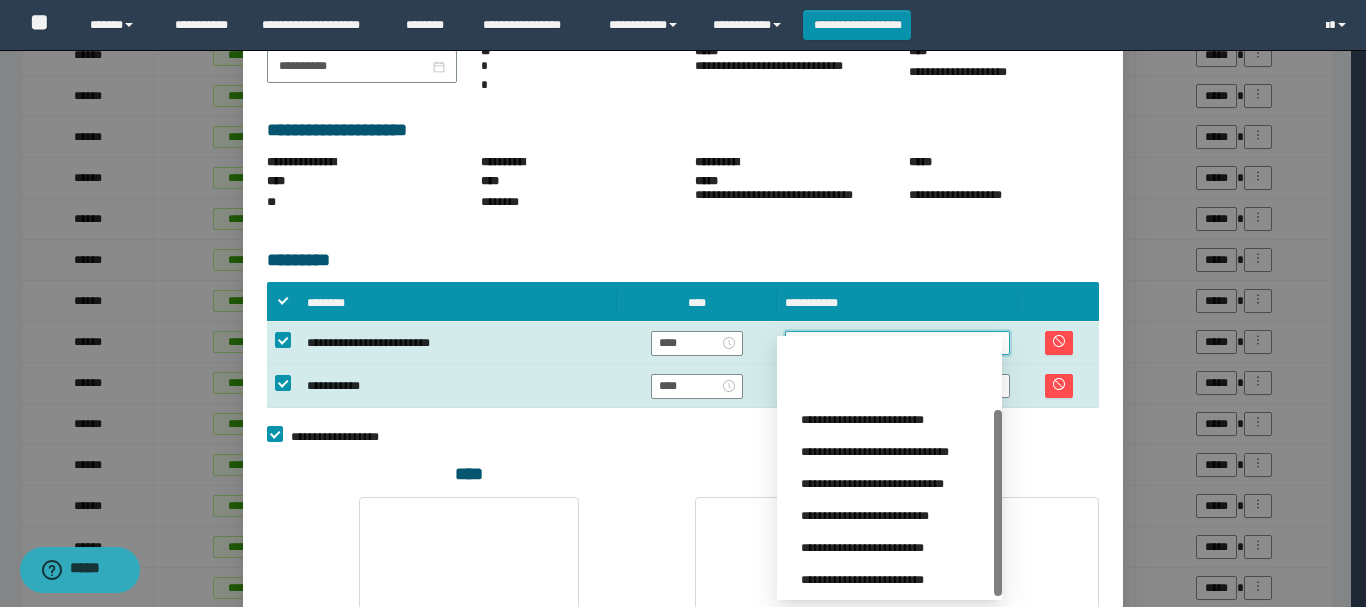 scroll, scrollTop: 96, scrollLeft: 0, axis: vertical 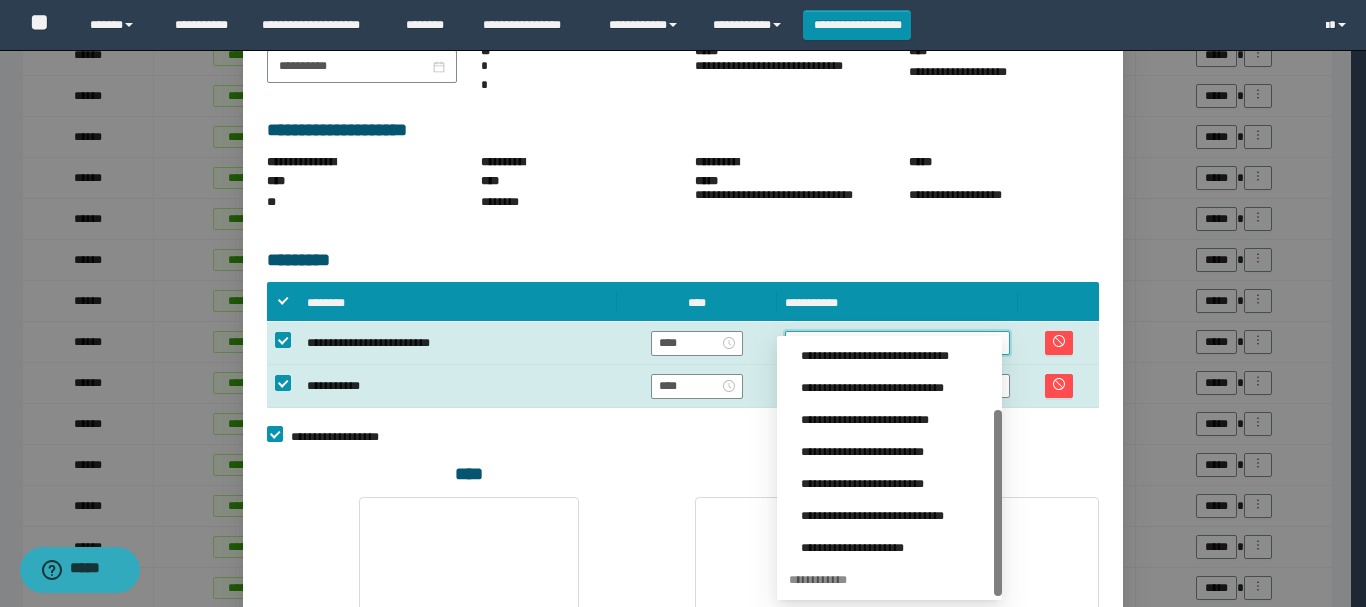 drag, startPoint x: 995, startPoint y: 414, endPoint x: 997, endPoint y: 580, distance: 166.01205 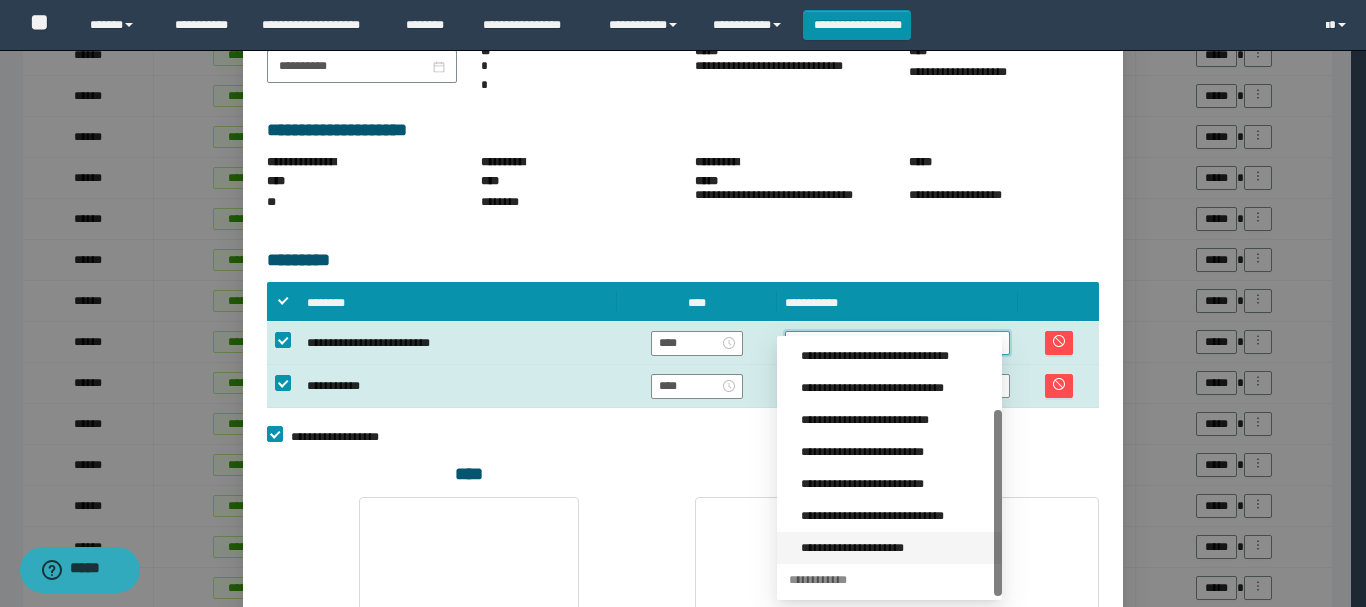 click on "**********" at bounding box center [895, 548] 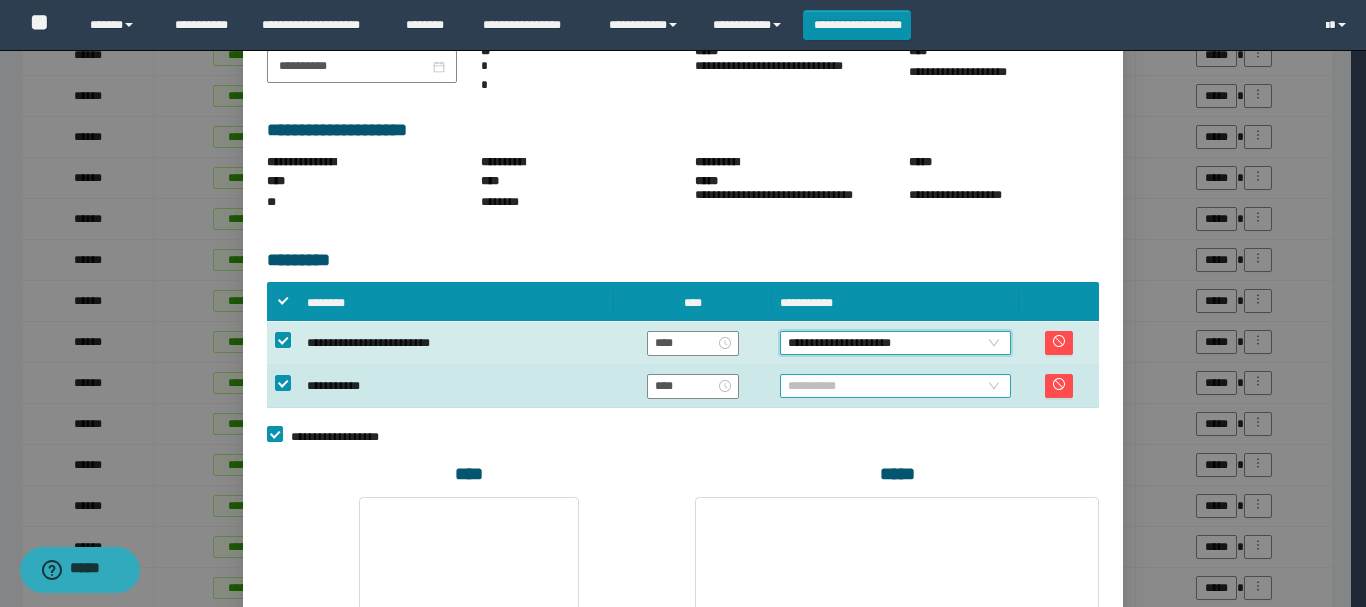 click on "**********" at bounding box center (895, 386) 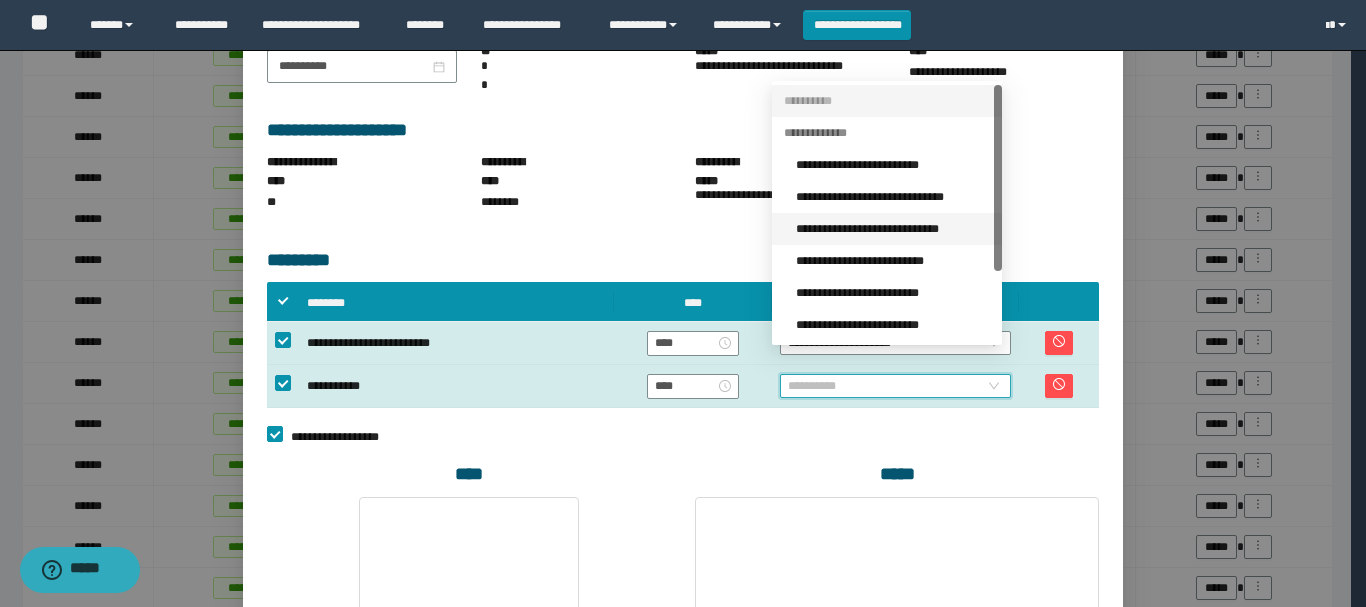 click on "**********" at bounding box center [893, 229] 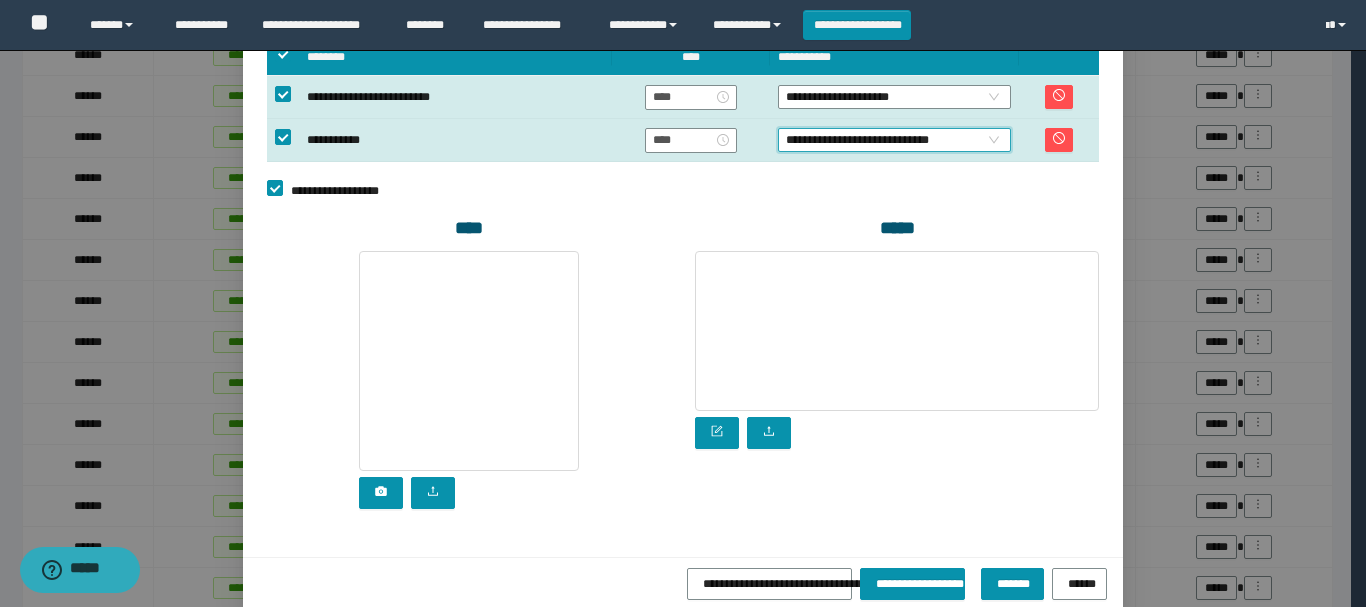 scroll, scrollTop: 546, scrollLeft: 0, axis: vertical 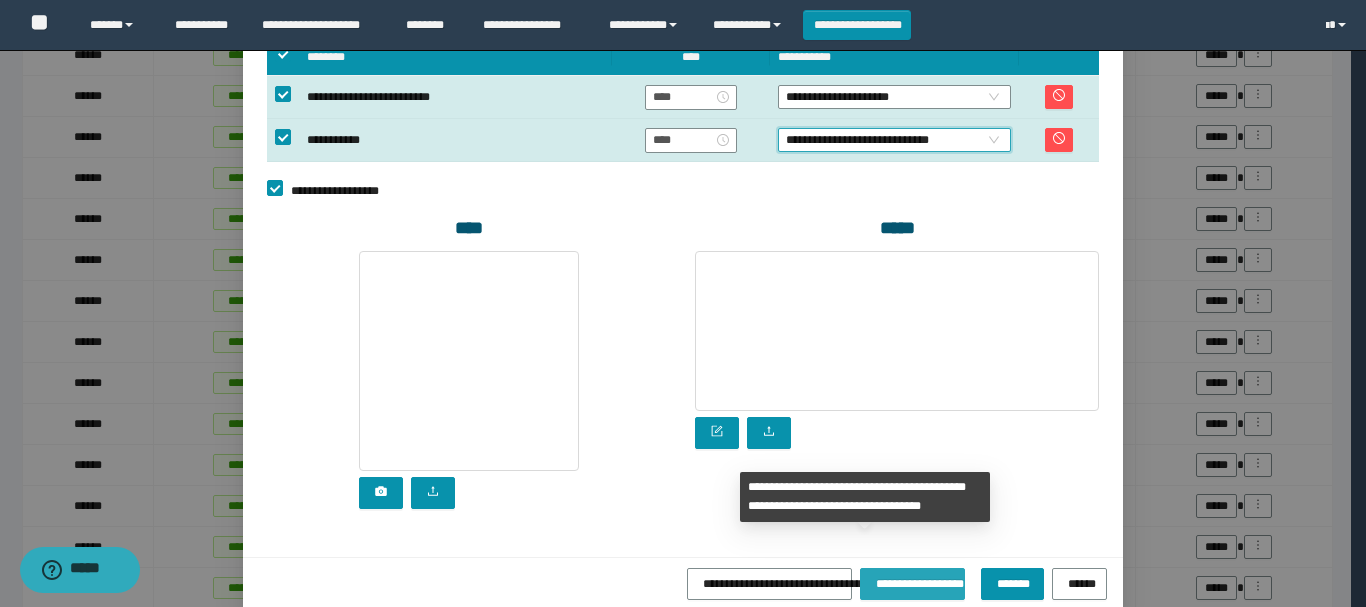 click on "**********" at bounding box center (912, 581) 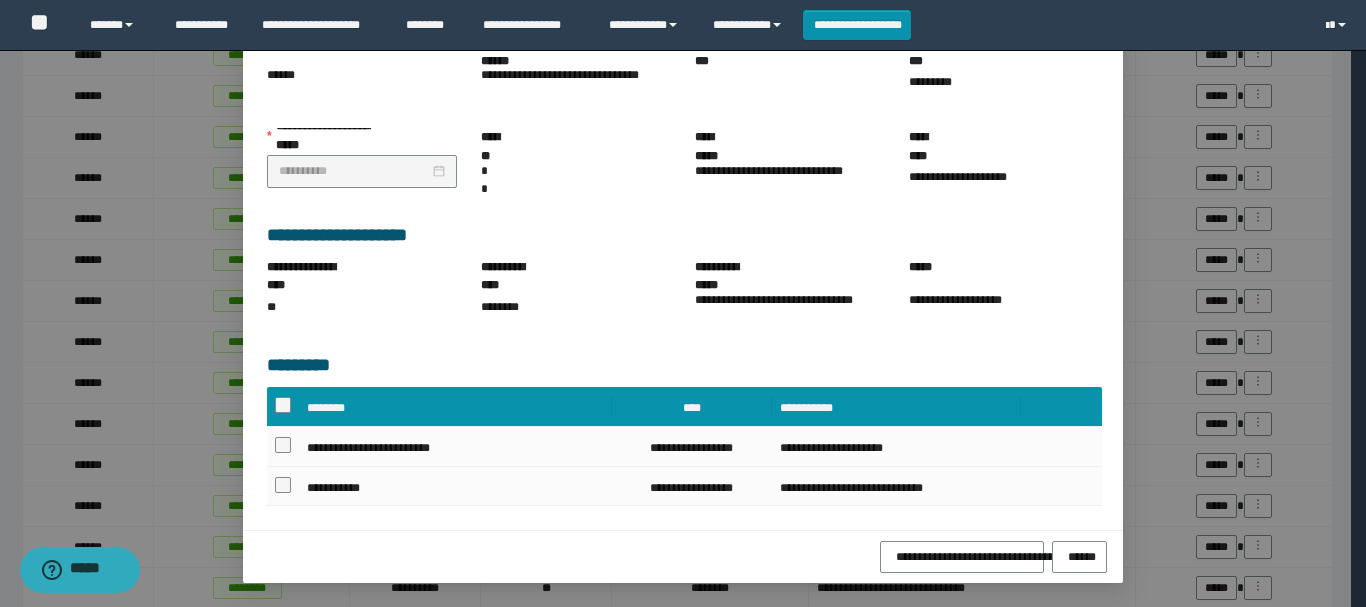 scroll, scrollTop: 223, scrollLeft: 0, axis: vertical 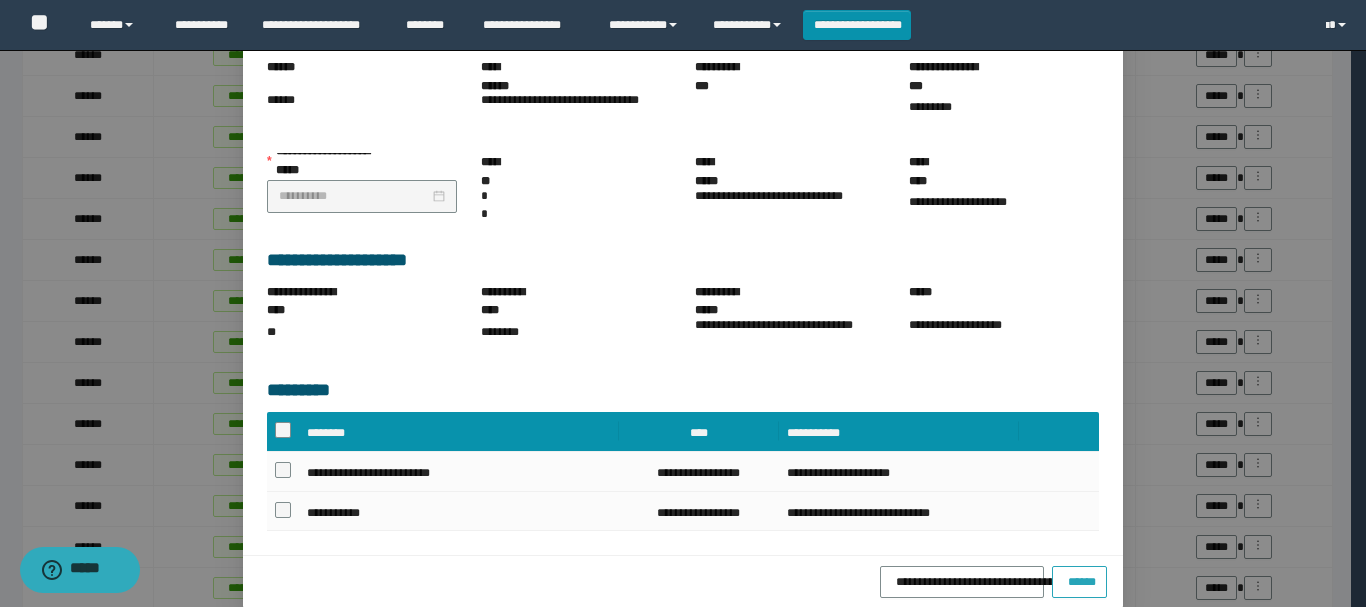 click on "******" at bounding box center (1079, 579) 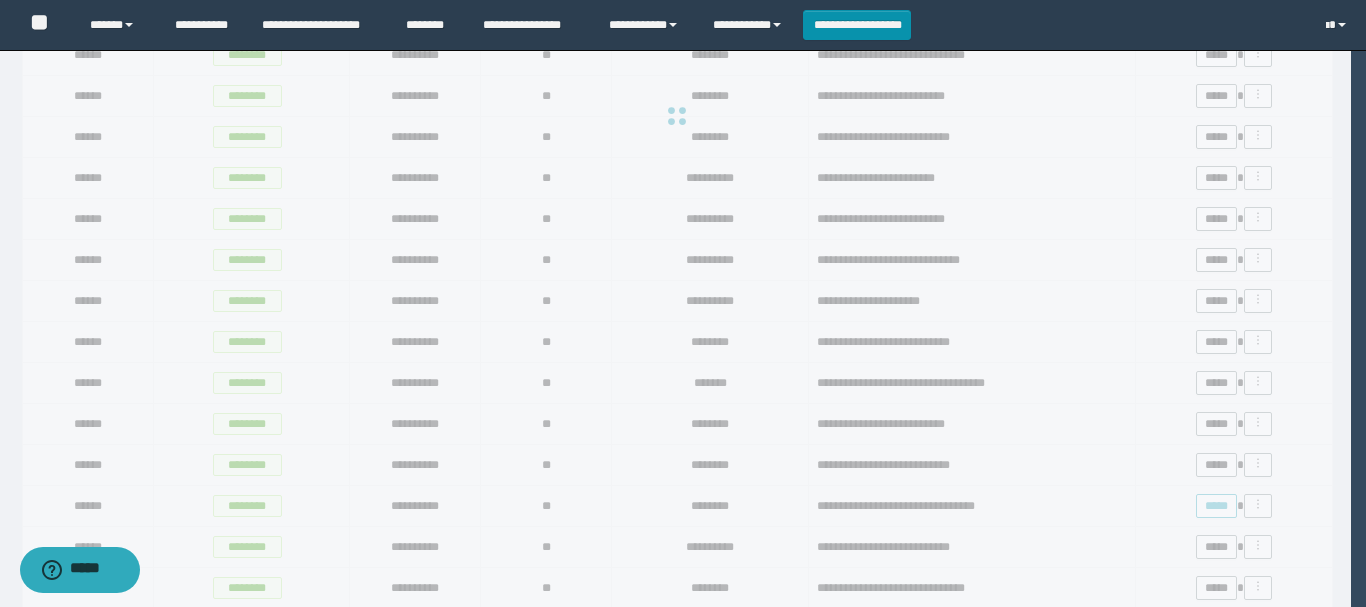 scroll, scrollTop: 0, scrollLeft: 0, axis: both 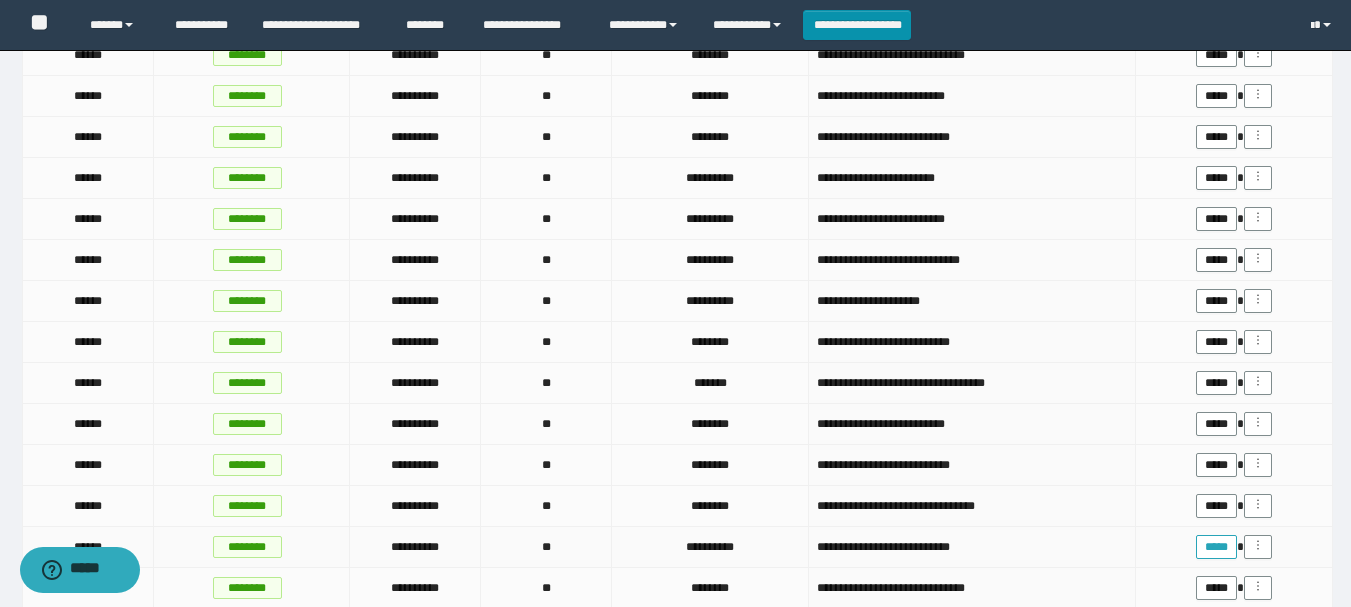 click on "*****" at bounding box center [1216, 547] 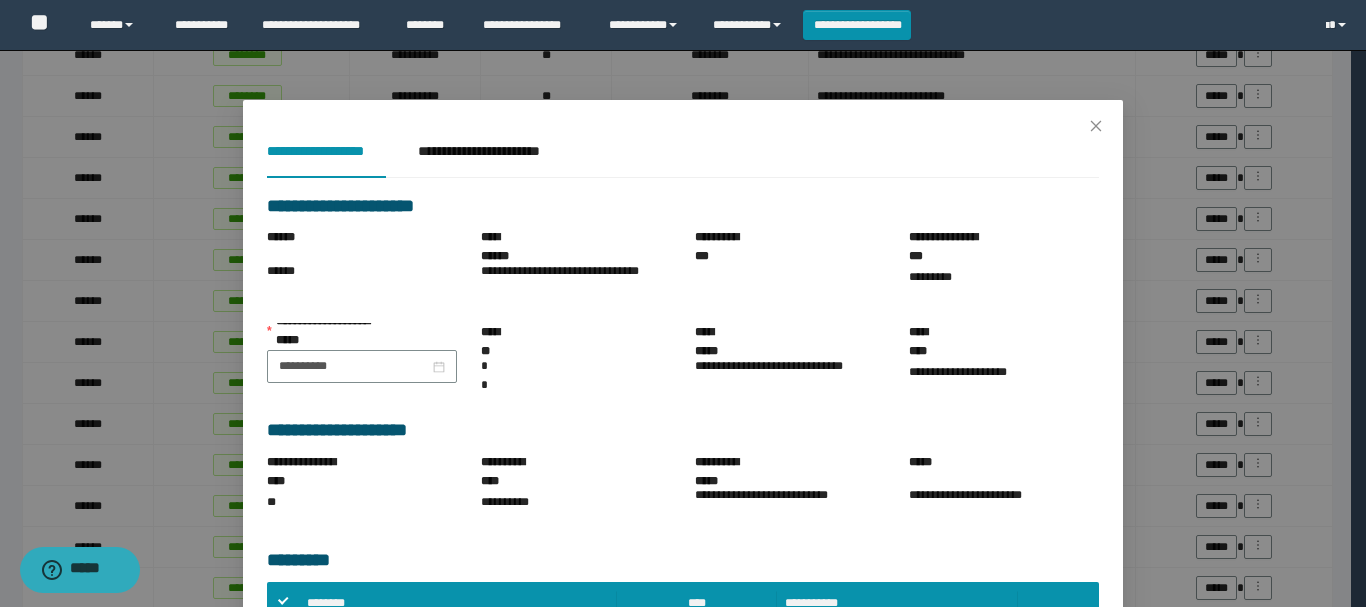 scroll, scrollTop: 200, scrollLeft: 0, axis: vertical 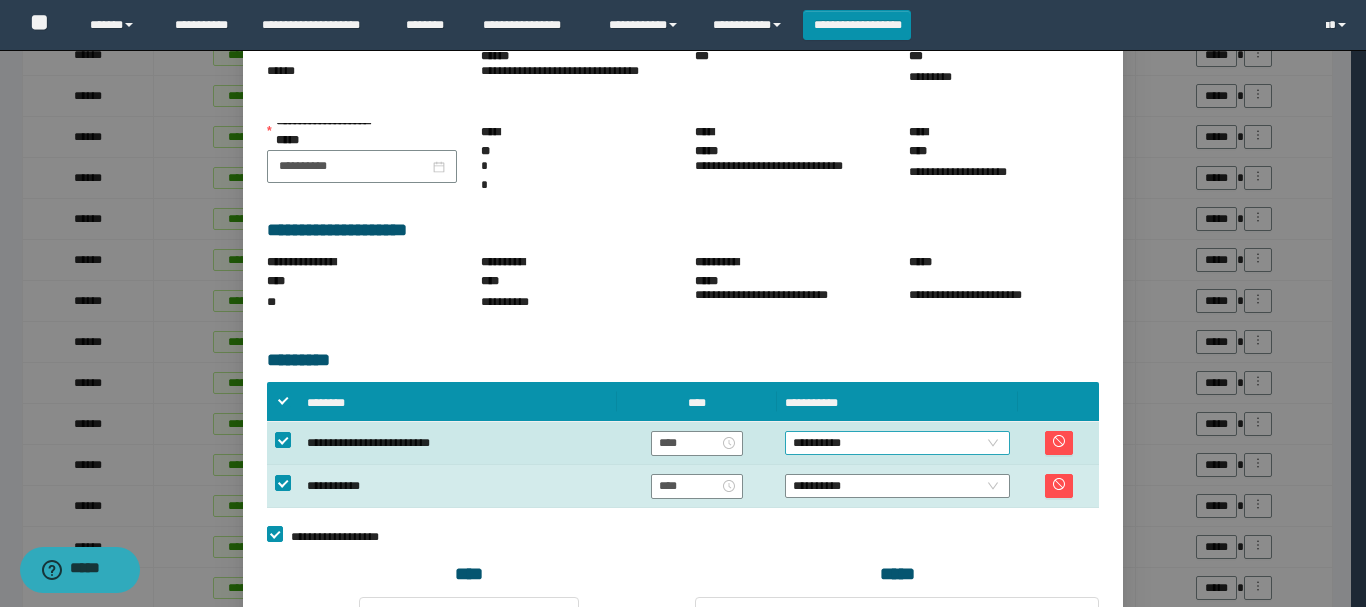 click on "**********" at bounding box center [897, 443] 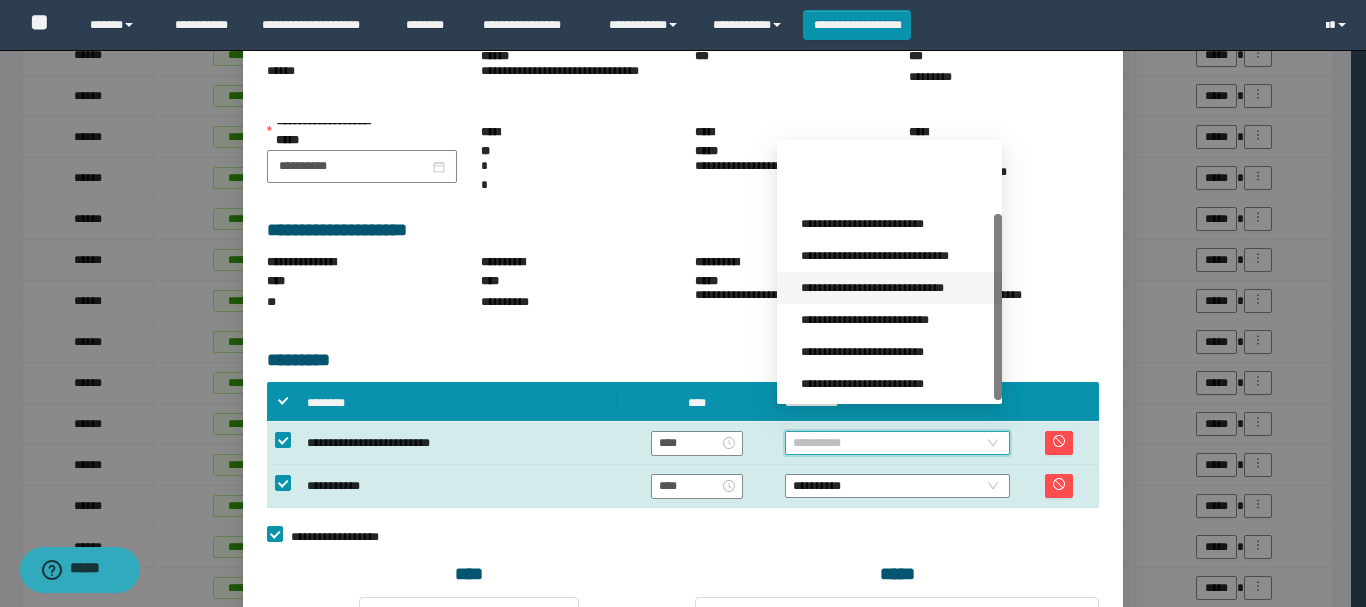 scroll, scrollTop: 96, scrollLeft: 0, axis: vertical 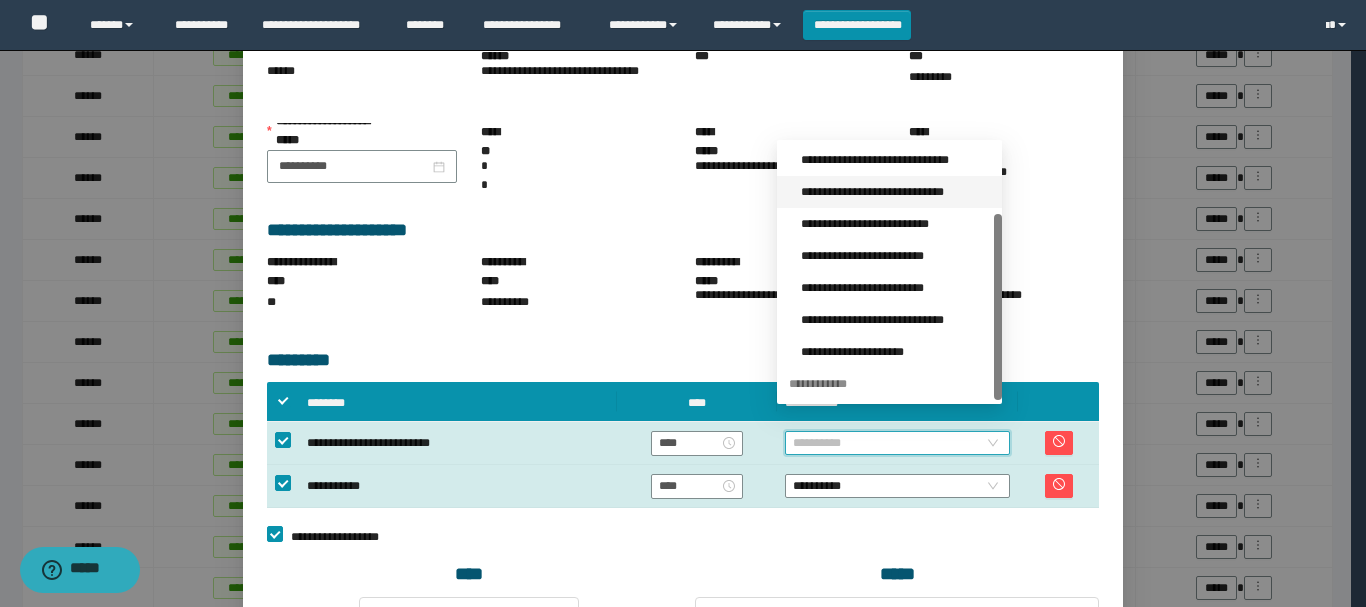 drag, startPoint x: 997, startPoint y: 298, endPoint x: 998, endPoint y: 397, distance: 99.00505 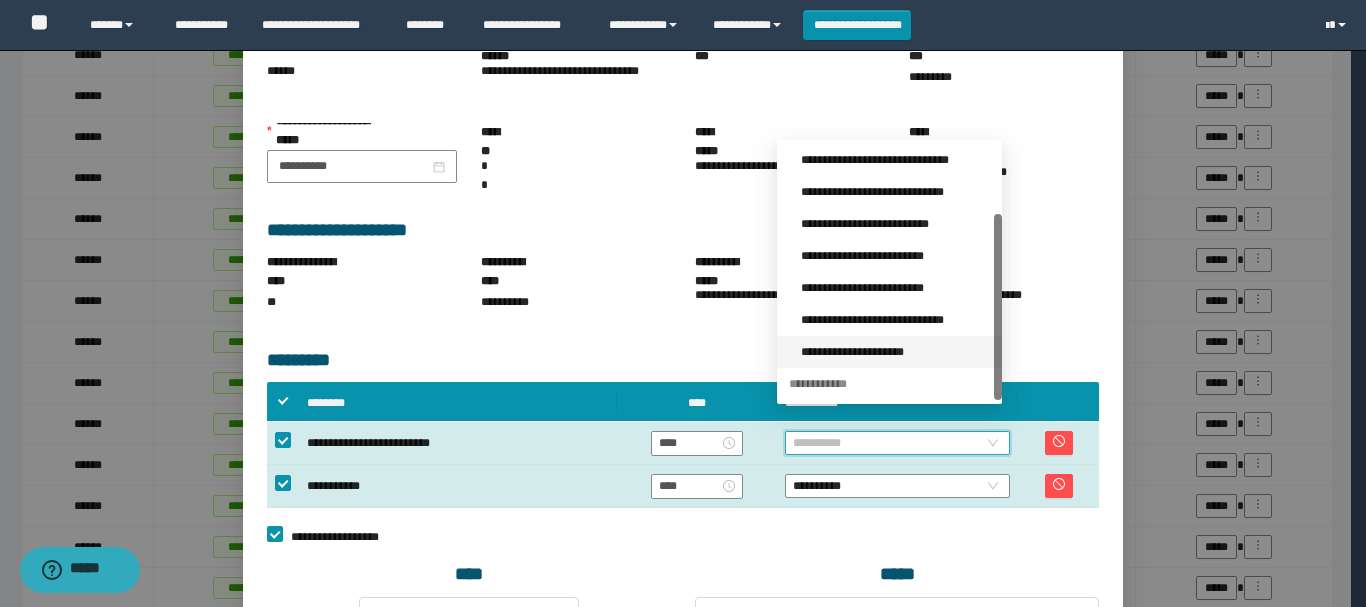click on "**********" at bounding box center (895, 352) 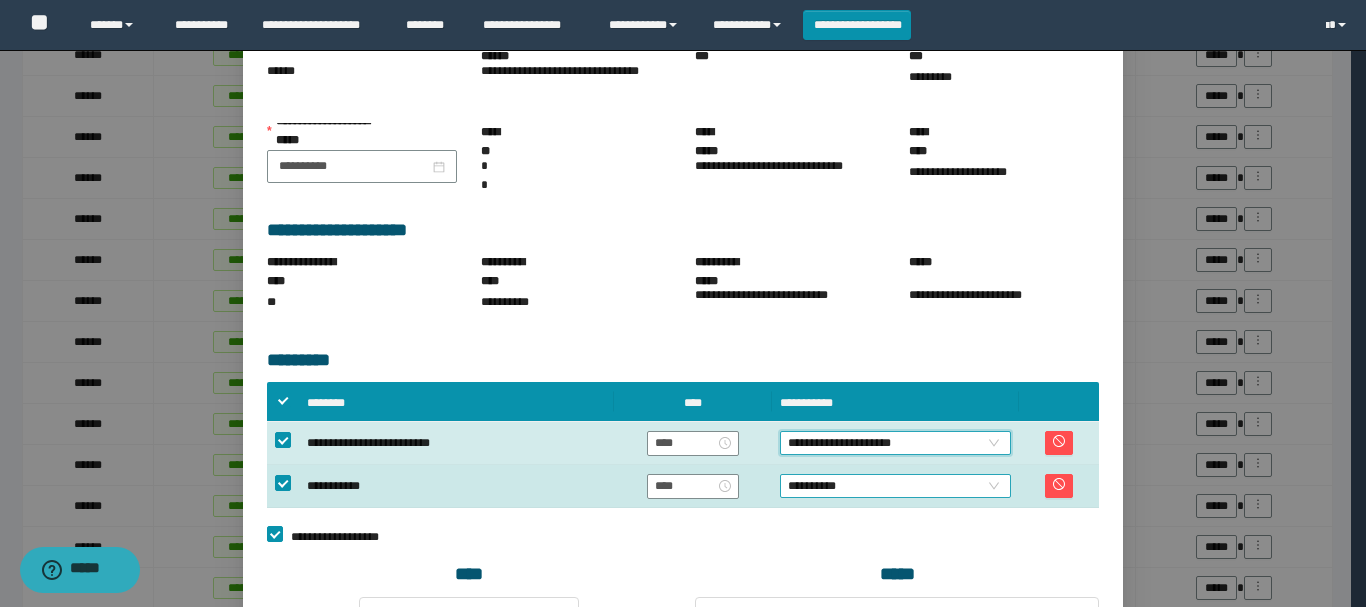 click on "**********" at bounding box center [895, 486] 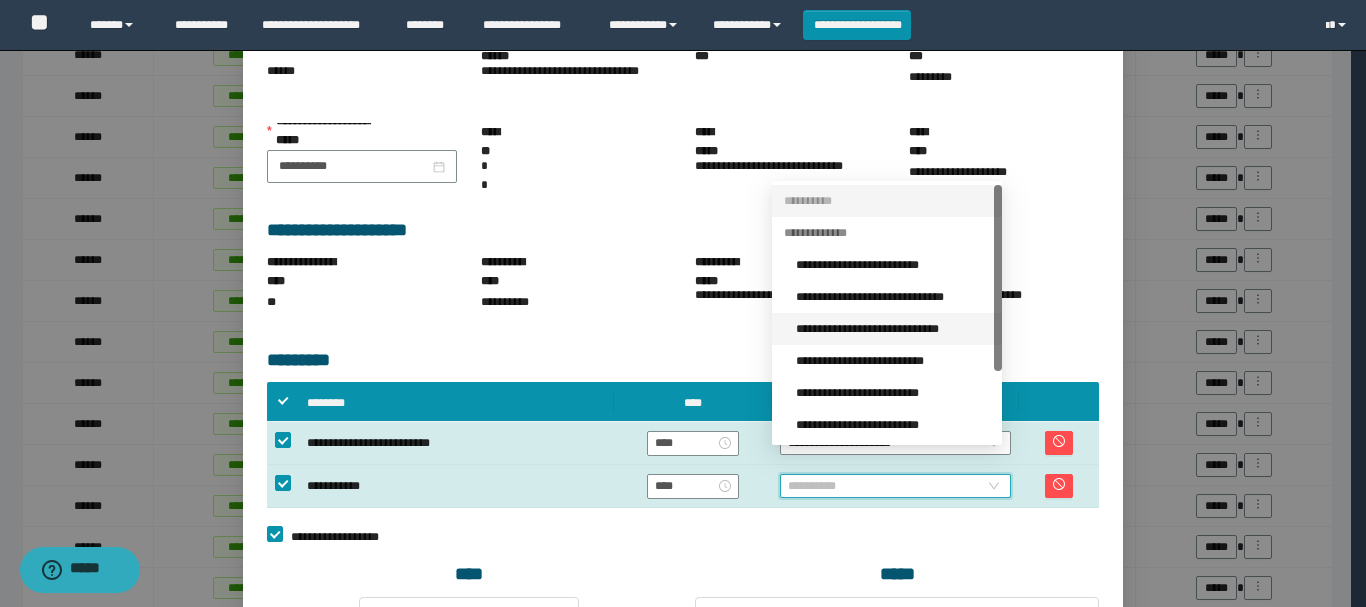 click on "**********" at bounding box center (893, 329) 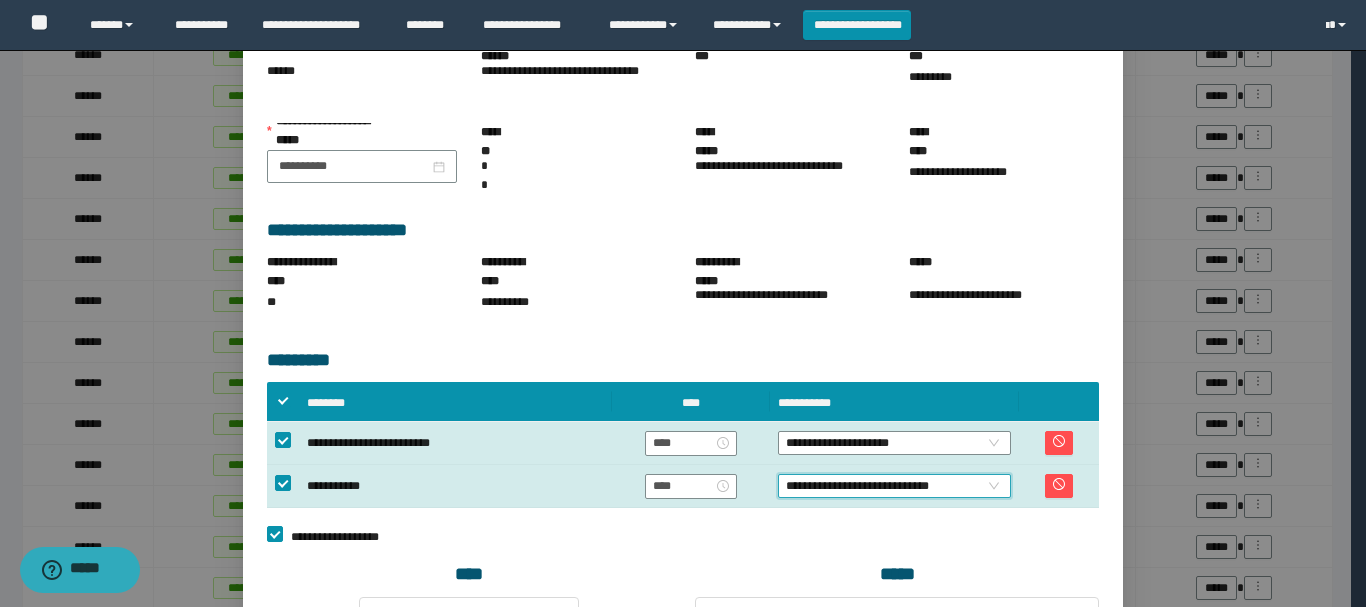 scroll, scrollTop: 546, scrollLeft: 0, axis: vertical 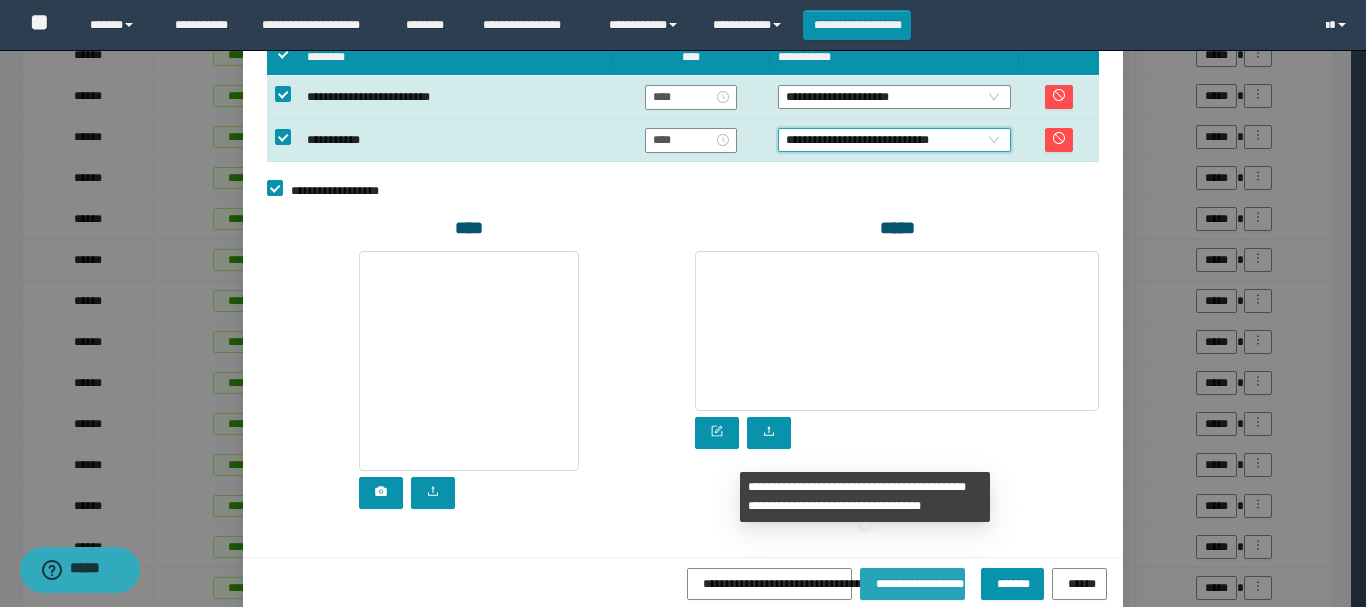 click on "**********" at bounding box center (912, 581) 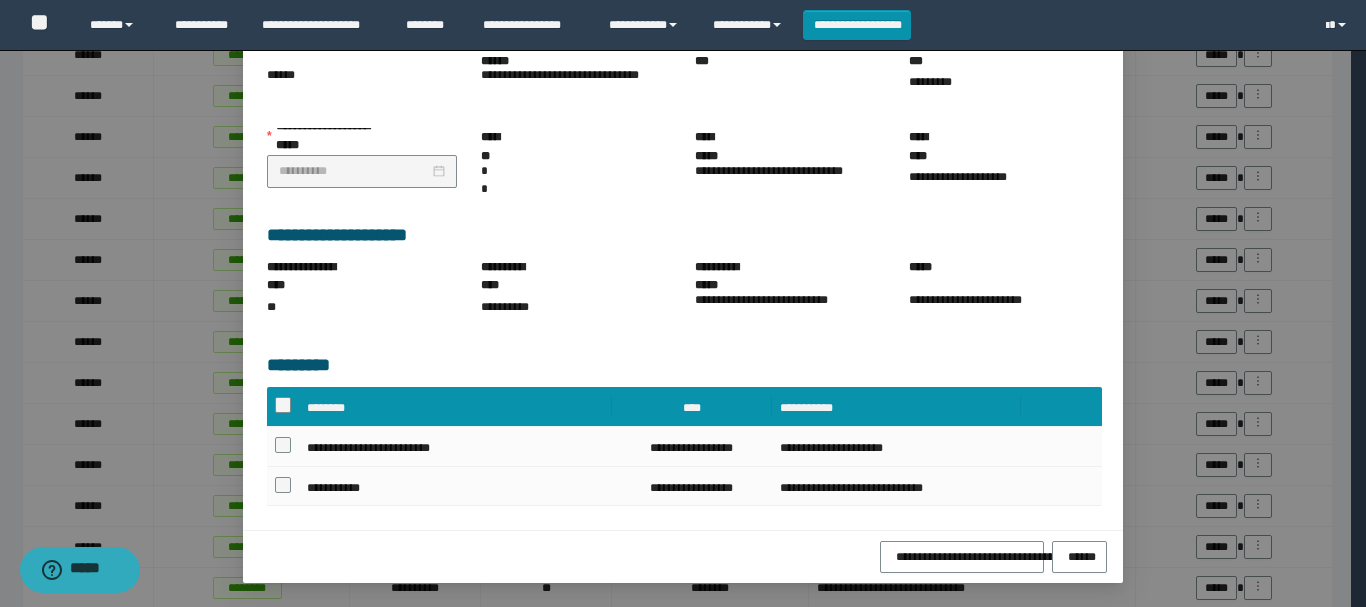scroll, scrollTop: 223, scrollLeft: 0, axis: vertical 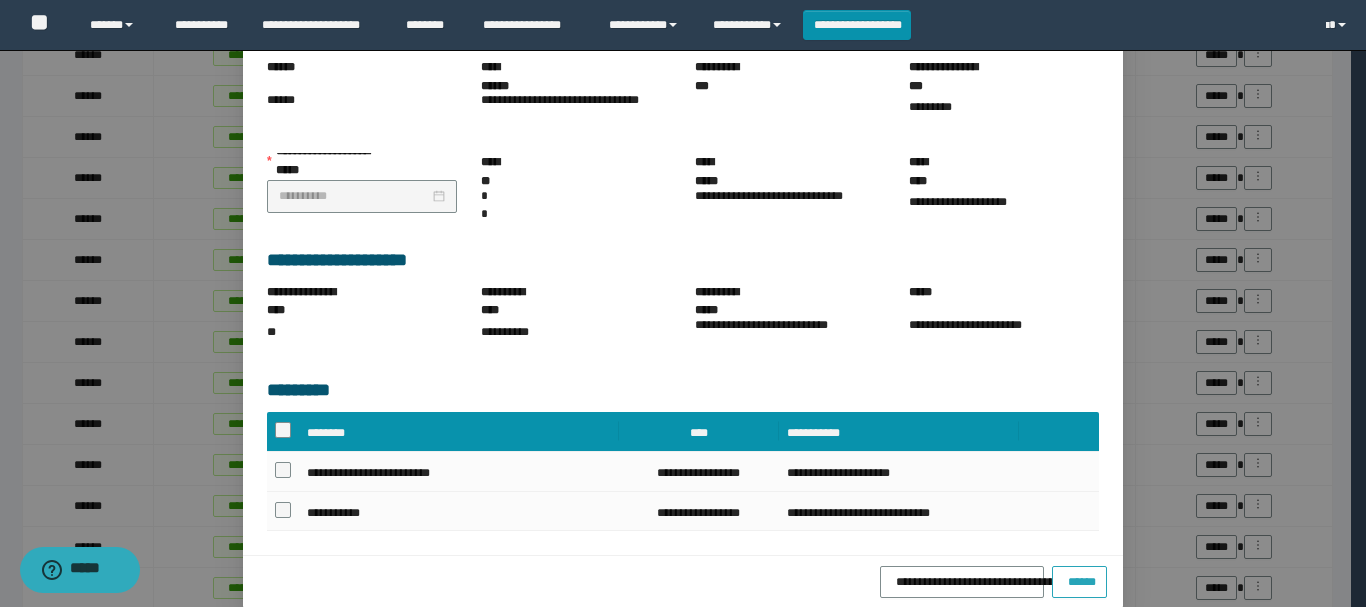 click on "******" at bounding box center (1079, 579) 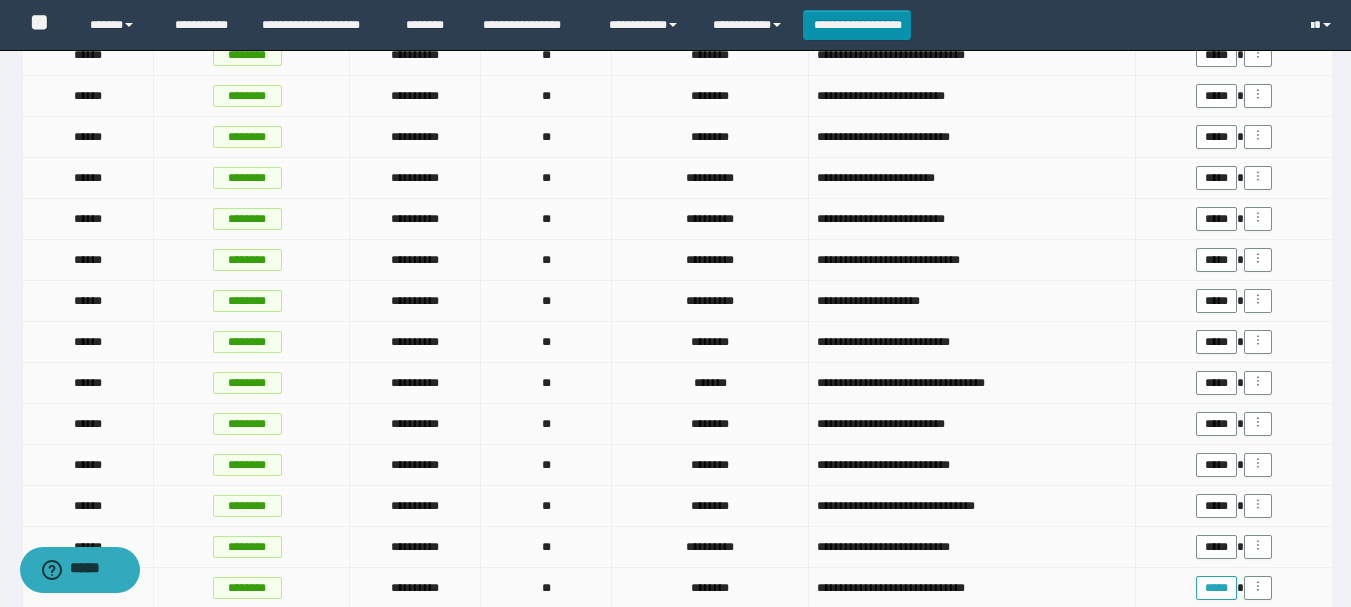 click on "*****" at bounding box center [1216, 588] 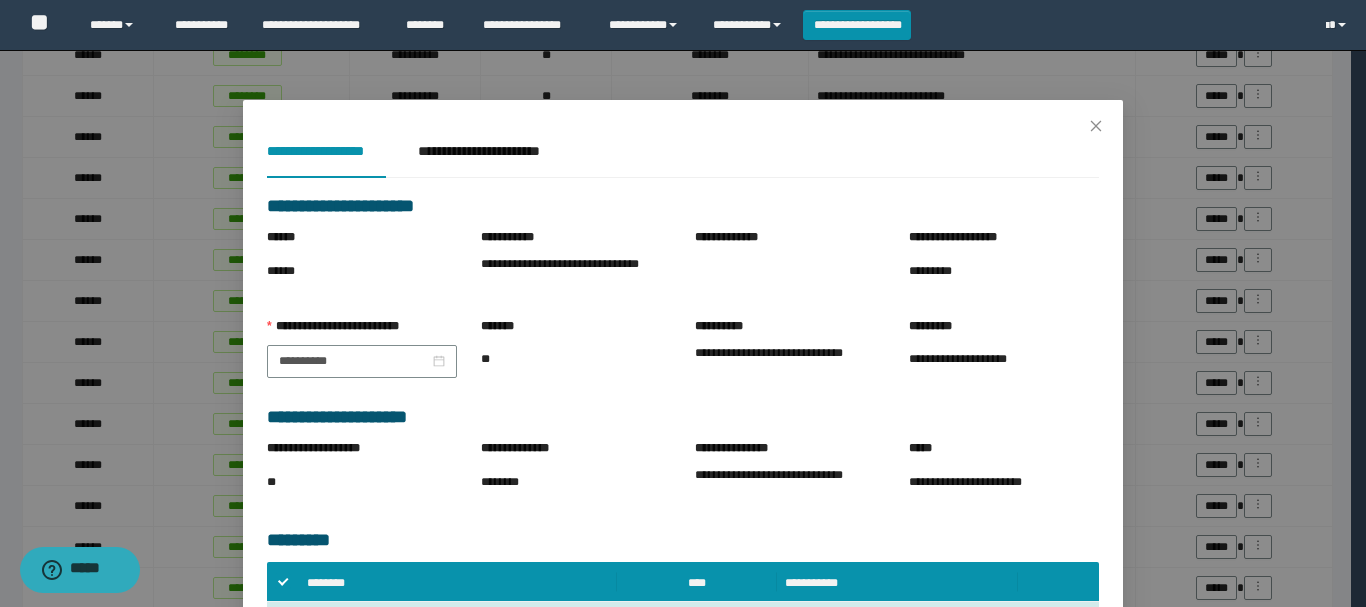 scroll, scrollTop: 300, scrollLeft: 0, axis: vertical 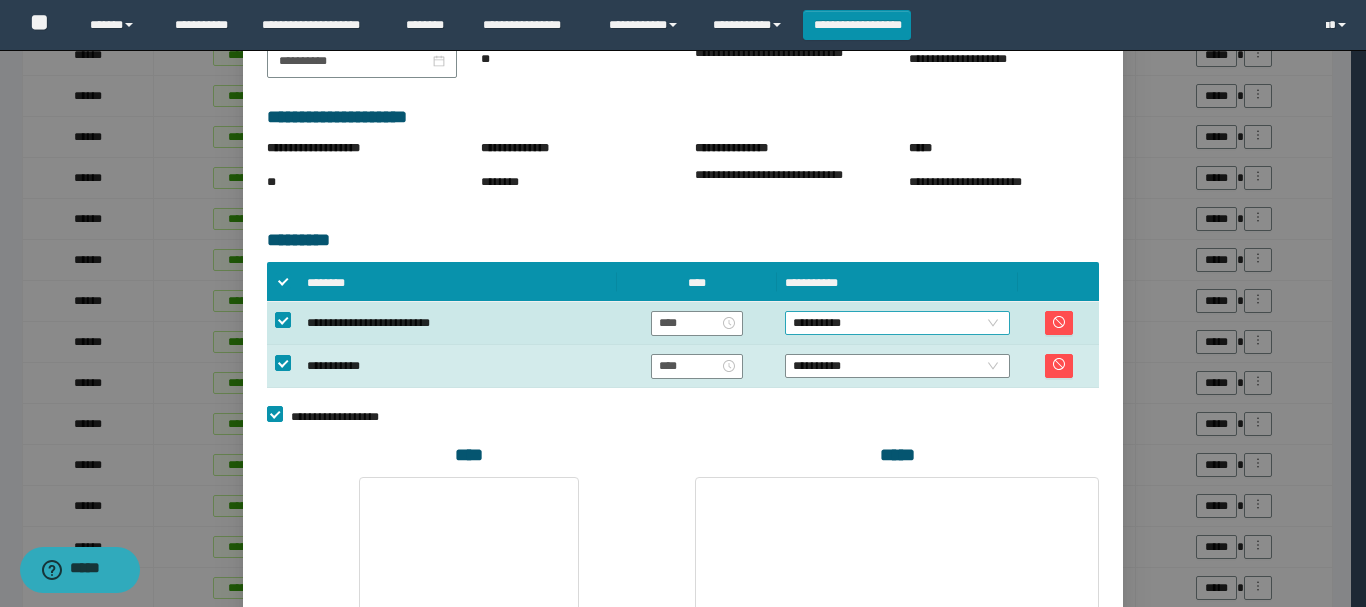 click on "**********" at bounding box center (897, 323) 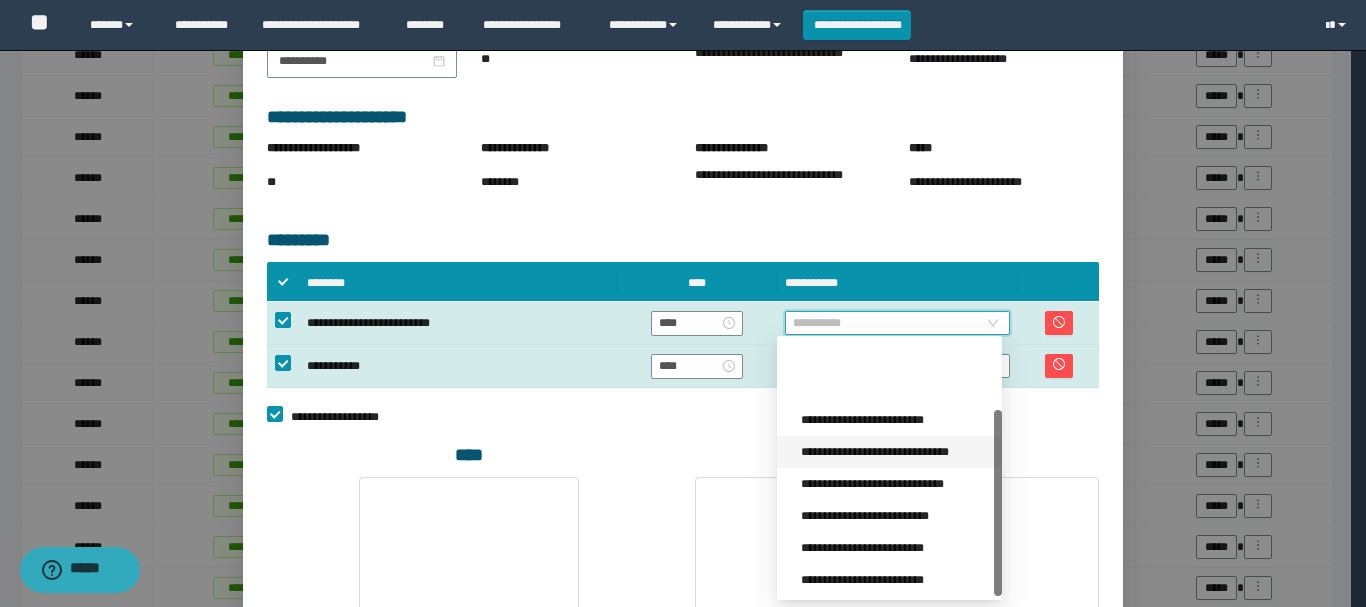 scroll, scrollTop: 96, scrollLeft: 0, axis: vertical 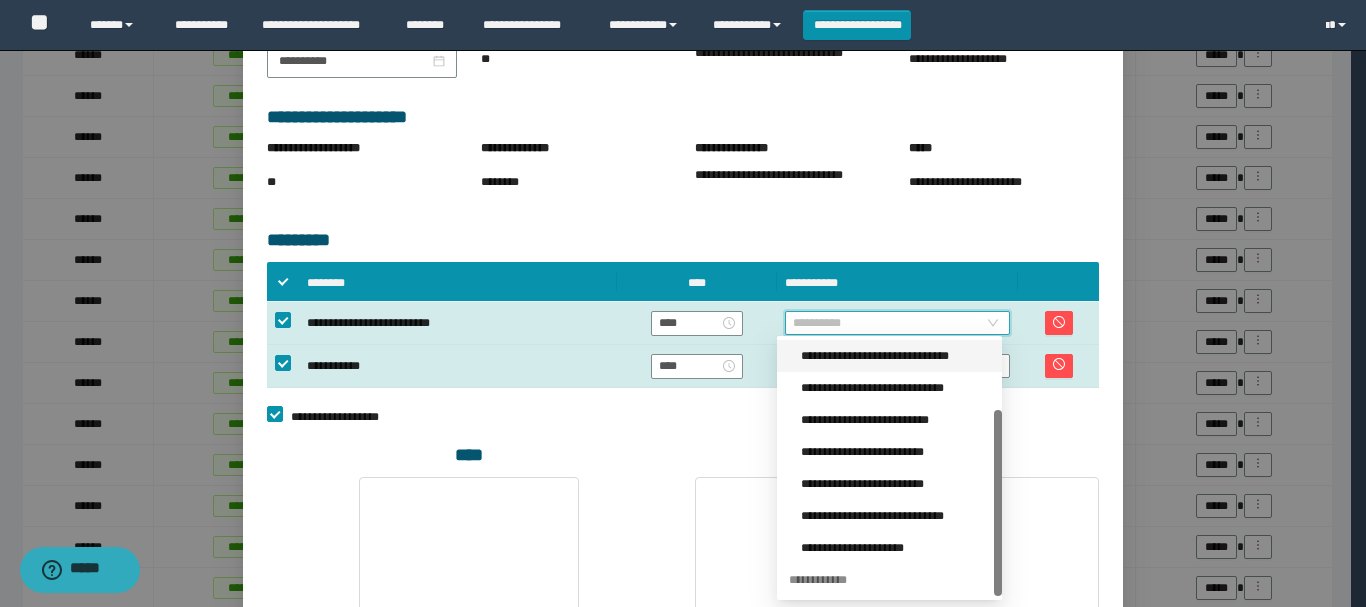 drag, startPoint x: 998, startPoint y: 461, endPoint x: 1006, endPoint y: 583, distance: 122.26202 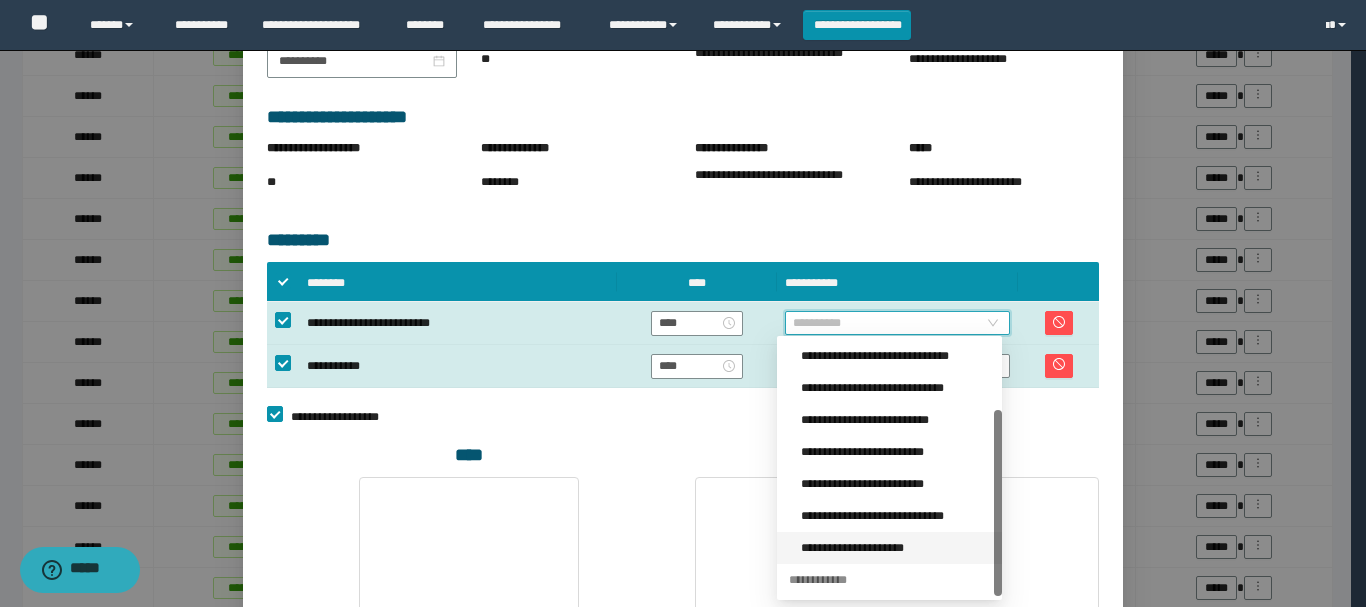 click on "**********" at bounding box center (895, 548) 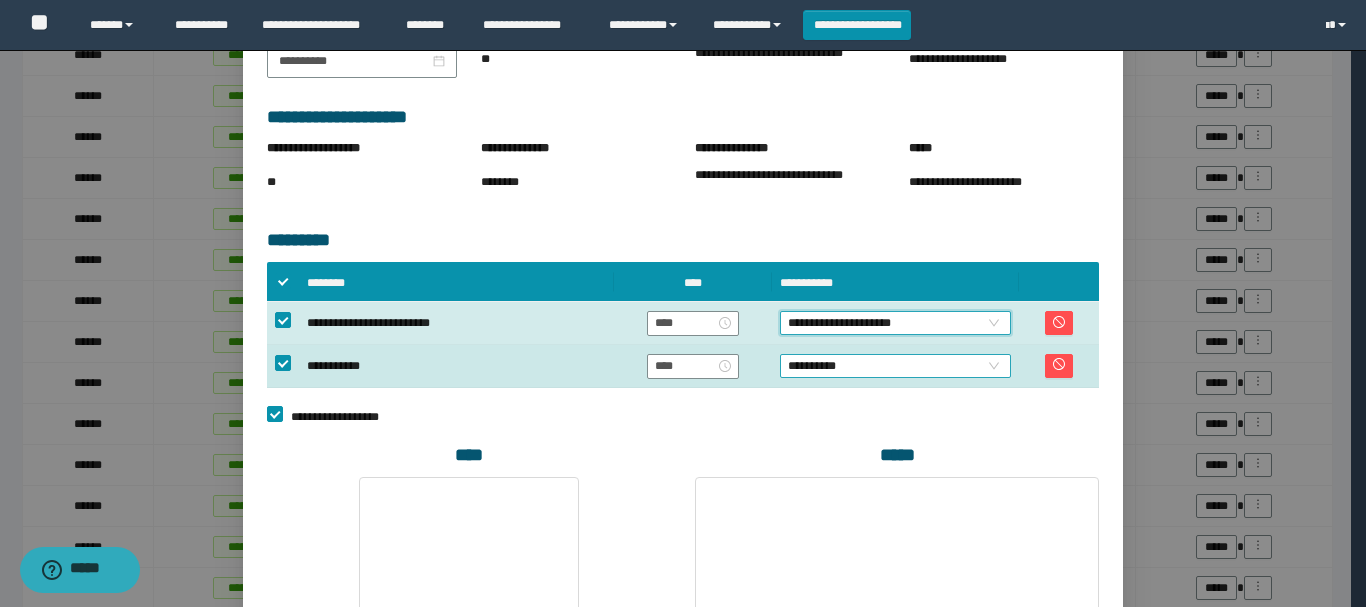 click on "**********" at bounding box center (895, 366) 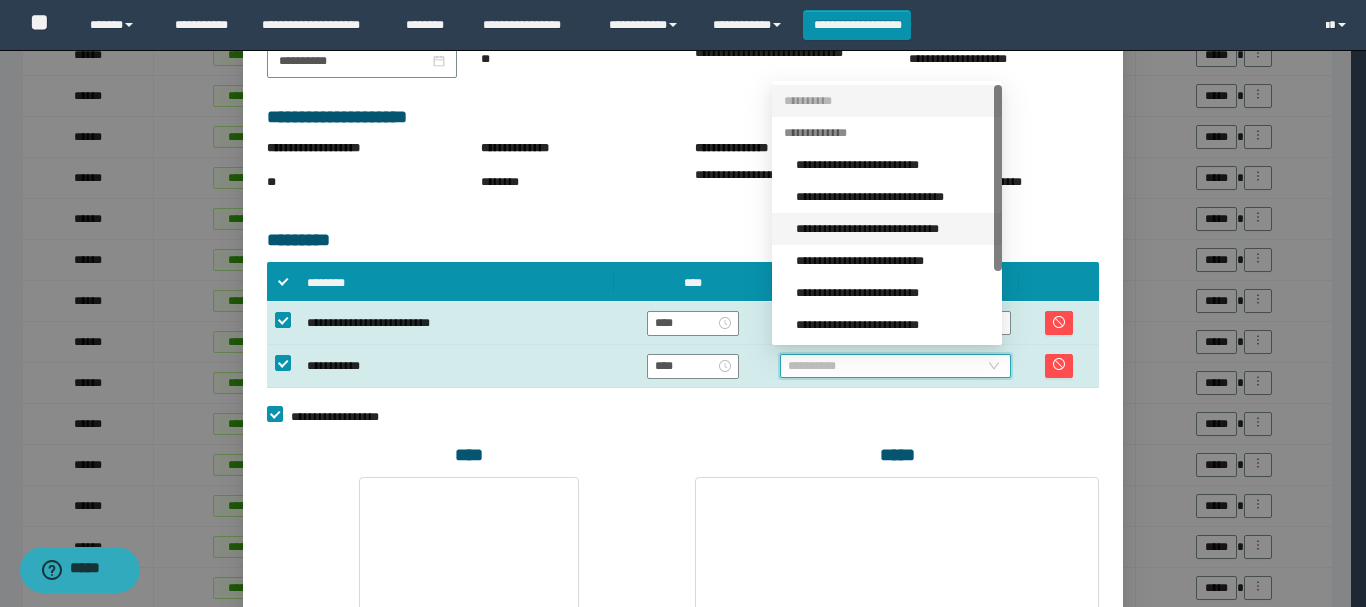 click on "**********" at bounding box center [893, 229] 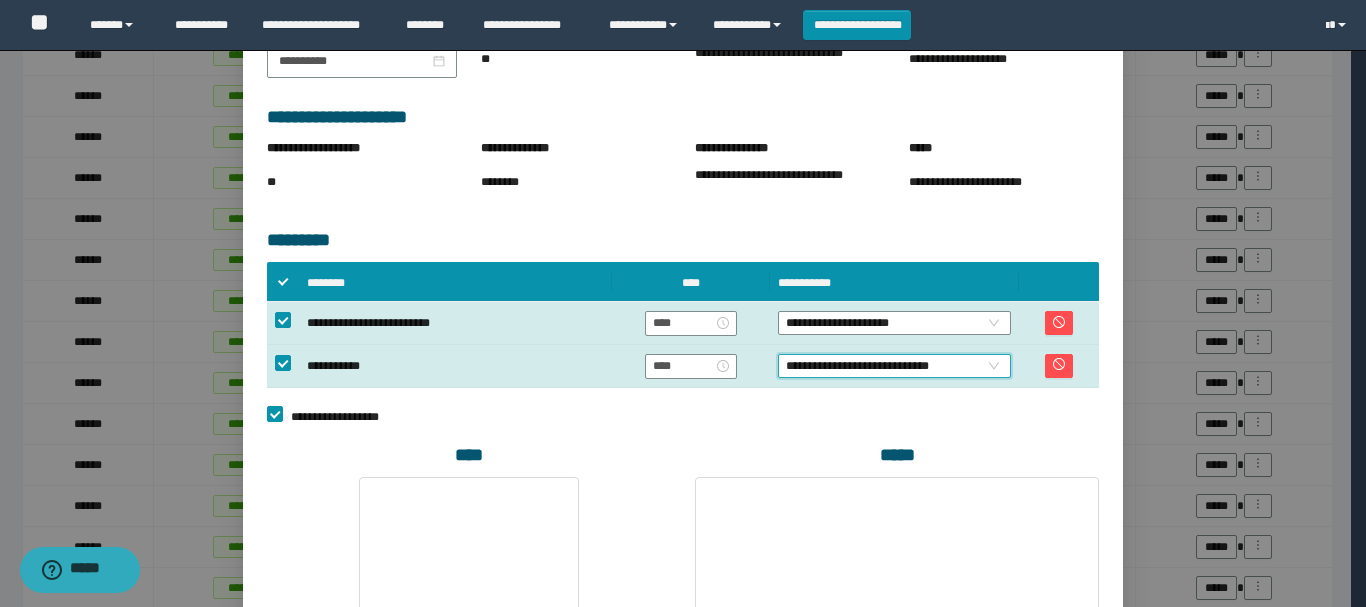 scroll, scrollTop: 546, scrollLeft: 0, axis: vertical 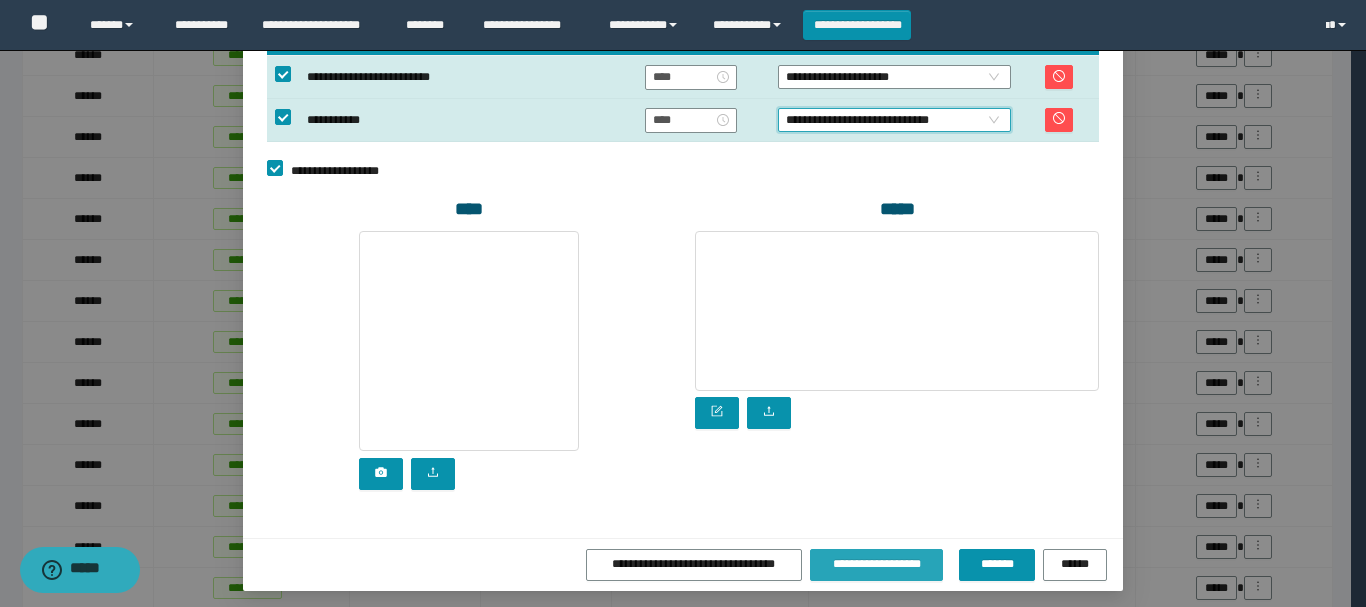 click on "**********" at bounding box center (876, 564) 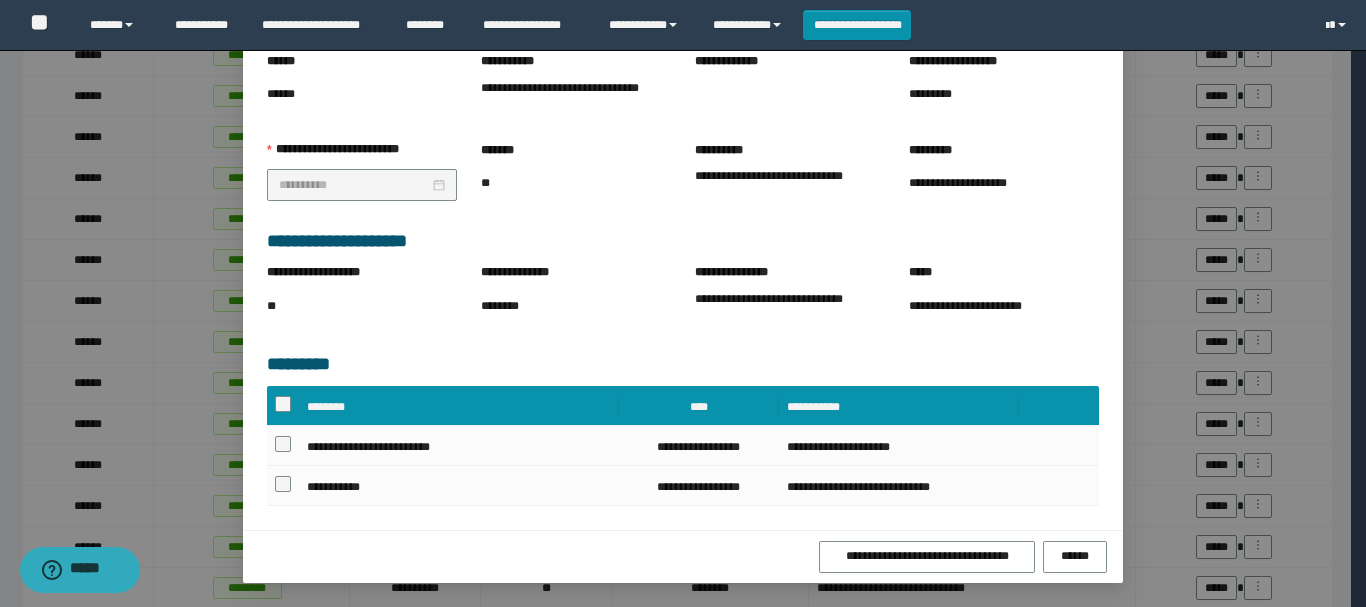 scroll, scrollTop: 223, scrollLeft: 0, axis: vertical 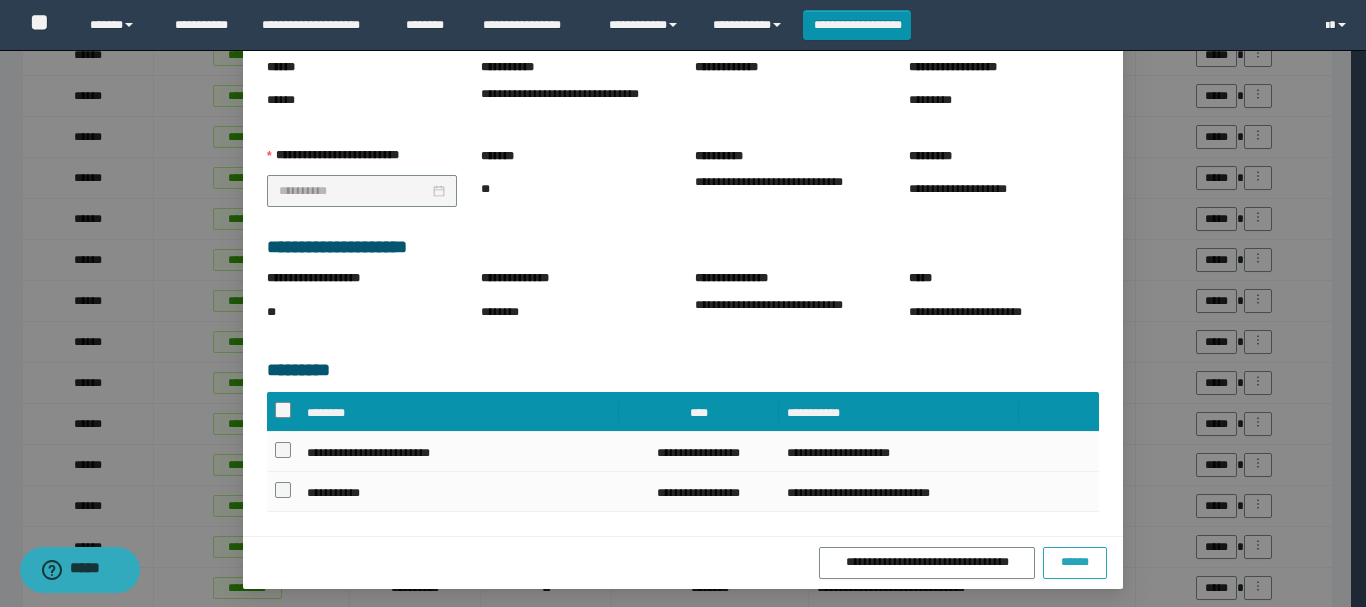 click on "******" at bounding box center (1075, 562) 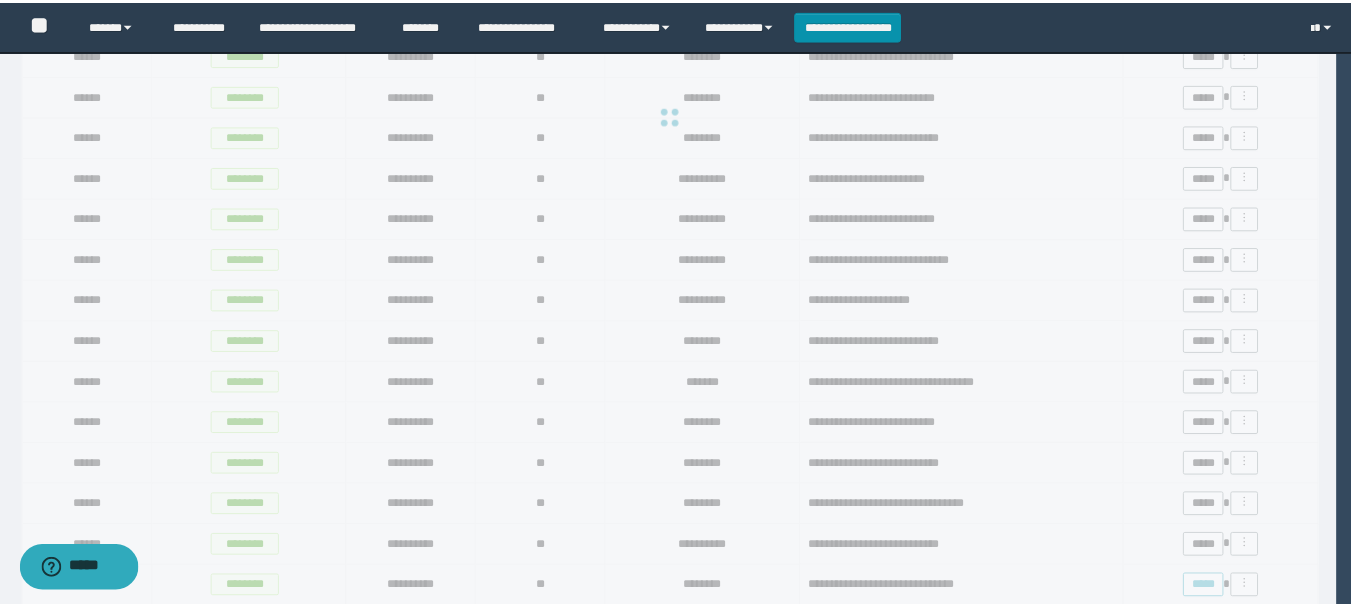 scroll, scrollTop: 0, scrollLeft: 0, axis: both 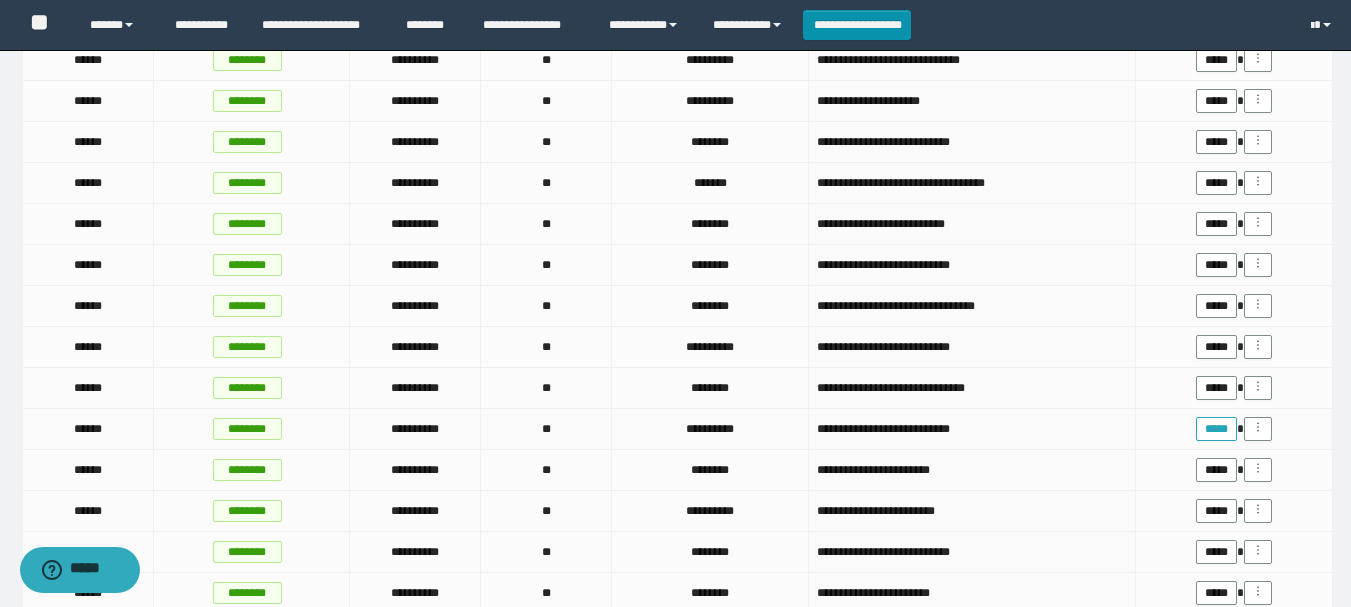 click on "*****" at bounding box center [1216, 429] 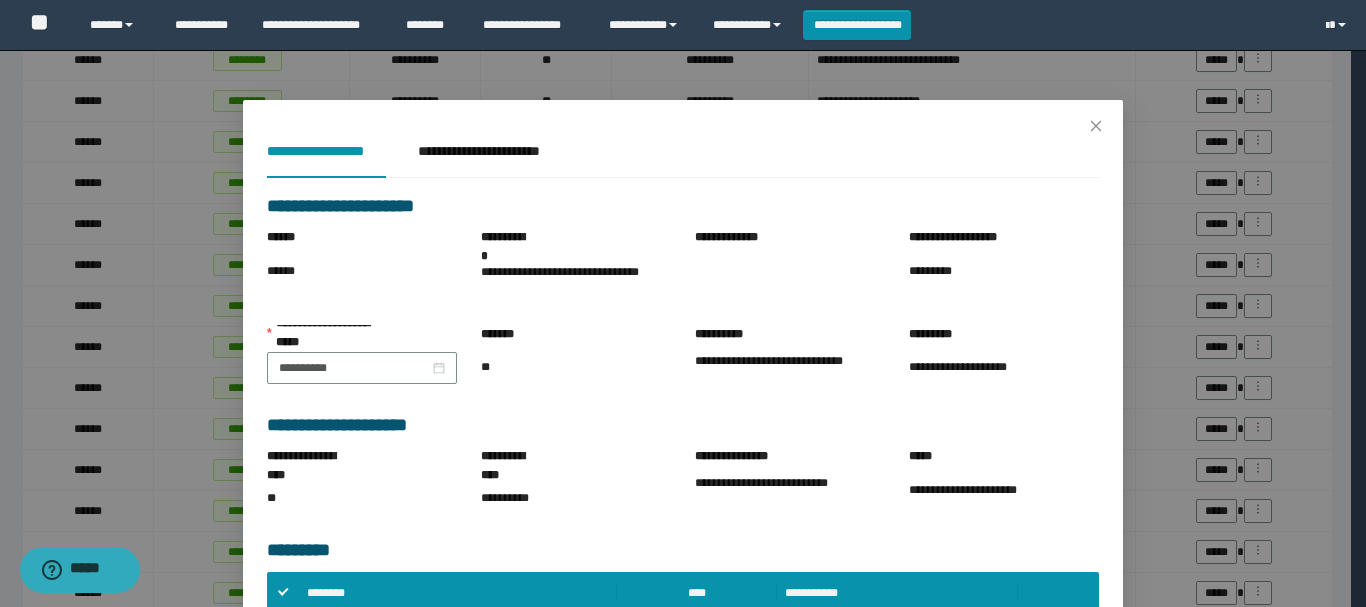 scroll, scrollTop: 300, scrollLeft: 0, axis: vertical 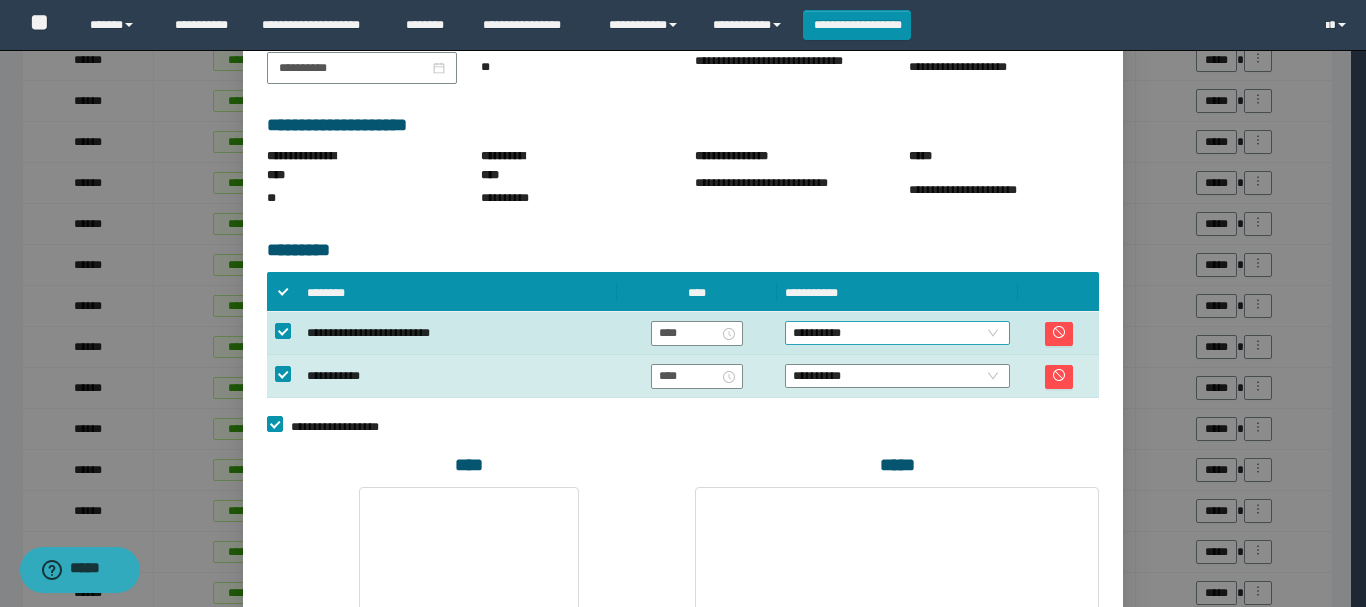 click on "**********" at bounding box center [897, 333] 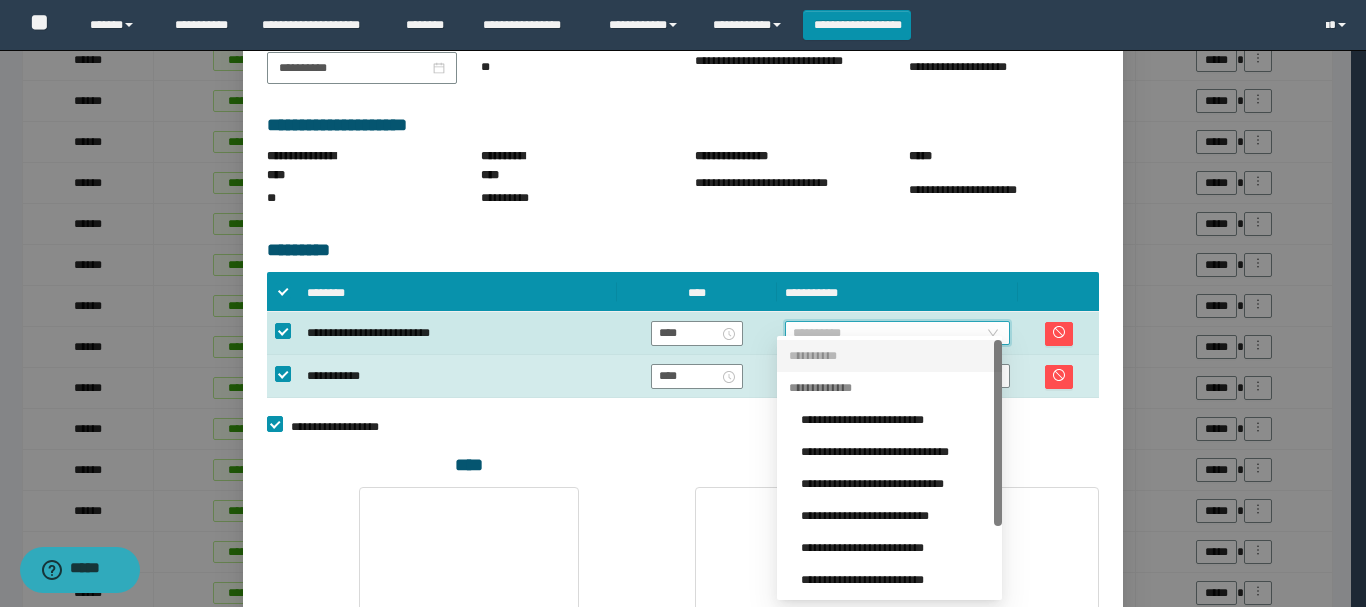 click on "**********" at bounding box center (897, 333) 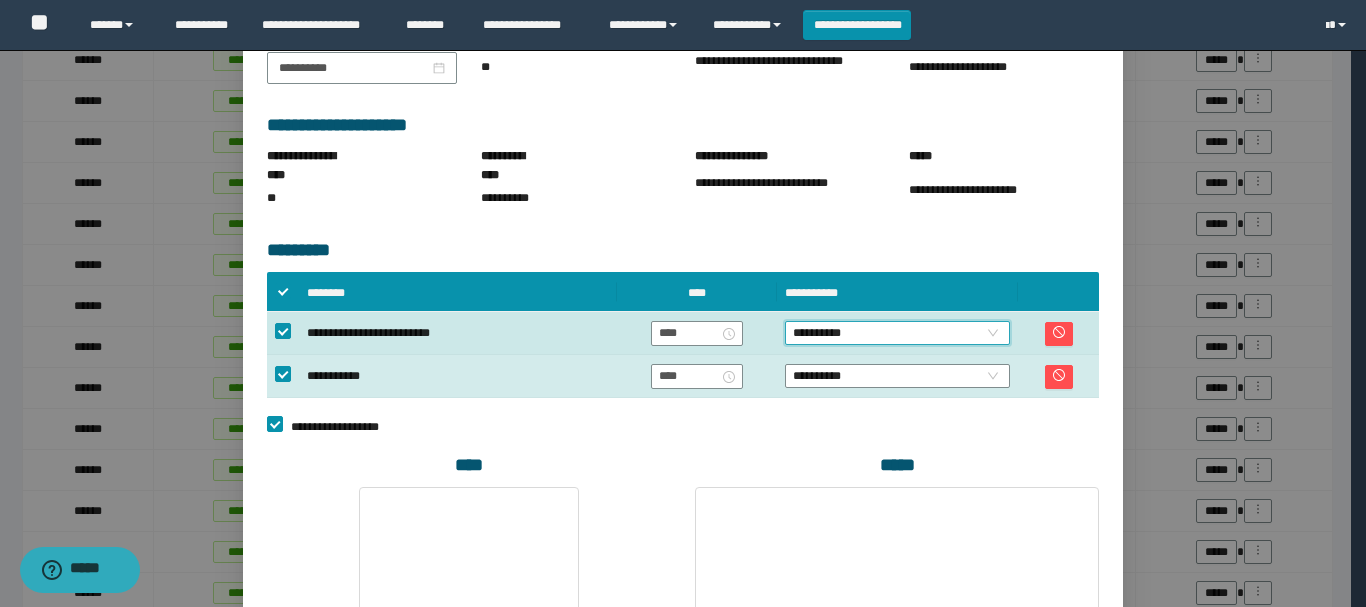 click on "**********" at bounding box center (897, 333) 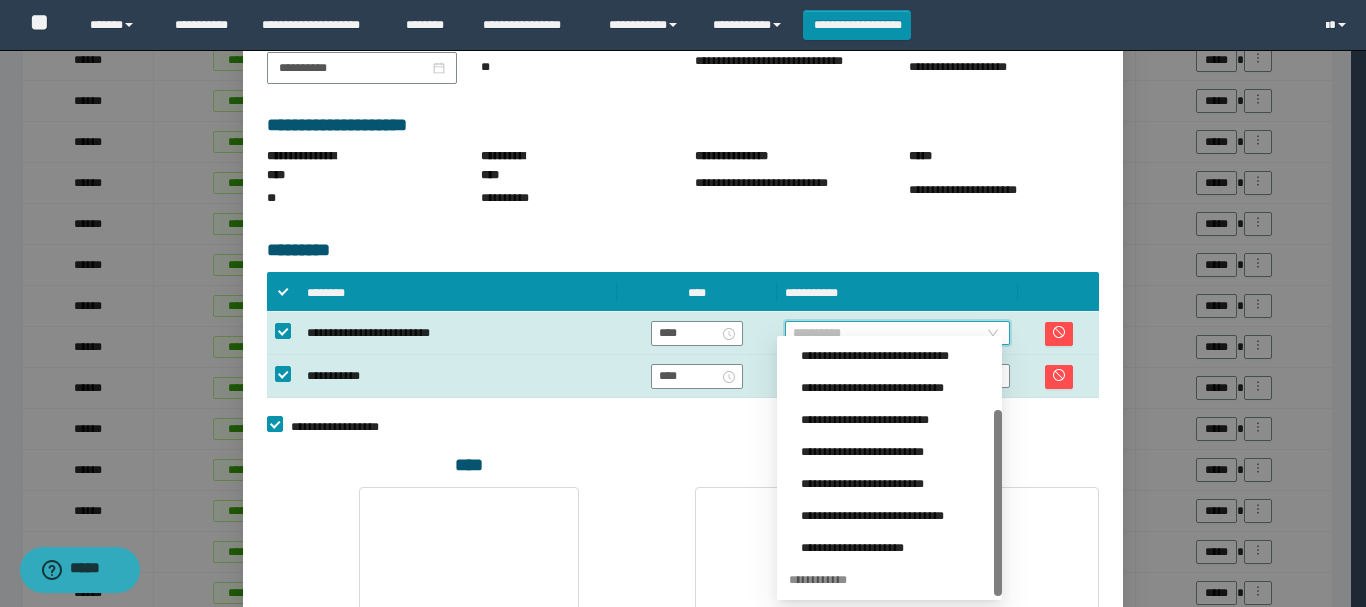 scroll, scrollTop: 96, scrollLeft: 0, axis: vertical 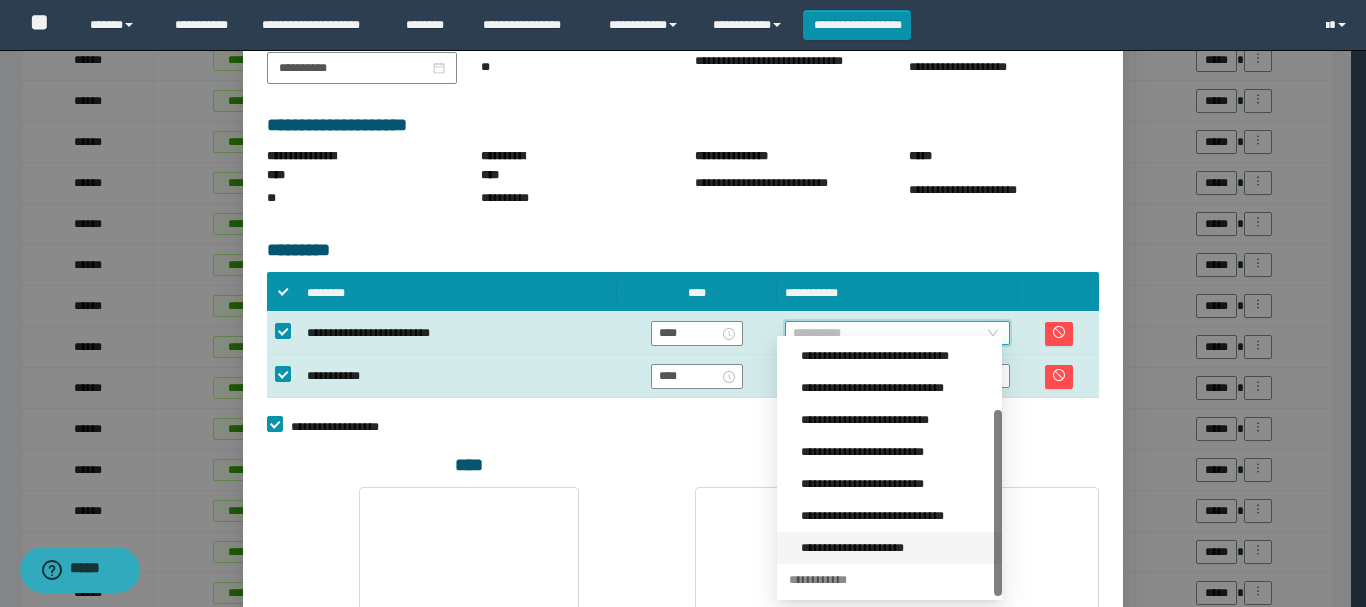 click on "**********" at bounding box center (895, 548) 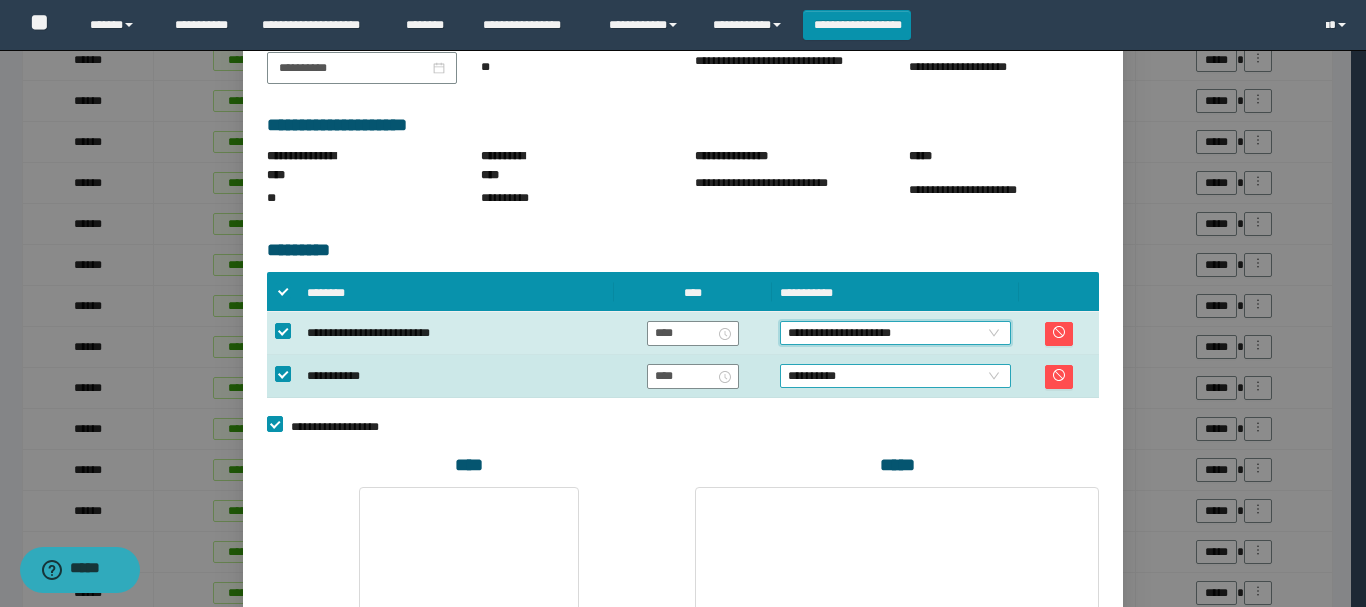click on "**********" at bounding box center [895, 376] 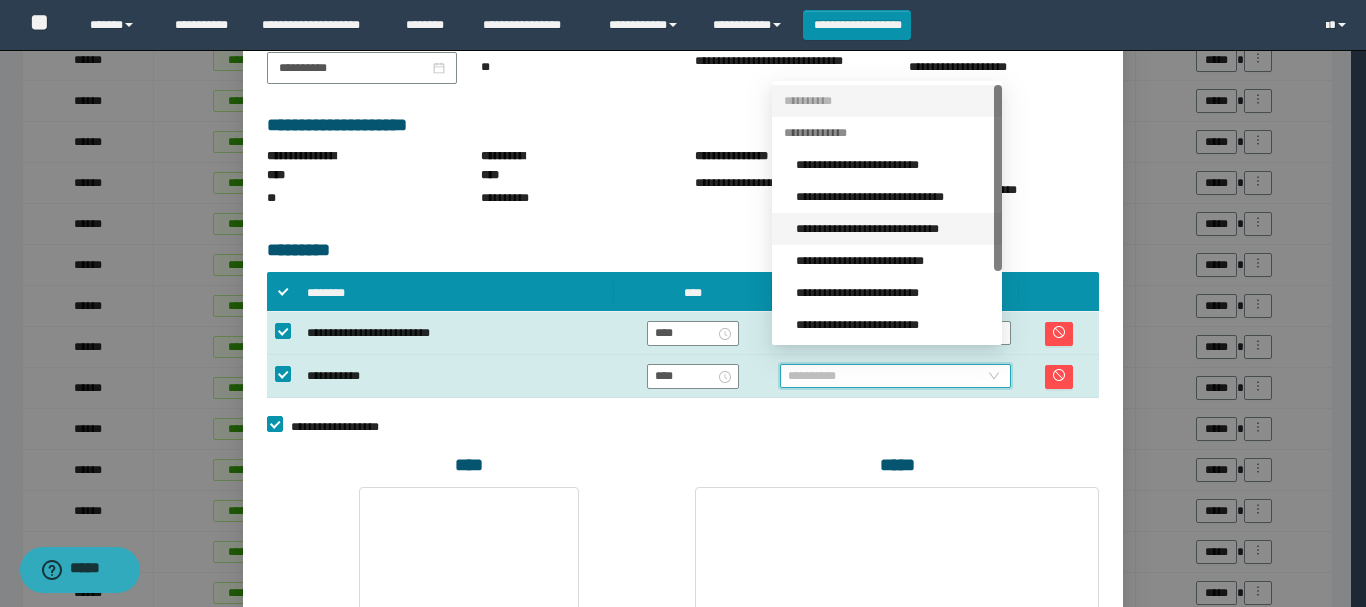 click on "**********" at bounding box center (893, 229) 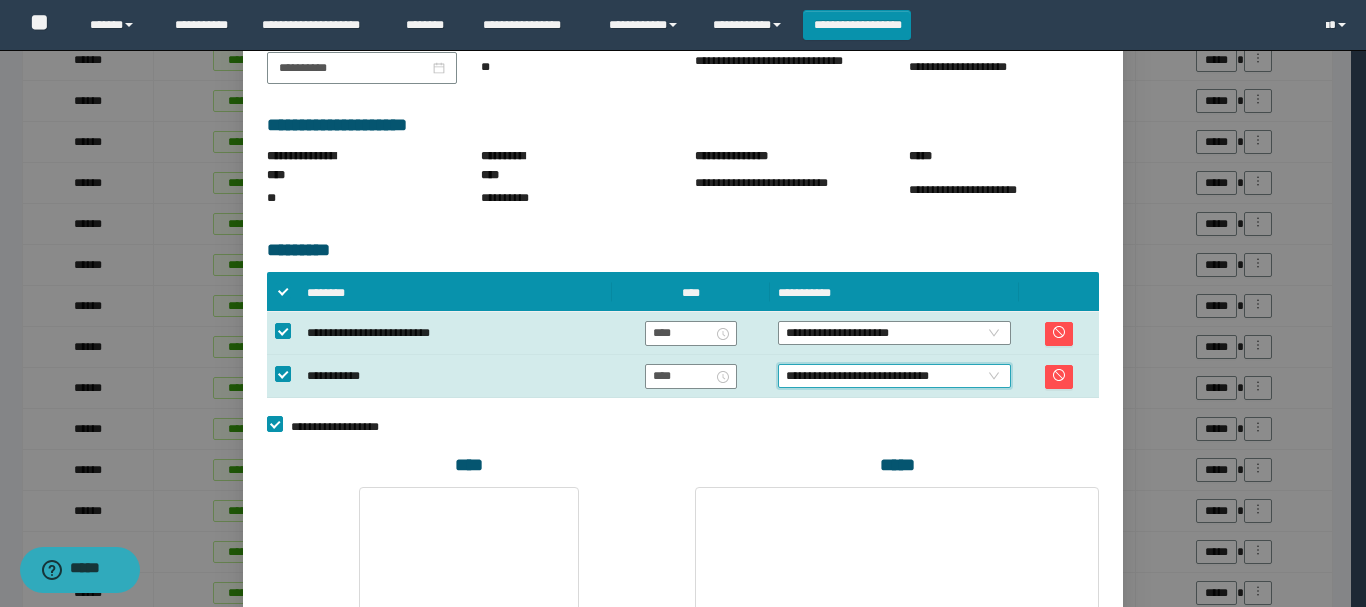 scroll, scrollTop: 546, scrollLeft: 0, axis: vertical 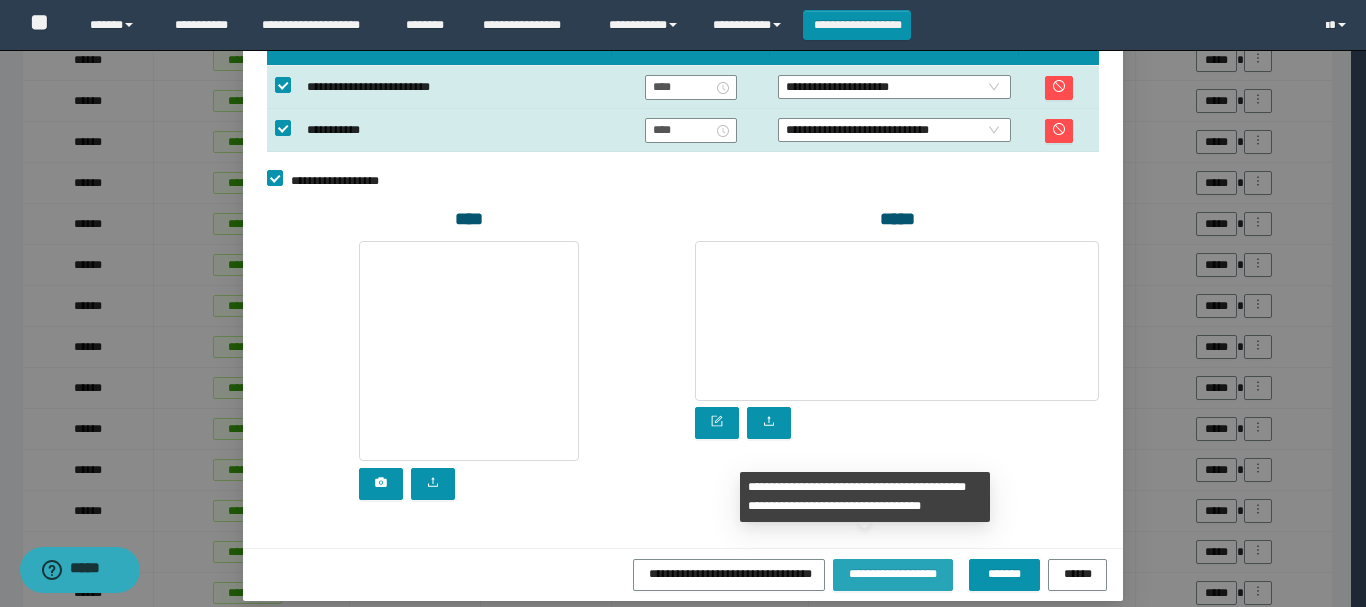 click on "**********" at bounding box center [893, 573] 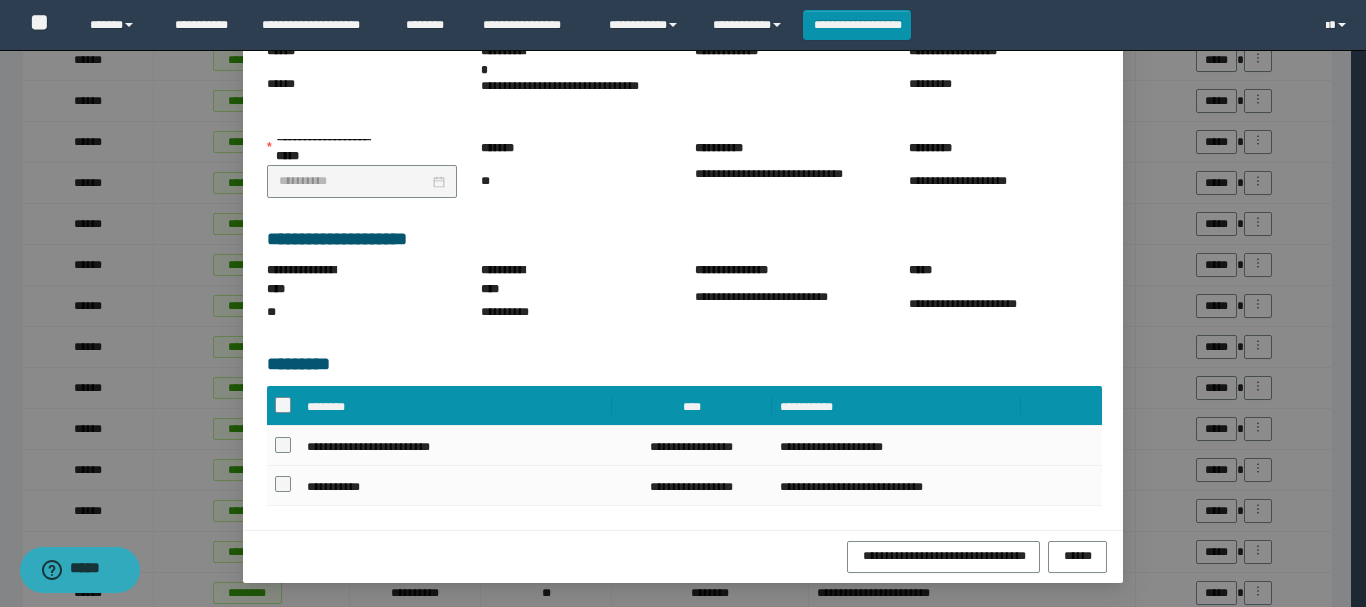 scroll, scrollTop: 223, scrollLeft: 0, axis: vertical 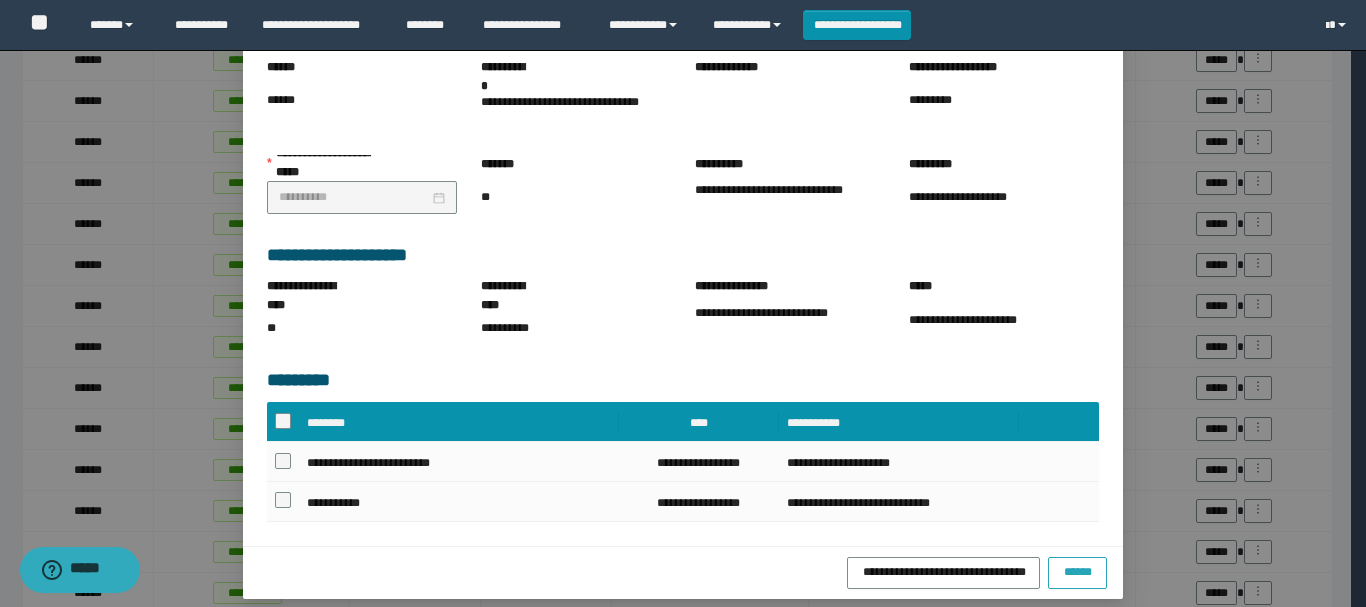 click on "******" at bounding box center [1077, 573] 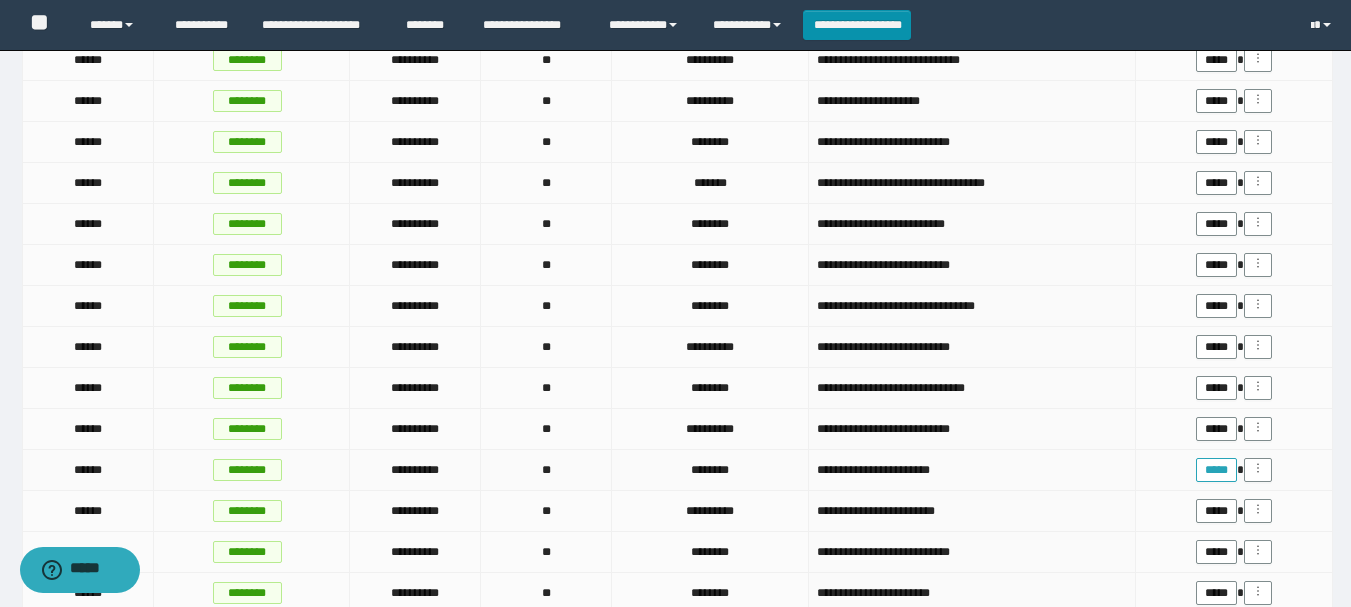 click on "*****" at bounding box center (1216, 470) 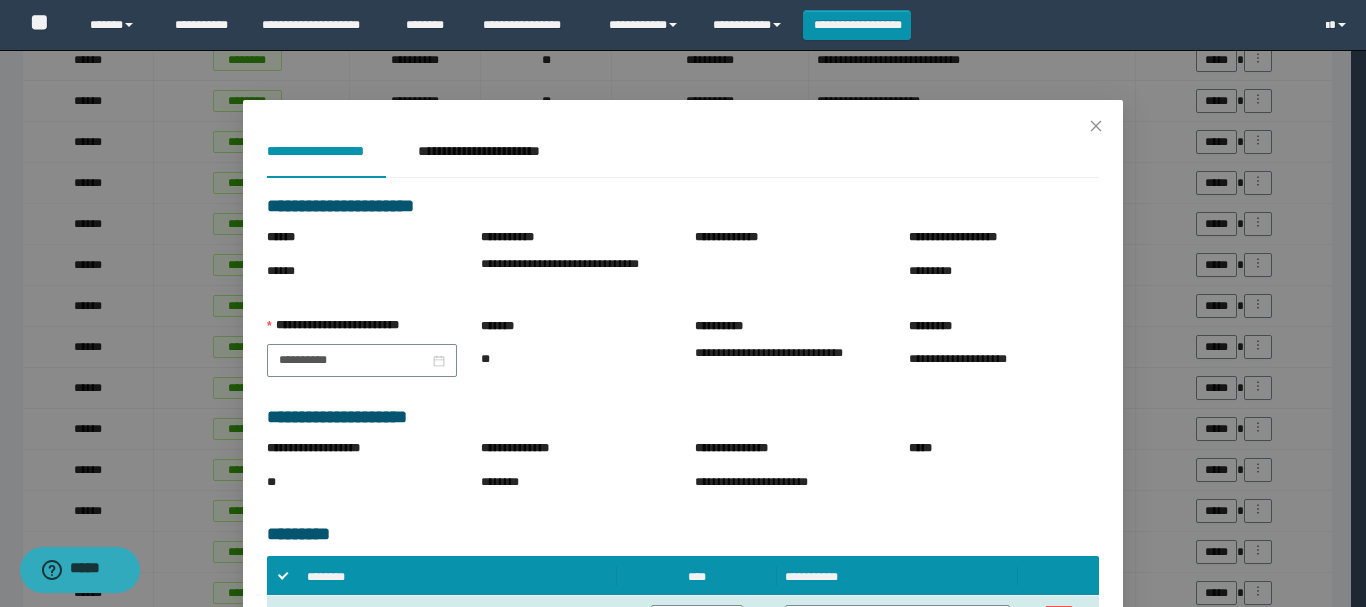 scroll, scrollTop: 200, scrollLeft: 0, axis: vertical 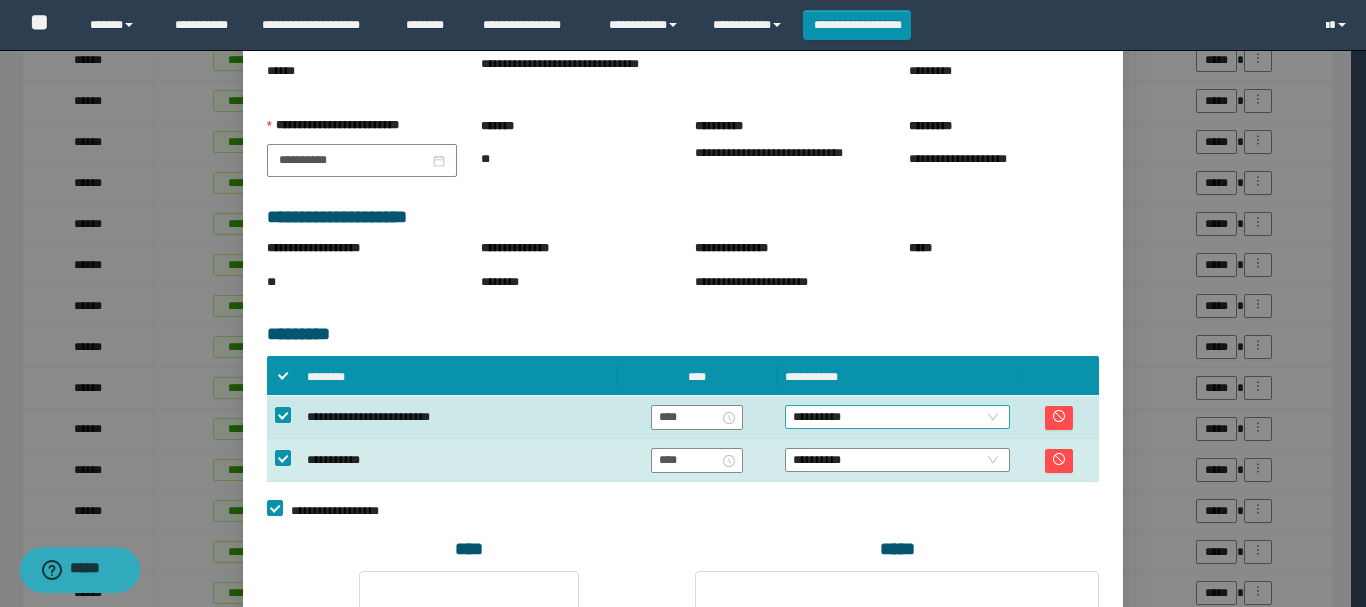 click on "**********" at bounding box center (897, 417) 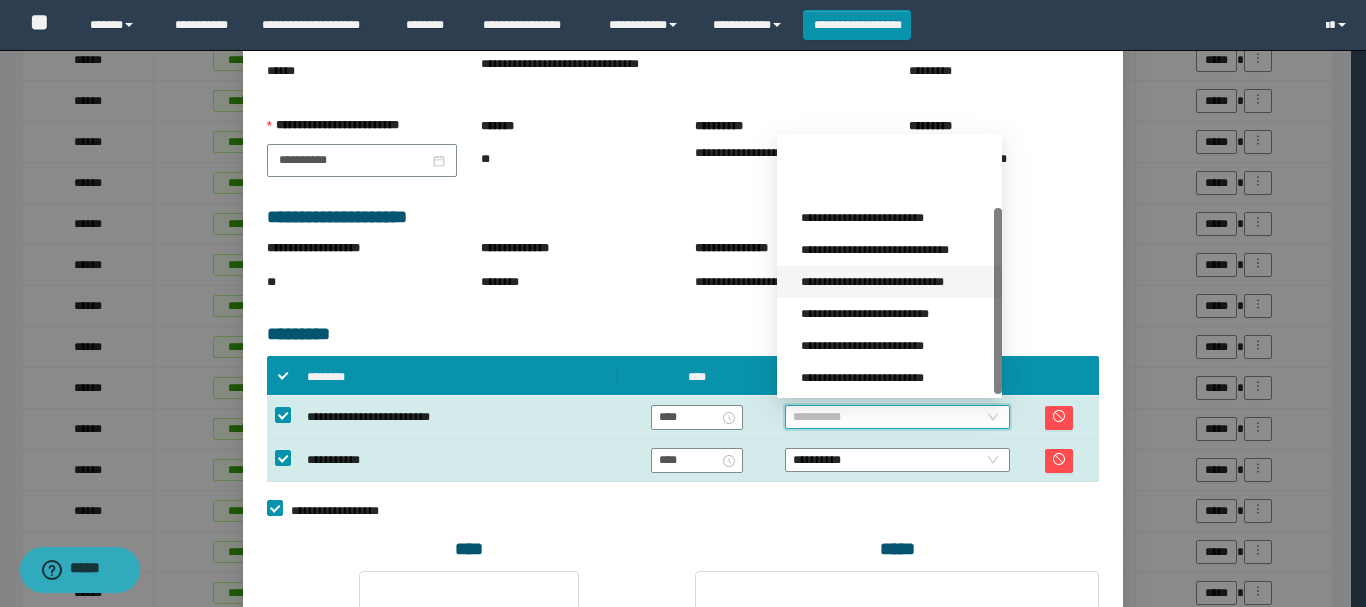 scroll, scrollTop: 96, scrollLeft: 0, axis: vertical 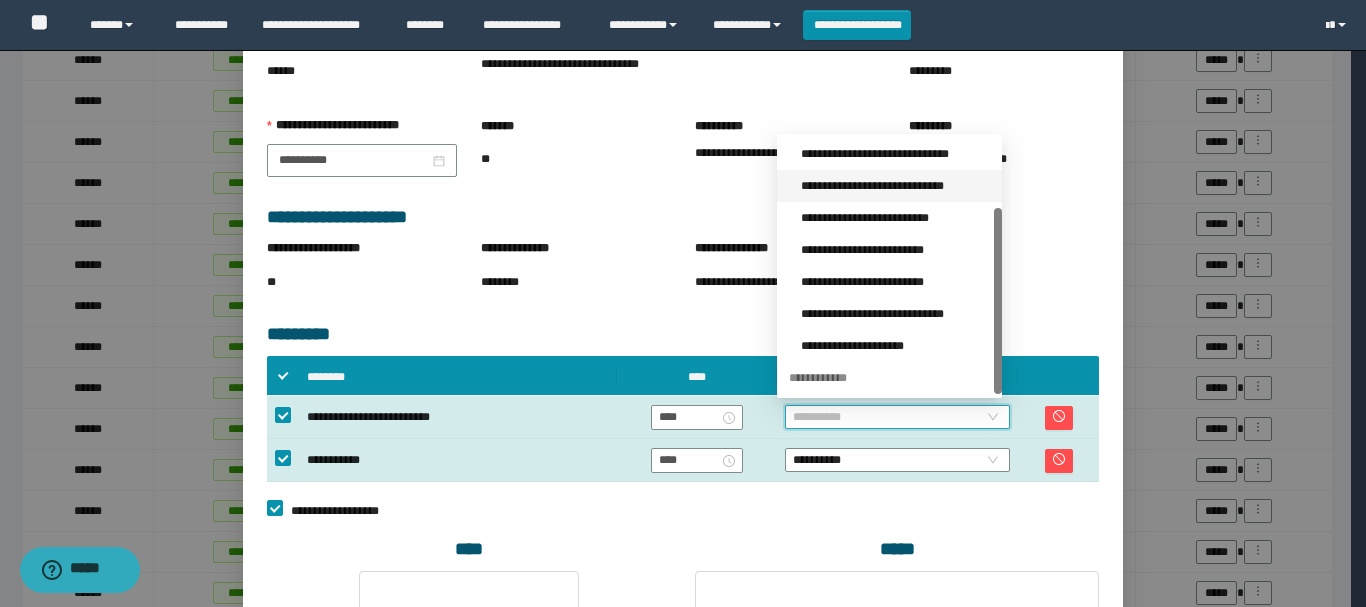 drag, startPoint x: 999, startPoint y: 272, endPoint x: 999, endPoint y: 378, distance: 106 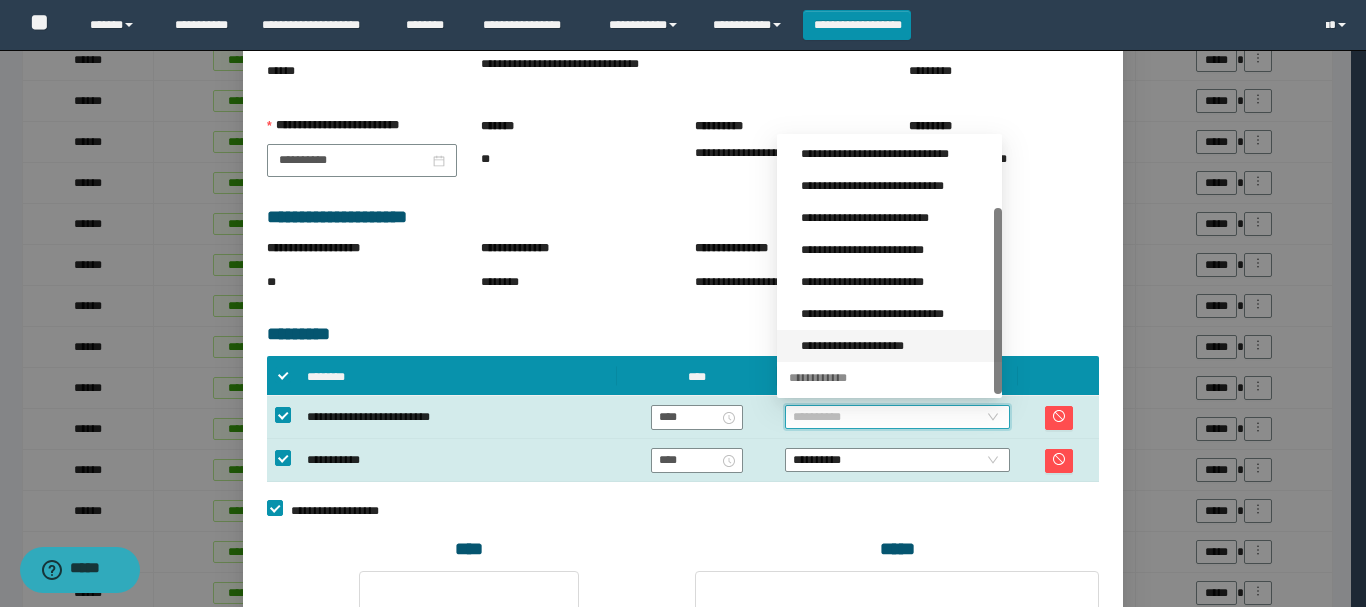 click on "**********" at bounding box center [895, 346] 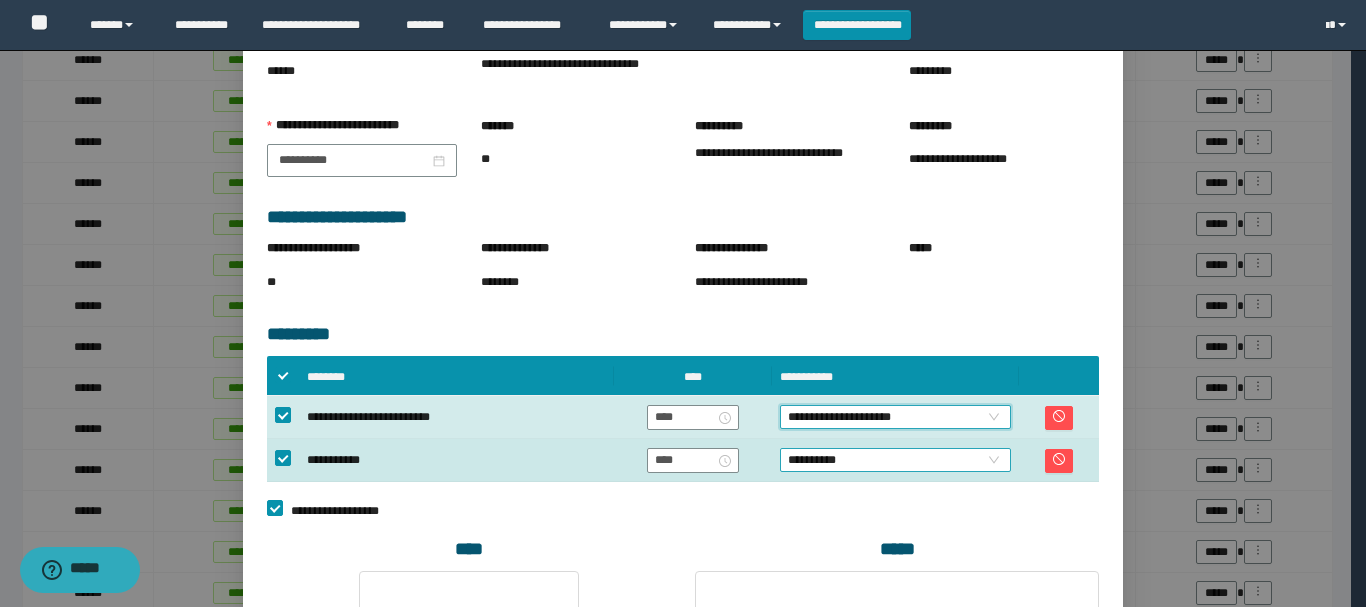 click on "**********" at bounding box center [895, 460] 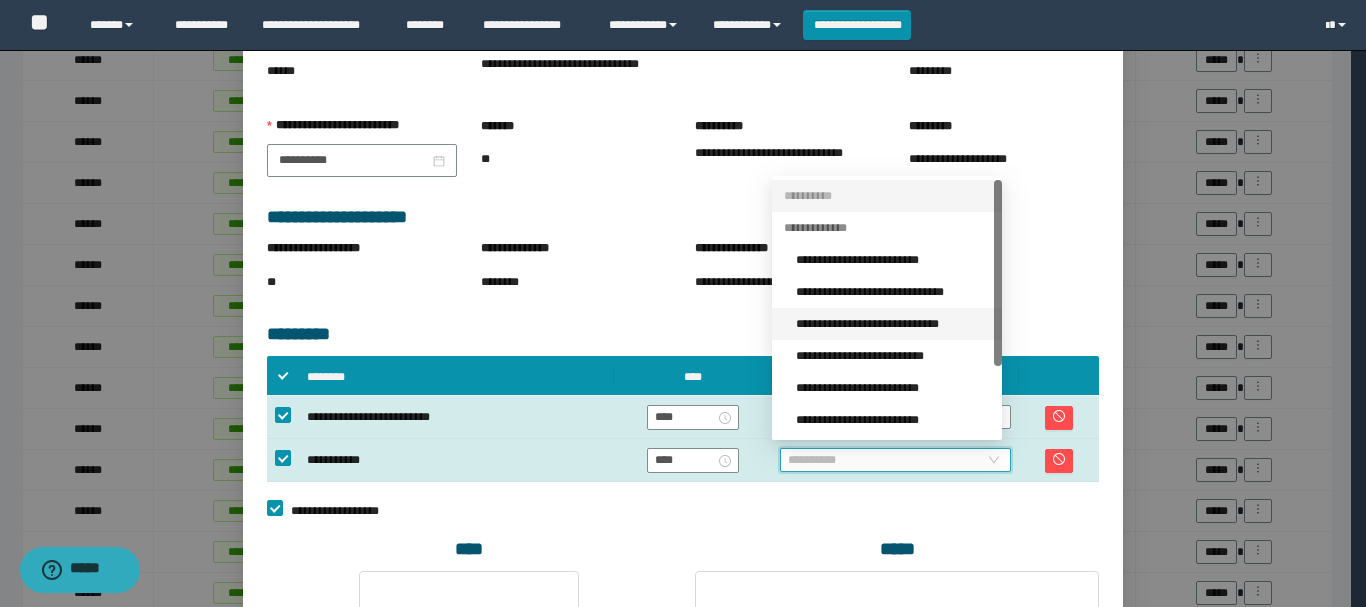 click on "**********" at bounding box center [893, 324] 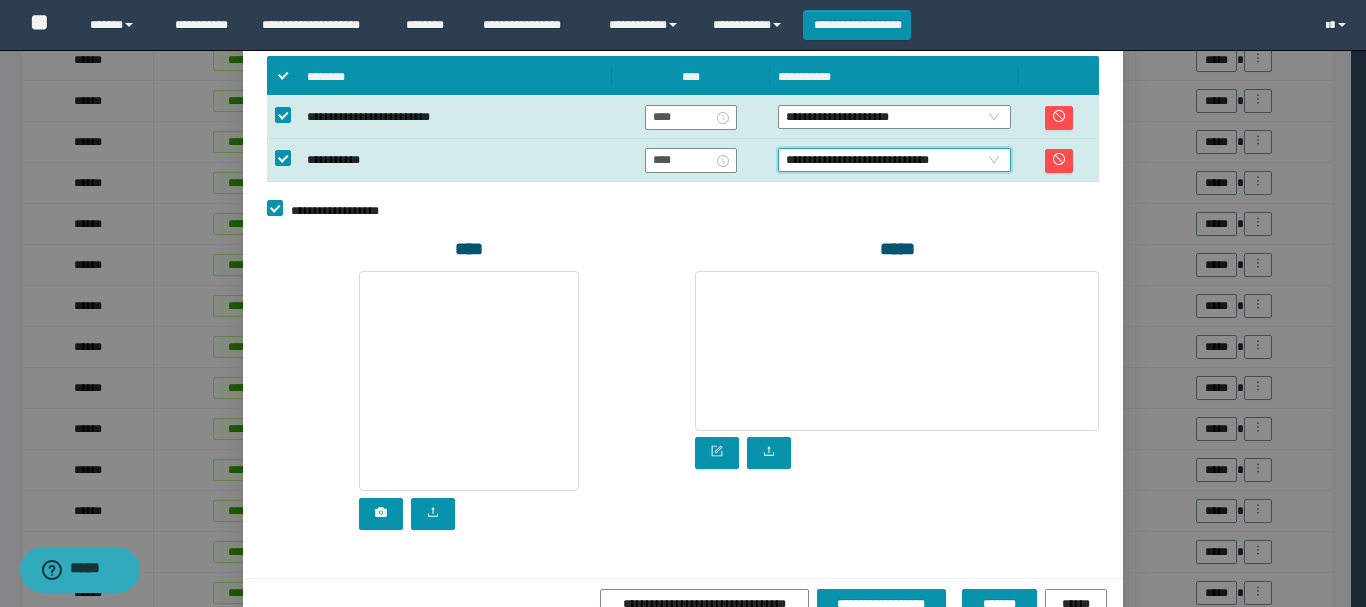 scroll, scrollTop: 540, scrollLeft: 0, axis: vertical 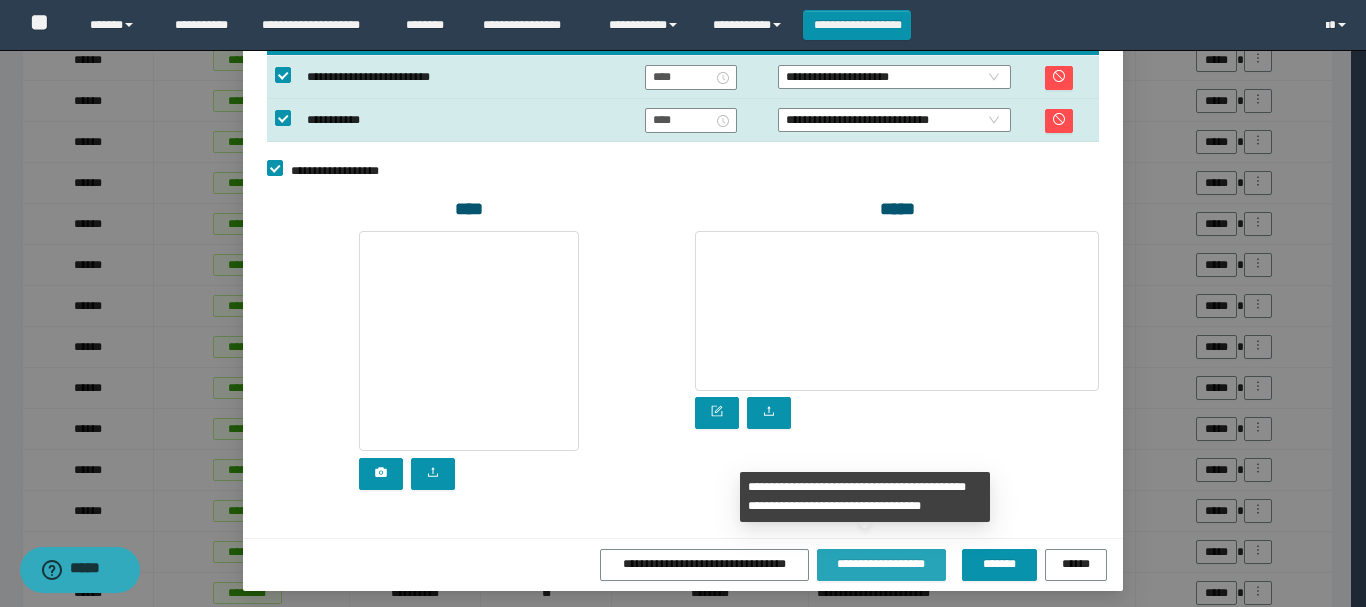 click on "**********" at bounding box center (882, 564) 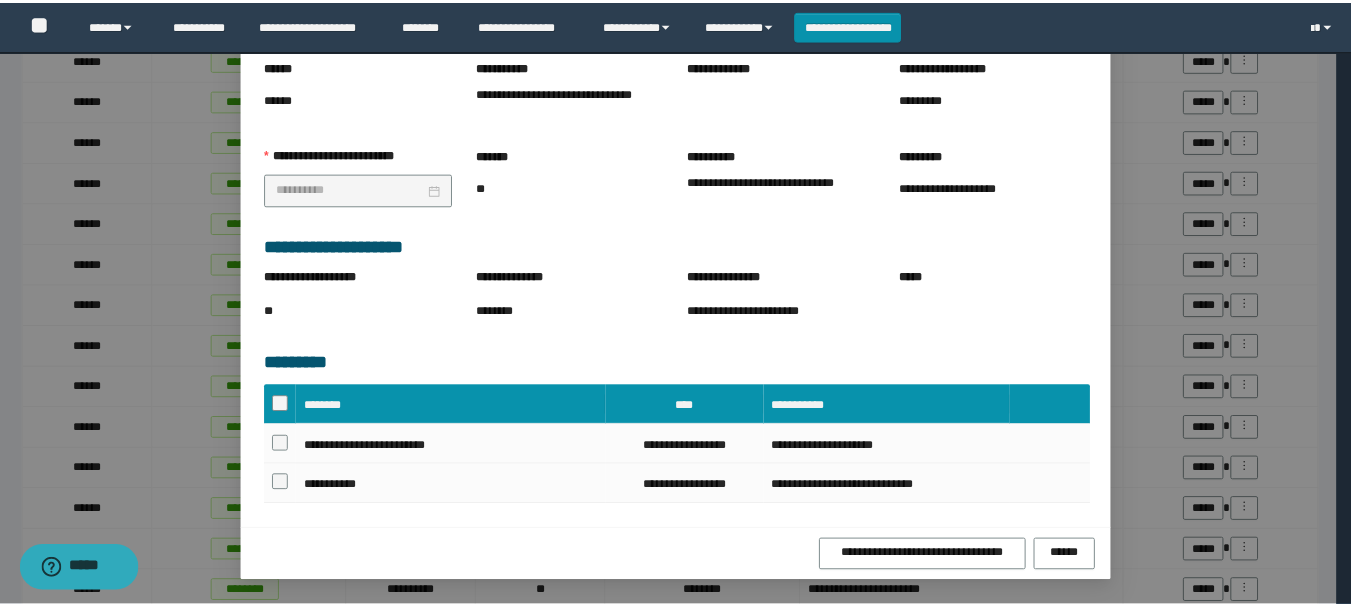 scroll, scrollTop: 217, scrollLeft: 0, axis: vertical 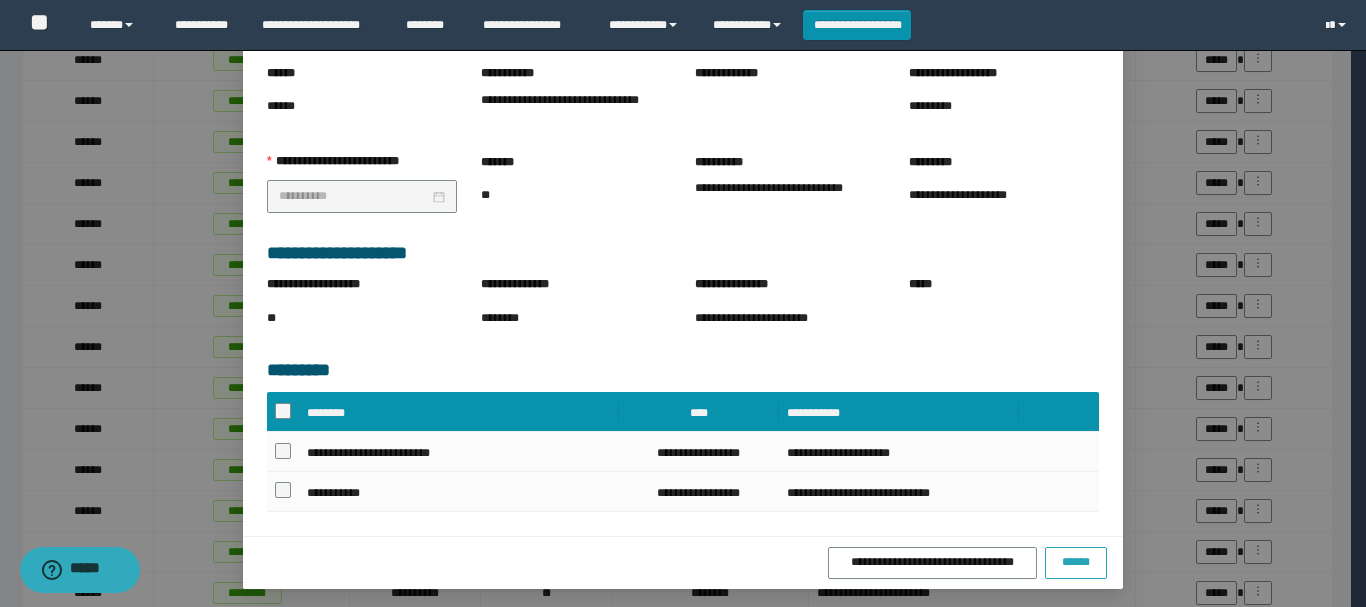 click on "******" at bounding box center (1076, 562) 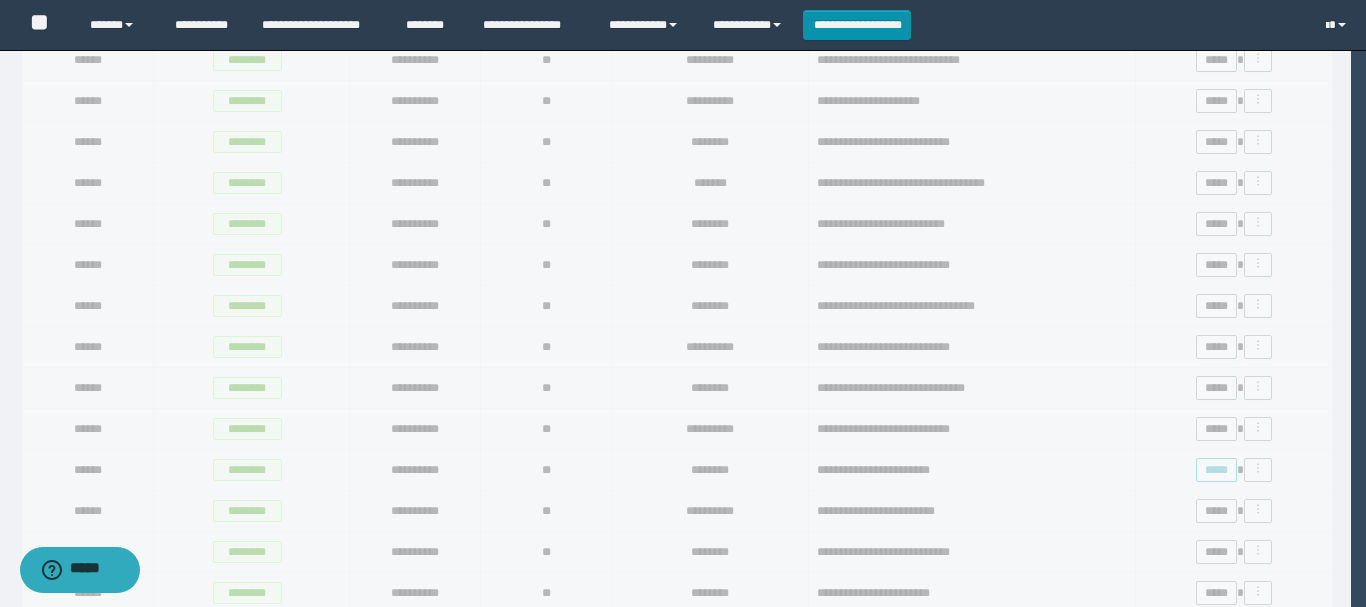scroll, scrollTop: 0, scrollLeft: 0, axis: both 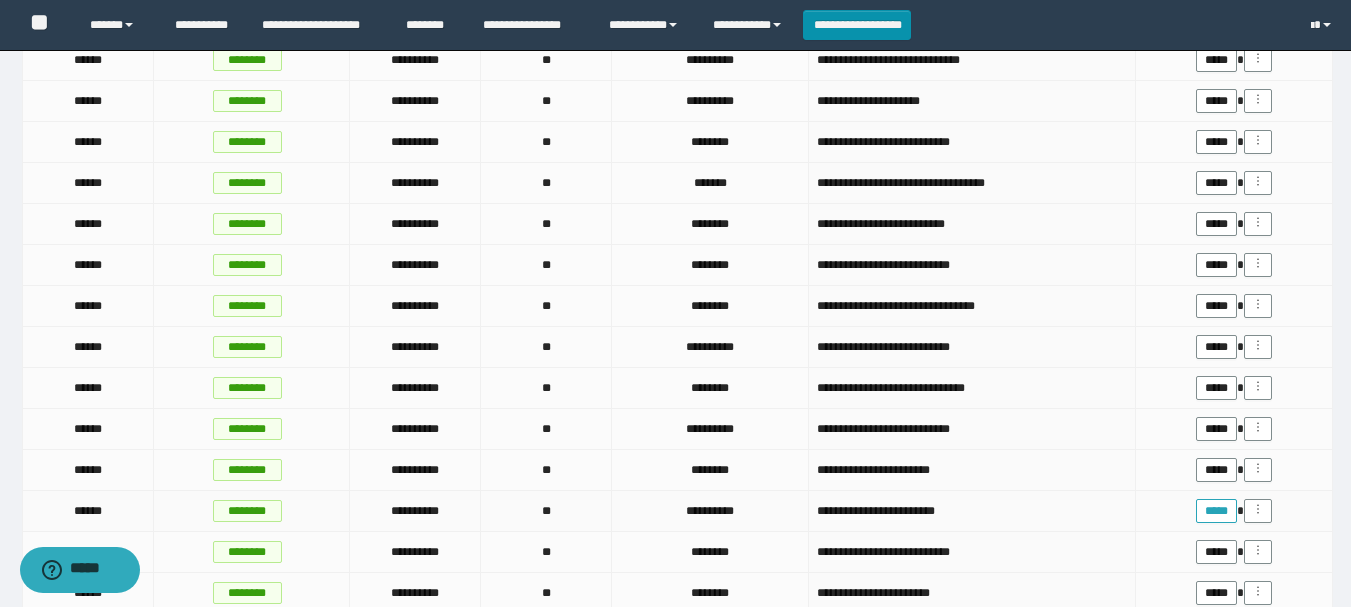 click on "*****" at bounding box center (1216, 511) 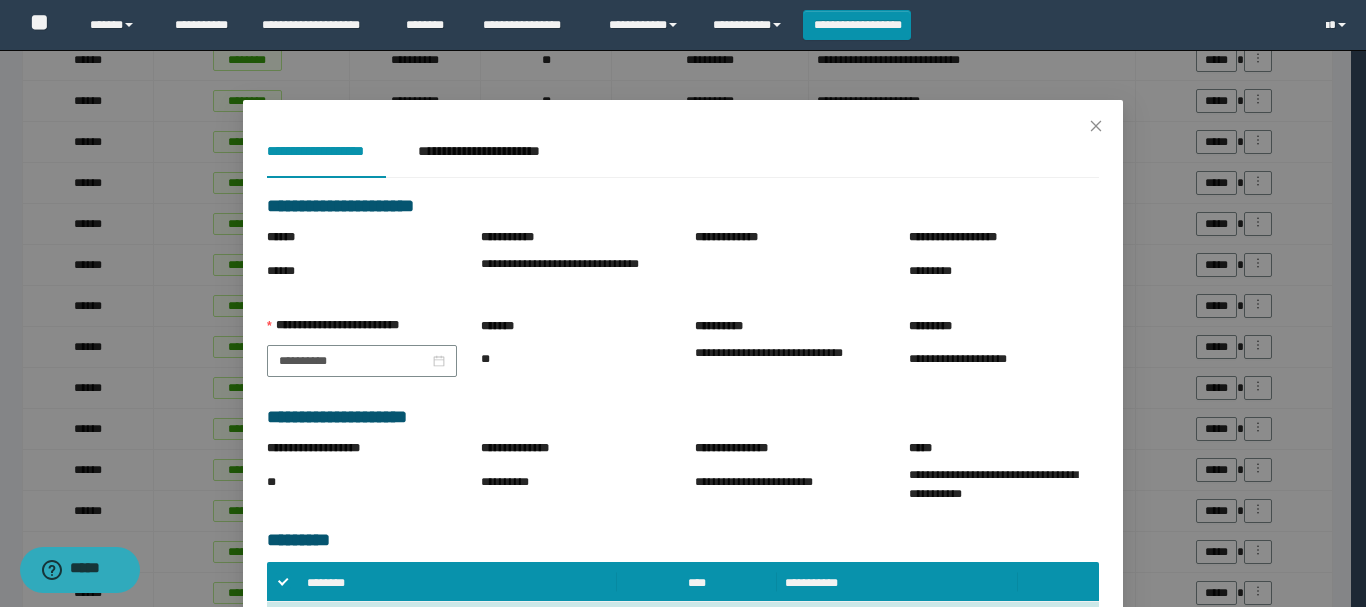 scroll, scrollTop: 200, scrollLeft: 0, axis: vertical 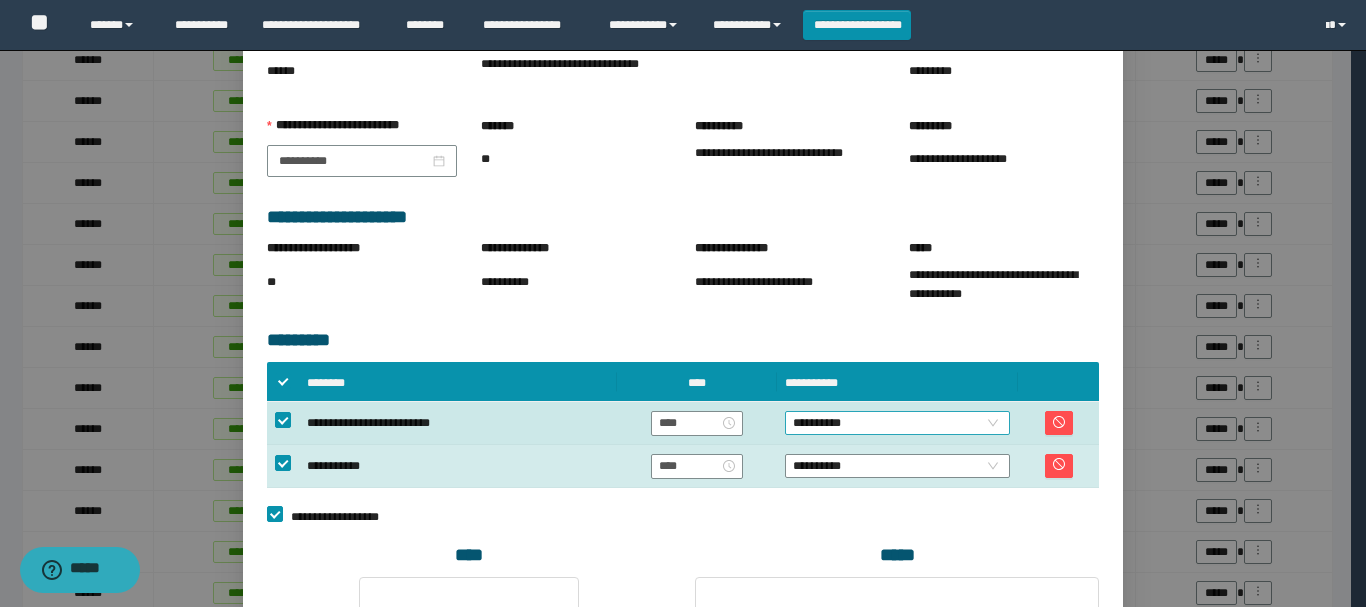 click on "**********" at bounding box center [897, 423] 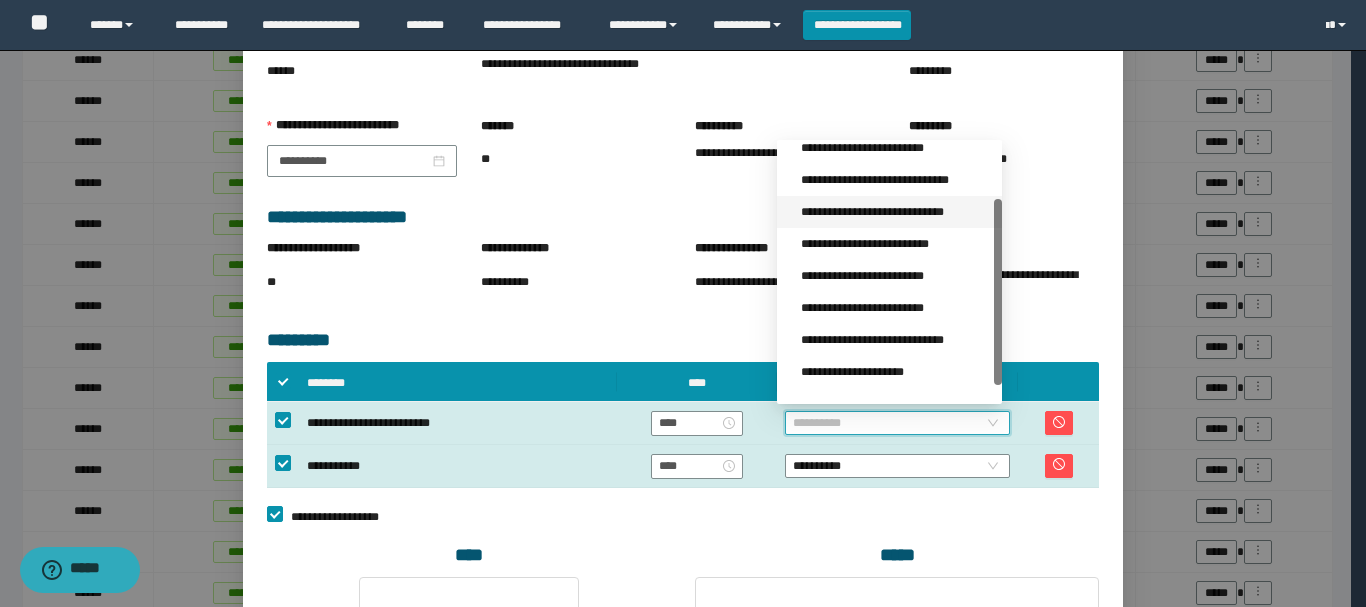 scroll, scrollTop: 96, scrollLeft: 0, axis: vertical 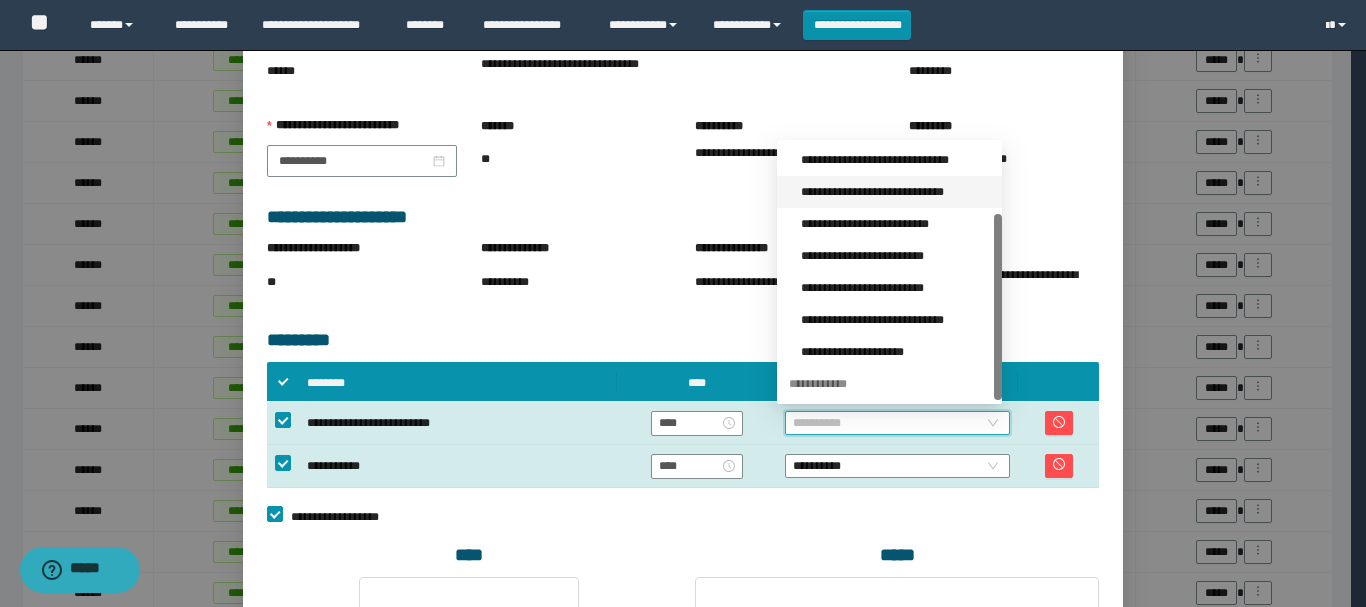 drag, startPoint x: 996, startPoint y: 291, endPoint x: 1000, endPoint y: 369, distance: 78.10249 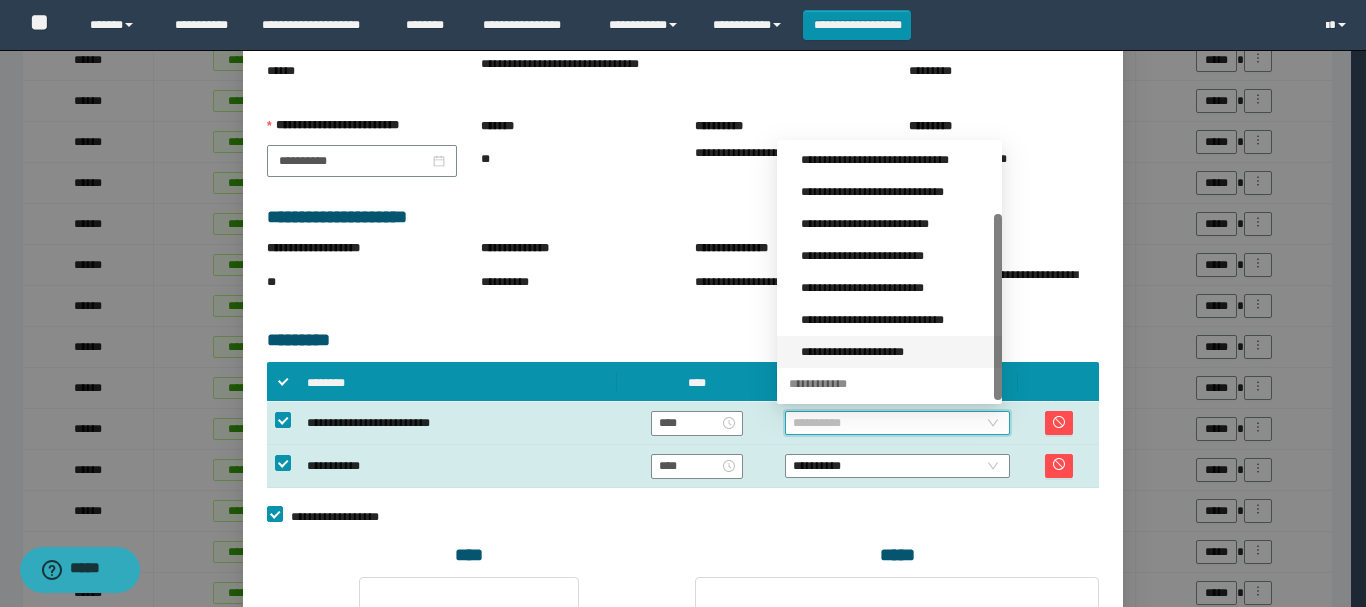 click on "**********" at bounding box center [895, 352] 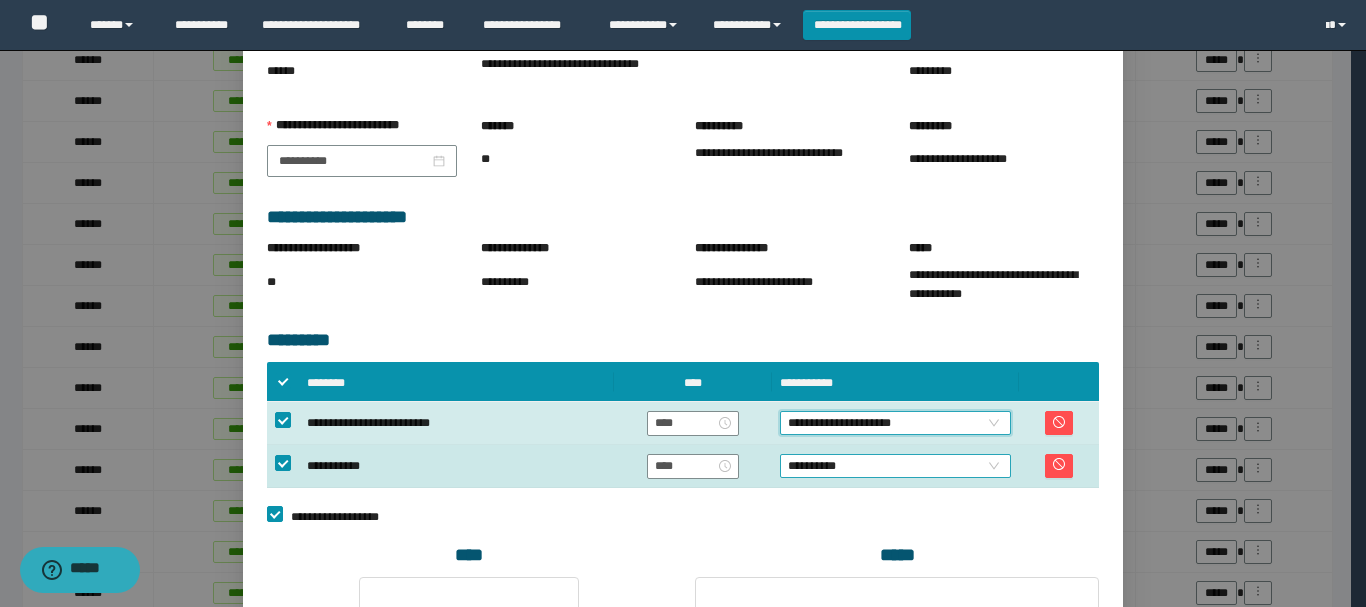 click on "**********" at bounding box center (895, 466) 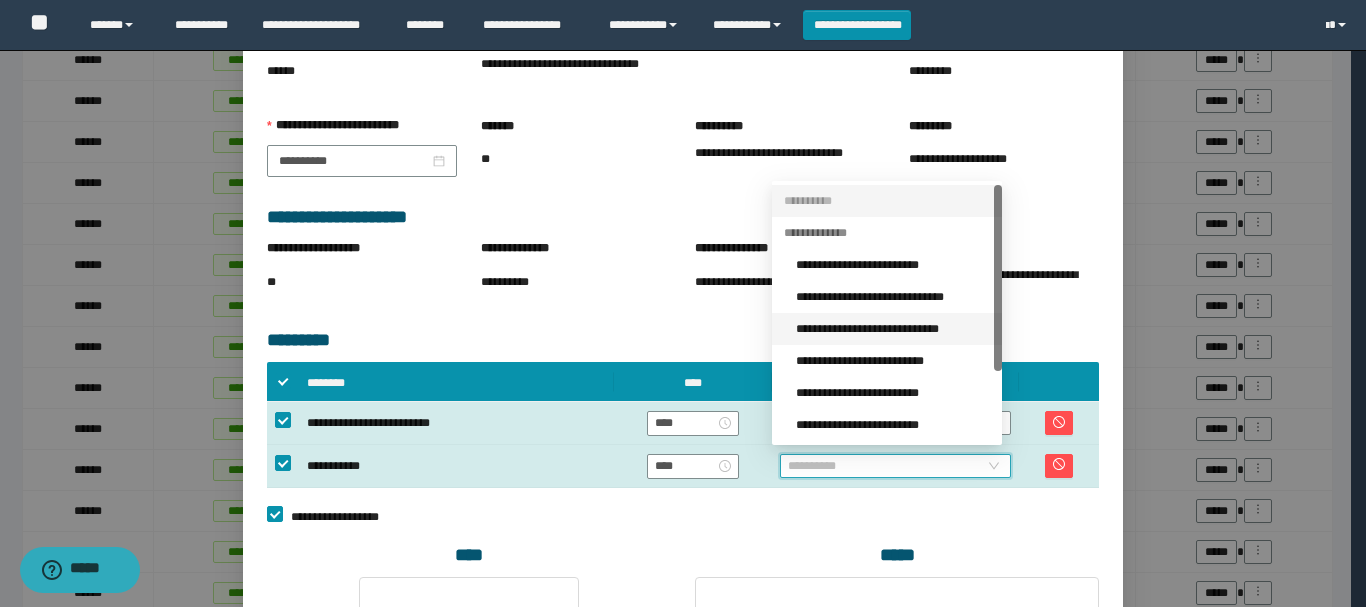 click on "**********" at bounding box center [893, 329] 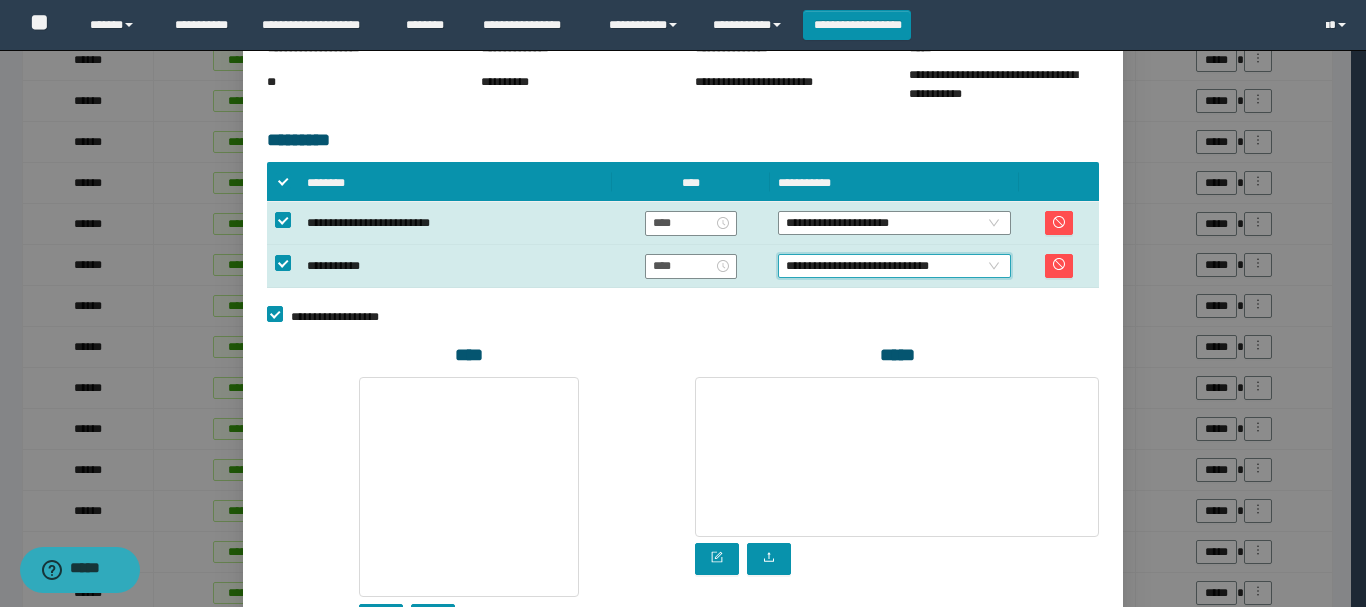 scroll, scrollTop: 546, scrollLeft: 0, axis: vertical 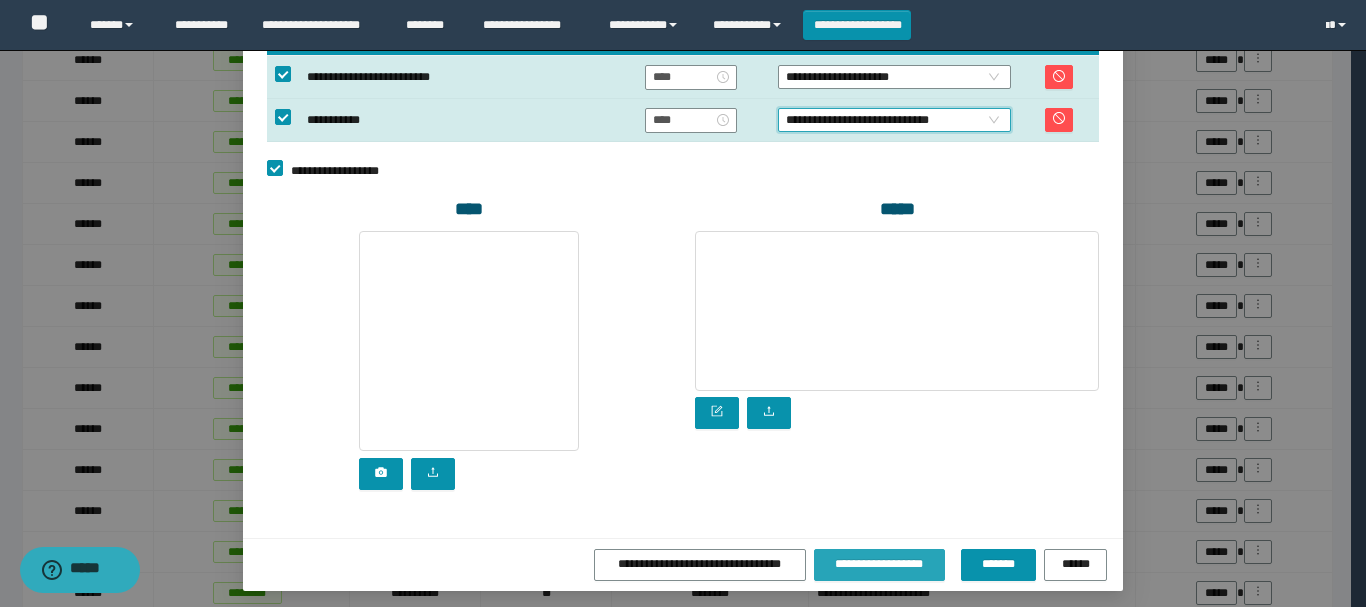 click on "**********" at bounding box center [879, 564] 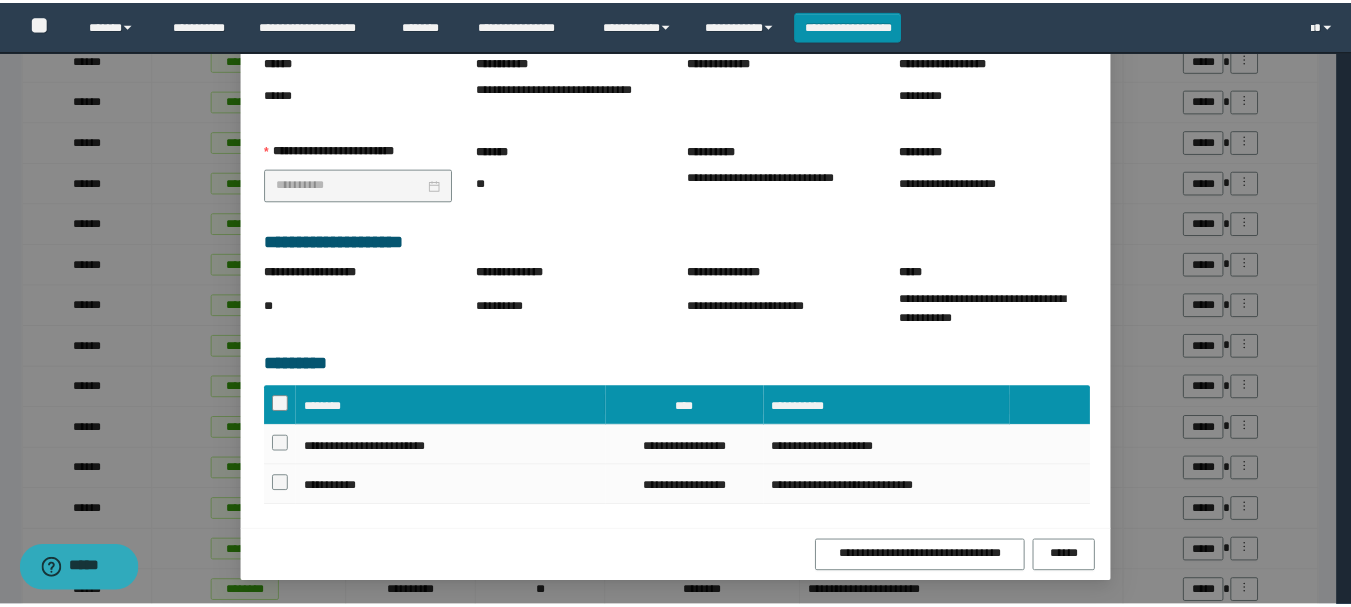 scroll, scrollTop: 223, scrollLeft: 0, axis: vertical 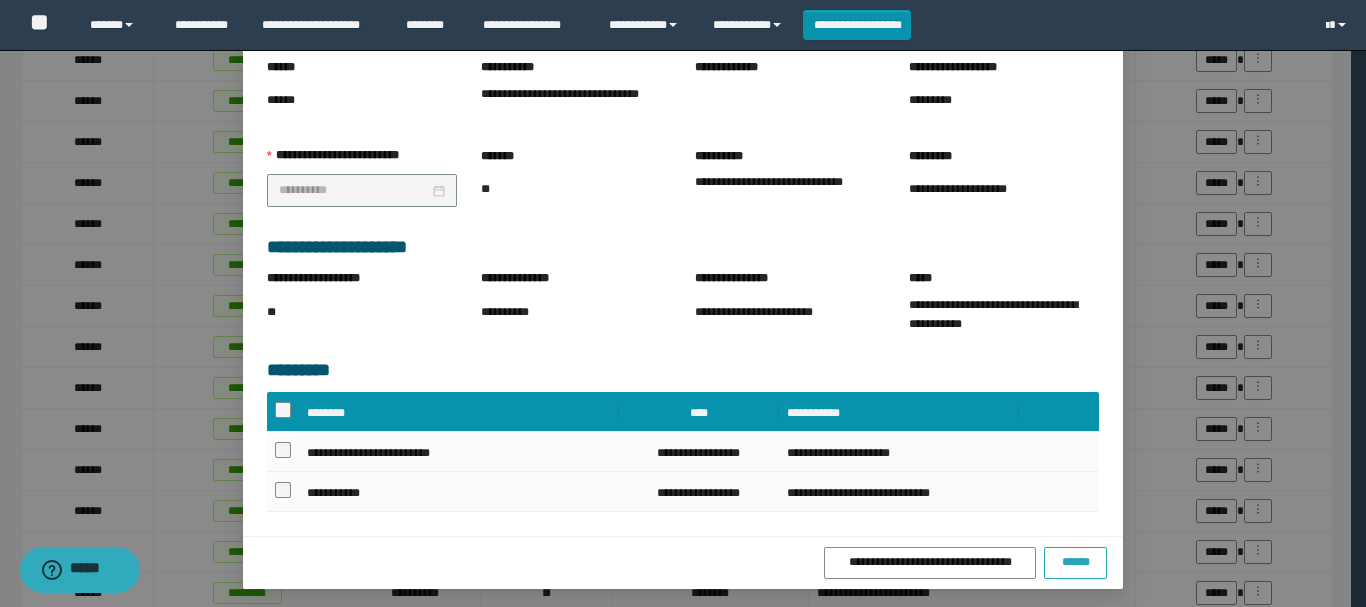 click on "******" at bounding box center (1075, 562) 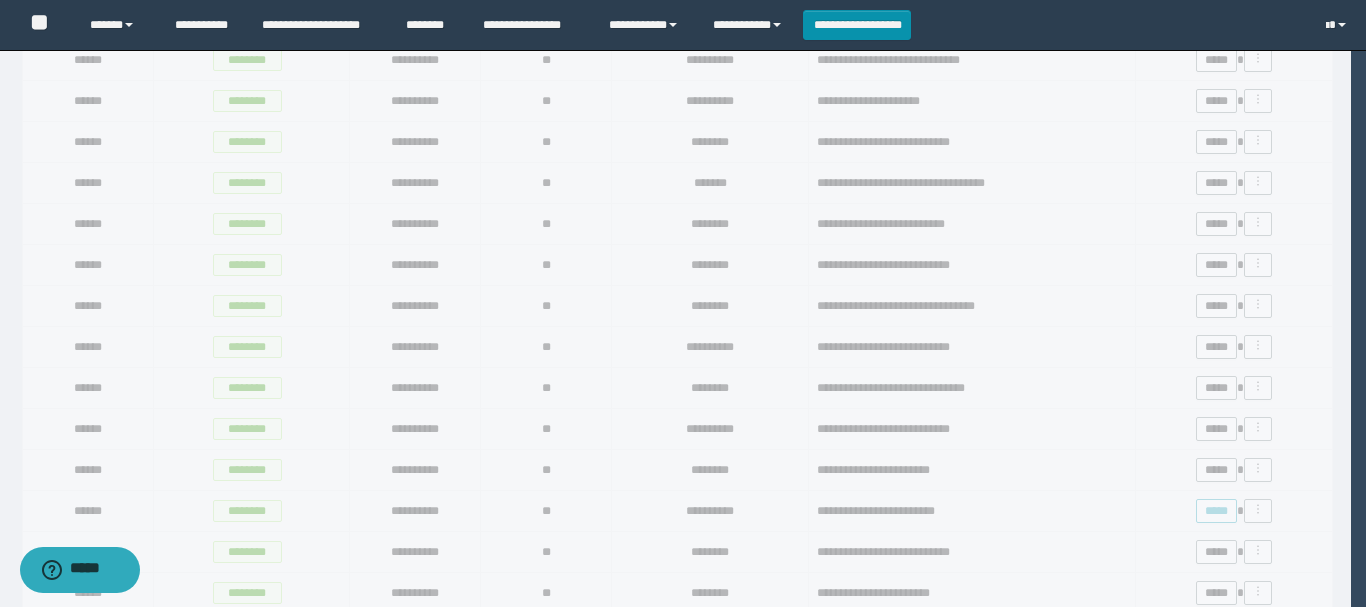 scroll, scrollTop: 0, scrollLeft: 0, axis: both 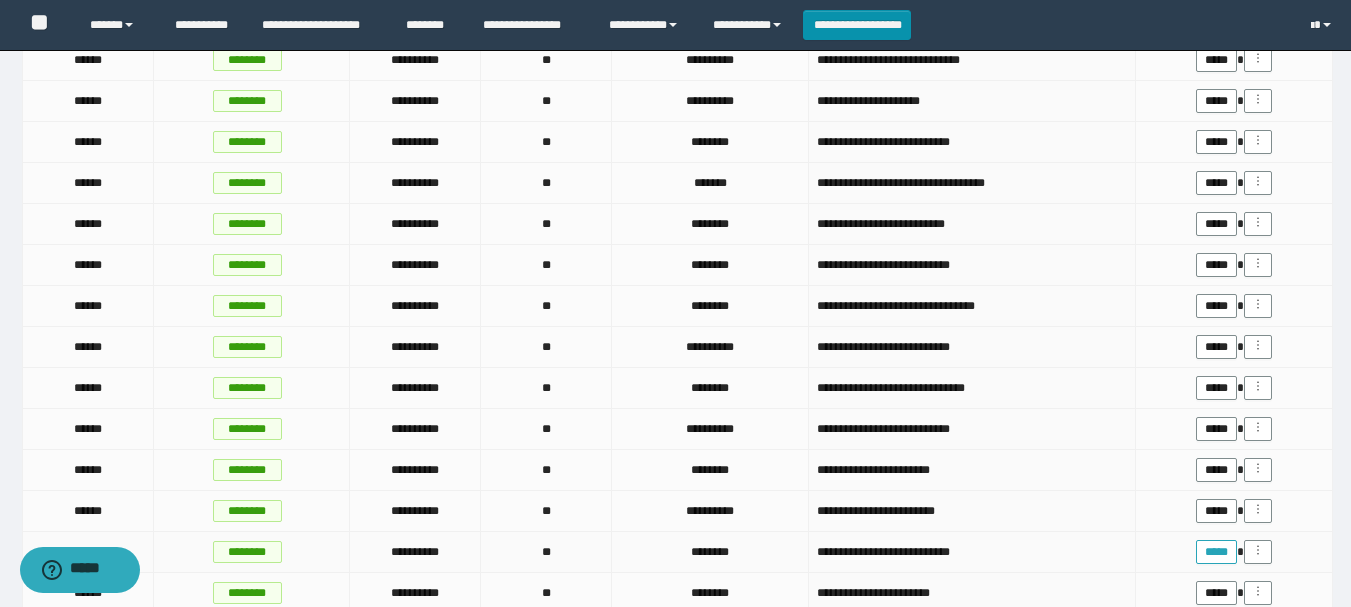 click on "*****" at bounding box center [1216, 552] 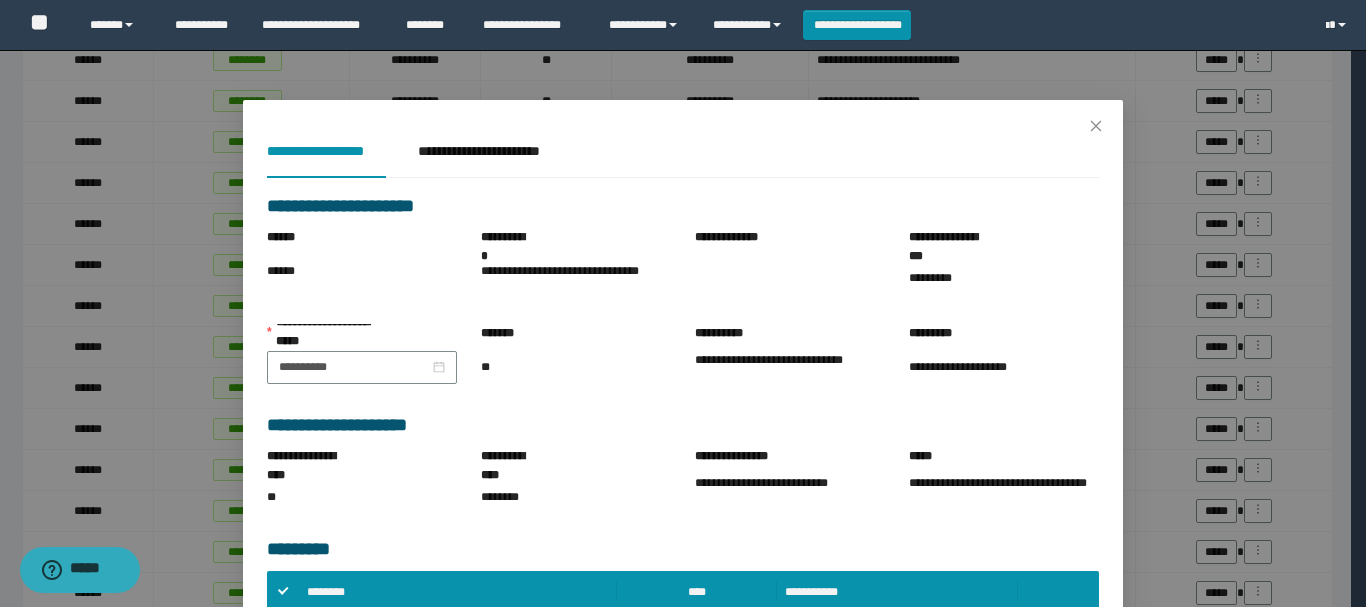 scroll, scrollTop: 200, scrollLeft: 0, axis: vertical 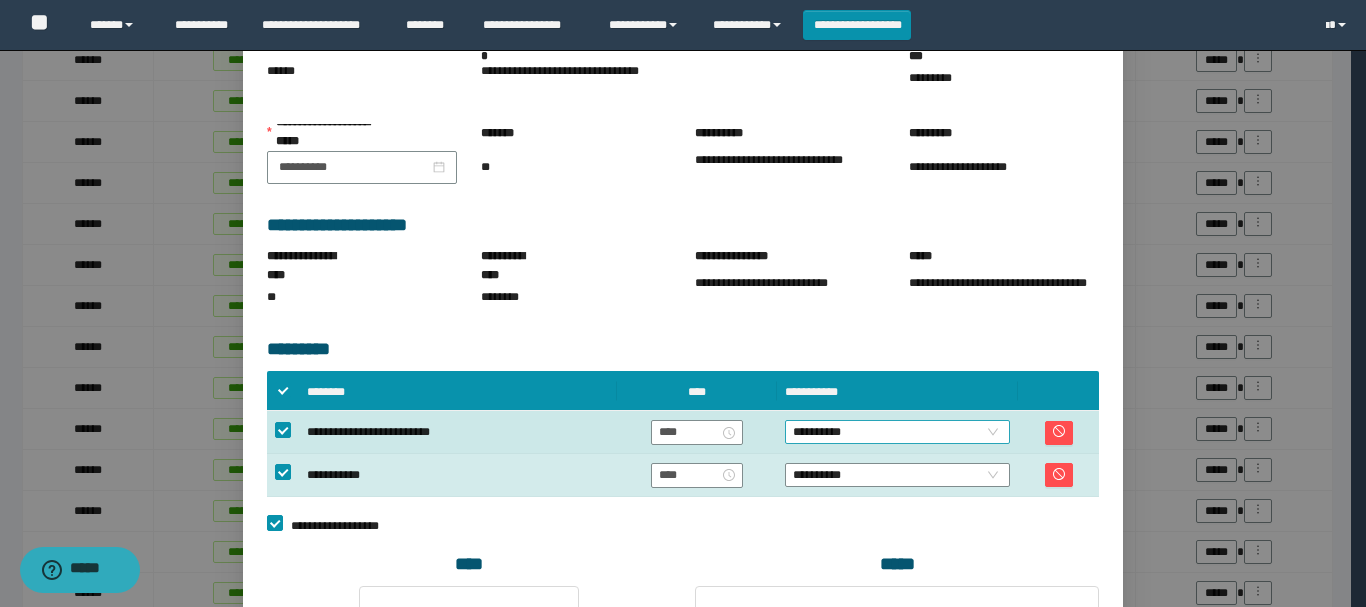 click on "**********" at bounding box center [897, 432] 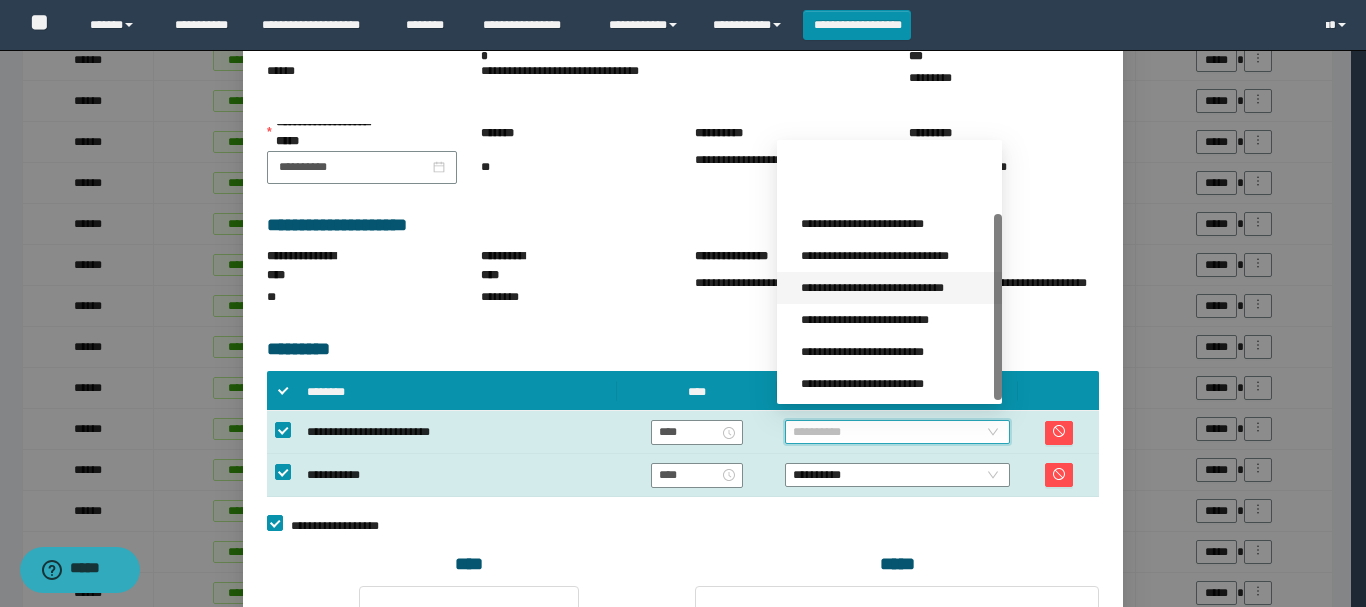 scroll, scrollTop: 96, scrollLeft: 0, axis: vertical 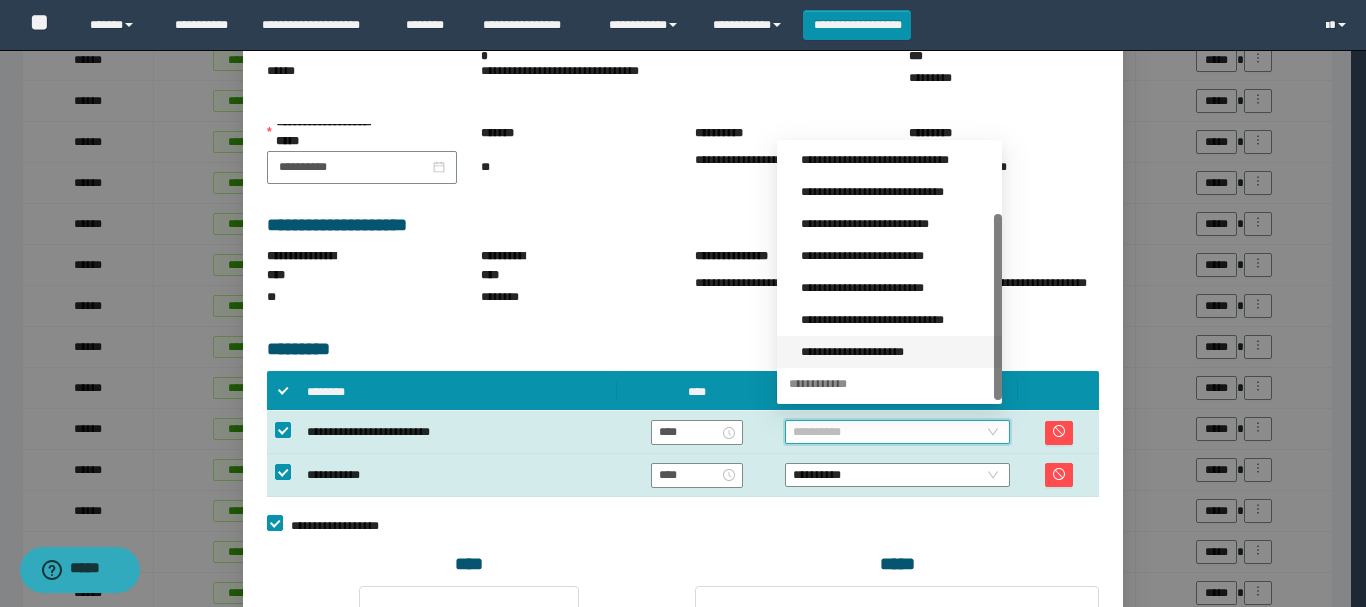 click on "**********" at bounding box center (895, 352) 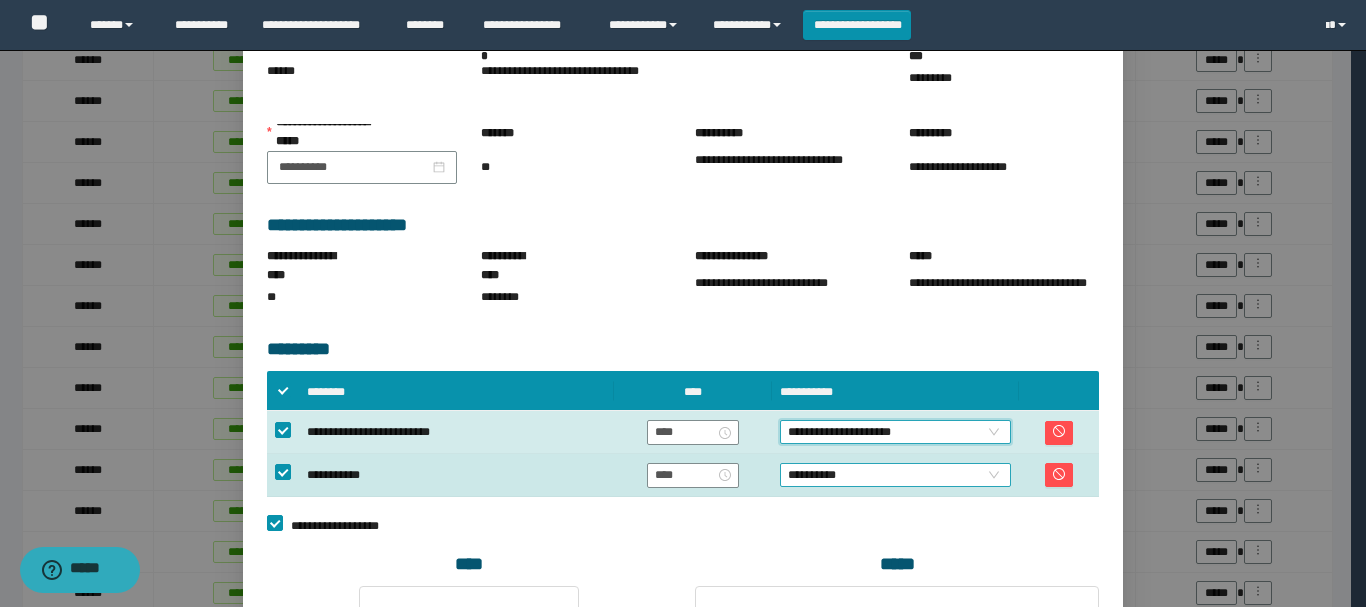 click on "**********" at bounding box center [895, 475] 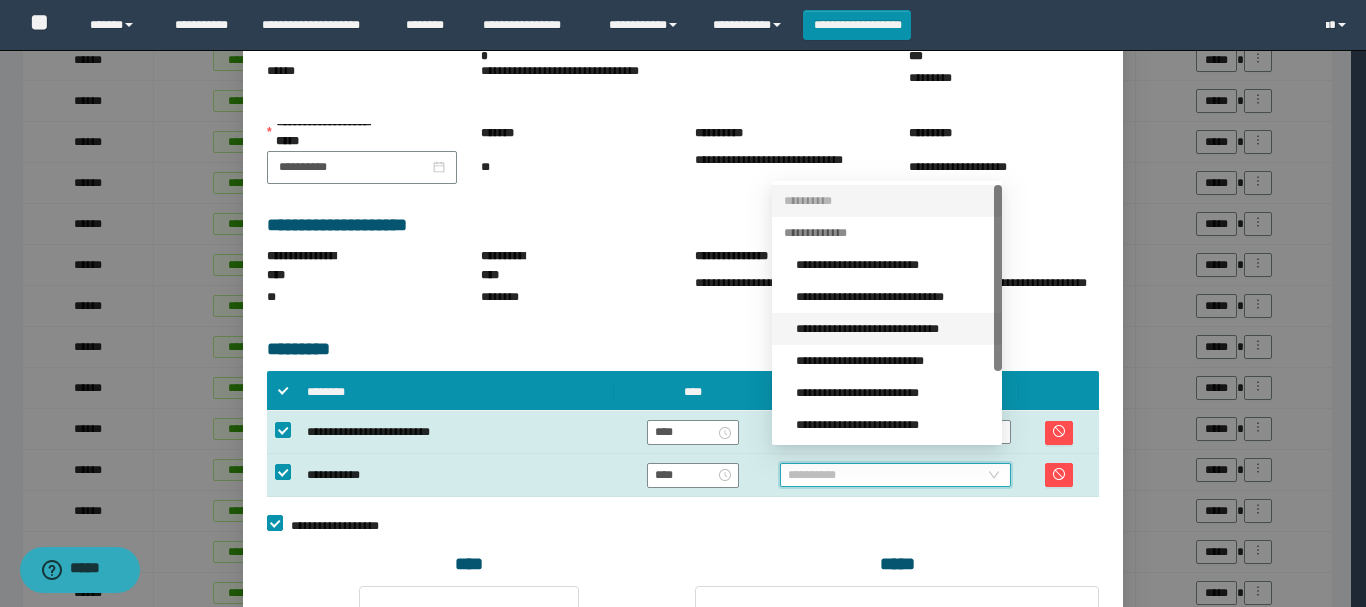 click on "**********" at bounding box center [893, 329] 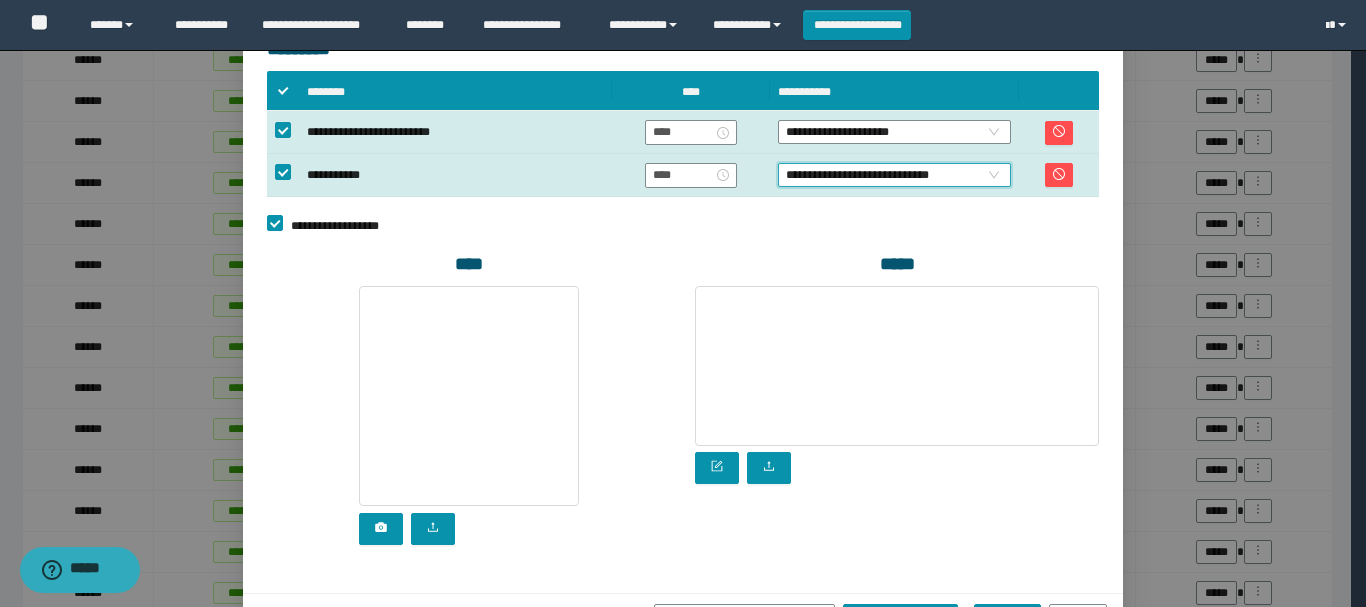 scroll, scrollTop: 546, scrollLeft: 0, axis: vertical 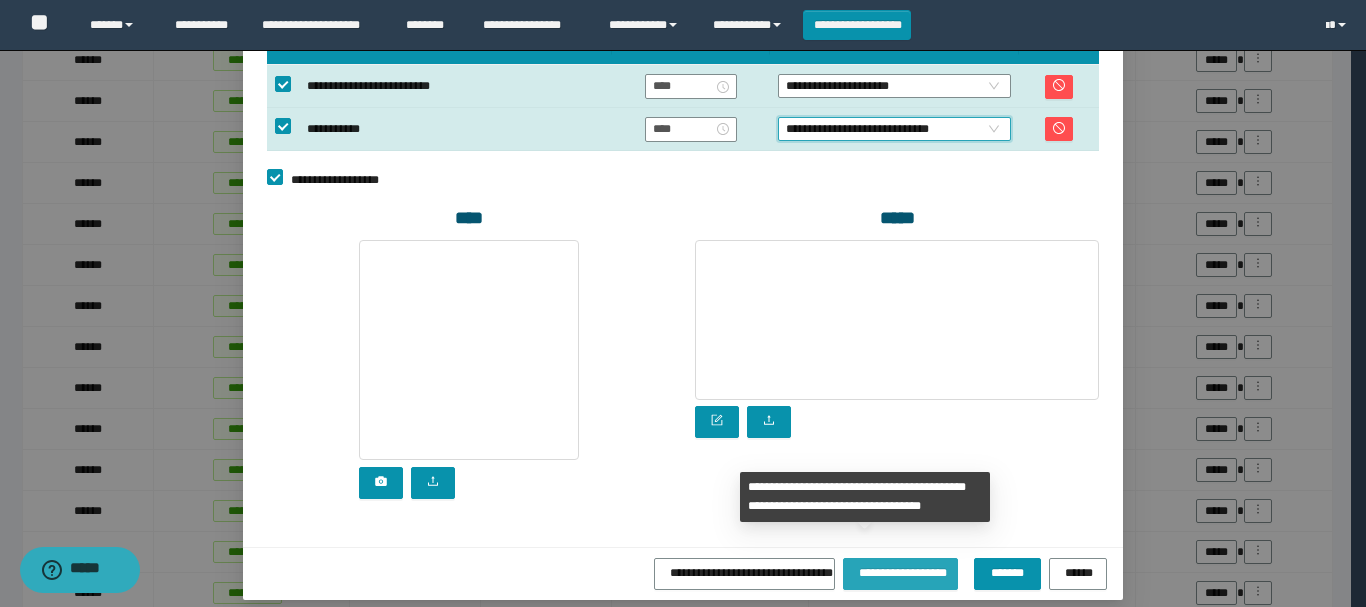 click on "**********" at bounding box center (900, 571) 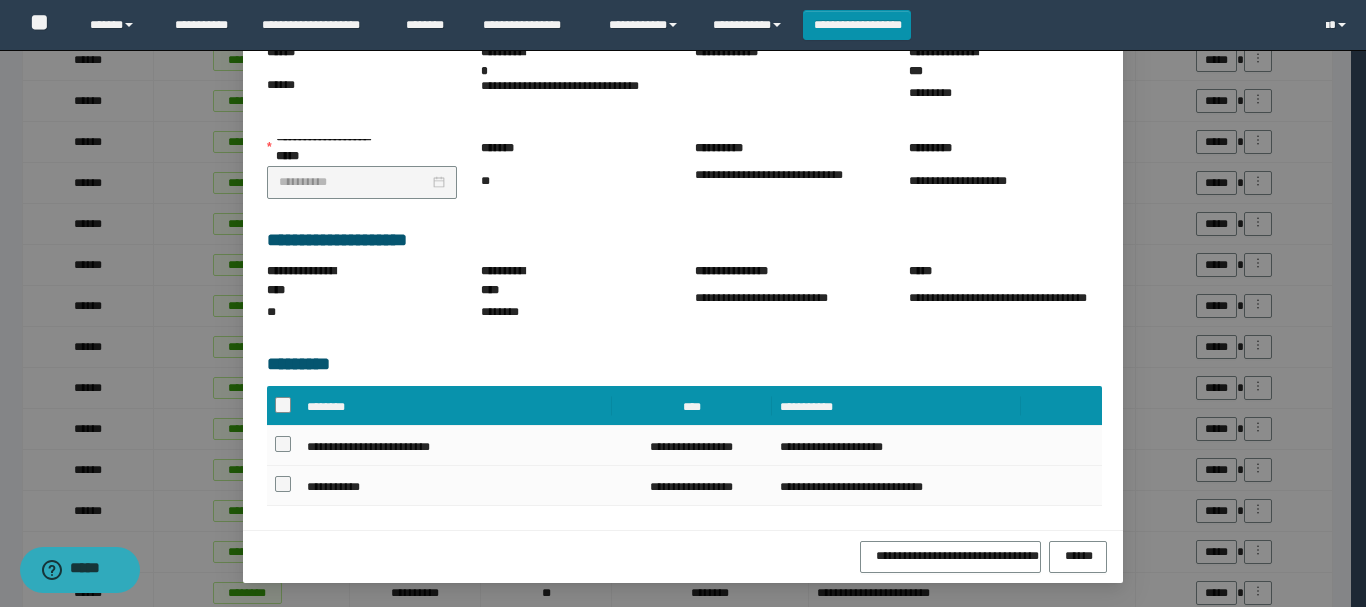 scroll, scrollTop: 223, scrollLeft: 0, axis: vertical 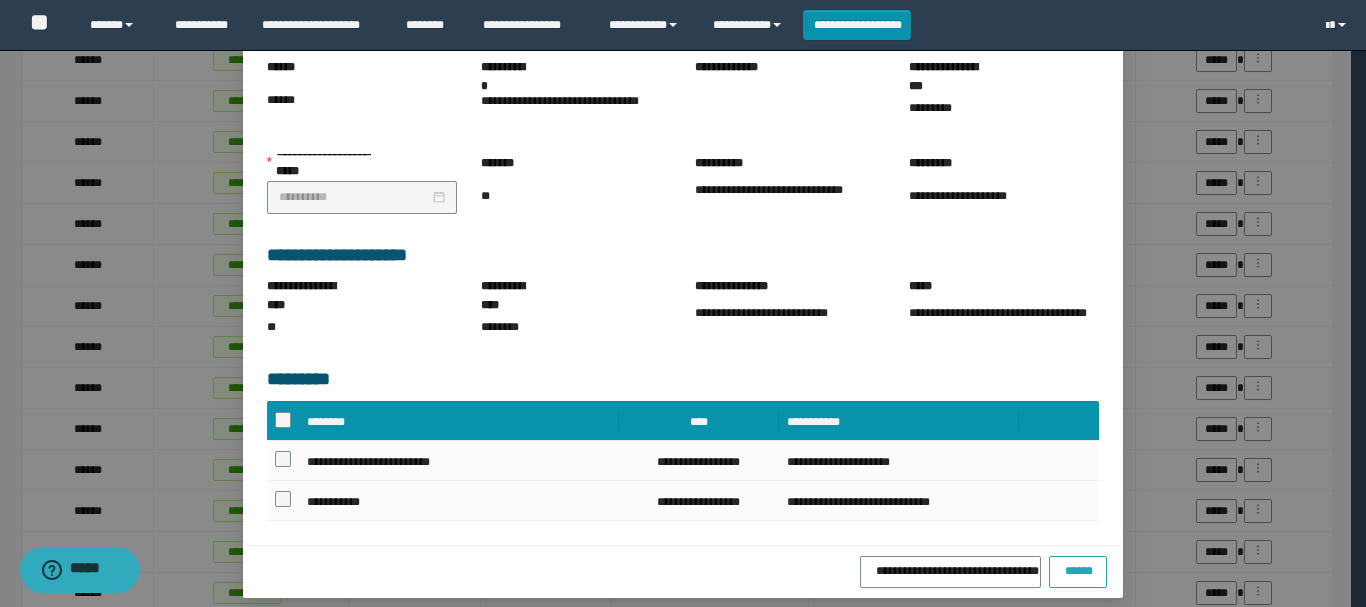 click on "******" at bounding box center (1078, 569) 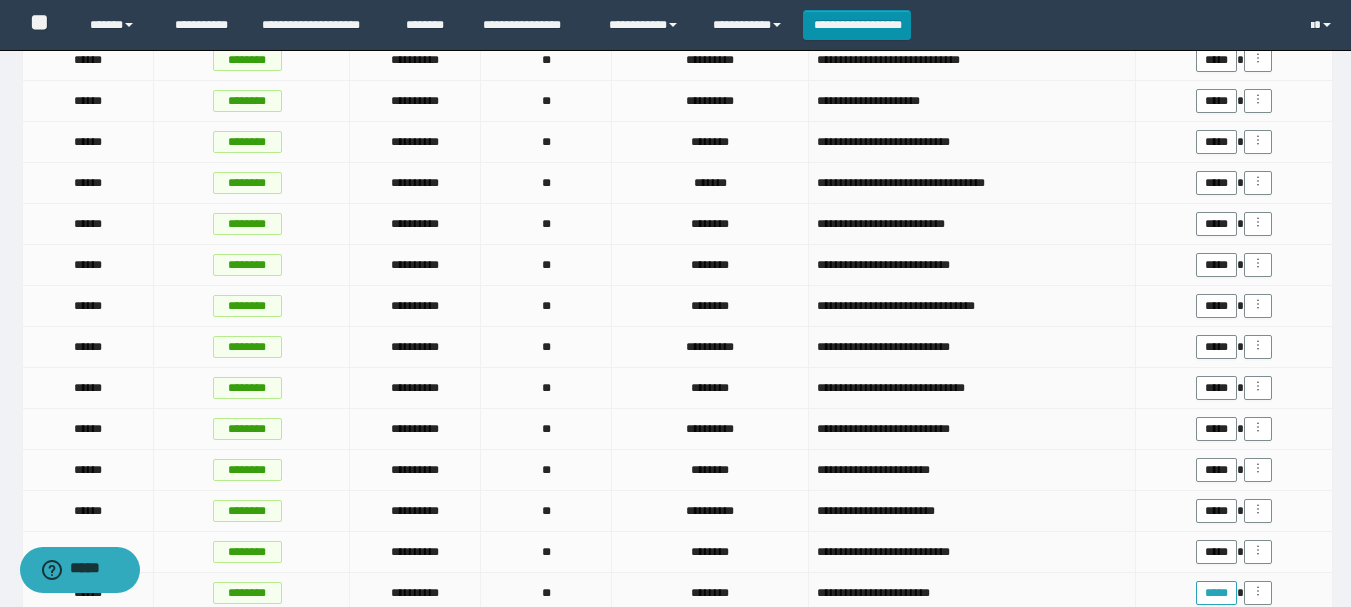 click on "*****" at bounding box center (1216, 593) 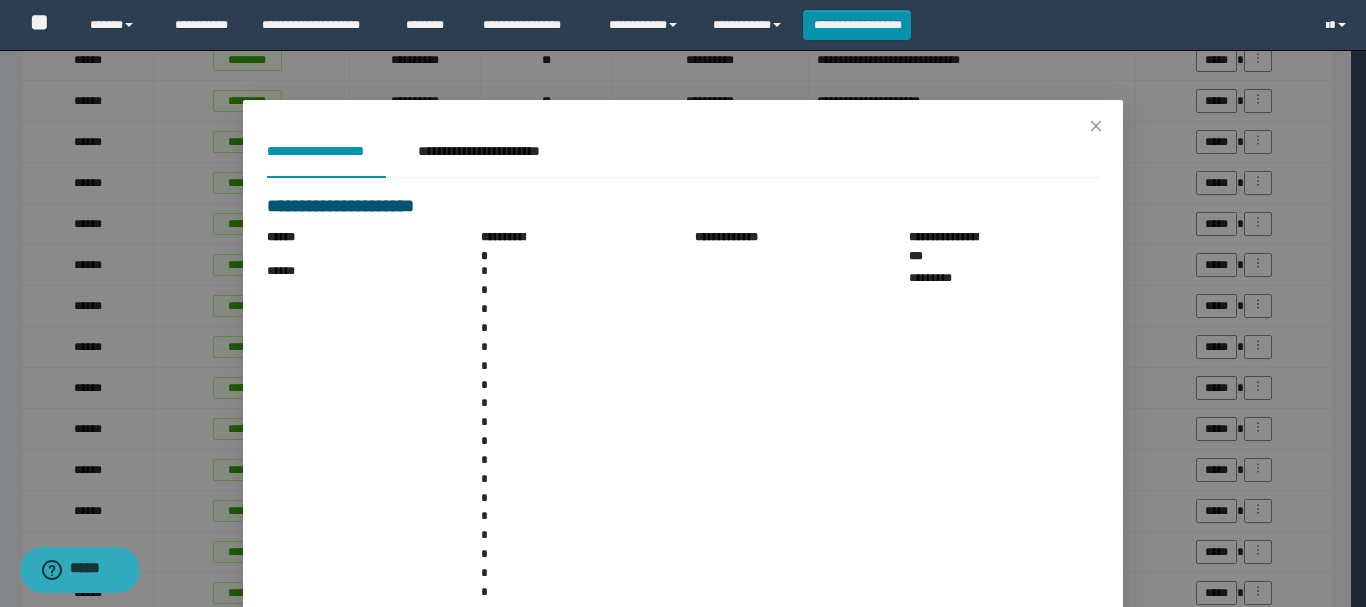 scroll, scrollTop: 300, scrollLeft: 0, axis: vertical 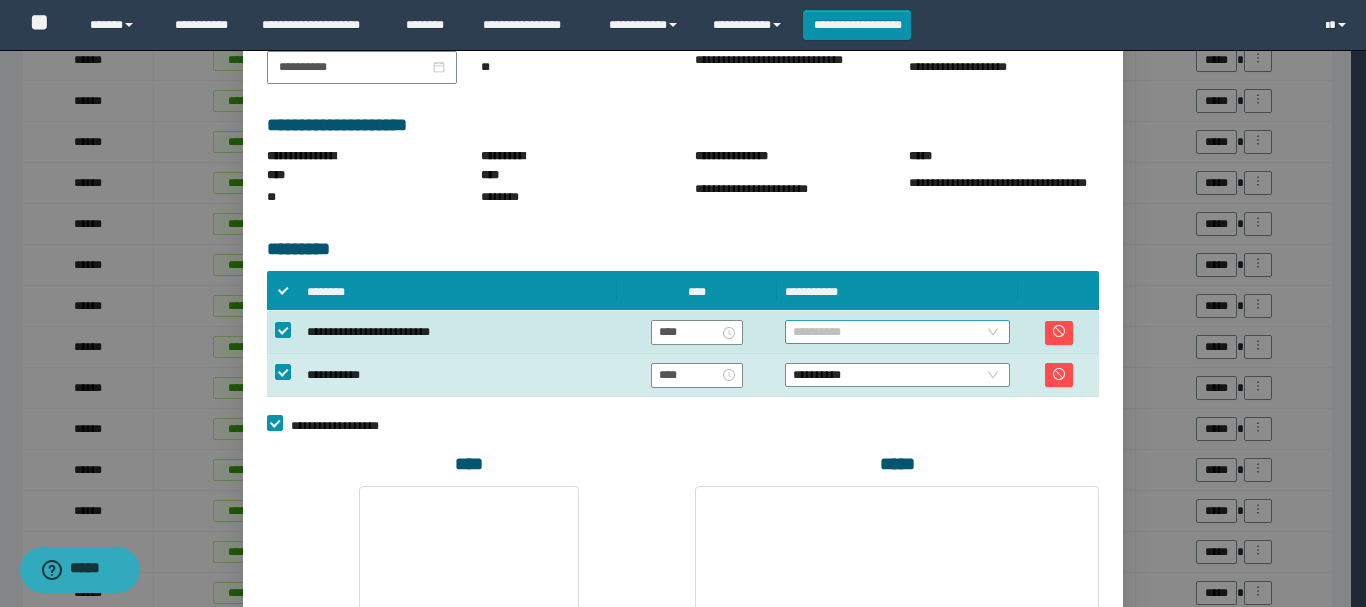 click on "**********" at bounding box center [897, 332] 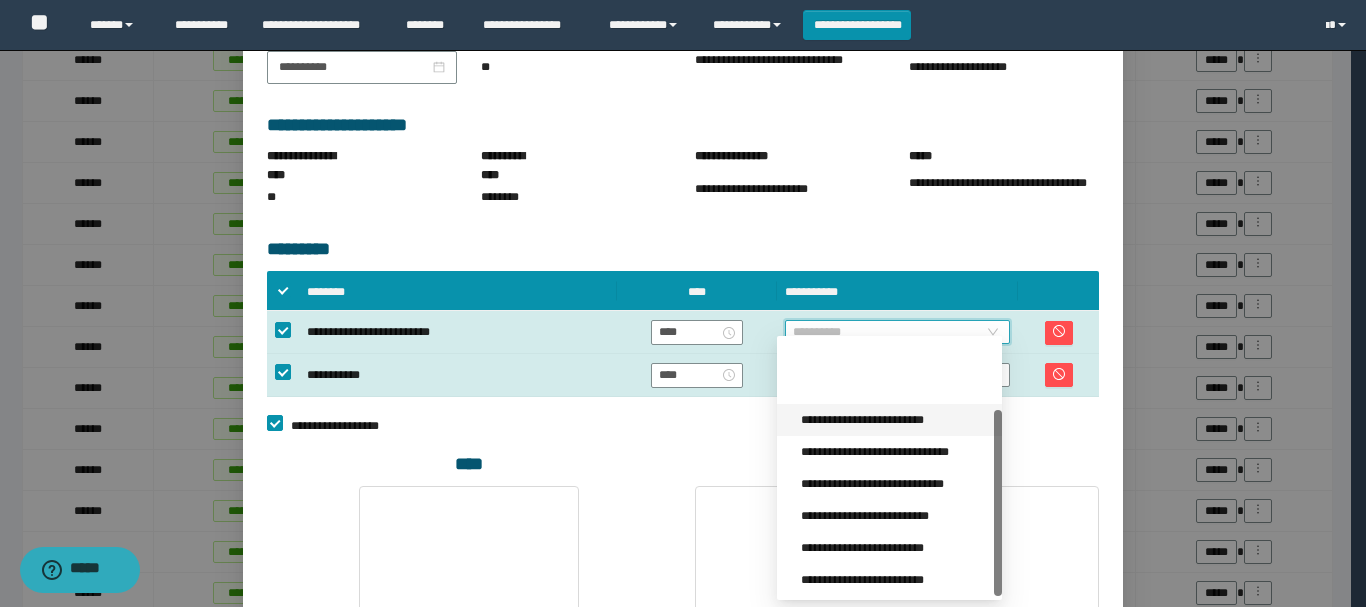 scroll, scrollTop: 96, scrollLeft: 0, axis: vertical 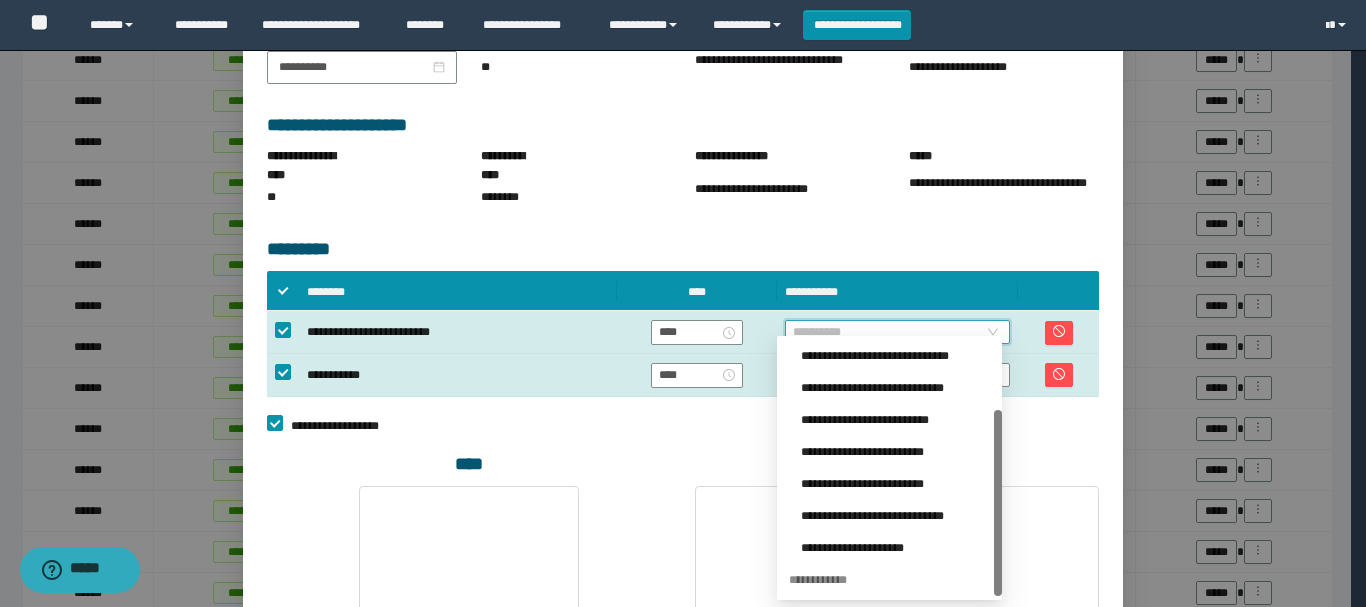 drag, startPoint x: 998, startPoint y: 424, endPoint x: 1004, endPoint y: 513, distance: 89.20202 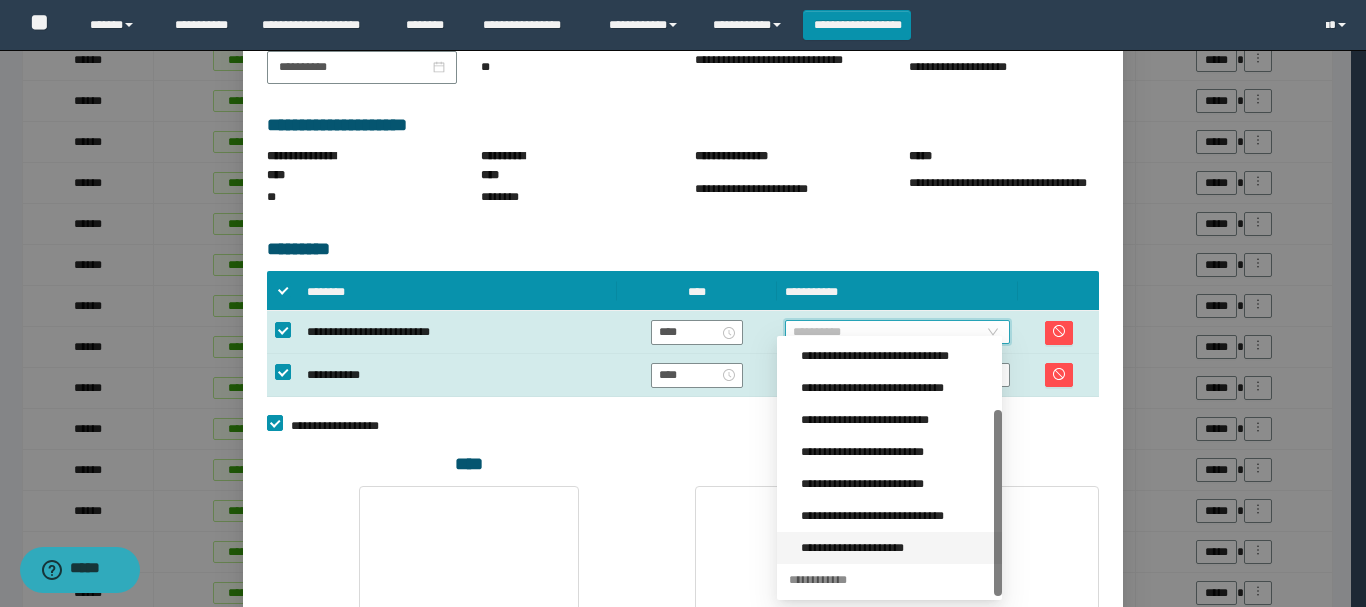 click on "**********" at bounding box center [895, 548] 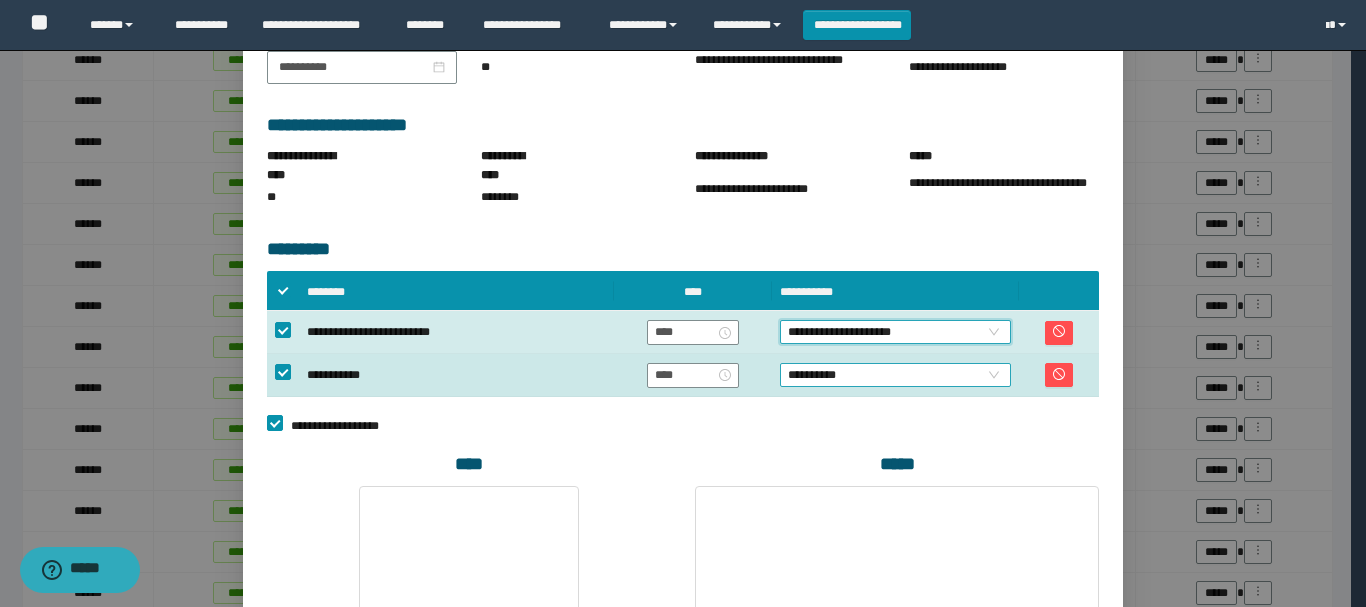 click on "**********" at bounding box center (895, 375) 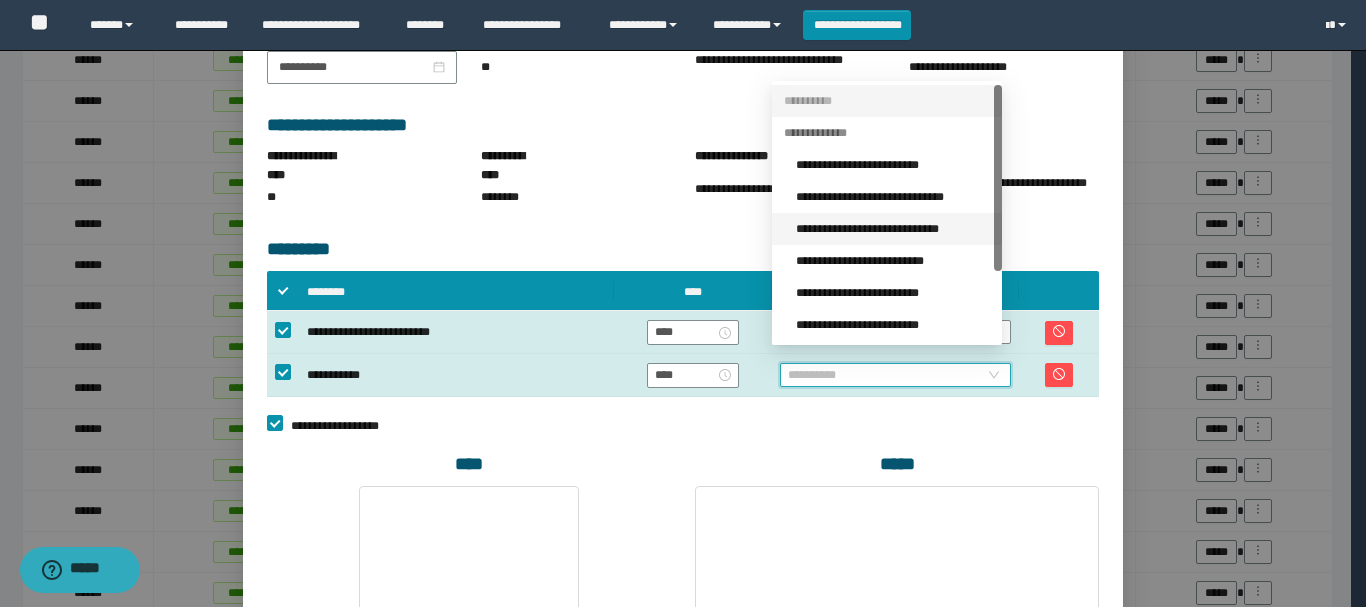 click on "**********" at bounding box center [893, 229] 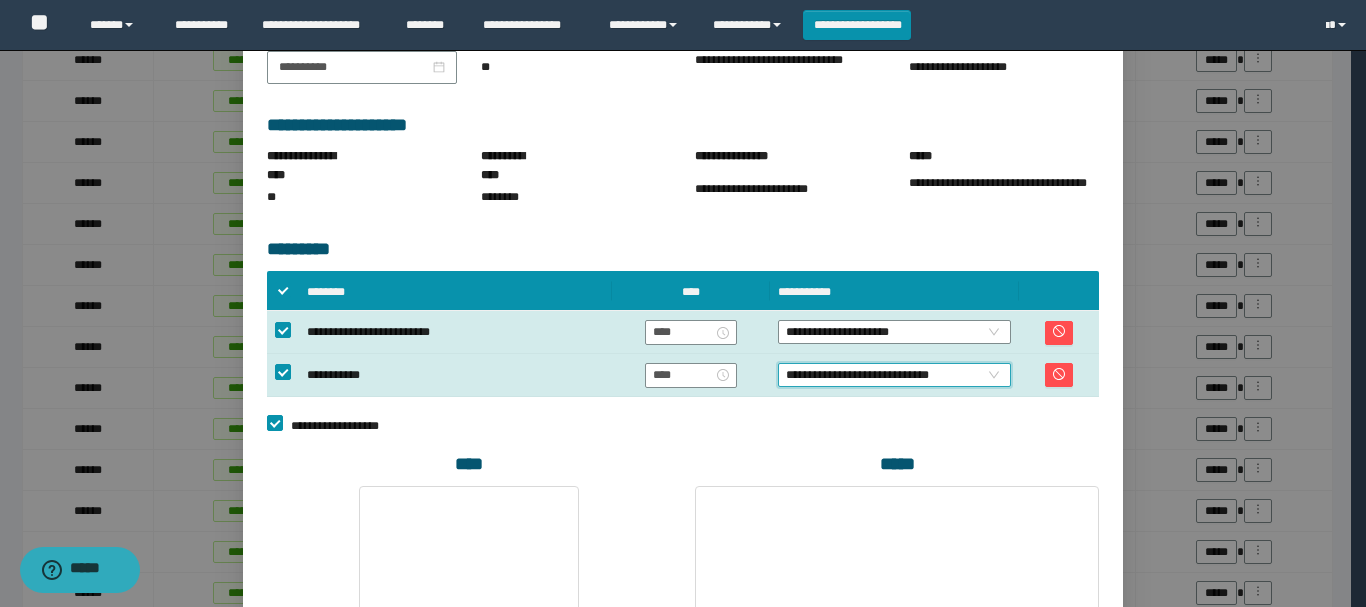 click at bounding box center (897, 566) 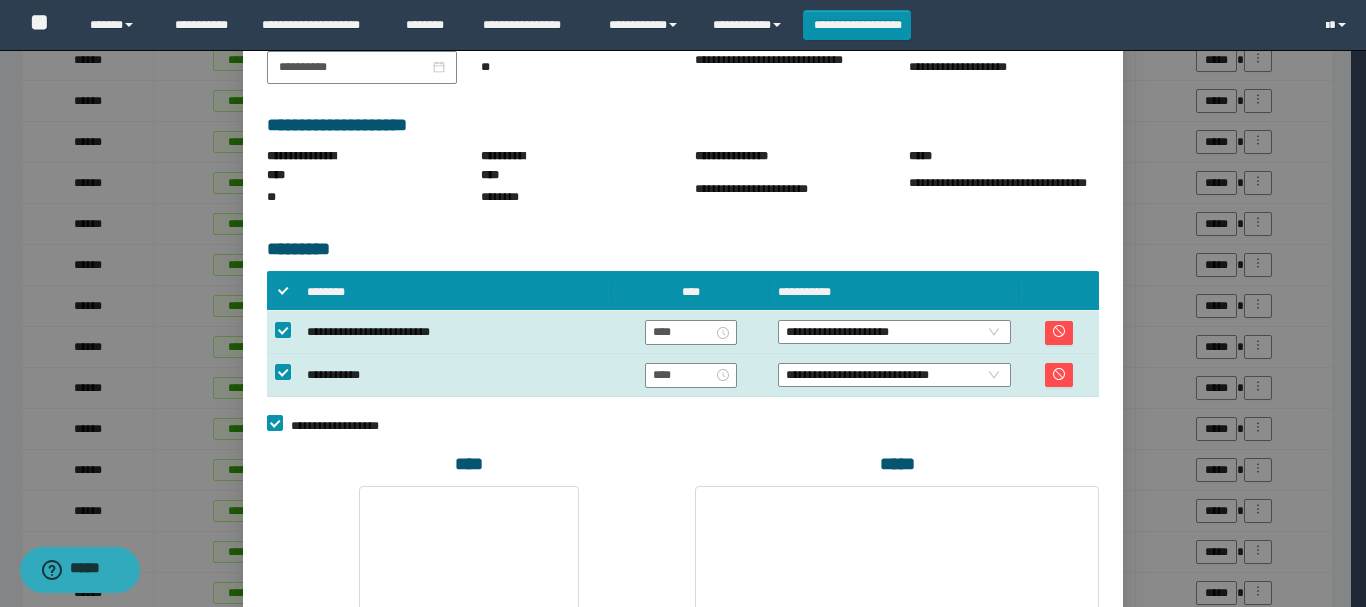 scroll, scrollTop: 546, scrollLeft: 0, axis: vertical 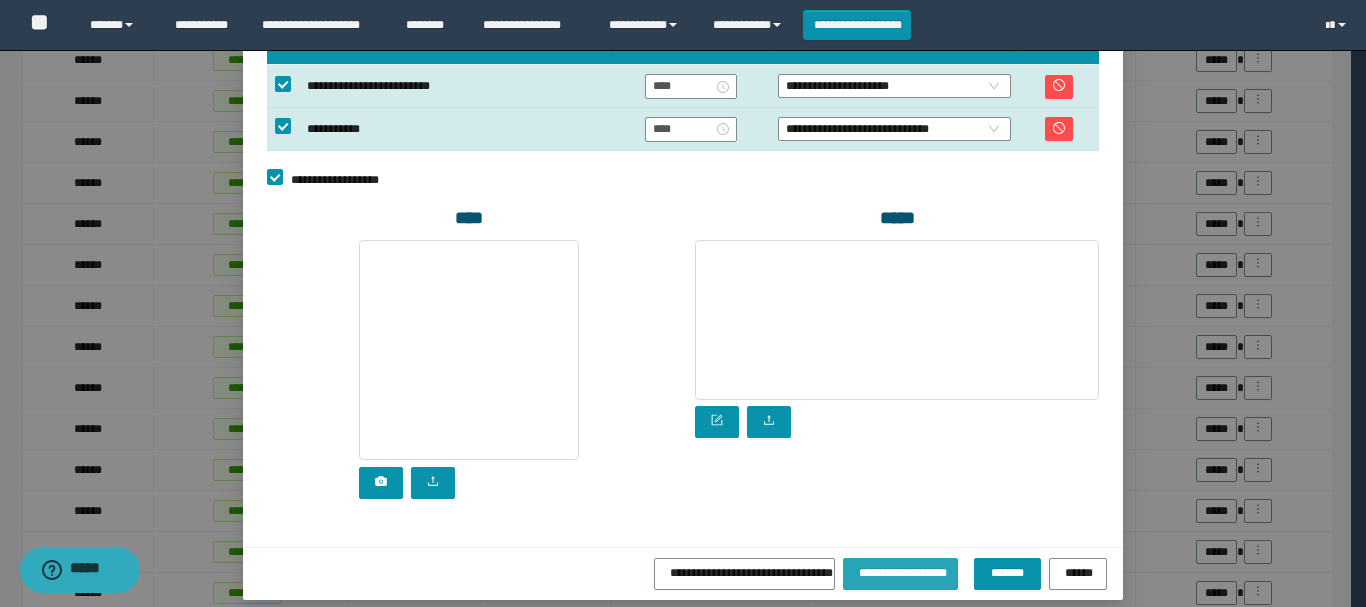click on "**********" at bounding box center (900, 571) 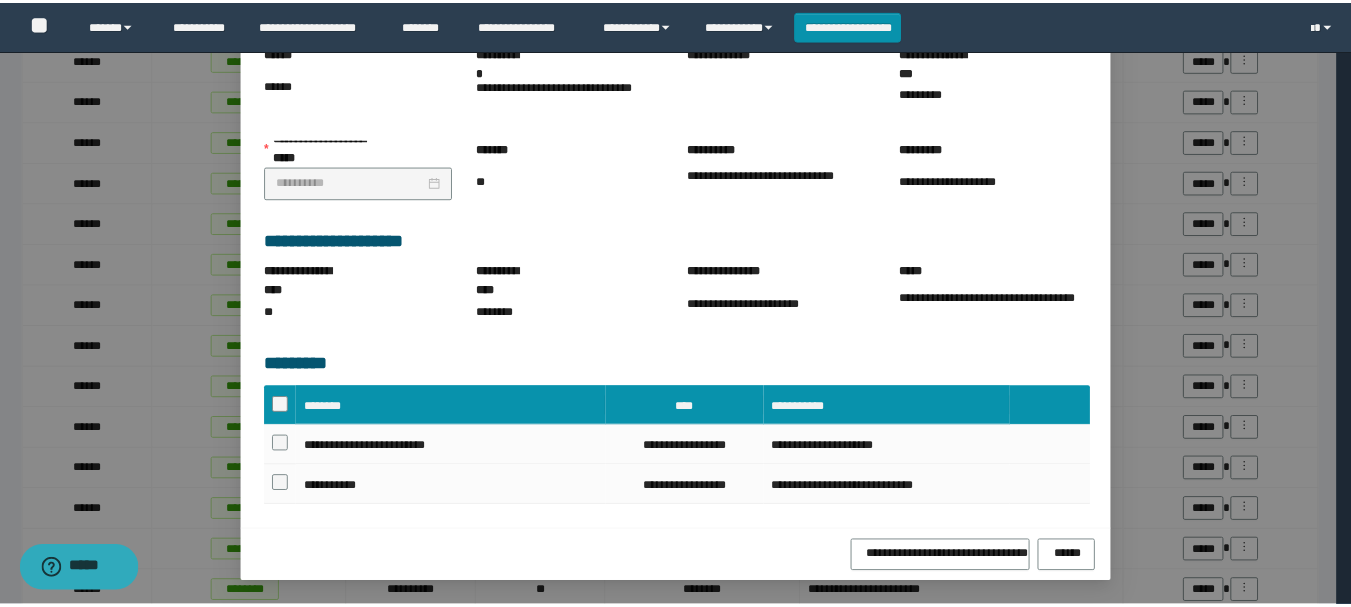 scroll, scrollTop: 223, scrollLeft: 0, axis: vertical 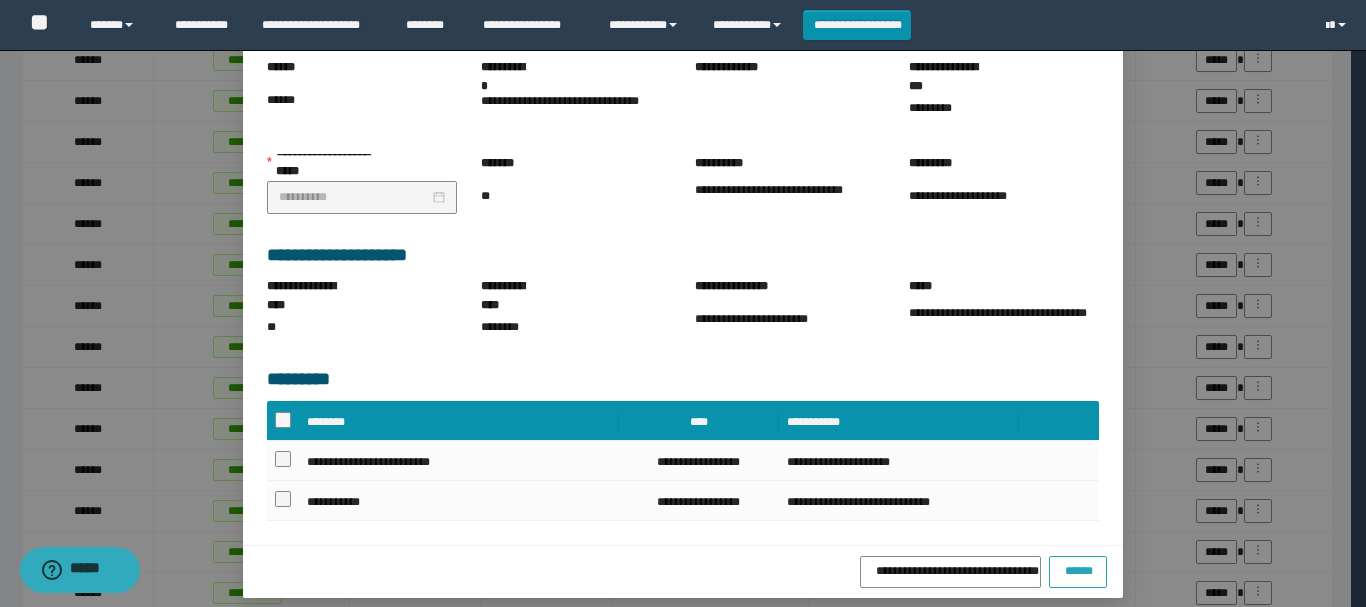 click on "******" at bounding box center (1078, 572) 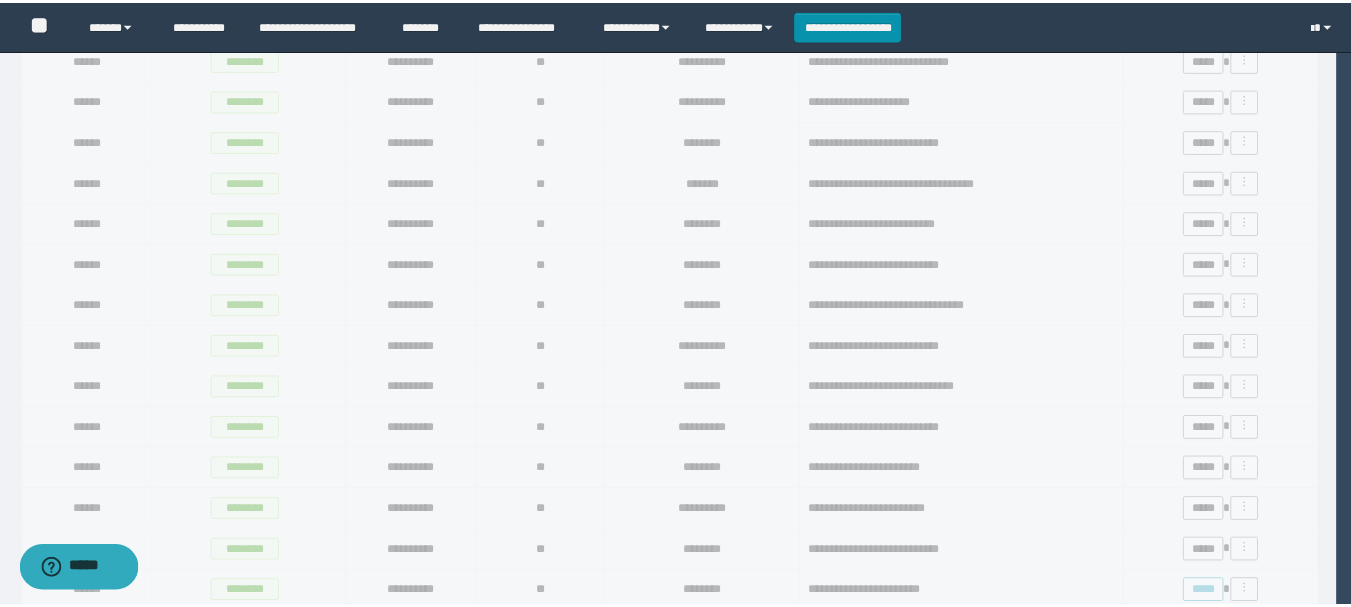 scroll, scrollTop: 0, scrollLeft: 0, axis: both 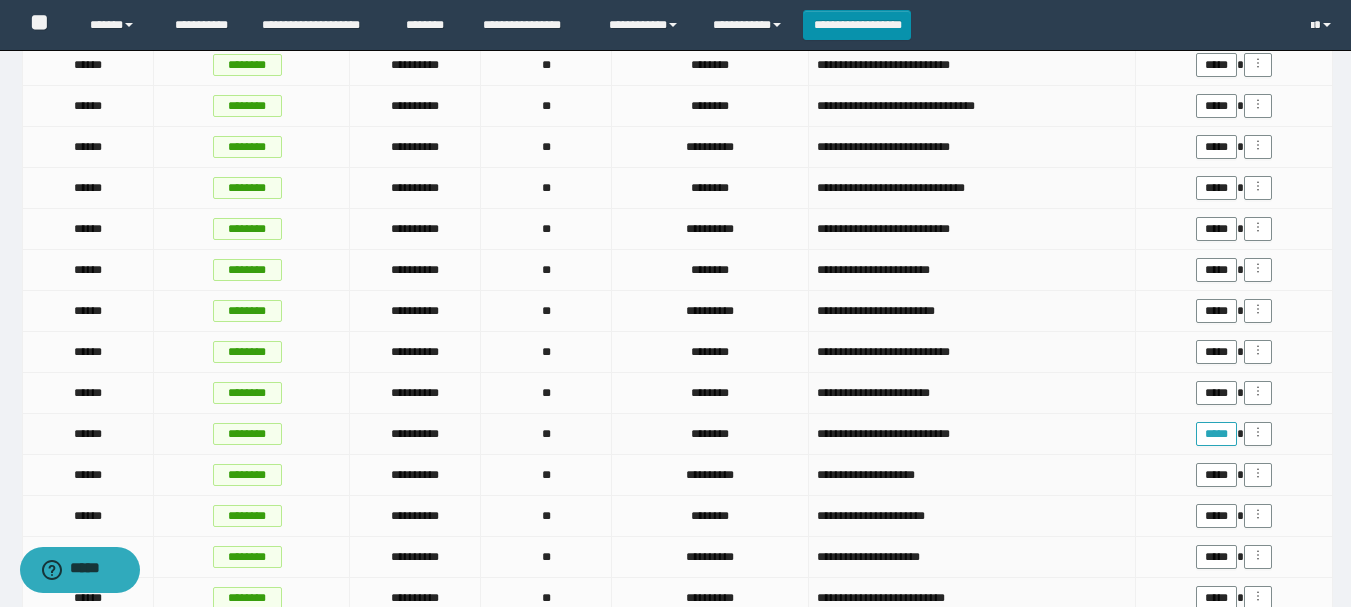 click on "*****" at bounding box center (1216, 434) 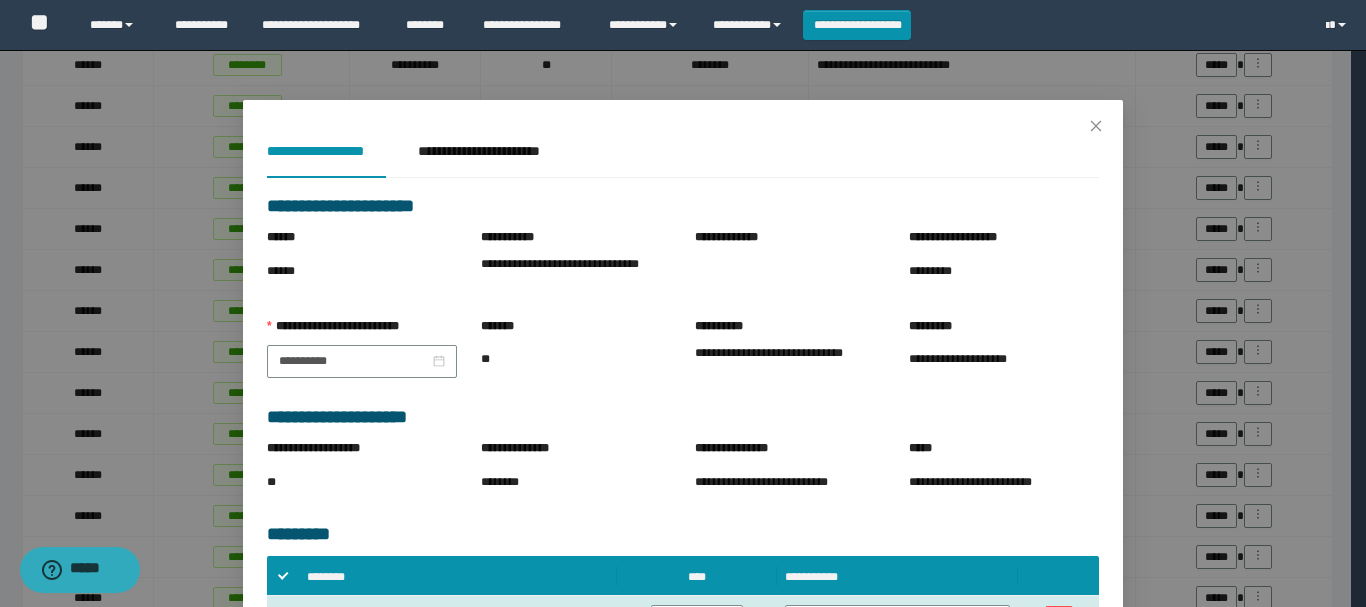 scroll, scrollTop: 200, scrollLeft: 0, axis: vertical 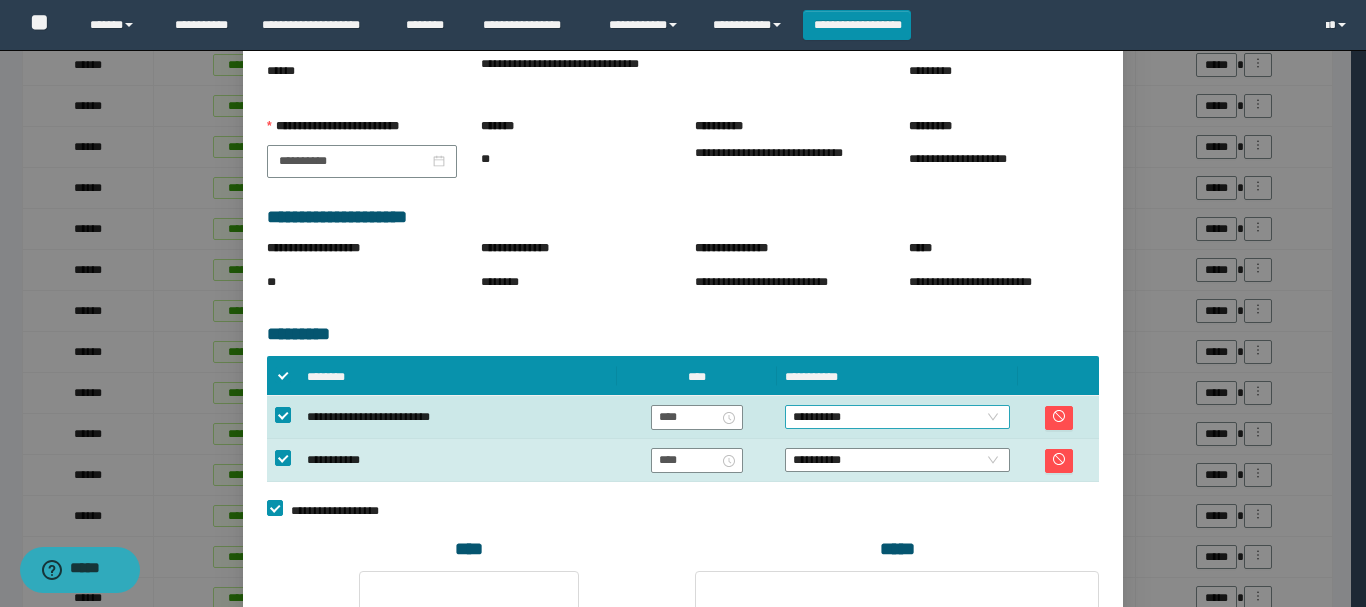 click on "**********" at bounding box center (897, 417) 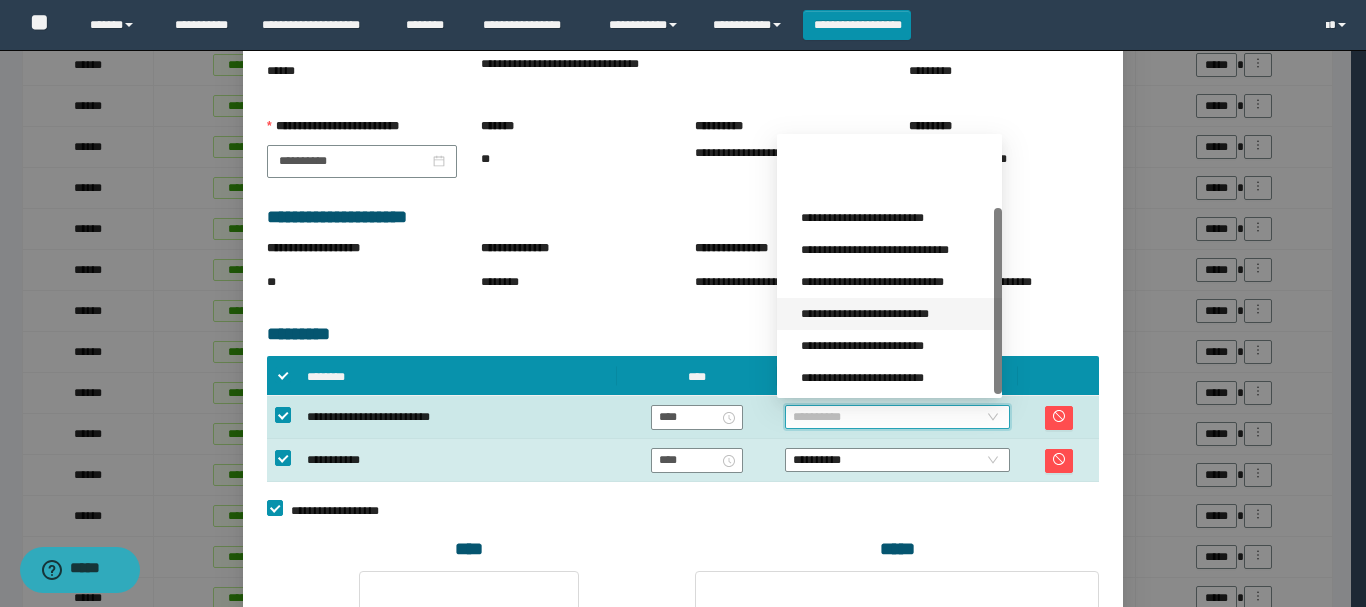 scroll, scrollTop: 96, scrollLeft: 0, axis: vertical 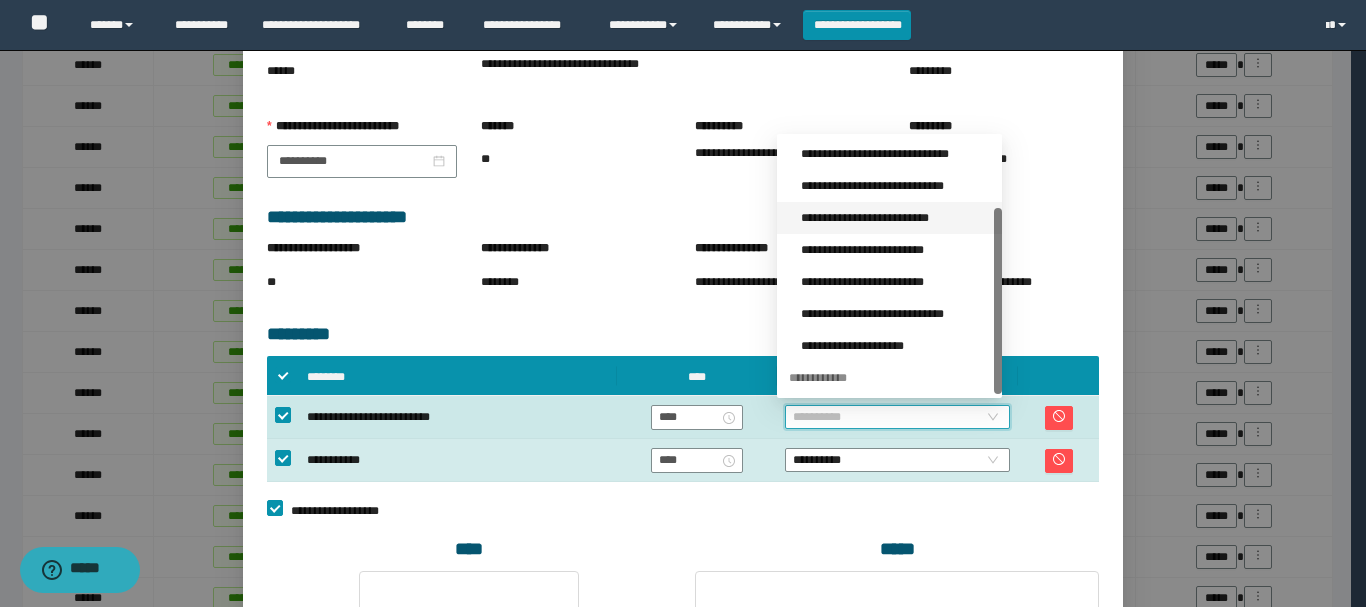 drag, startPoint x: 999, startPoint y: 293, endPoint x: 1006, endPoint y: 418, distance: 125.19585 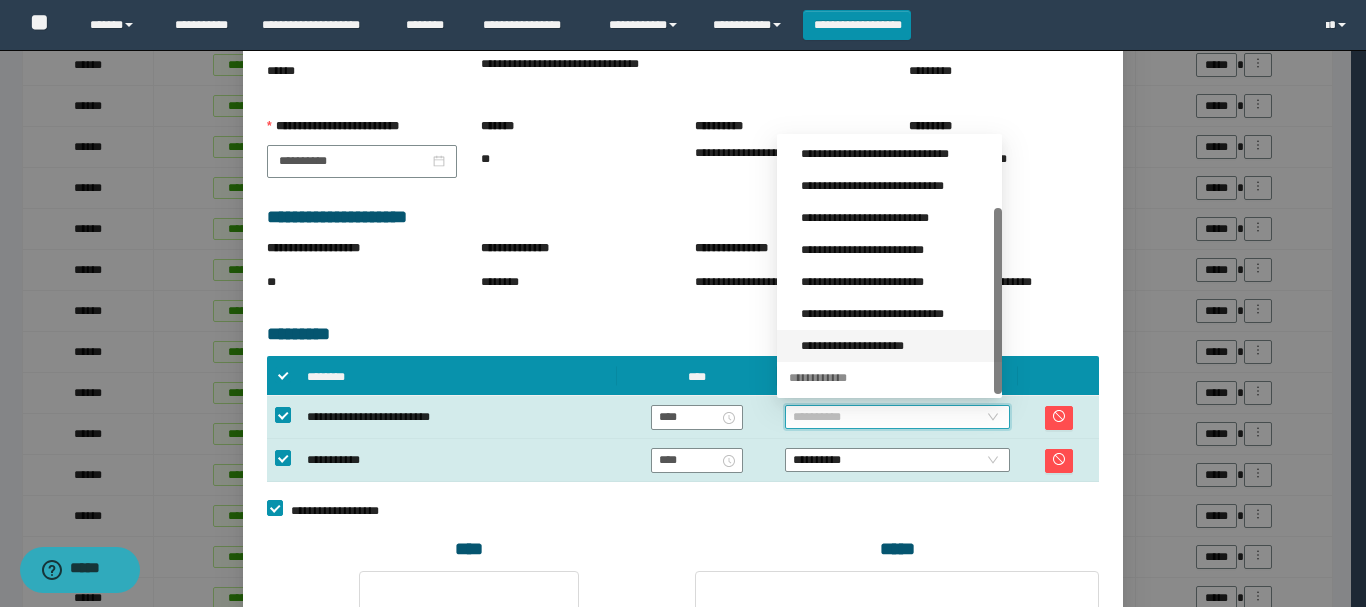click on "**********" at bounding box center [895, 346] 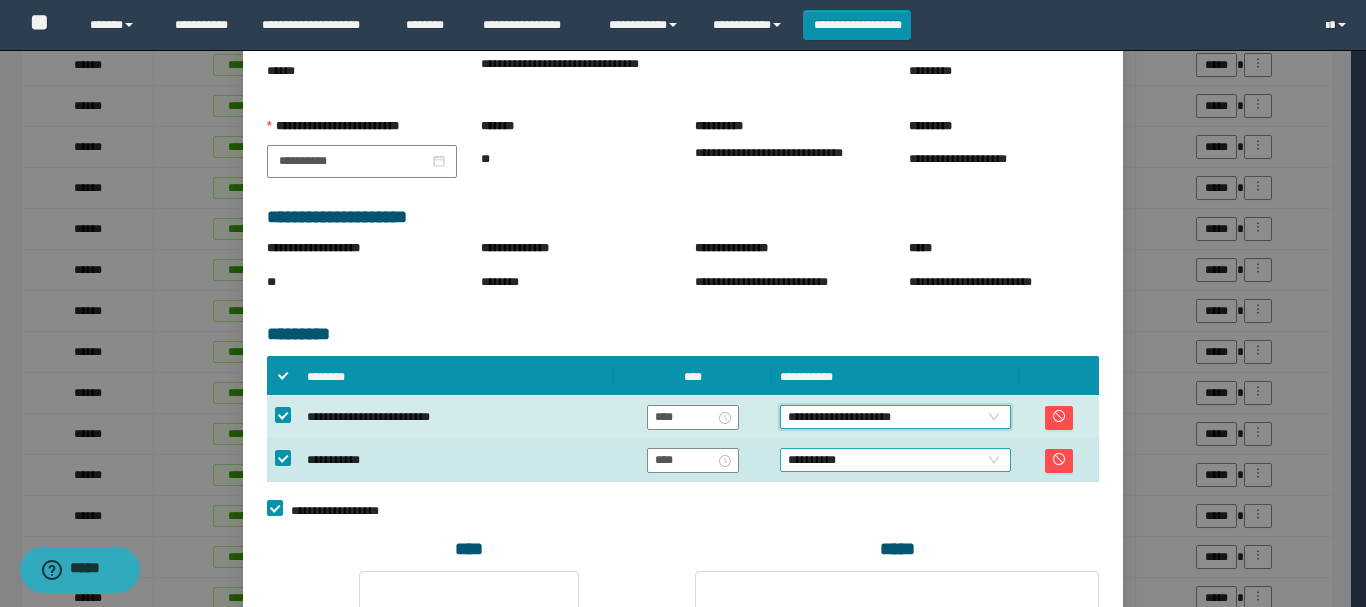 click on "**********" at bounding box center [895, 460] 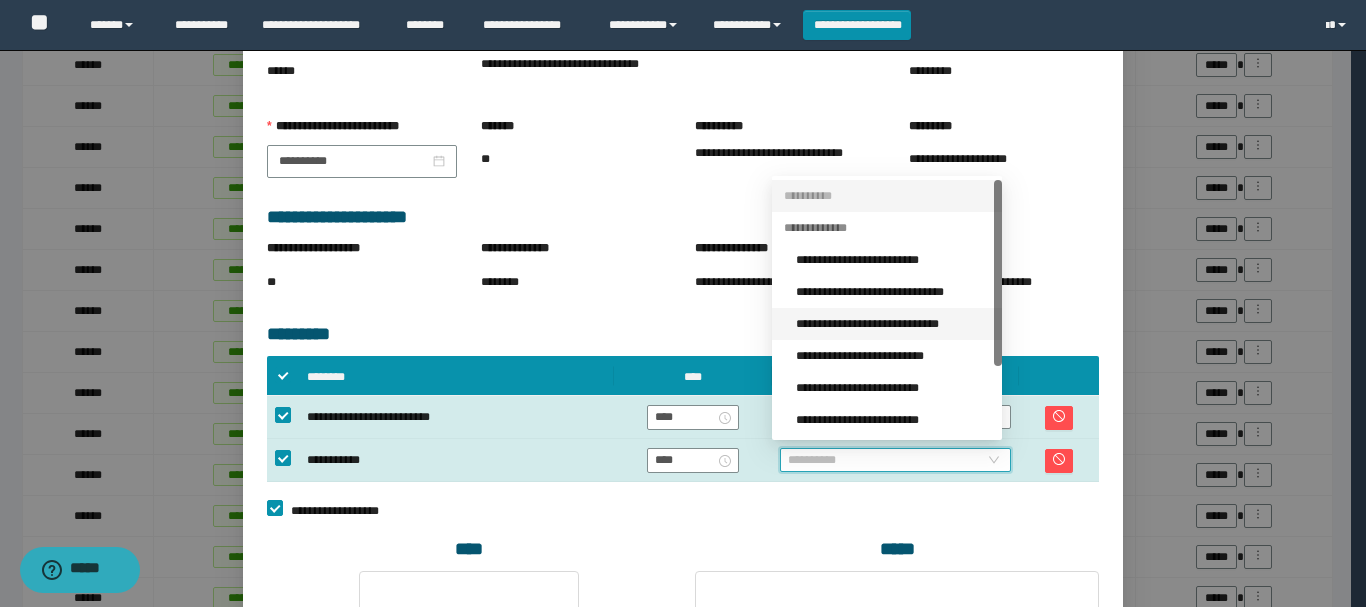 click on "**********" at bounding box center (893, 324) 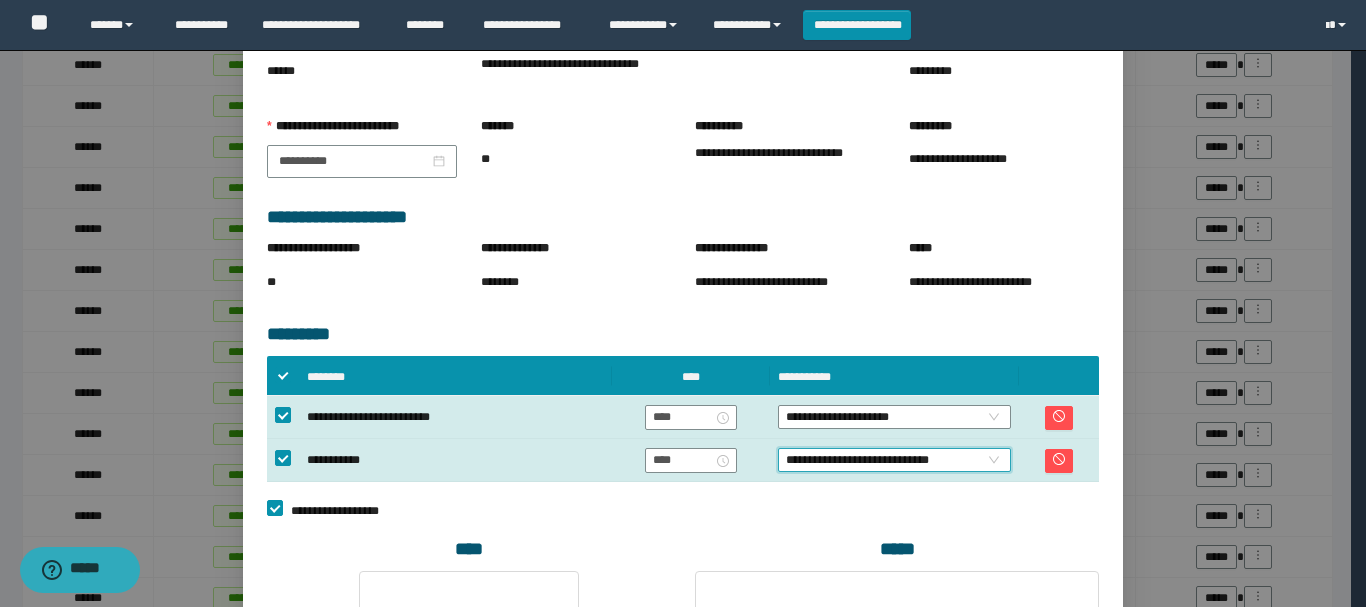 scroll, scrollTop: 500, scrollLeft: 0, axis: vertical 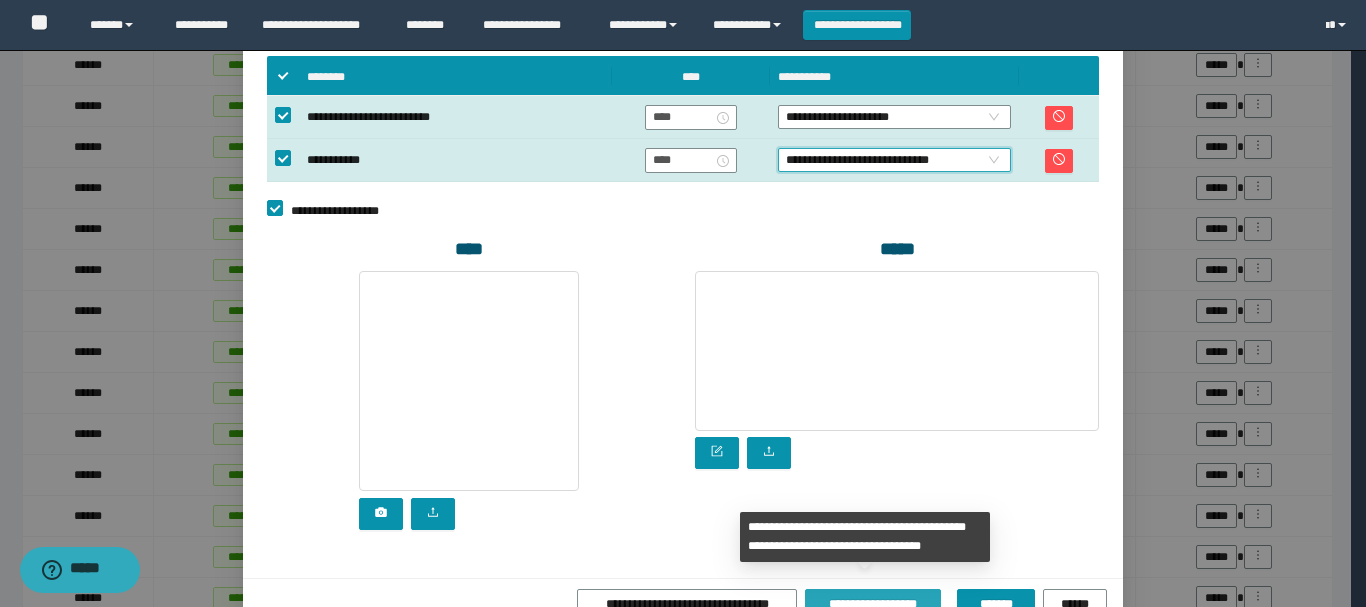 click on "**********" at bounding box center (873, 605) 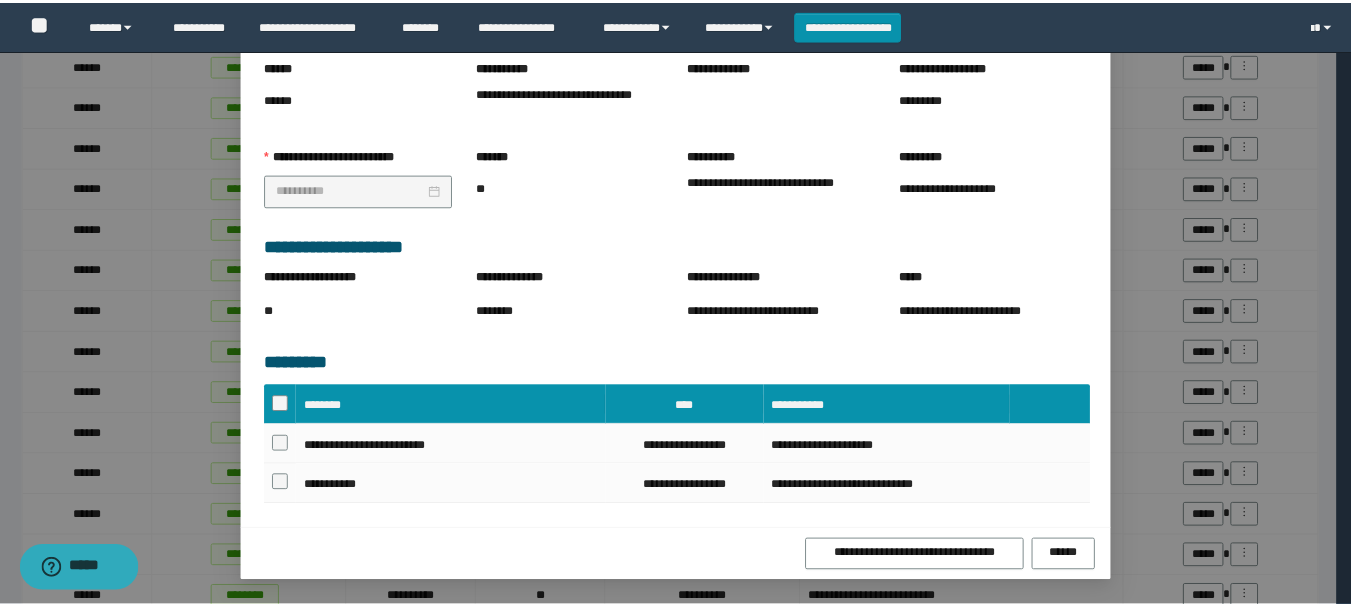 scroll, scrollTop: 217, scrollLeft: 0, axis: vertical 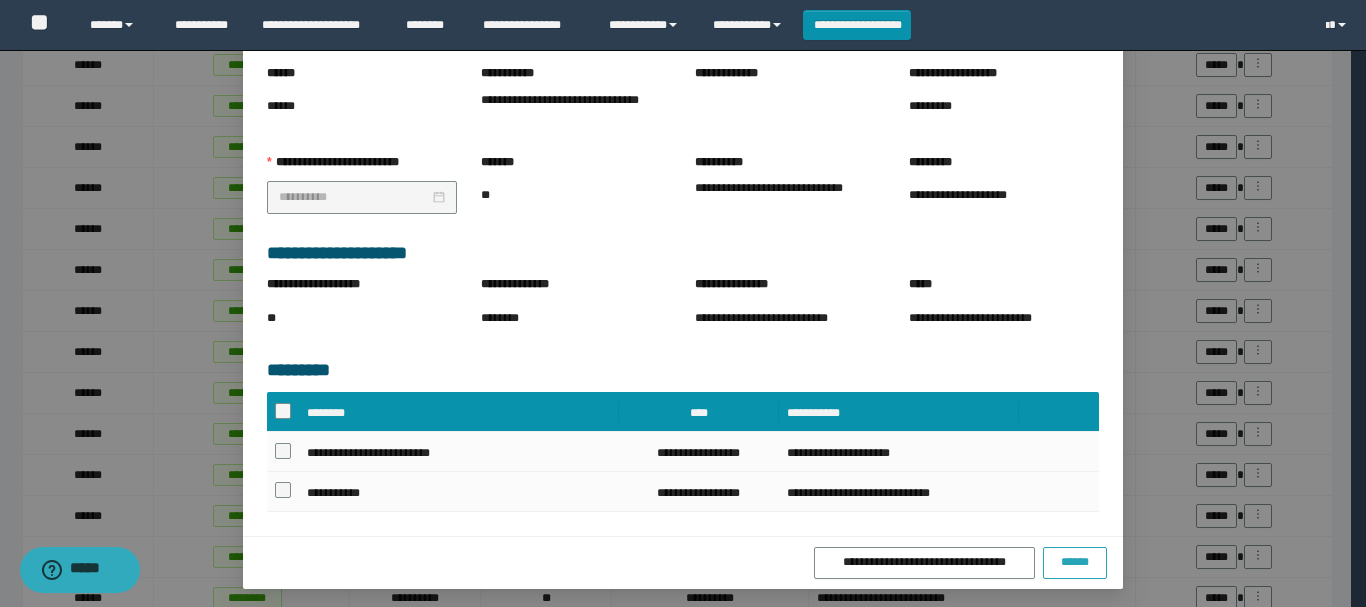 click on "******" at bounding box center [1075, 562] 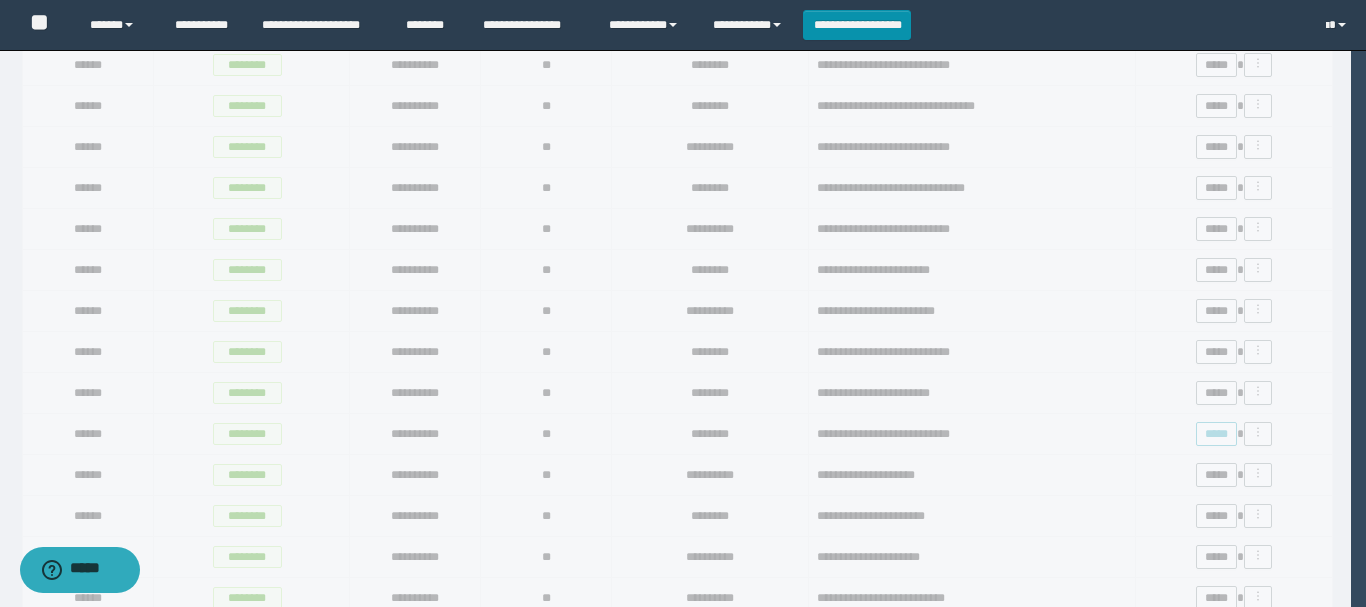 scroll, scrollTop: 0, scrollLeft: 0, axis: both 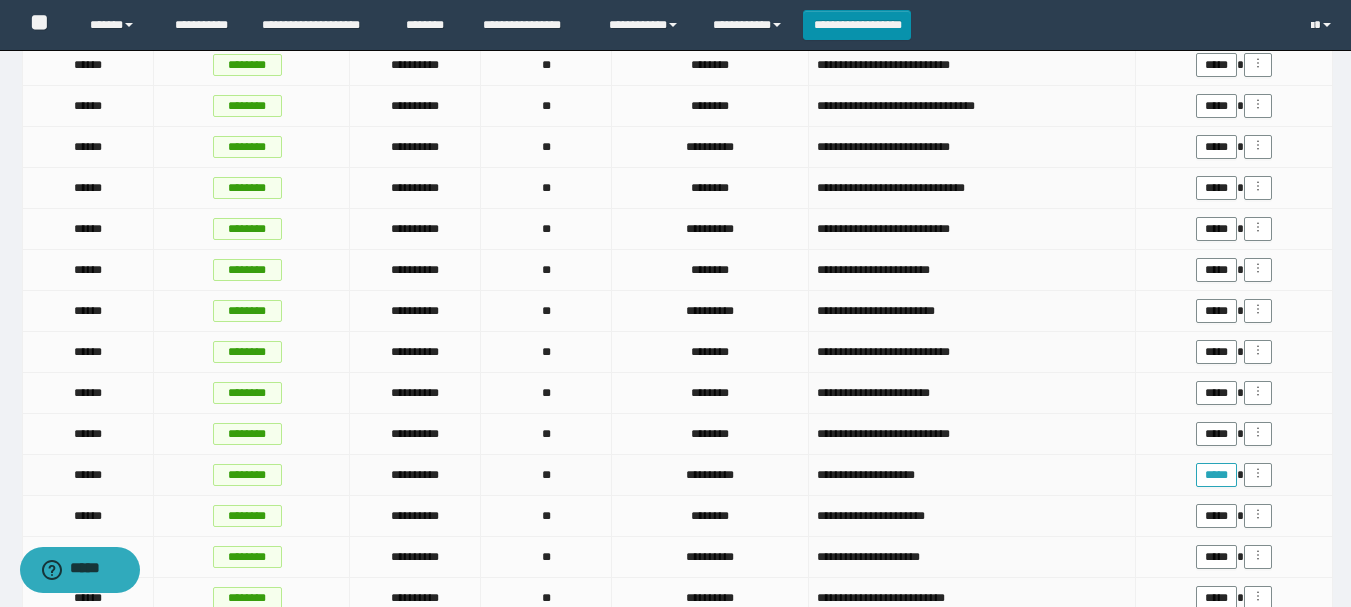 click on "*****" at bounding box center [1216, 475] 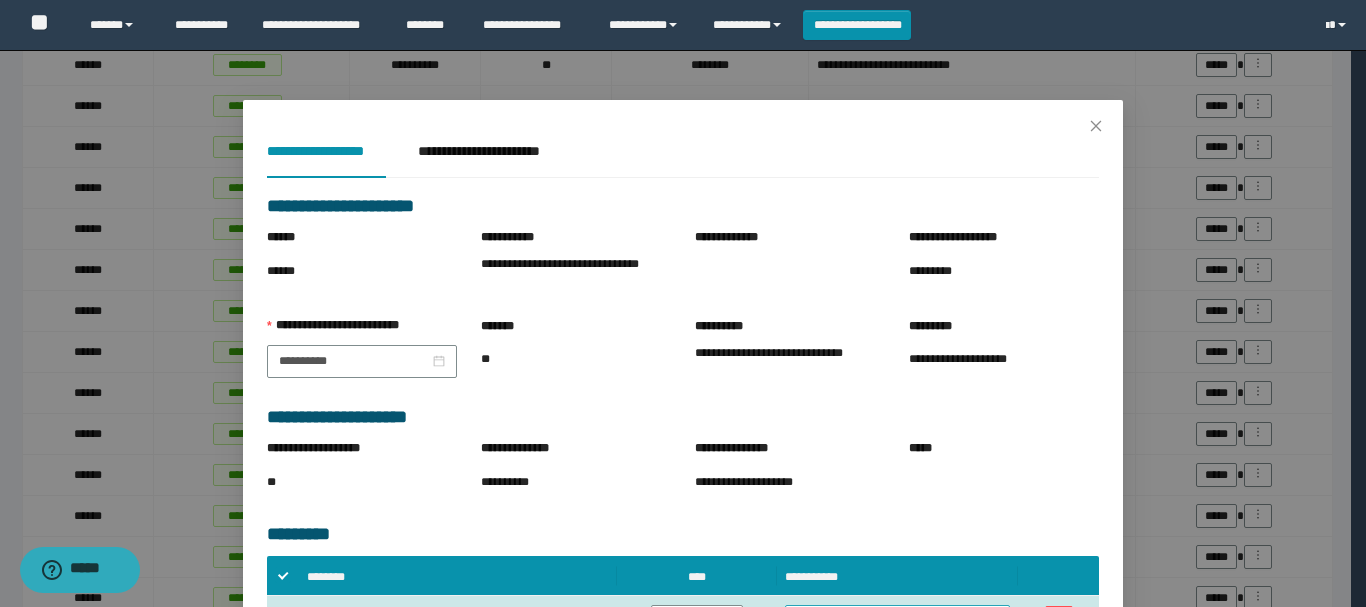 click on "**********" at bounding box center [897, 617] 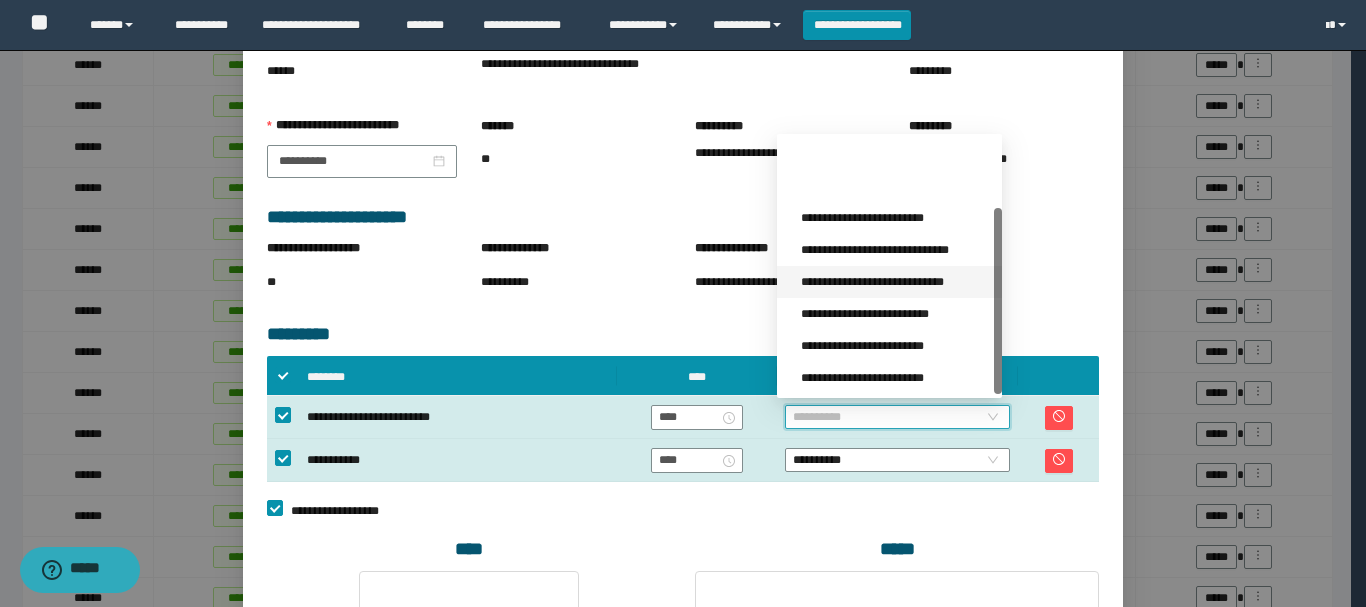 scroll, scrollTop: 96, scrollLeft: 0, axis: vertical 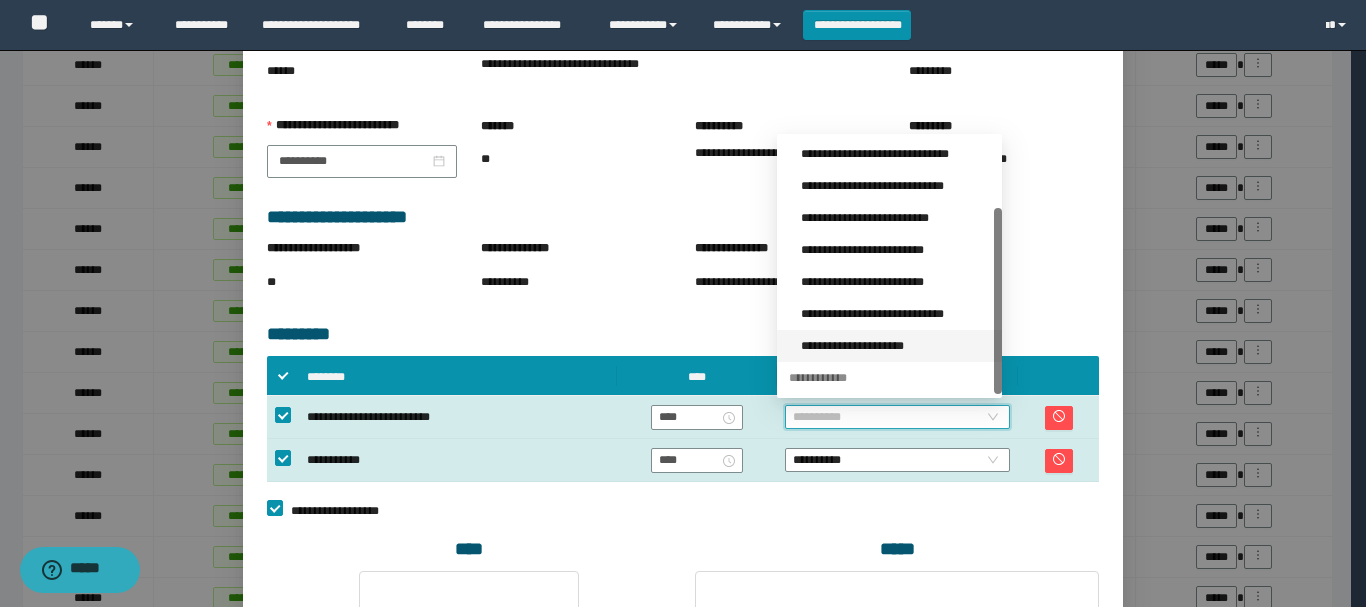 click on "**********" at bounding box center (895, 346) 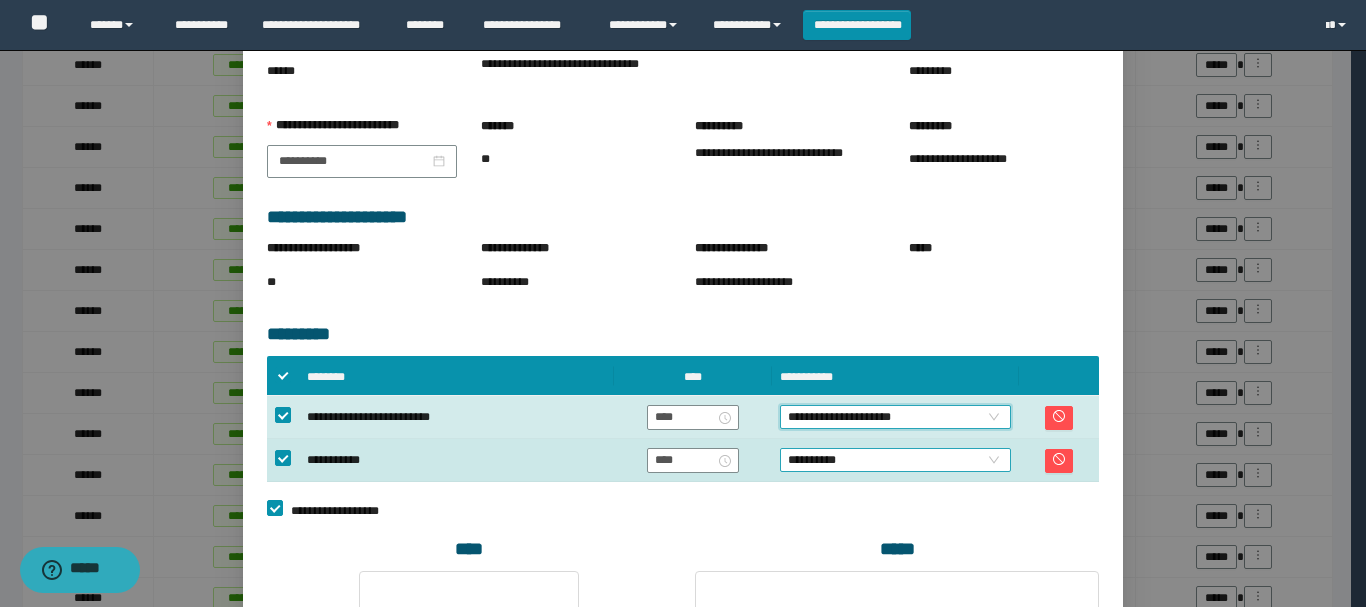 click on "**********" at bounding box center (895, 460) 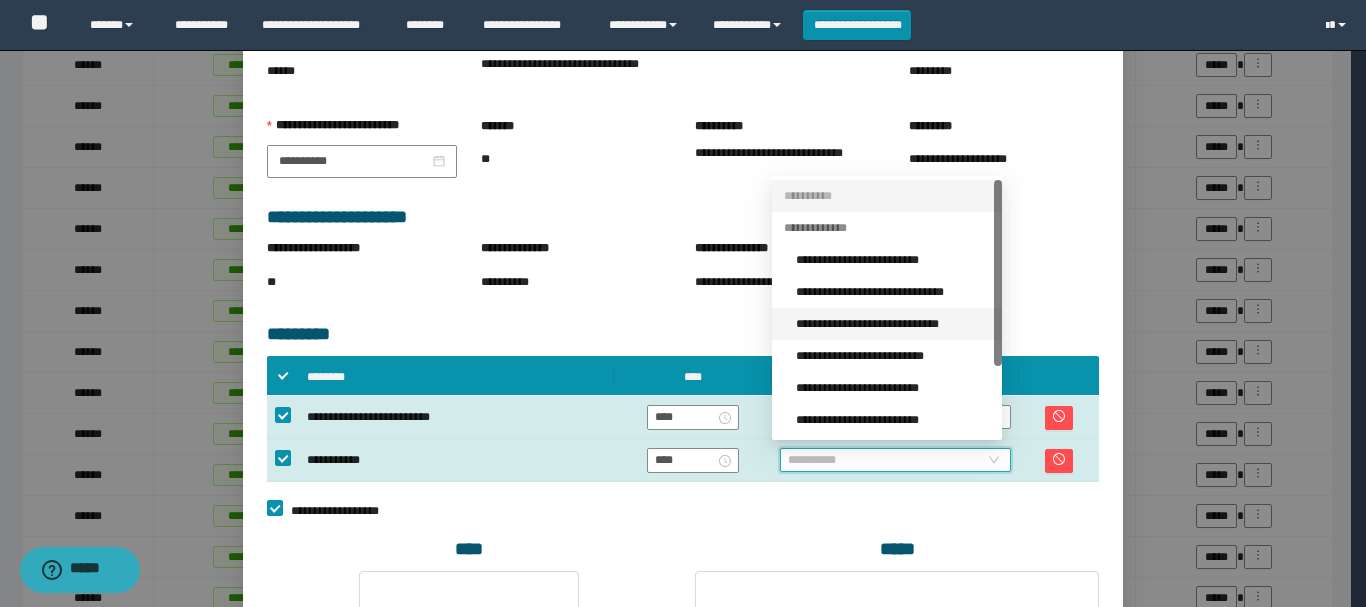 click on "**********" at bounding box center [893, 324] 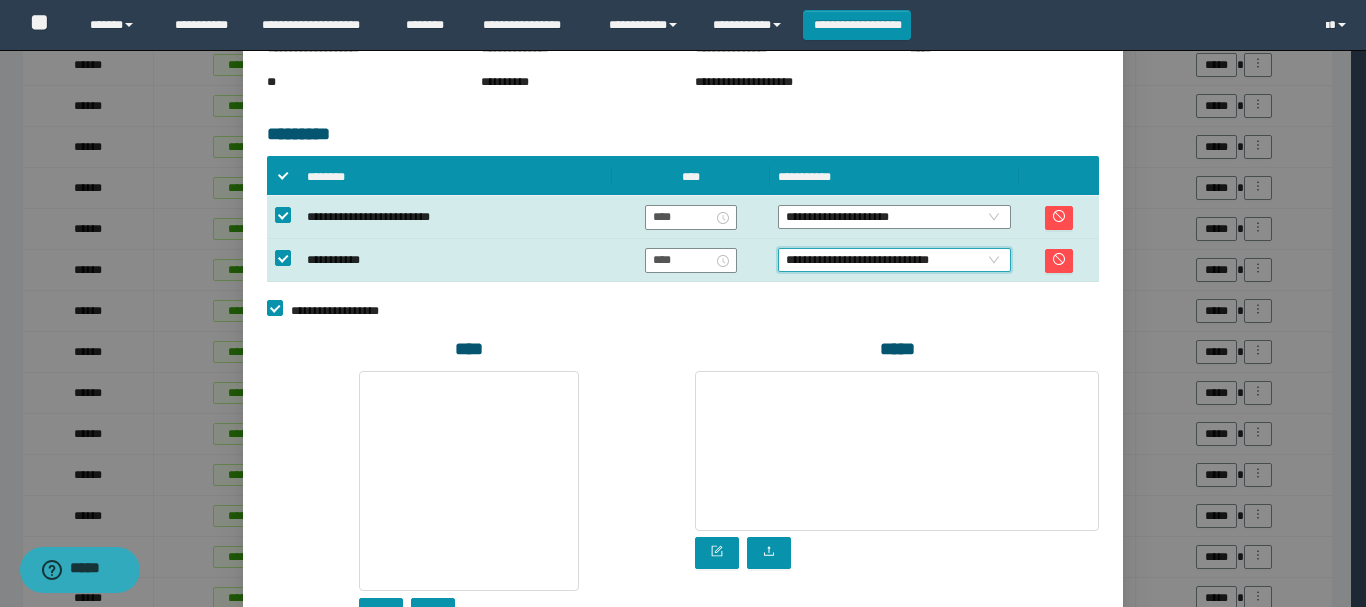 scroll, scrollTop: 540, scrollLeft: 0, axis: vertical 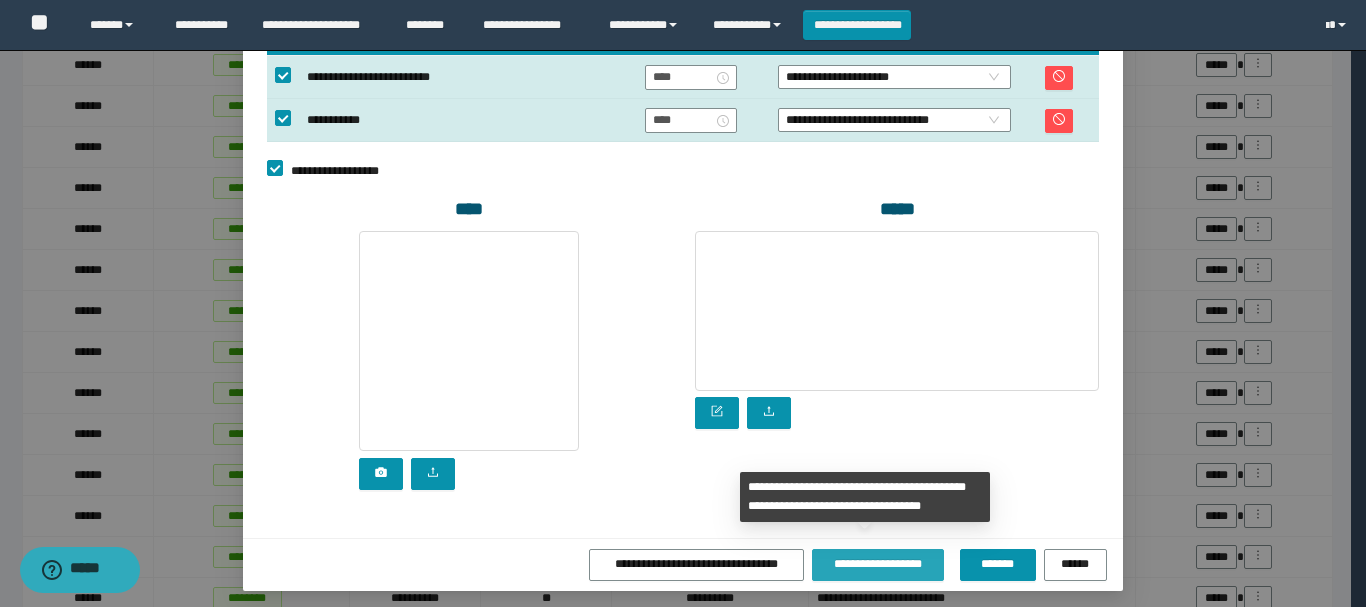 click on "**********" at bounding box center (878, 565) 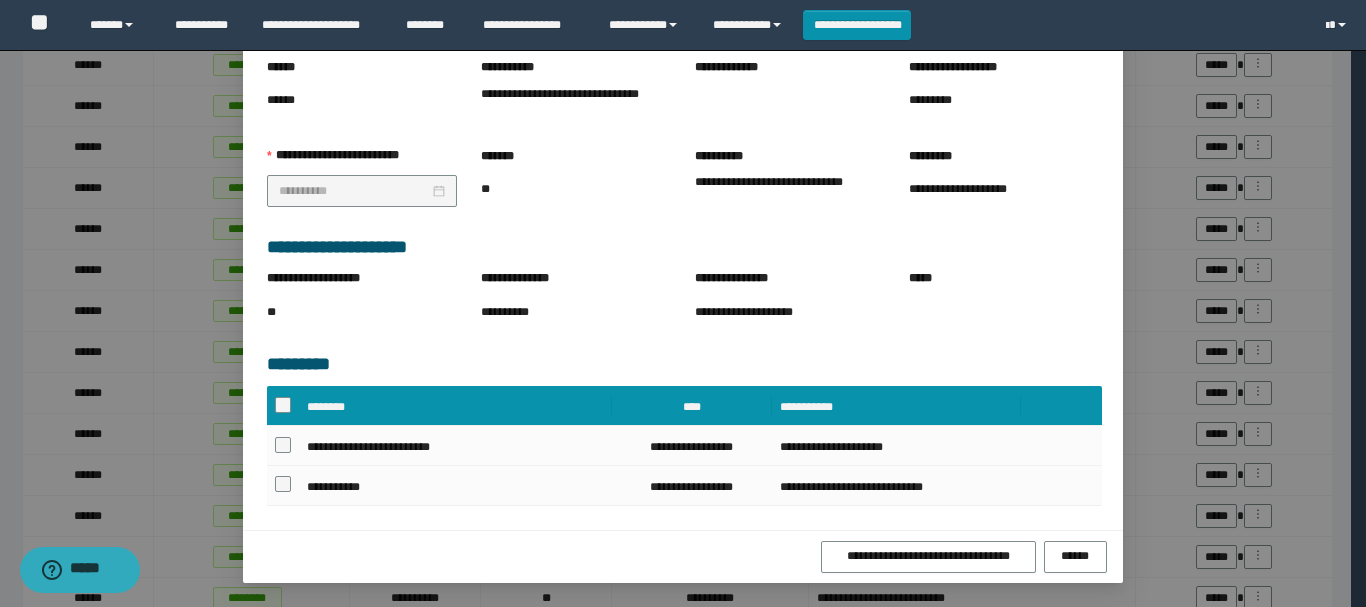 scroll, scrollTop: 217, scrollLeft: 0, axis: vertical 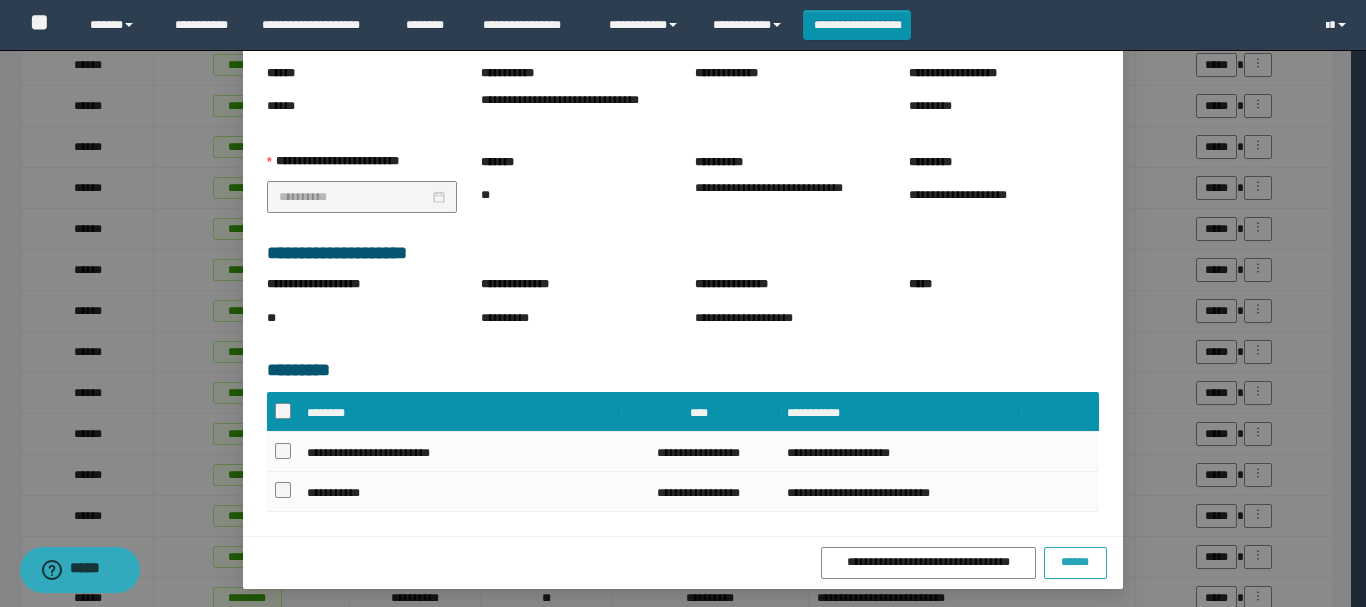 click on "******" at bounding box center [1075, 562] 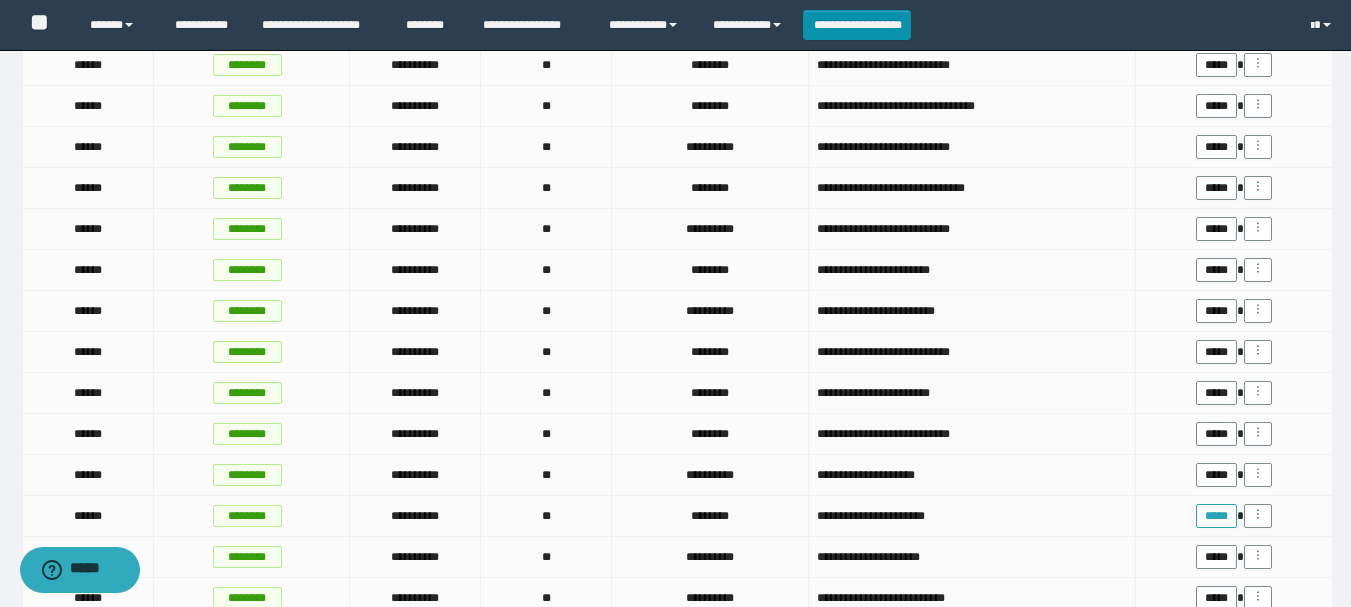 click on "*****" at bounding box center (1216, 516) 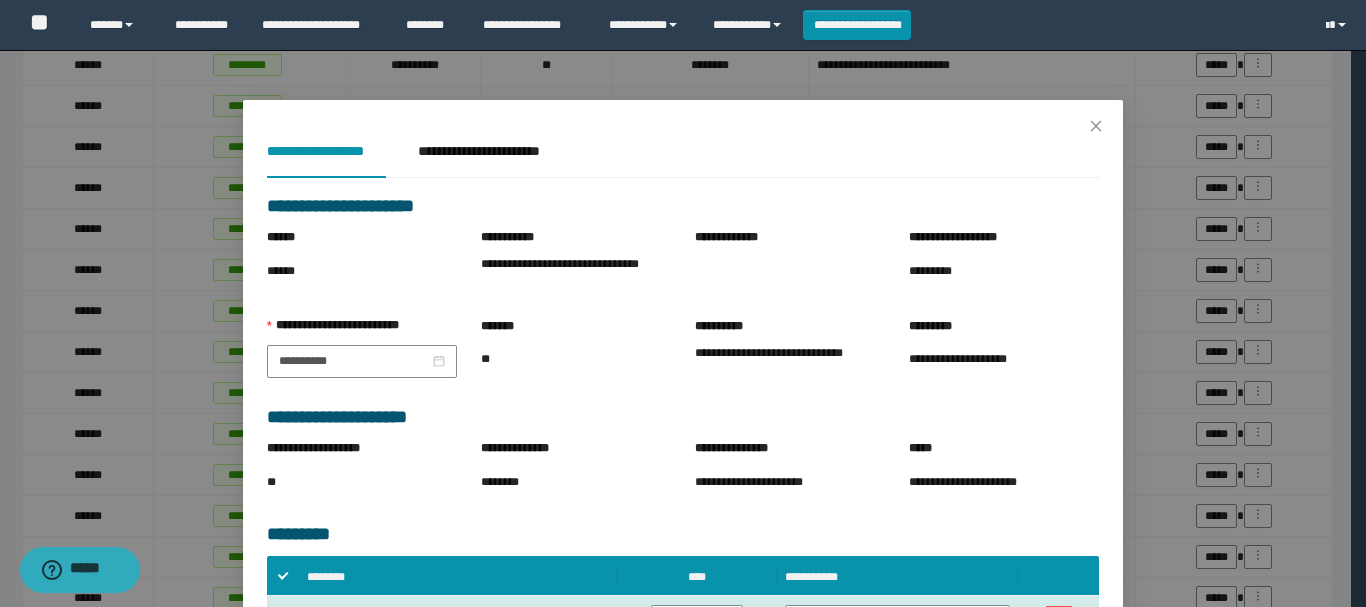 scroll, scrollTop: 300, scrollLeft: 0, axis: vertical 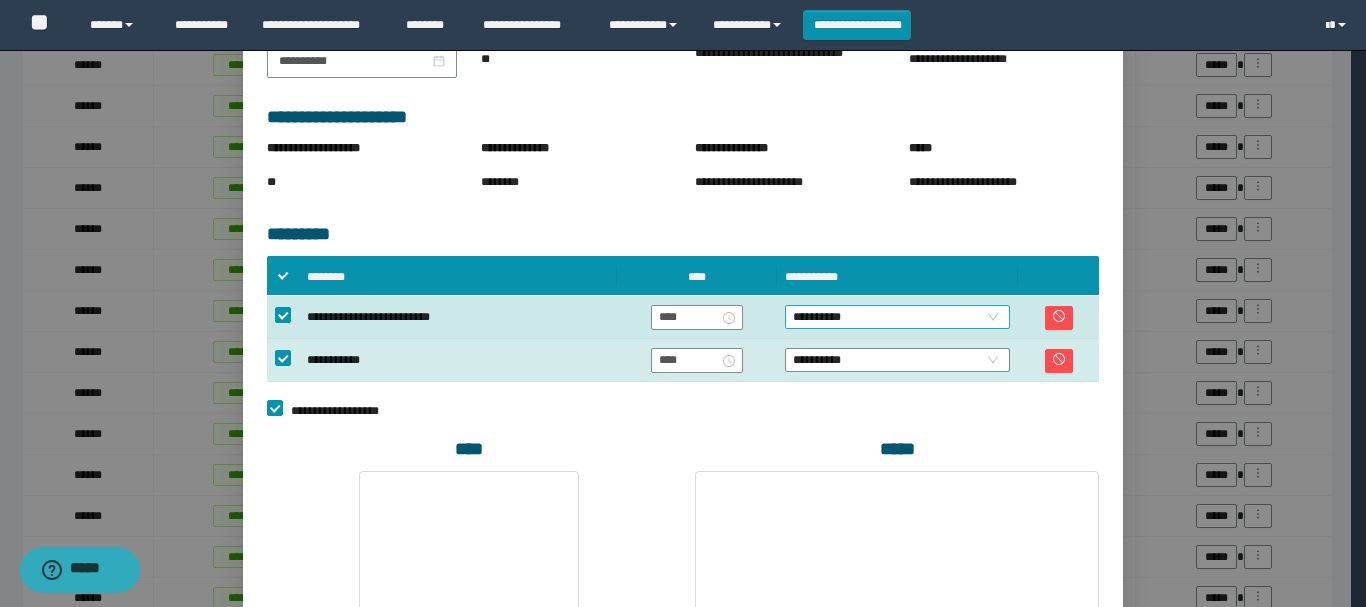 click on "**********" at bounding box center [897, 317] 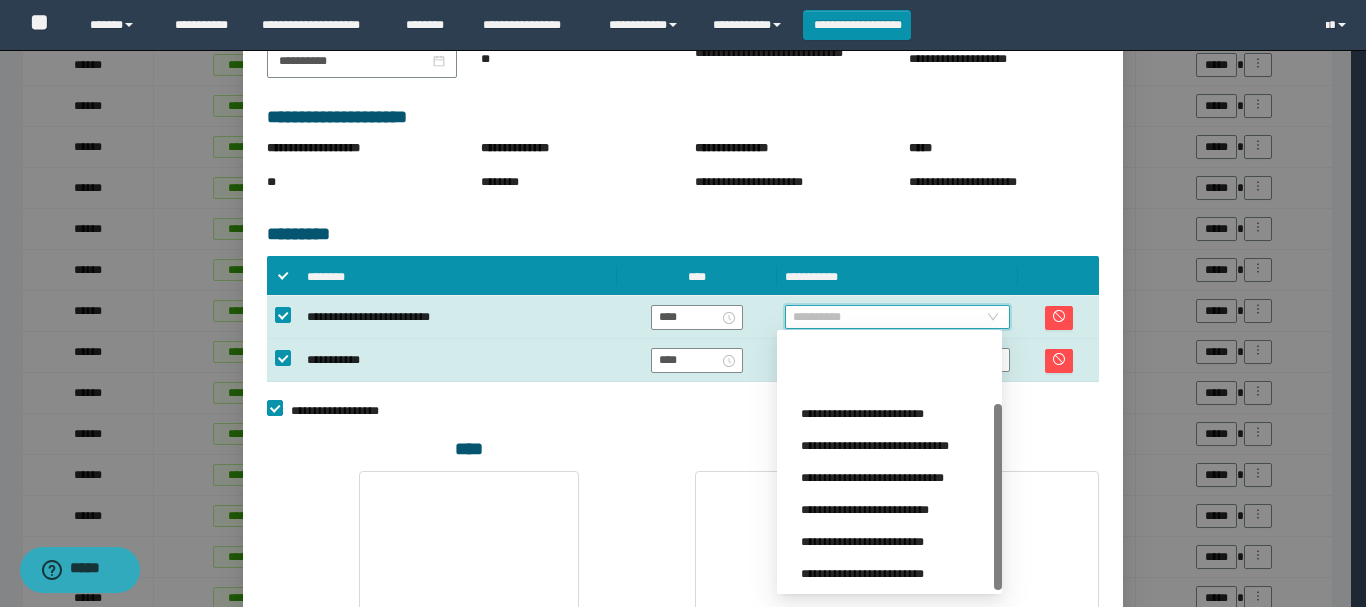 scroll, scrollTop: 96, scrollLeft: 0, axis: vertical 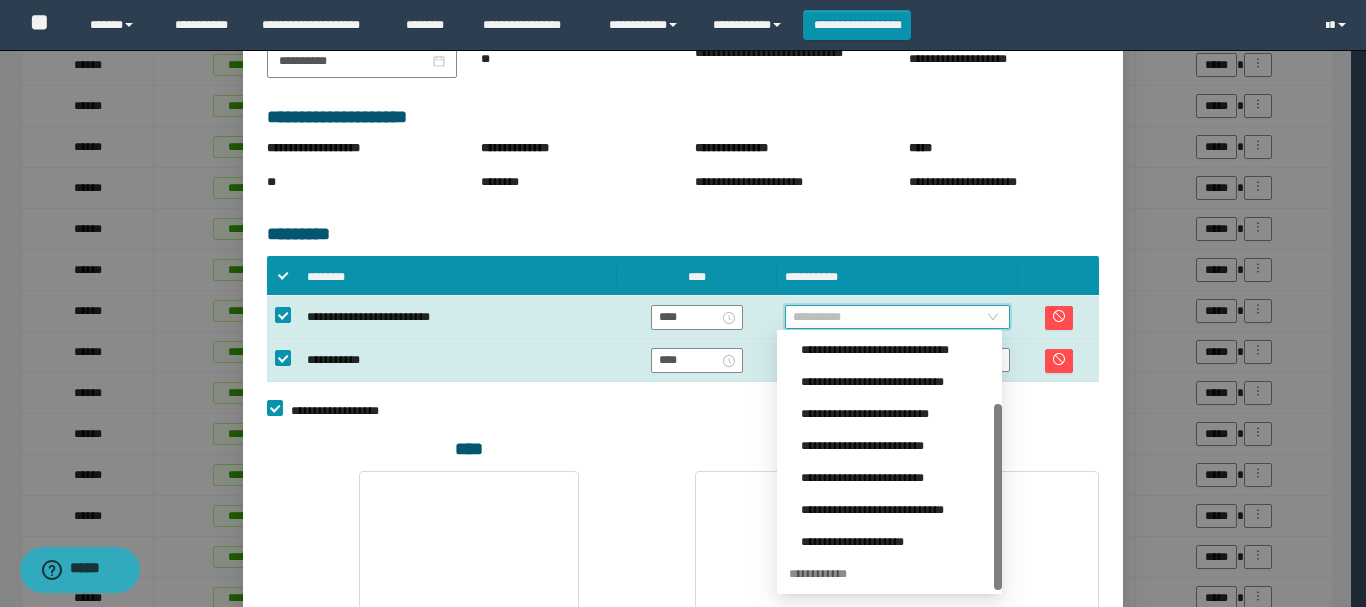 drag, startPoint x: 996, startPoint y: 392, endPoint x: 1001, endPoint y: 531, distance: 139.0899 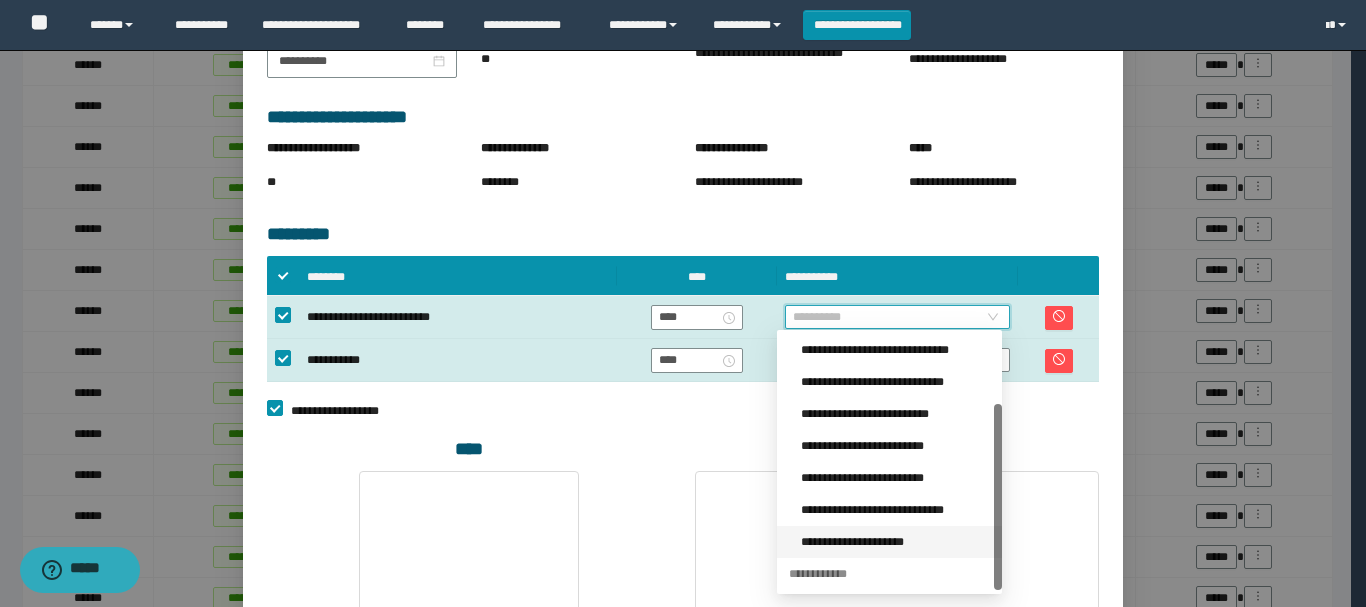click on "**********" at bounding box center [889, 542] 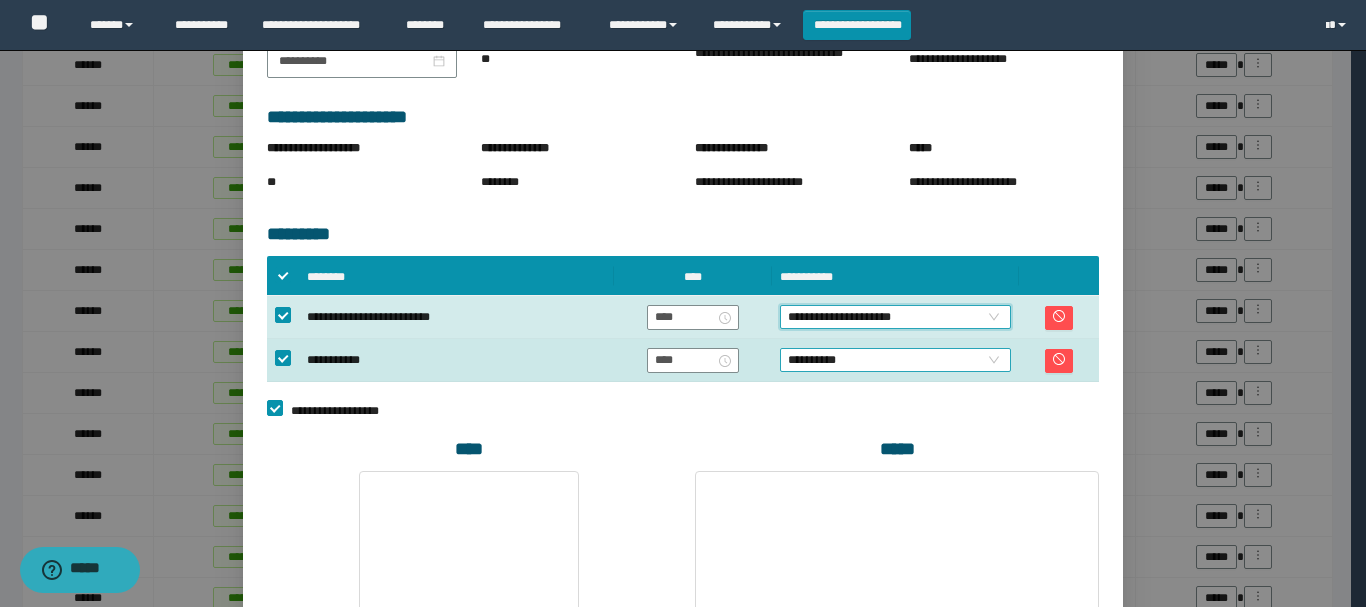 click on "**********" at bounding box center (895, 360) 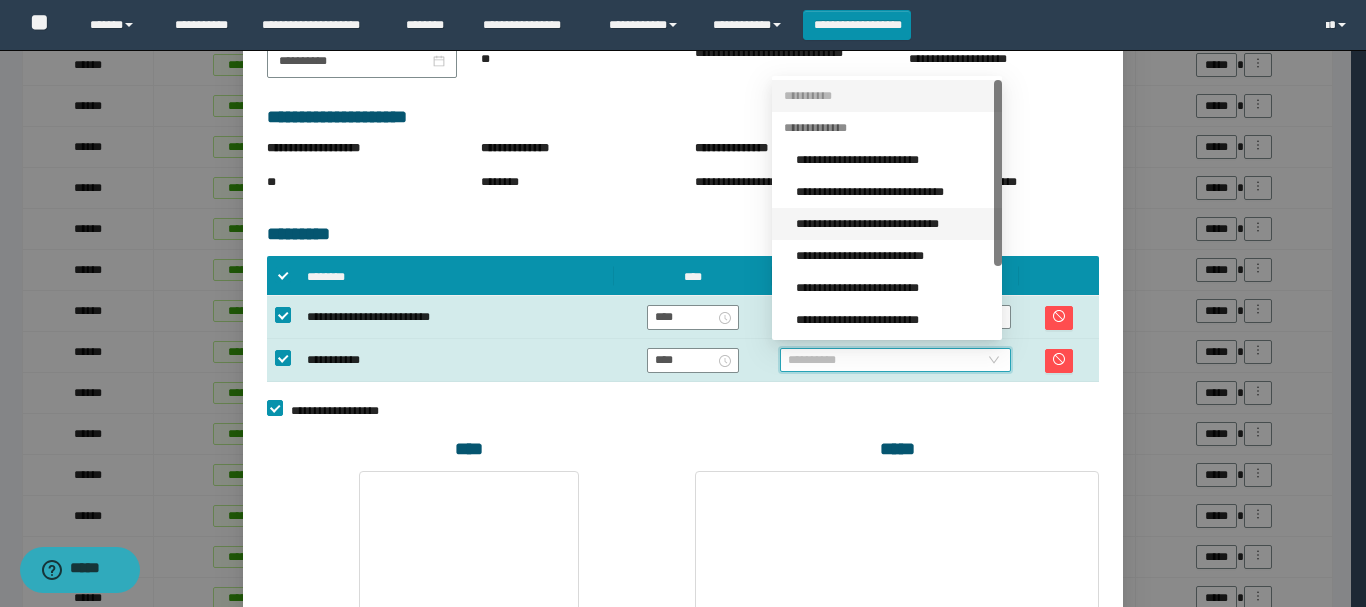click on "**********" at bounding box center (893, 224) 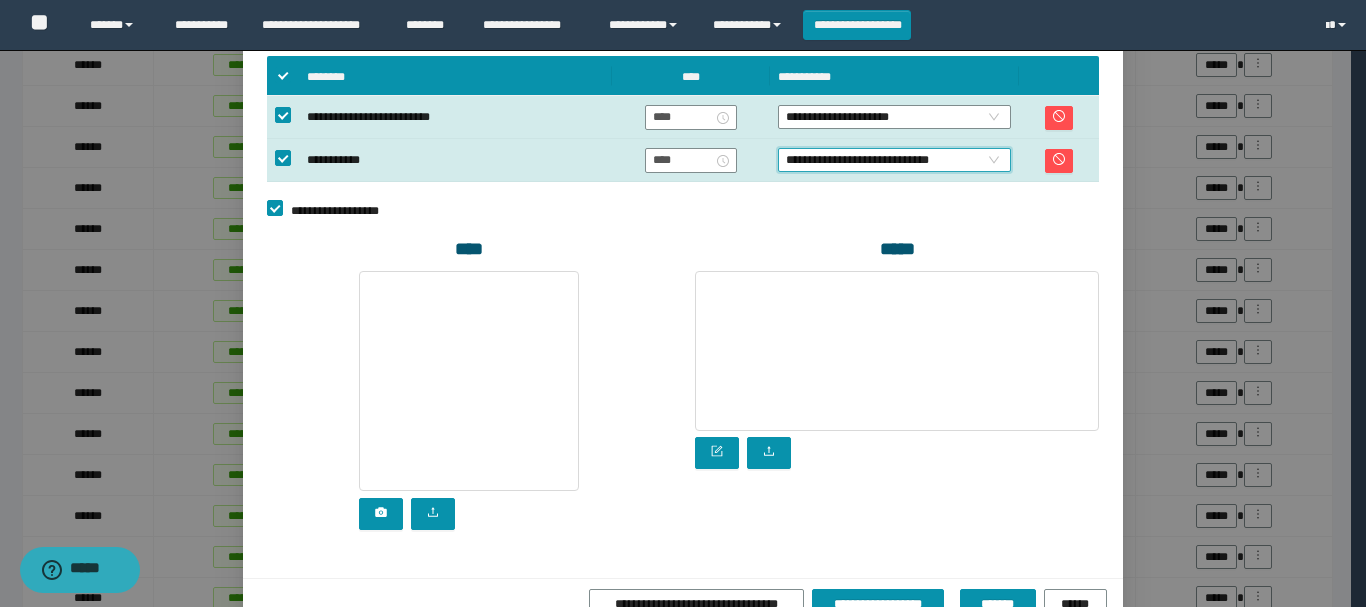 scroll, scrollTop: 540, scrollLeft: 0, axis: vertical 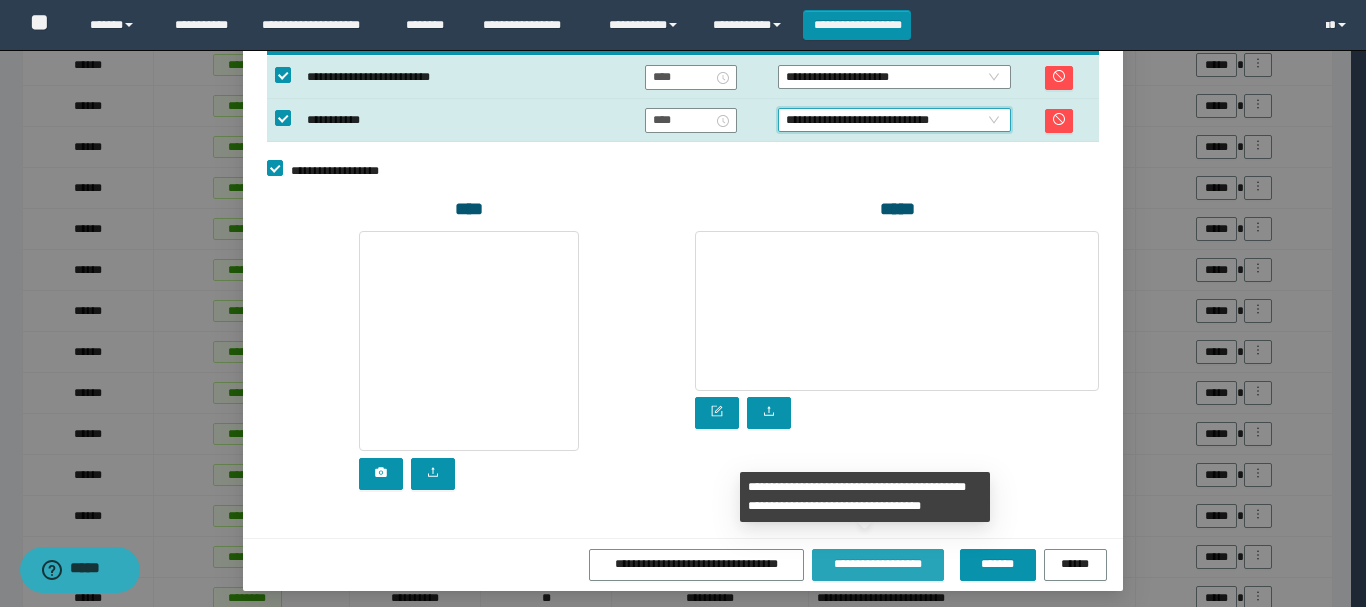 click on "**********" at bounding box center [878, 564] 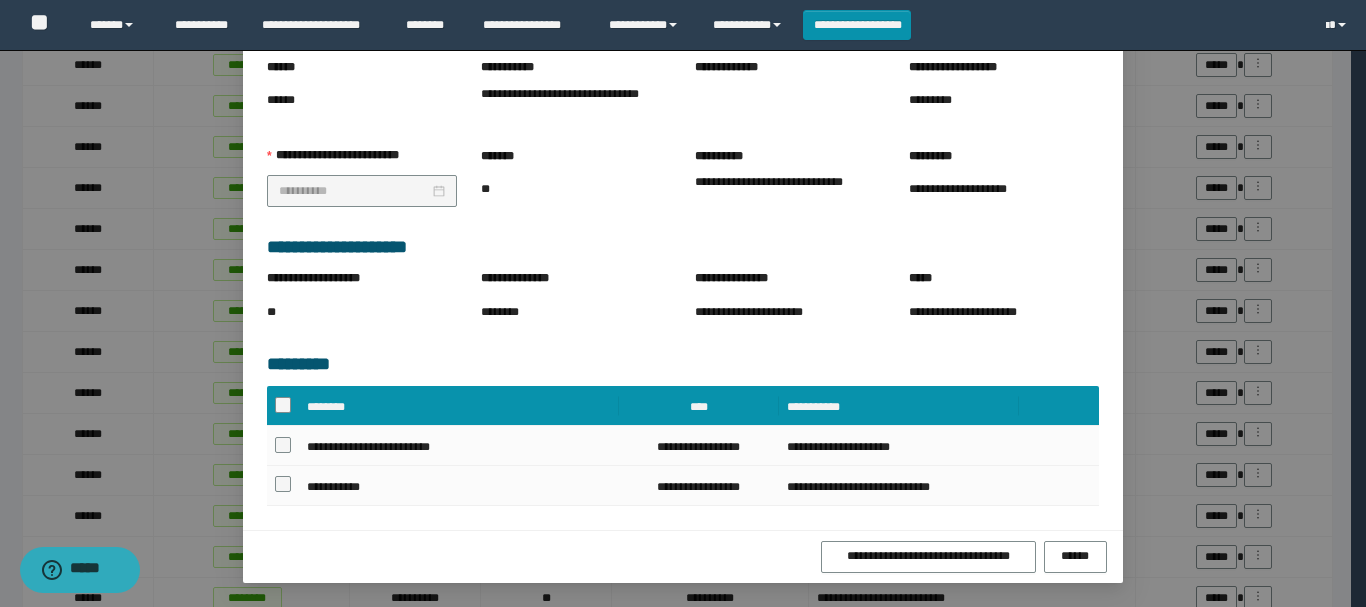 scroll, scrollTop: 217, scrollLeft: 0, axis: vertical 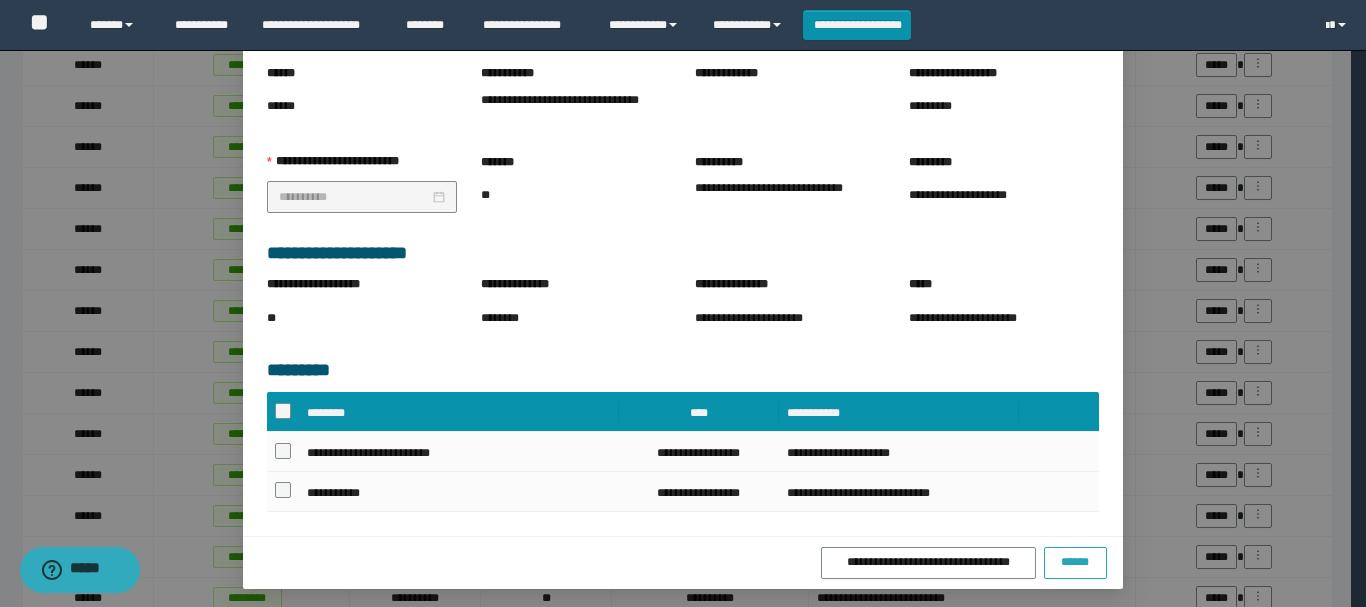 click on "******" at bounding box center [1075, 563] 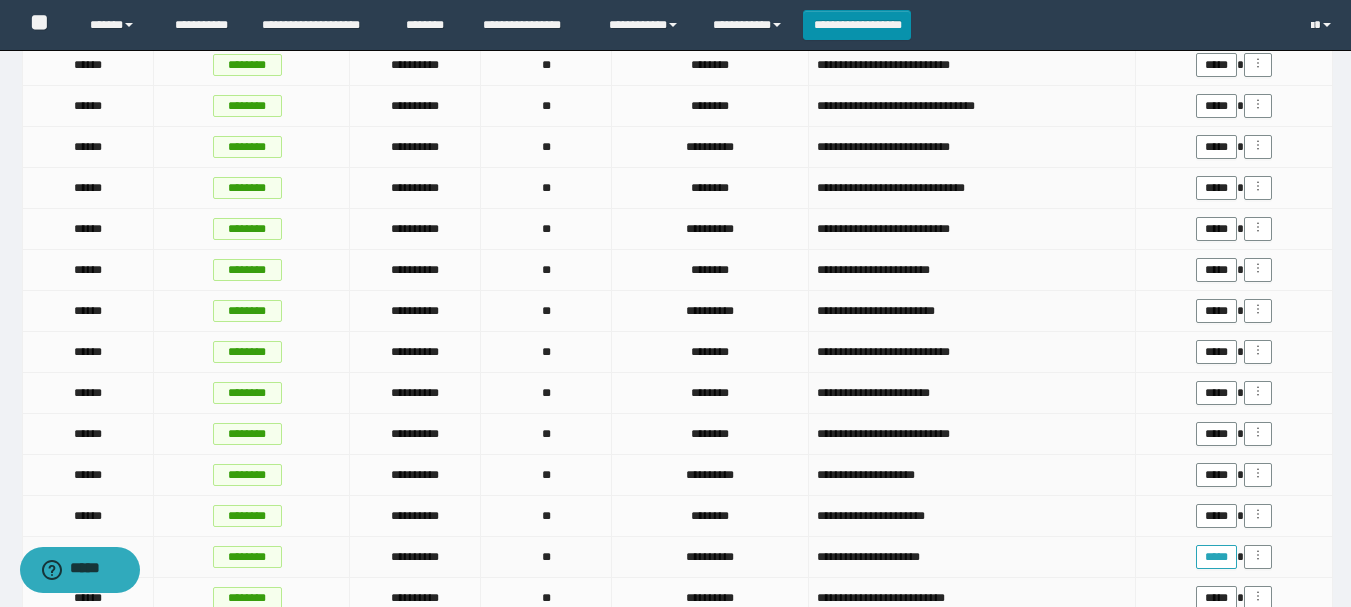 click on "*****" at bounding box center (1216, 557) 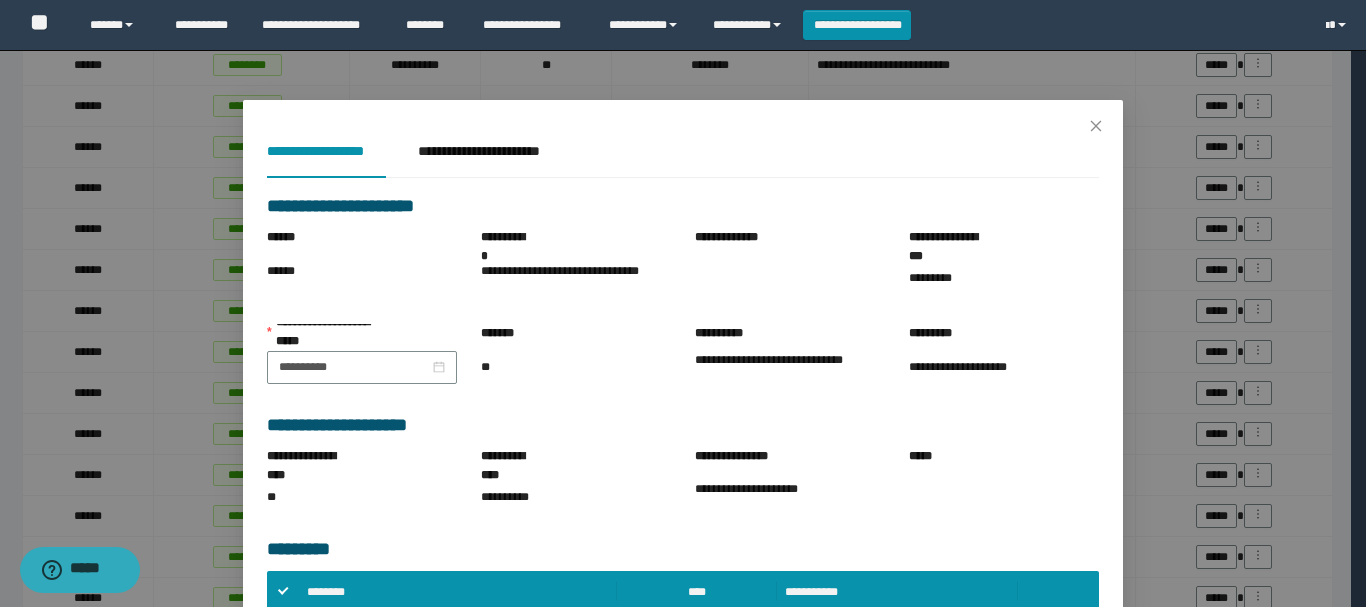 scroll, scrollTop: 300, scrollLeft: 0, axis: vertical 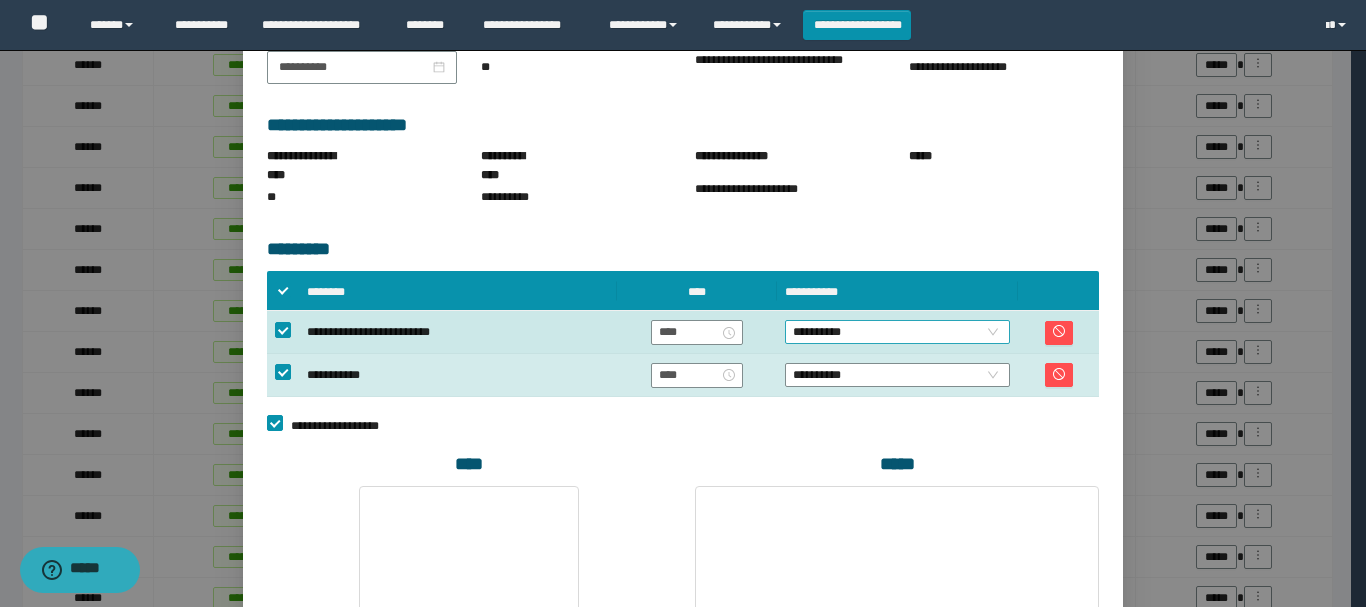 click on "**********" at bounding box center [897, 332] 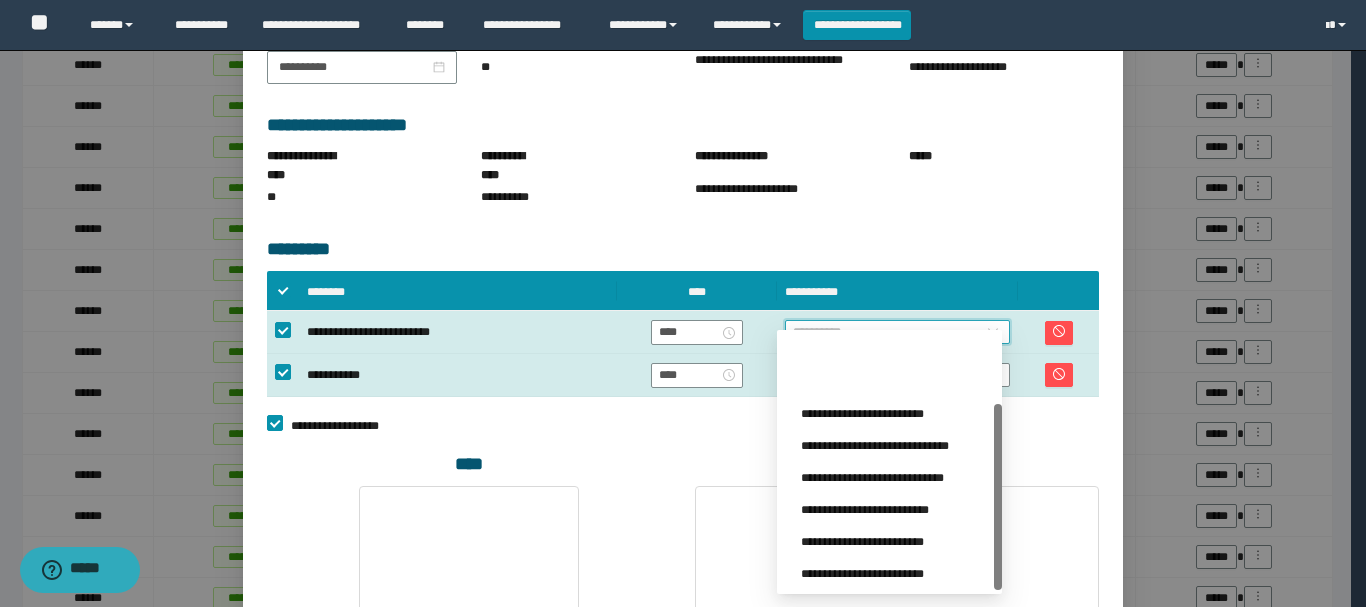 scroll, scrollTop: 96, scrollLeft: 0, axis: vertical 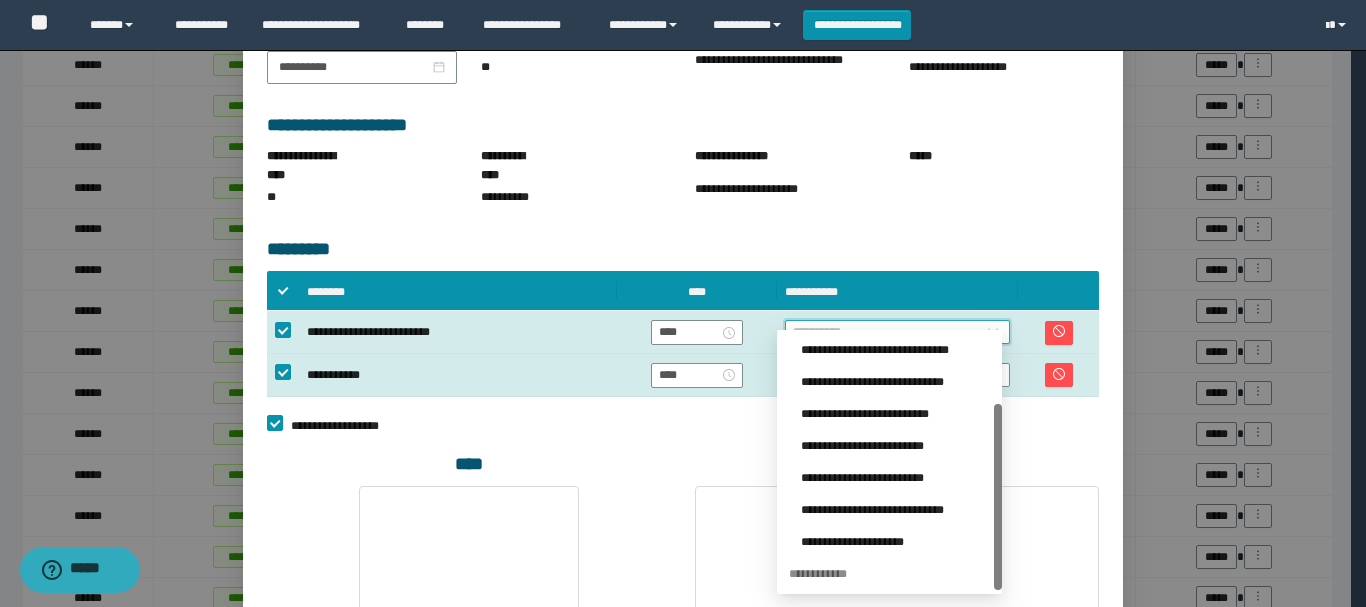 drag, startPoint x: 998, startPoint y: 393, endPoint x: 998, endPoint y: 537, distance: 144 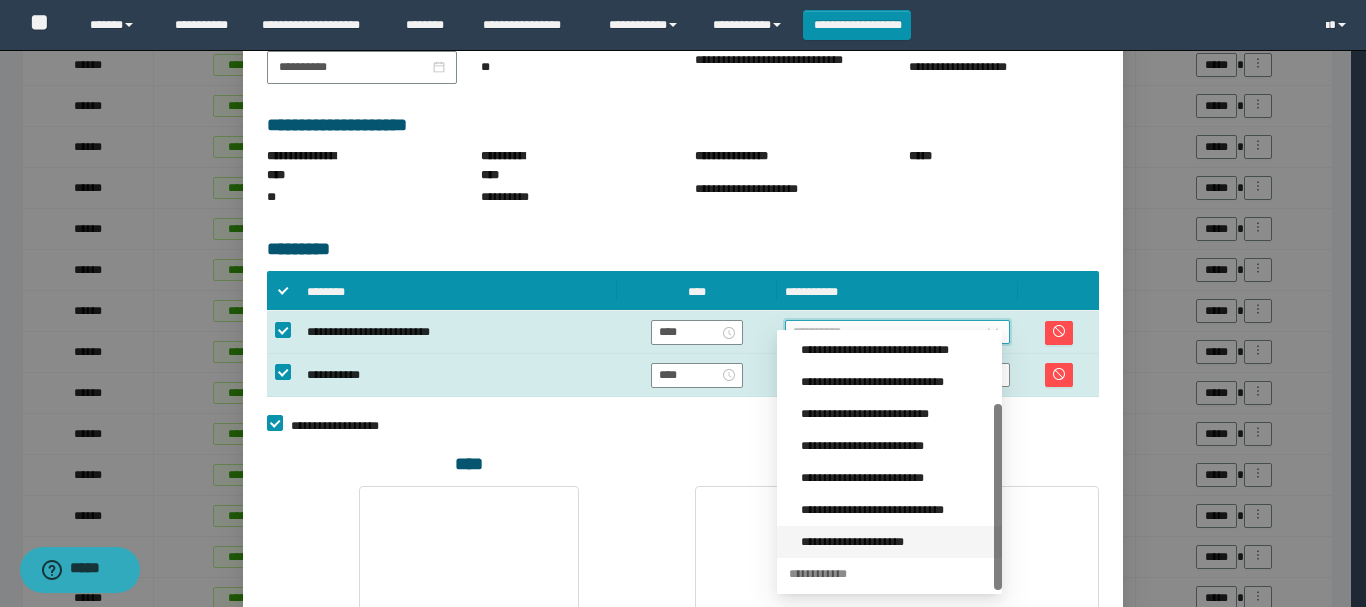 click on "**********" at bounding box center (895, 542) 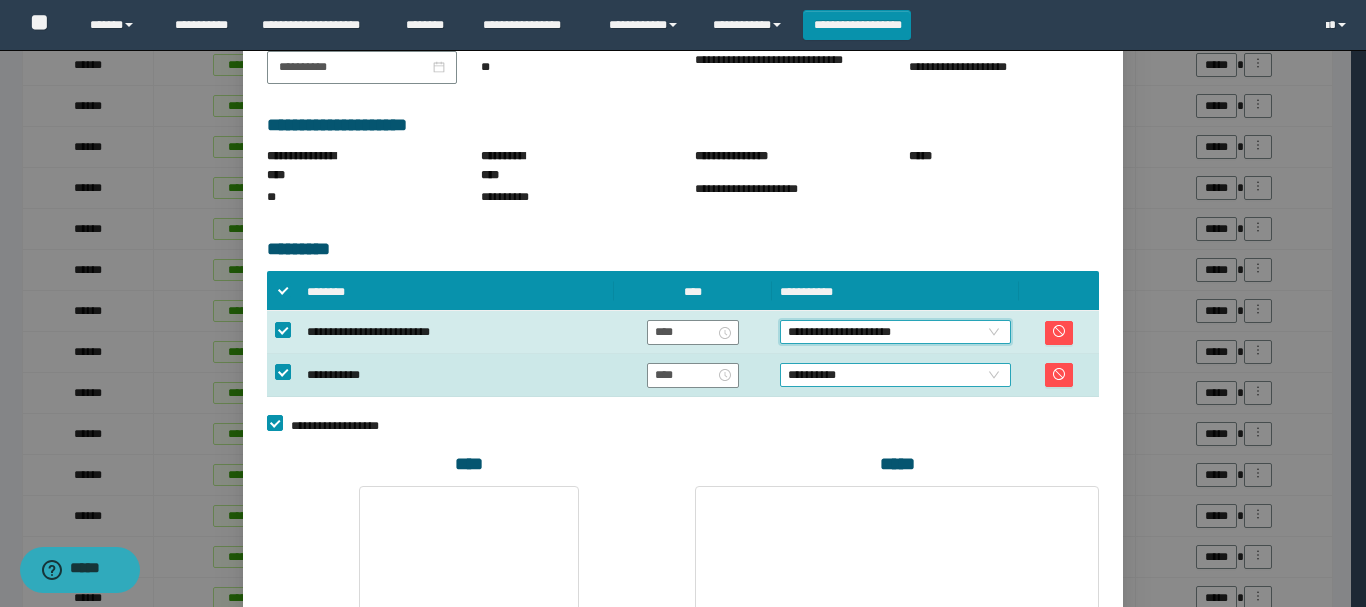 click on "**********" at bounding box center [895, 375] 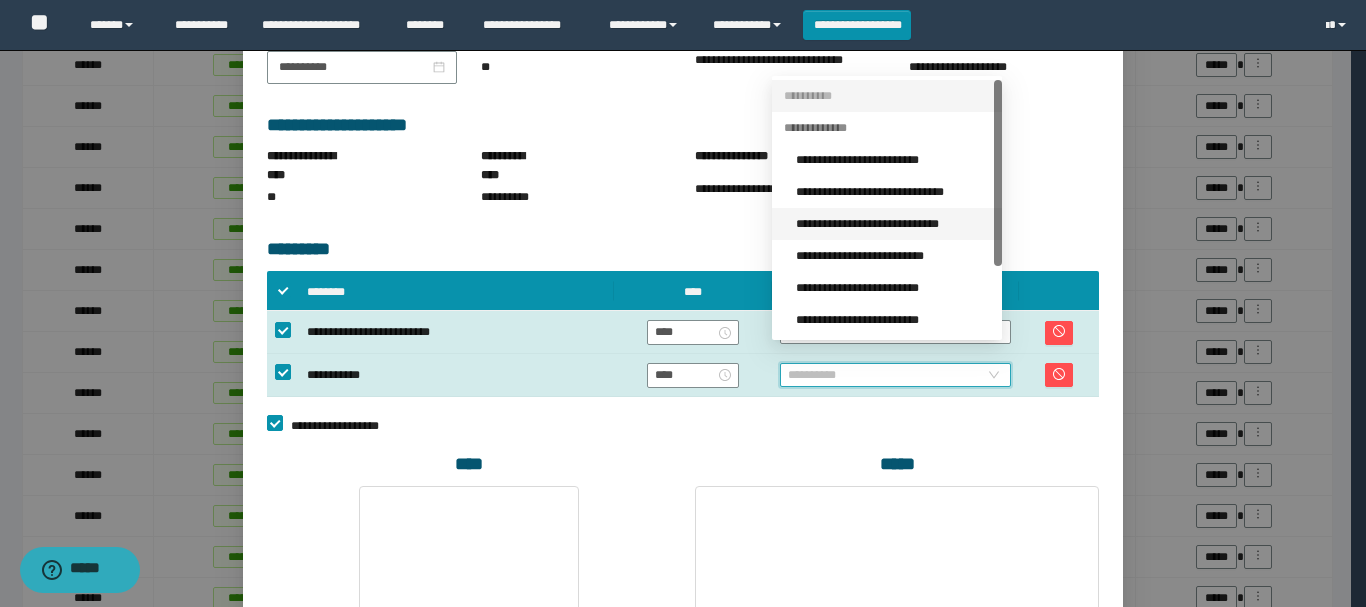 click on "**********" at bounding box center (893, 224) 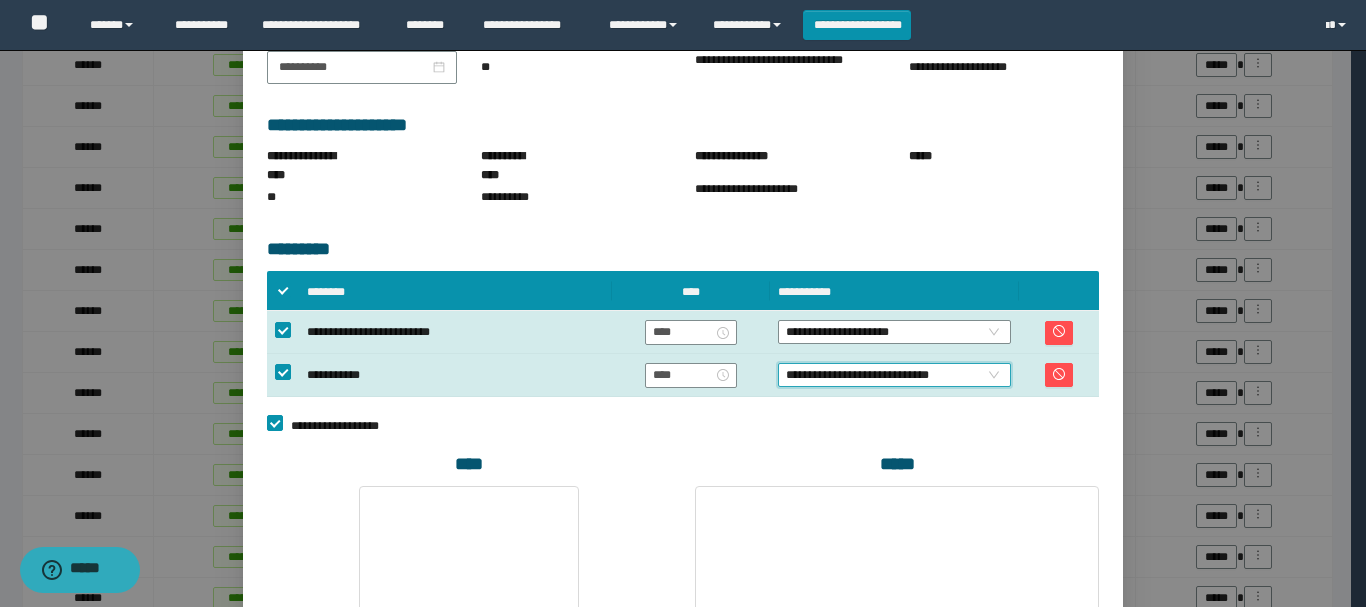 scroll, scrollTop: 540, scrollLeft: 0, axis: vertical 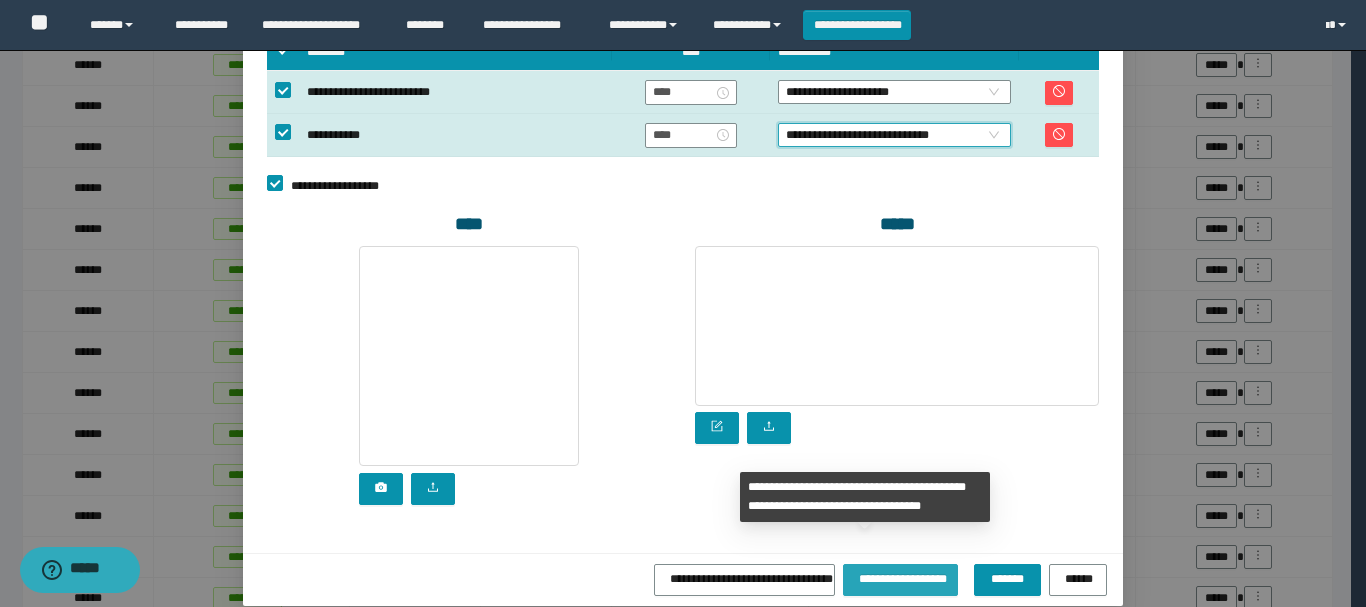 click on "**********" at bounding box center (900, 577) 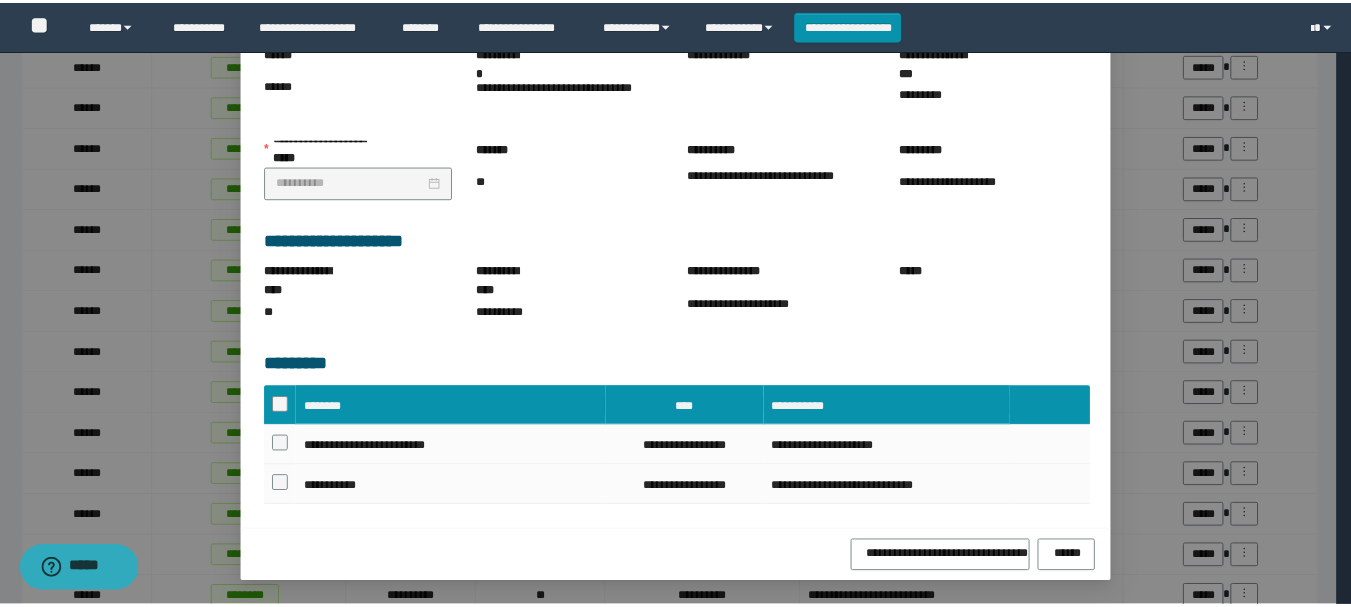 scroll, scrollTop: 217, scrollLeft: 0, axis: vertical 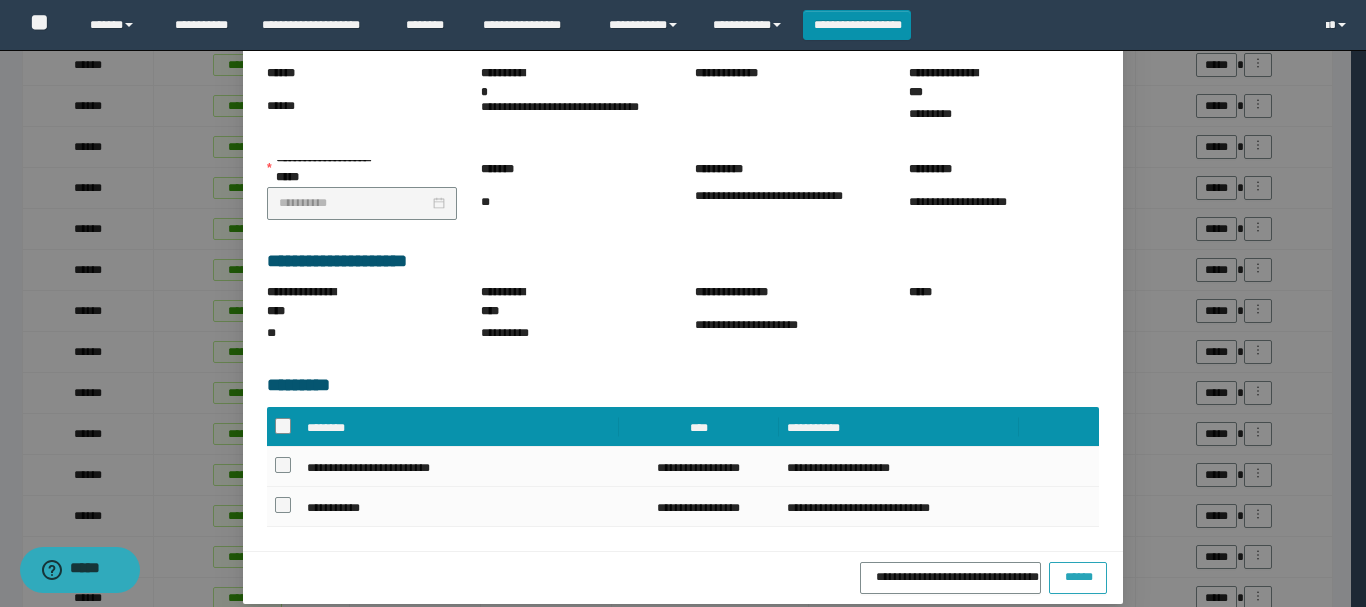 click on "******" at bounding box center (1078, 575) 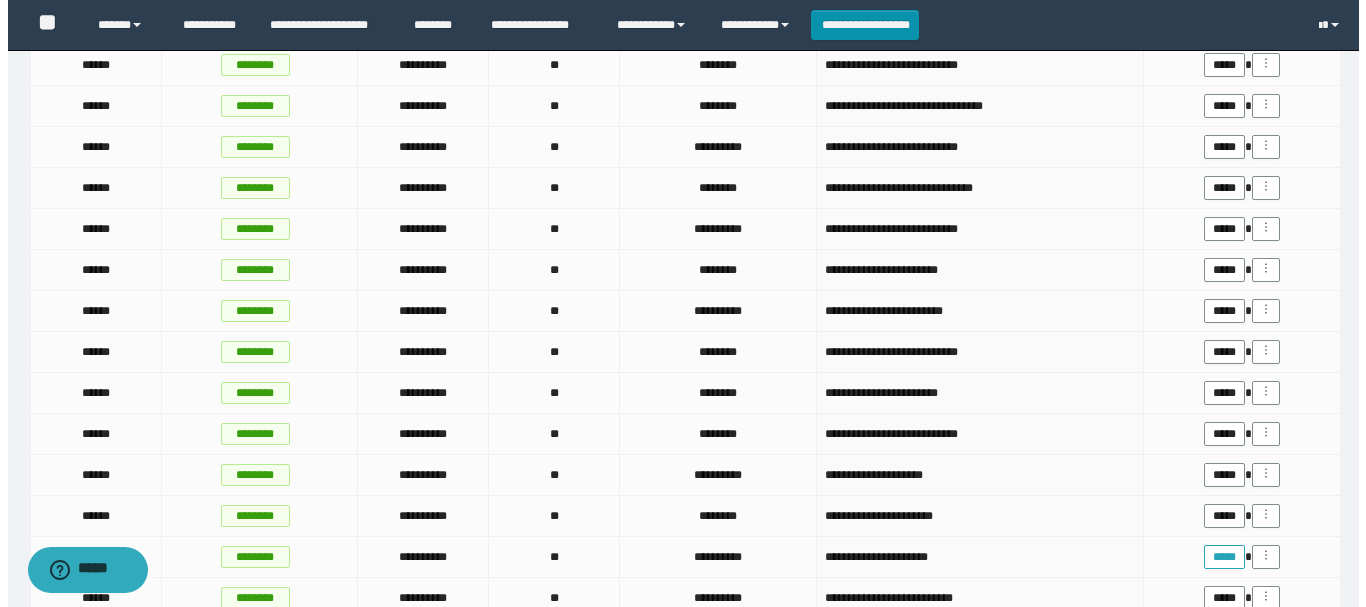 scroll, scrollTop: 700, scrollLeft: 0, axis: vertical 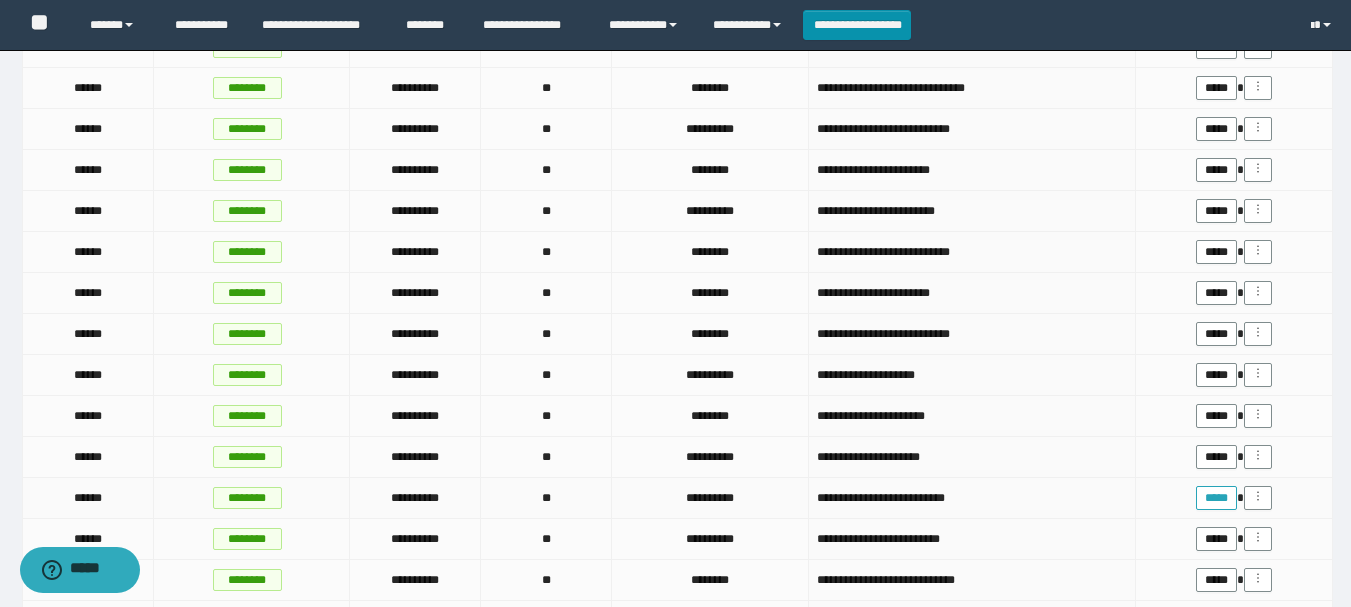 click on "*****" at bounding box center (1216, 498) 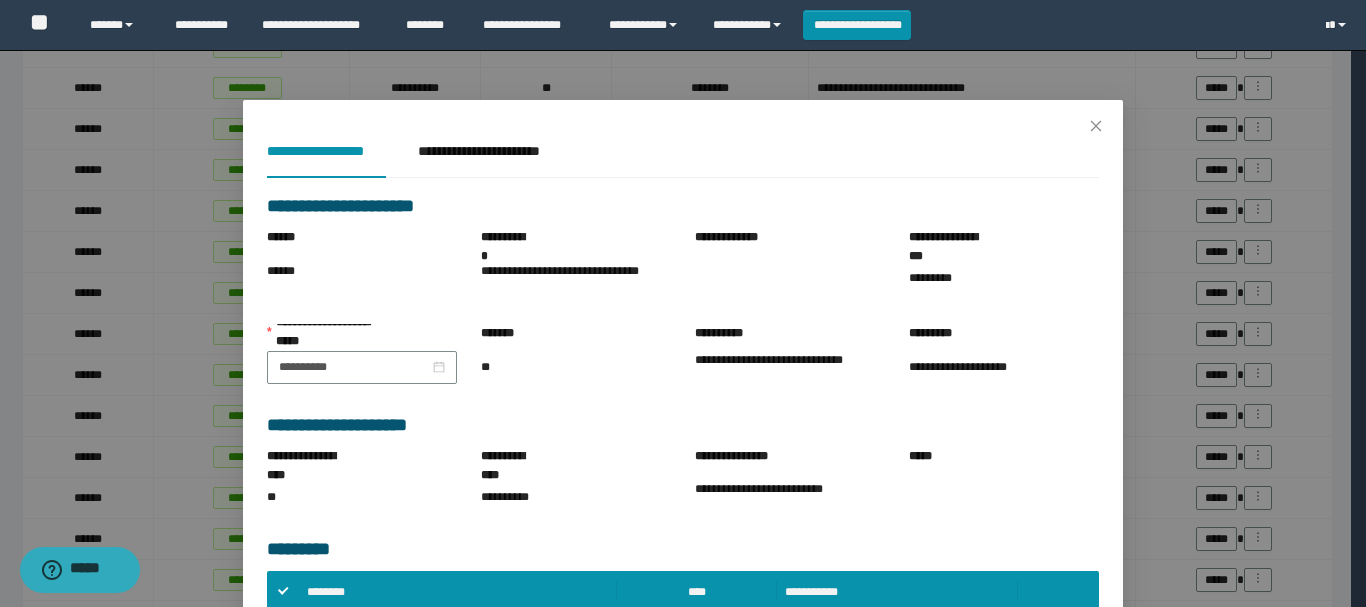 scroll, scrollTop: 300, scrollLeft: 0, axis: vertical 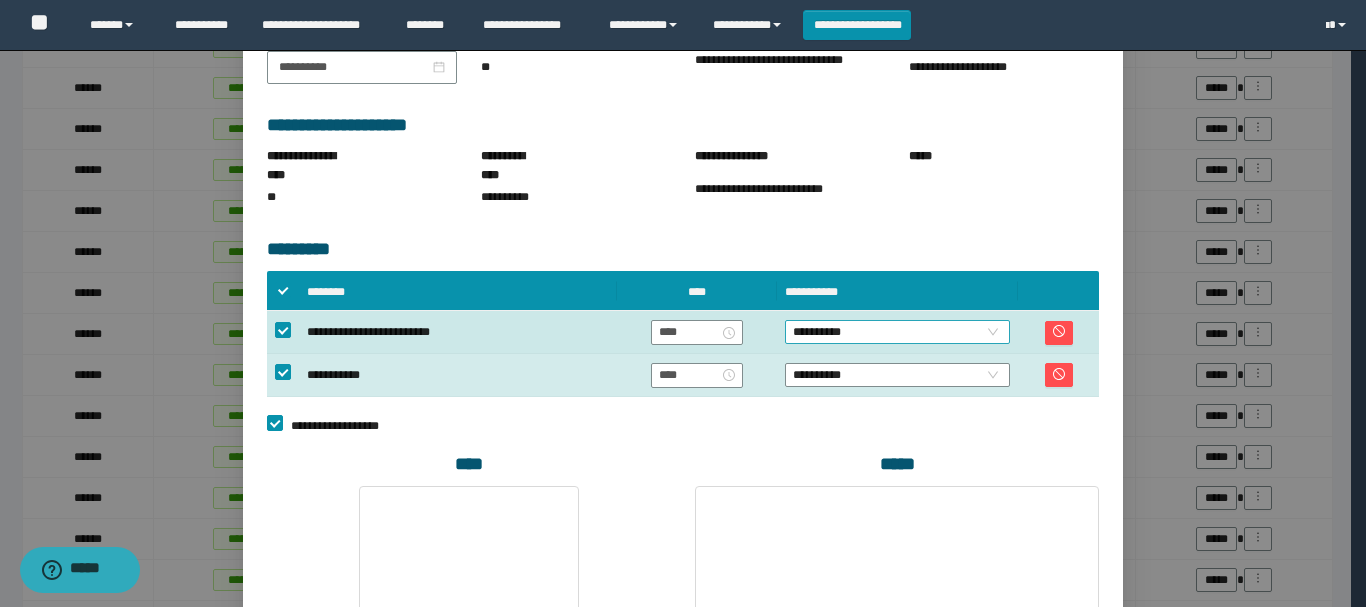 click on "**********" at bounding box center [897, 332] 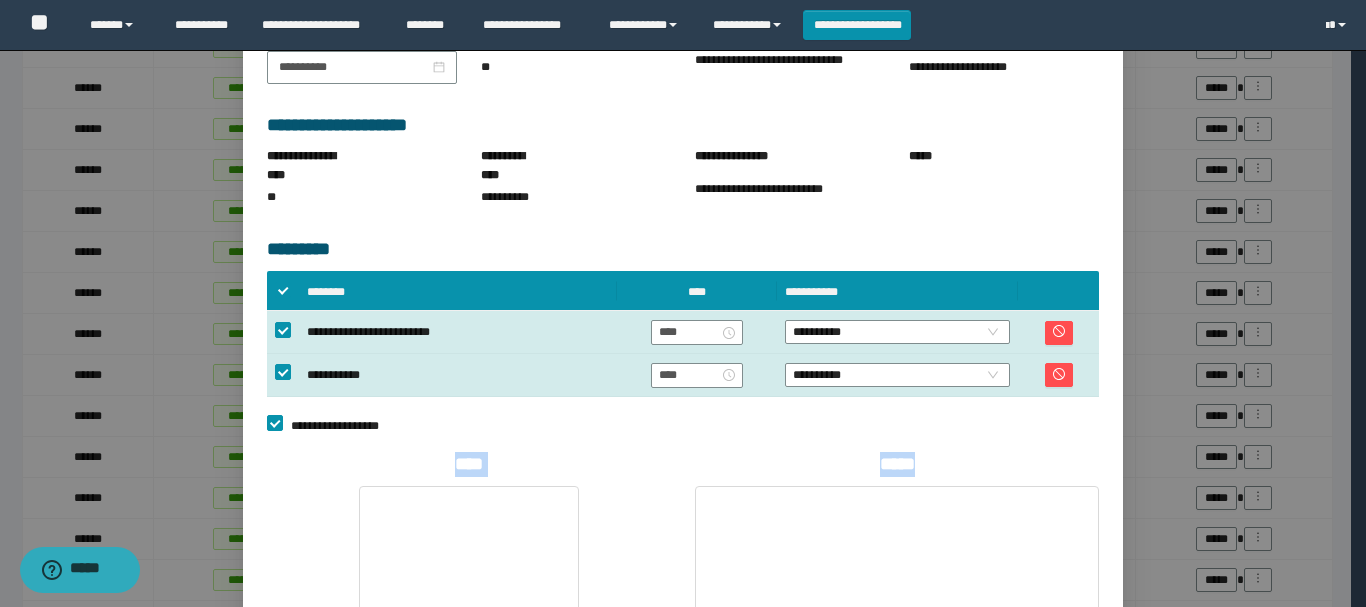 drag, startPoint x: 1002, startPoint y: 410, endPoint x: 999, endPoint y: 559, distance: 149.0302 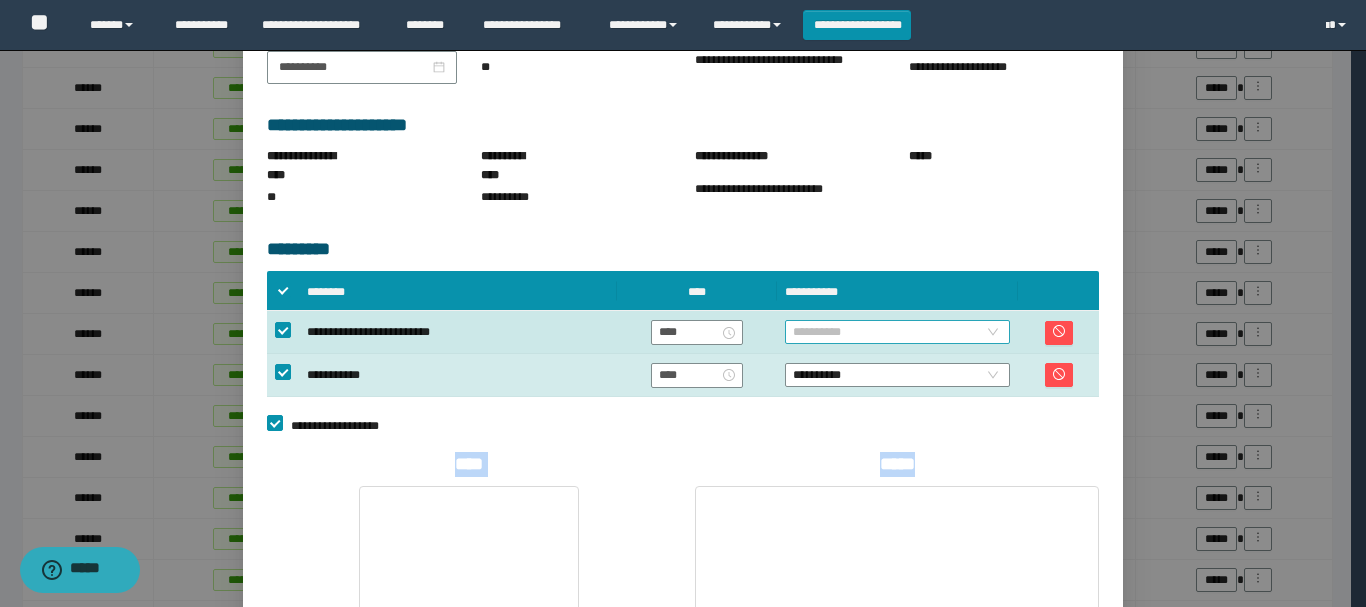 click on "**********" at bounding box center (897, 332) 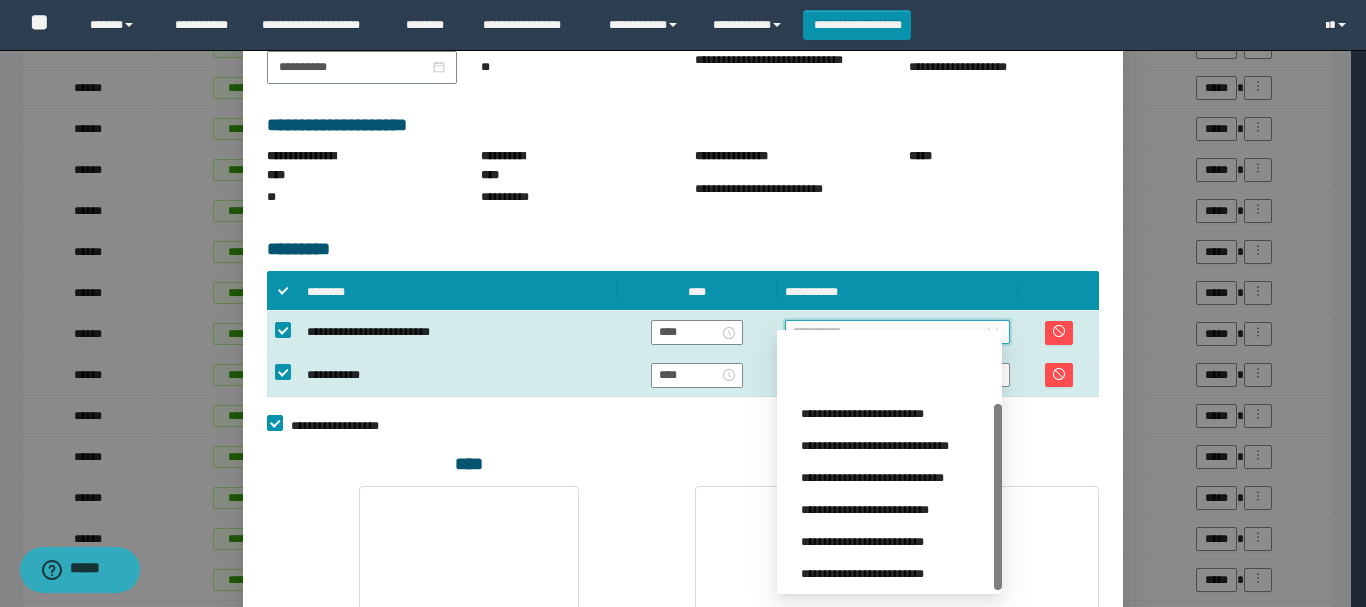 scroll, scrollTop: 96, scrollLeft: 0, axis: vertical 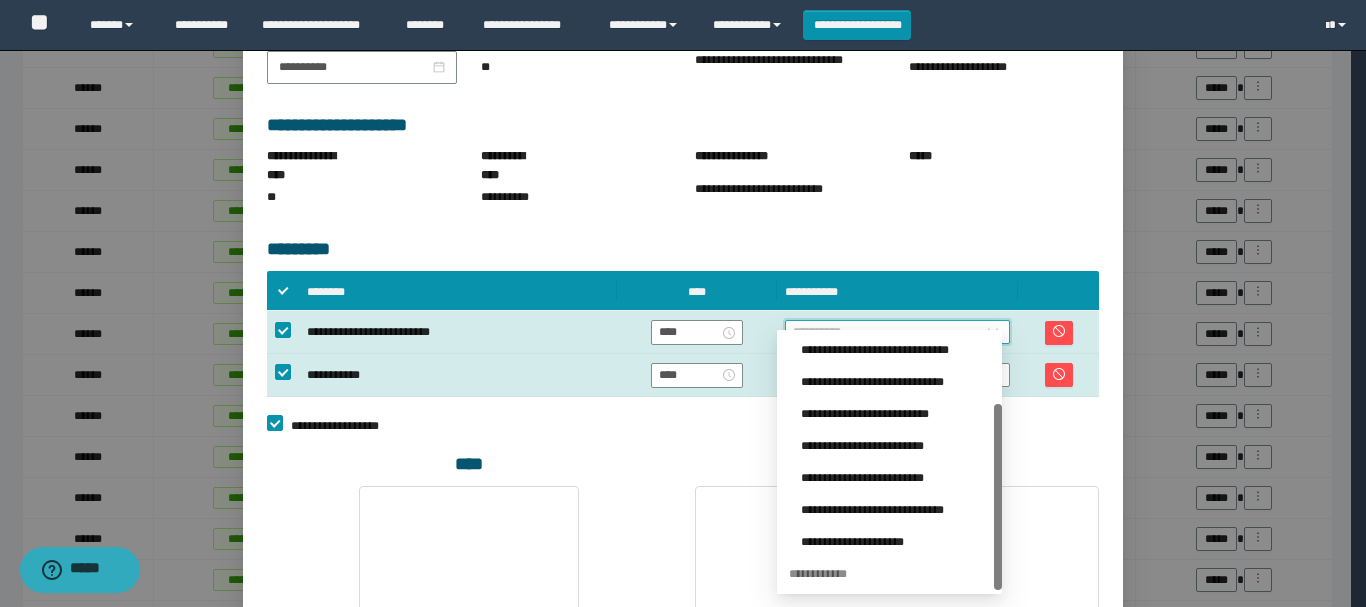 drag, startPoint x: 995, startPoint y: 396, endPoint x: 994, endPoint y: 532, distance: 136.00368 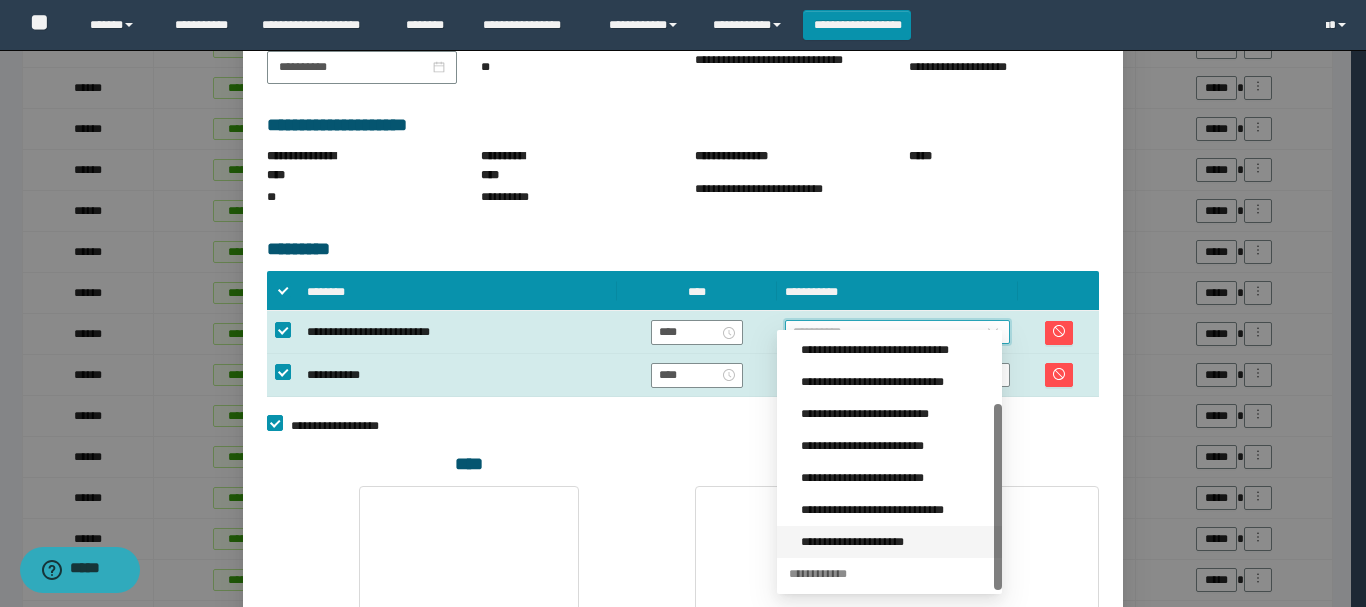 click on "**********" at bounding box center (895, 542) 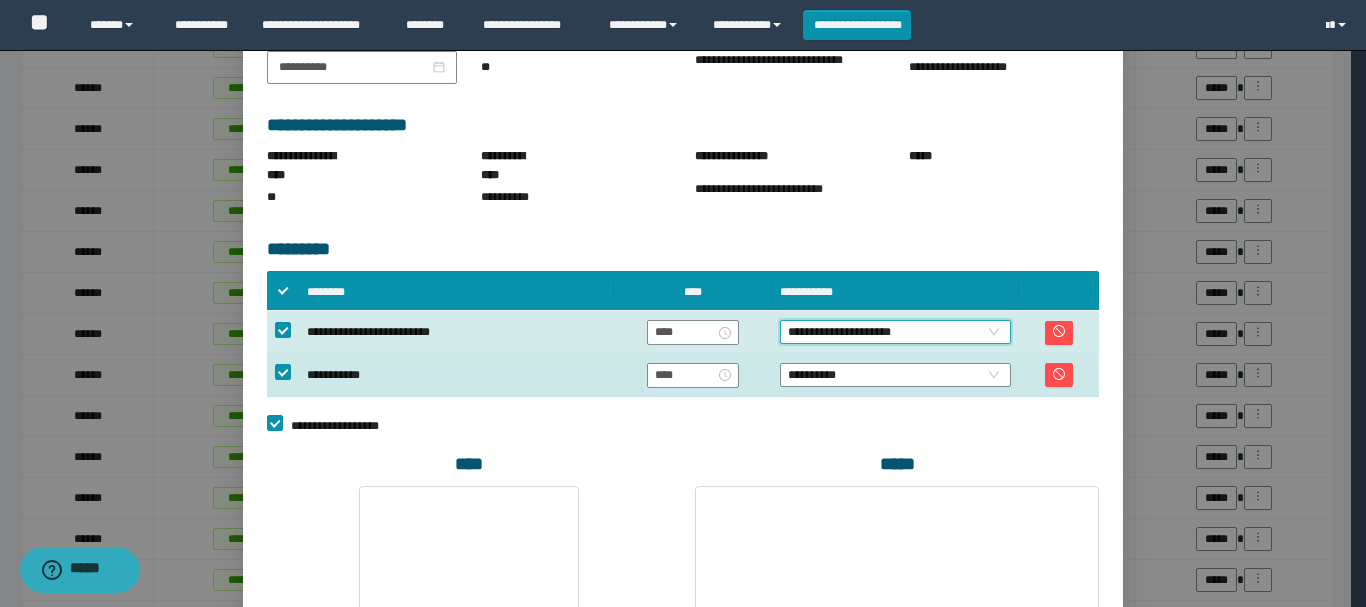 click on "**********" at bounding box center (895, 375) 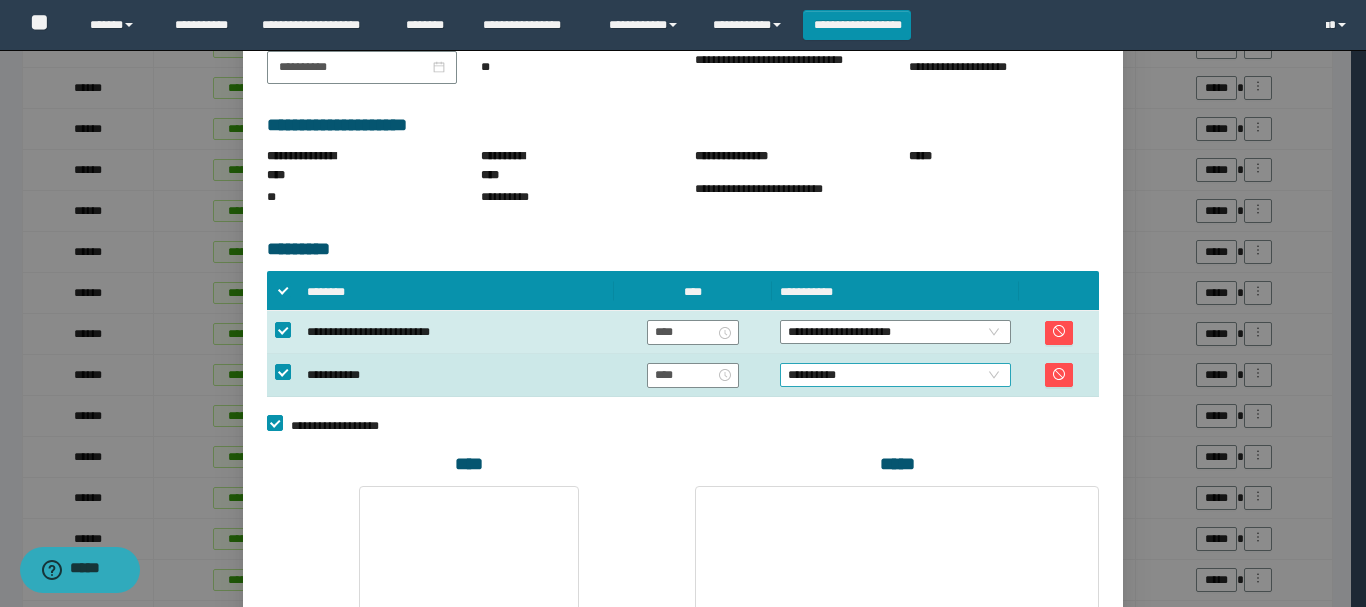 click on "**********" at bounding box center [895, 375] 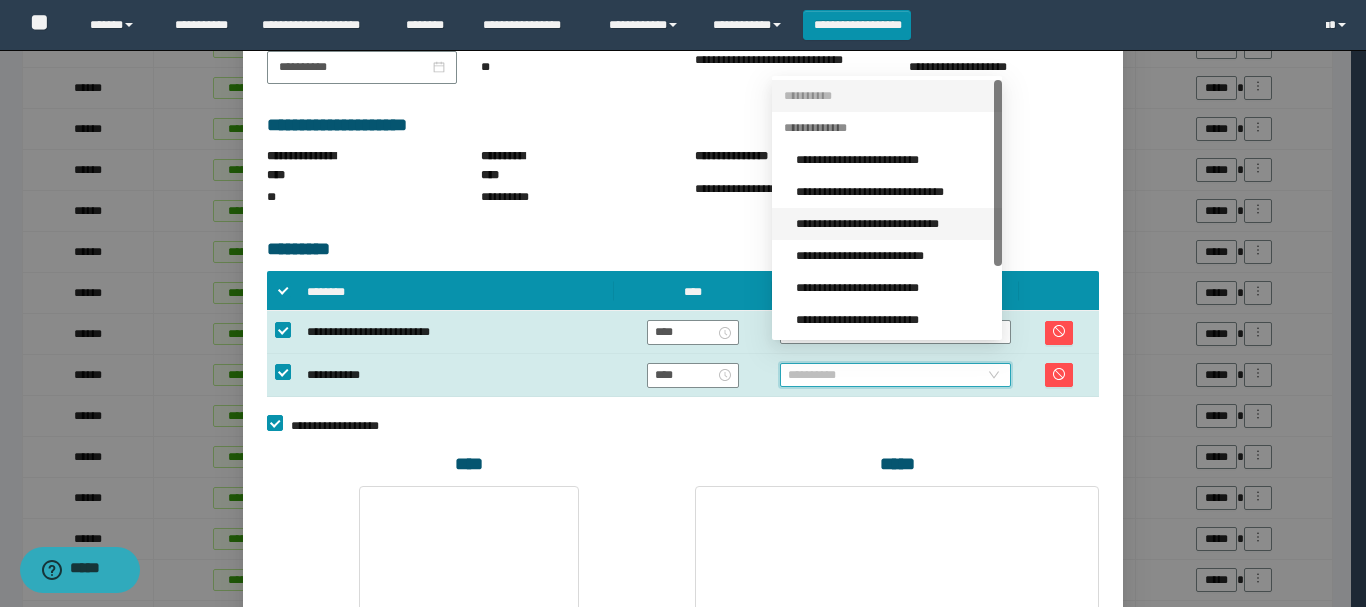 click on "**********" at bounding box center [893, 224] 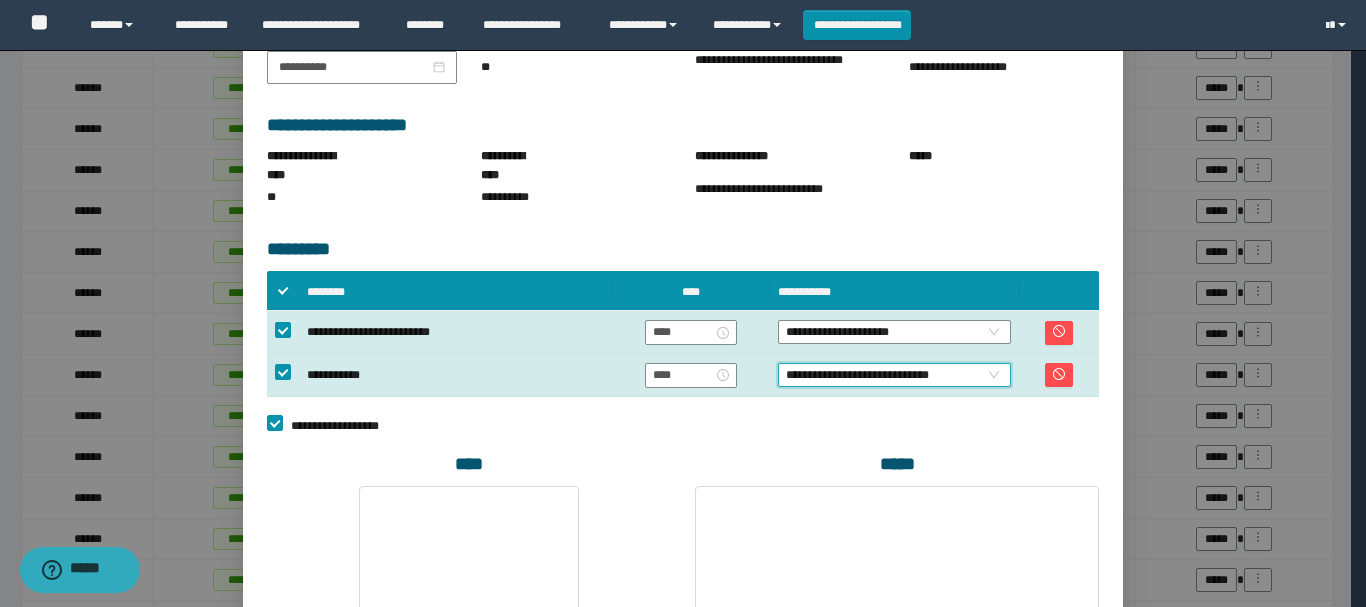 scroll, scrollTop: 540, scrollLeft: 0, axis: vertical 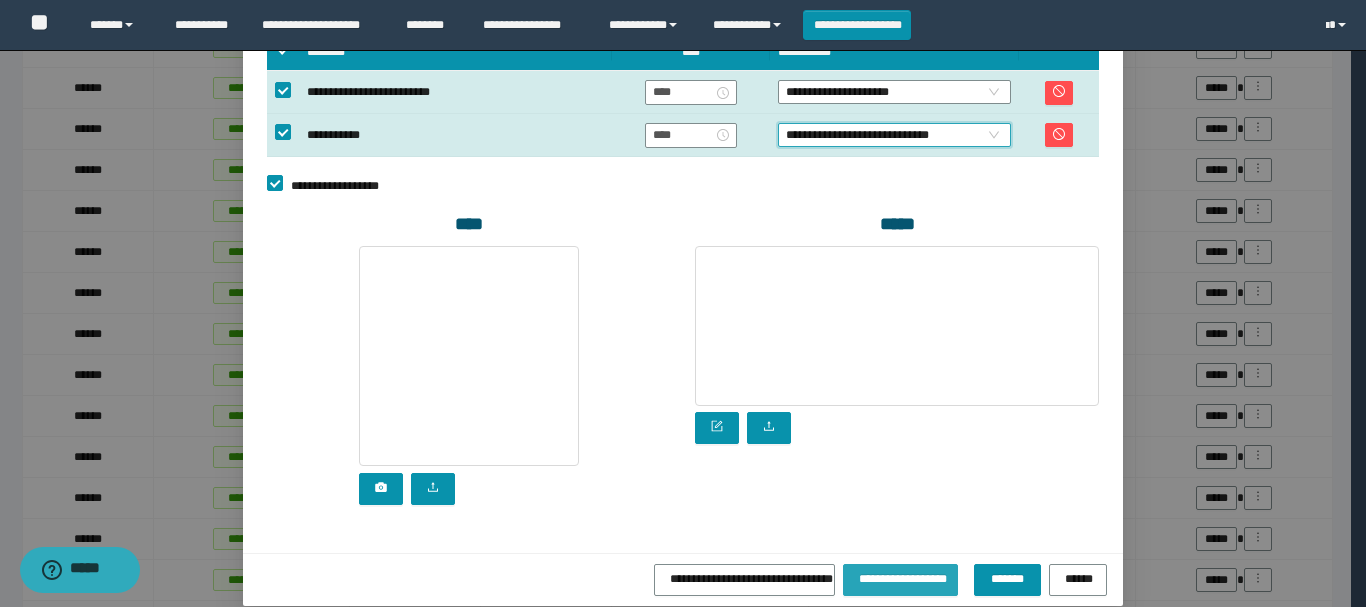 click on "**********" at bounding box center (900, 577) 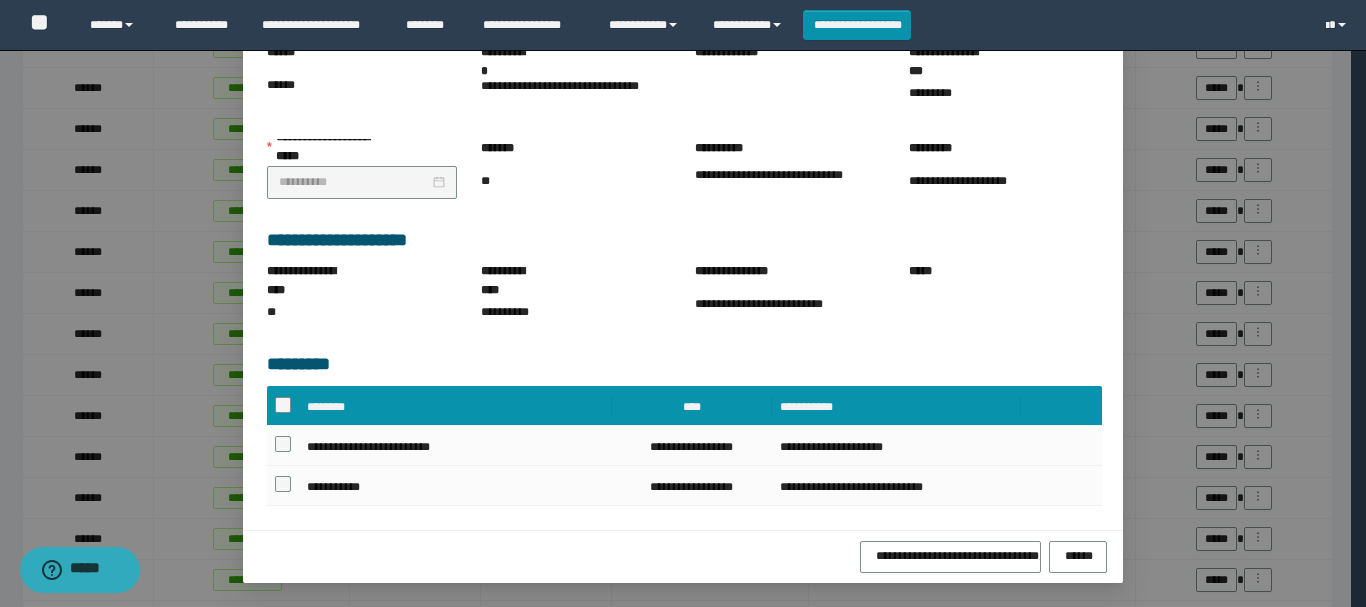 scroll, scrollTop: 217, scrollLeft: 0, axis: vertical 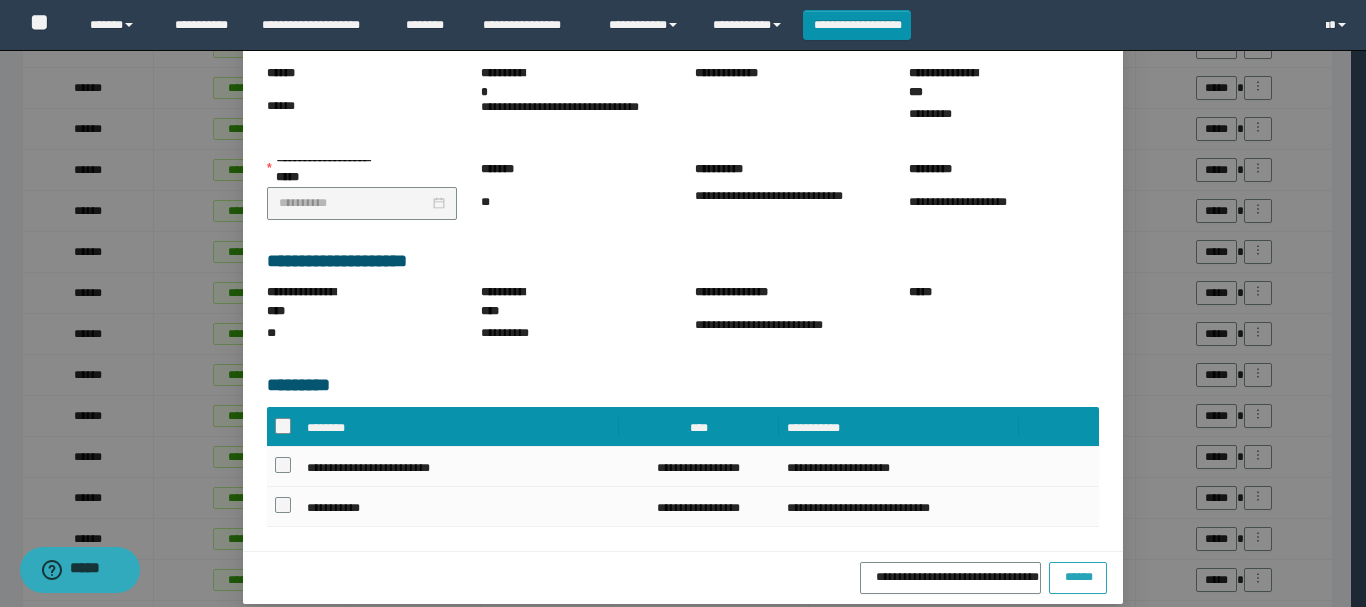 click on "******" at bounding box center (1078, 575) 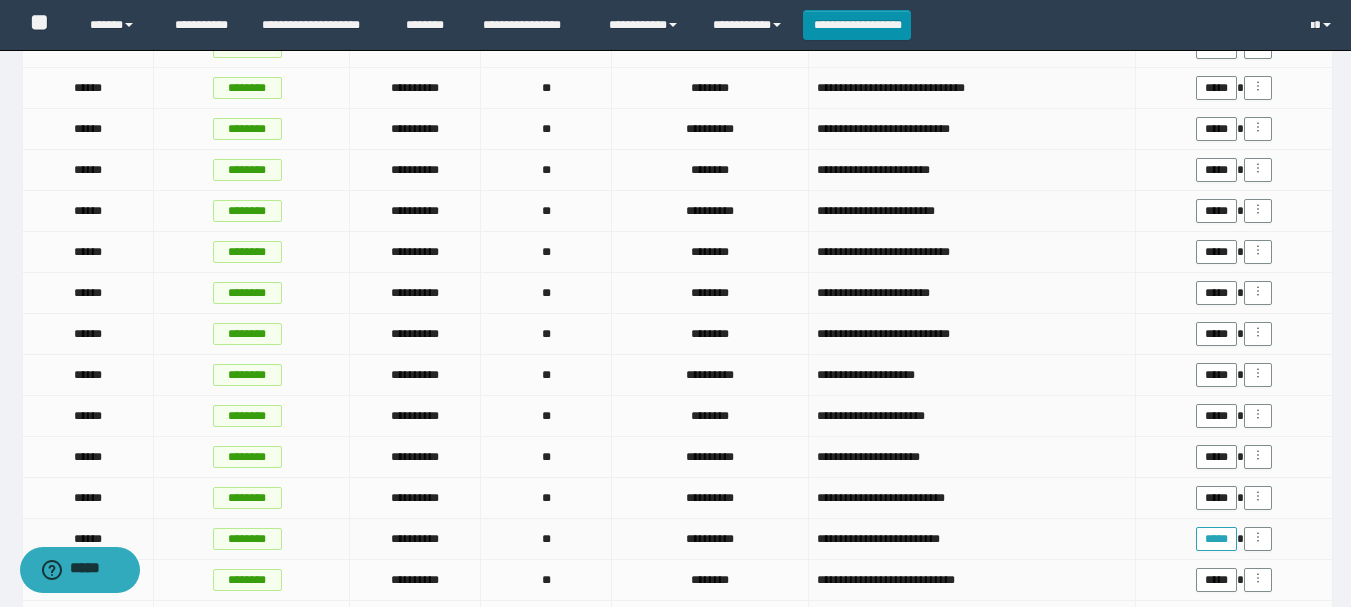 click on "*****" at bounding box center (1216, 539) 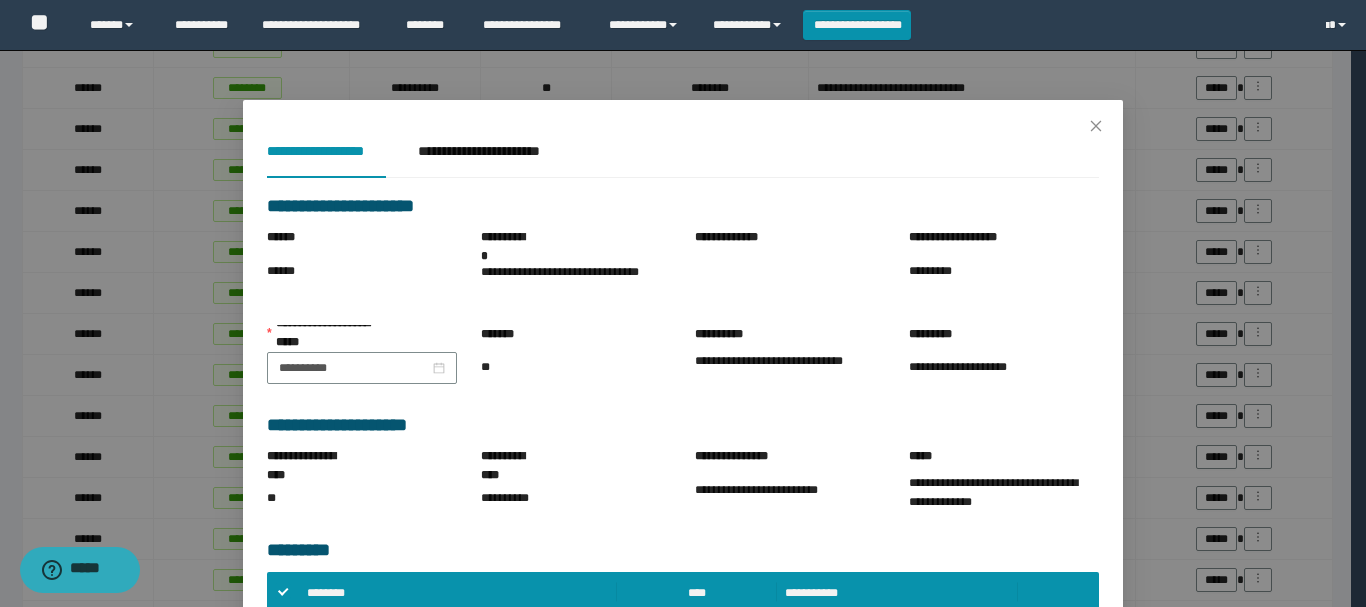 scroll, scrollTop: 300, scrollLeft: 0, axis: vertical 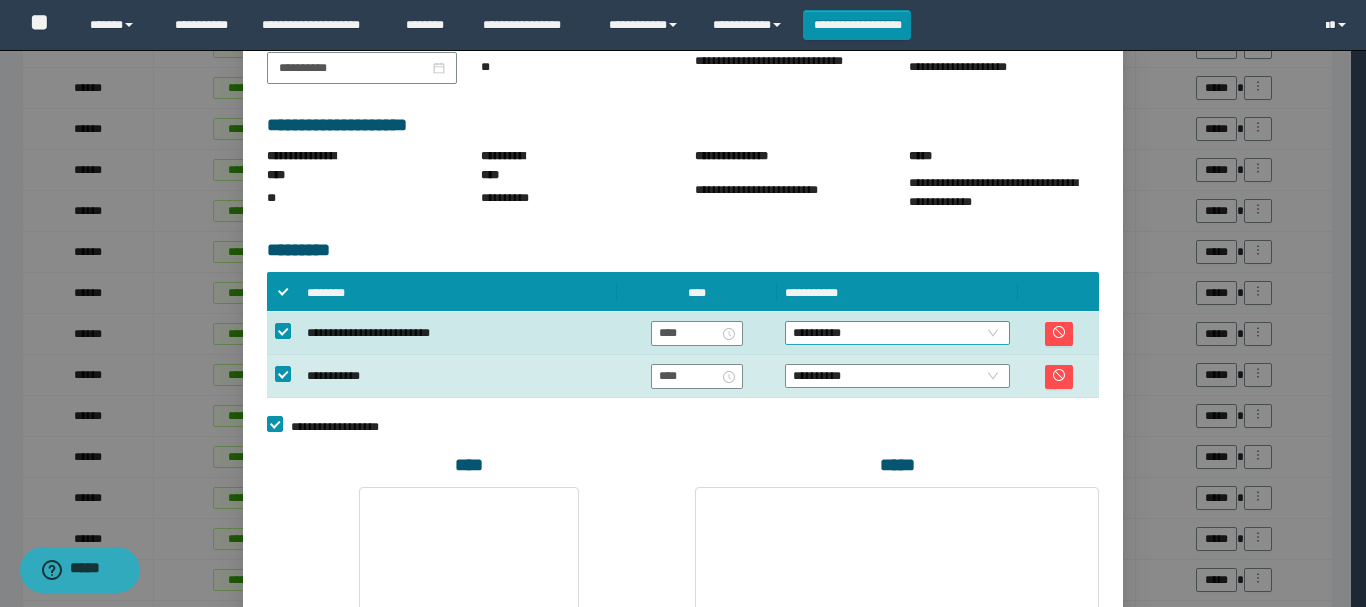 click on "**********" at bounding box center [897, 333] 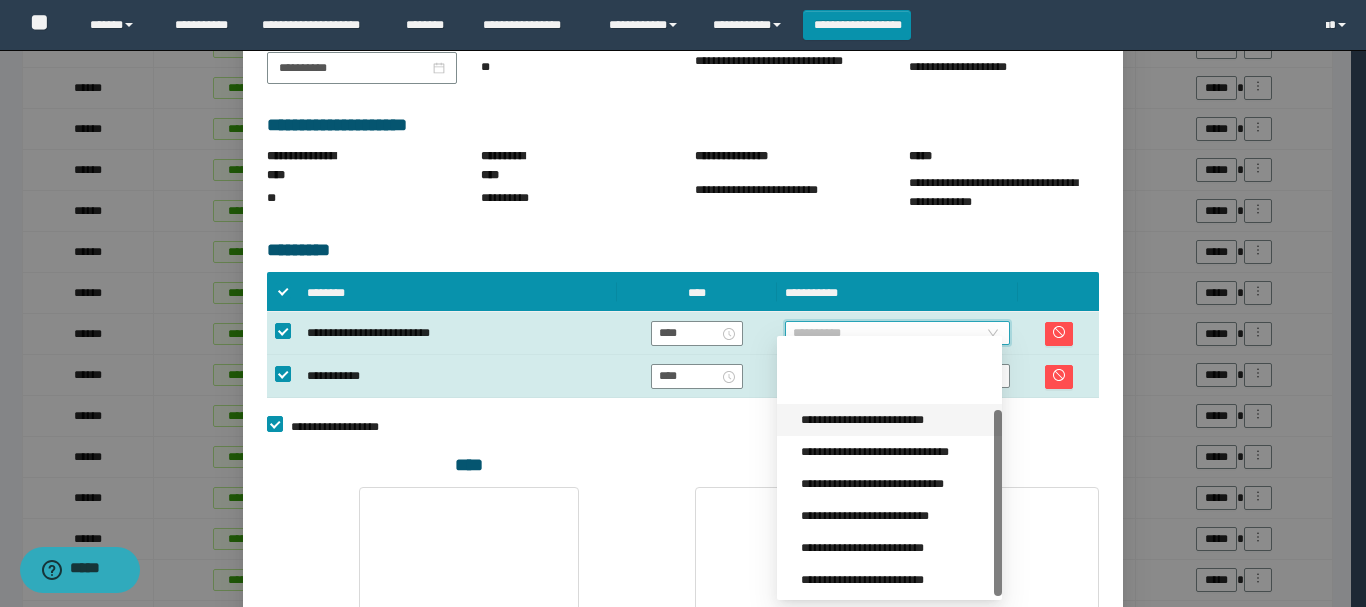 scroll, scrollTop: 96, scrollLeft: 0, axis: vertical 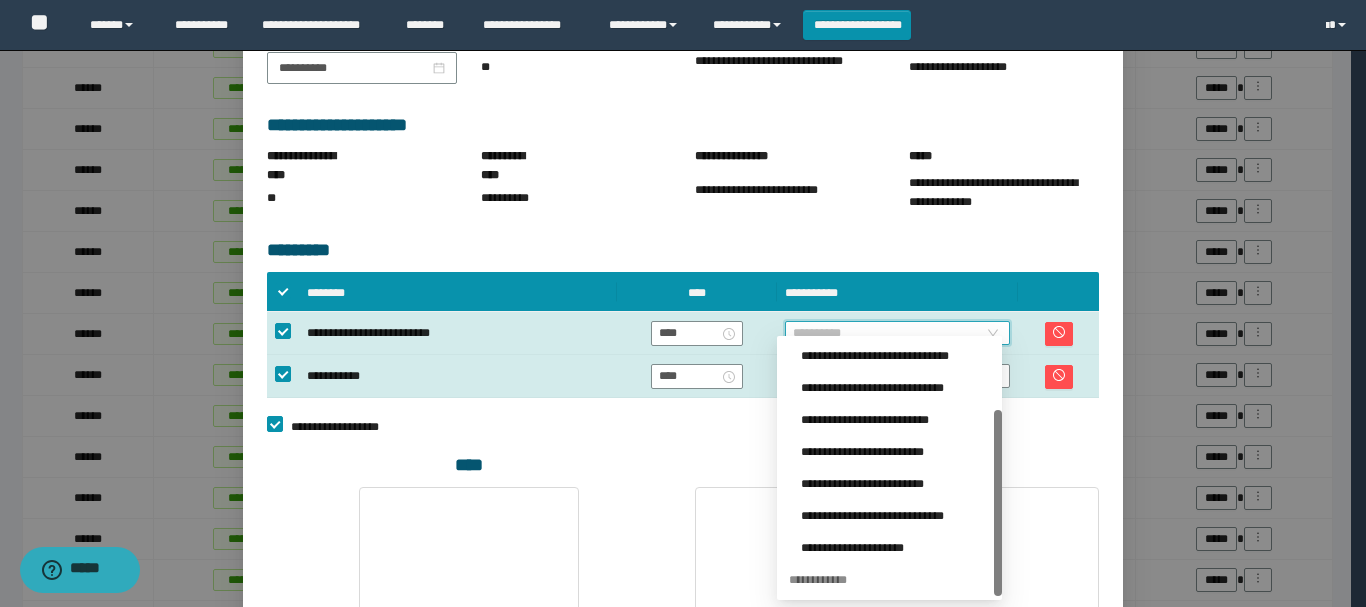 drag, startPoint x: 1001, startPoint y: 434, endPoint x: 999, endPoint y: 570, distance: 136.01471 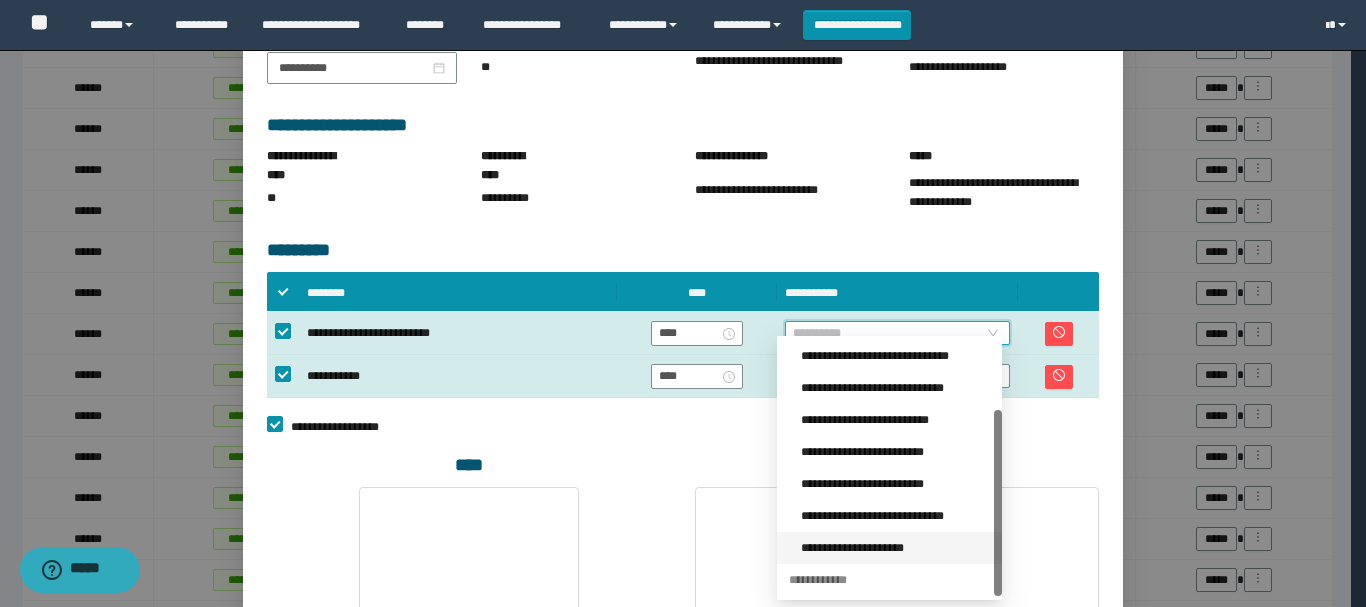click on "**********" at bounding box center (895, 548) 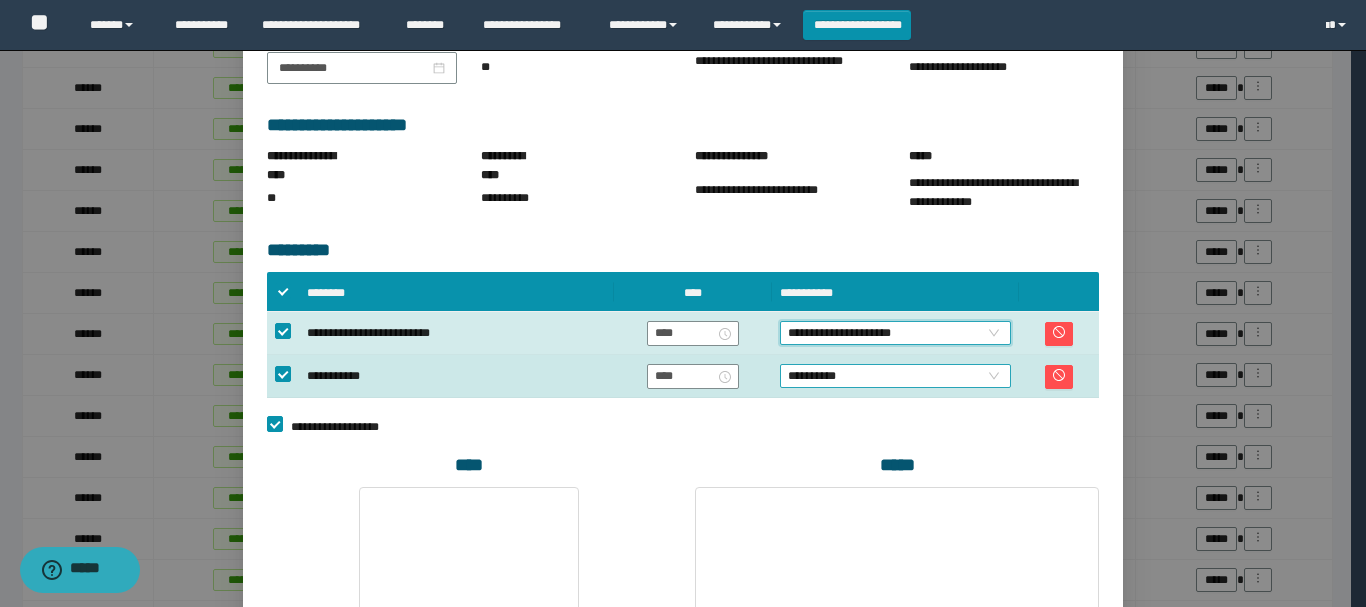 click on "**********" at bounding box center [895, 376] 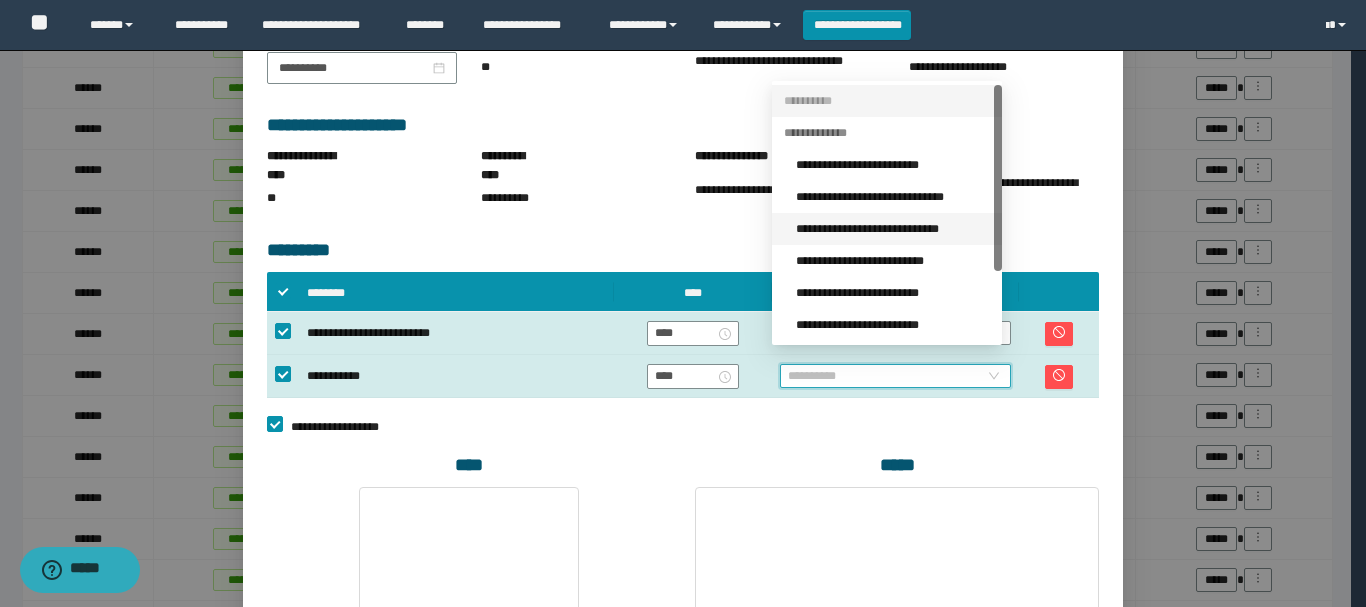 click on "**********" at bounding box center (893, 229) 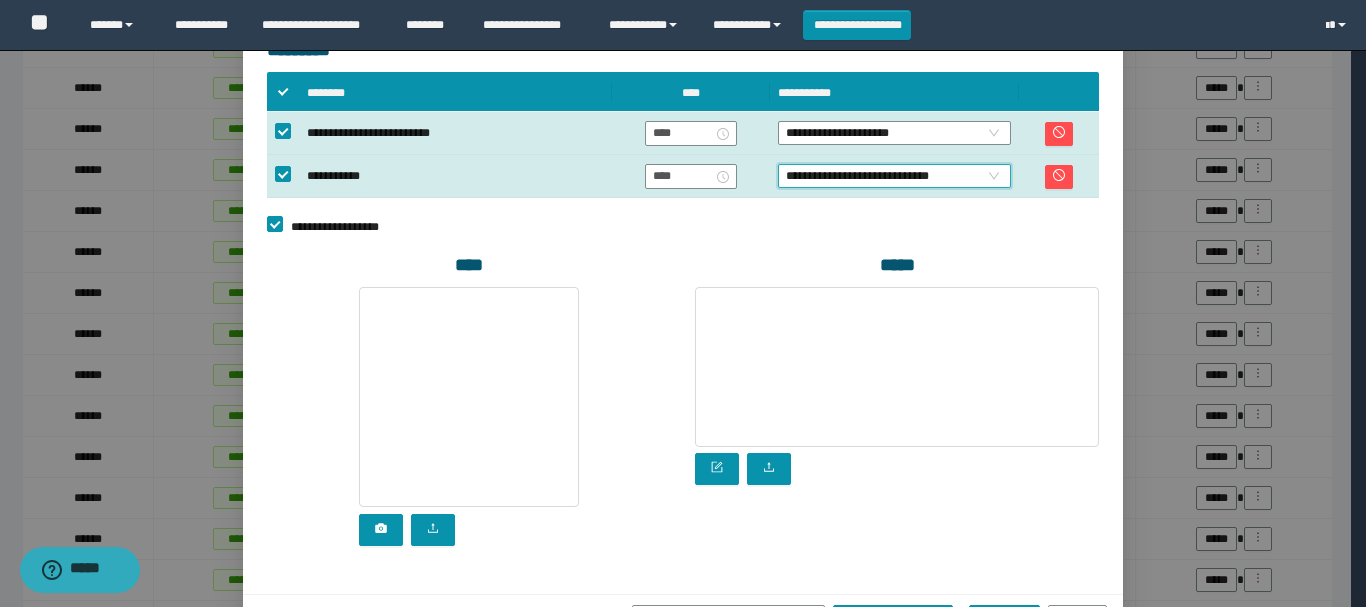 scroll, scrollTop: 546, scrollLeft: 0, axis: vertical 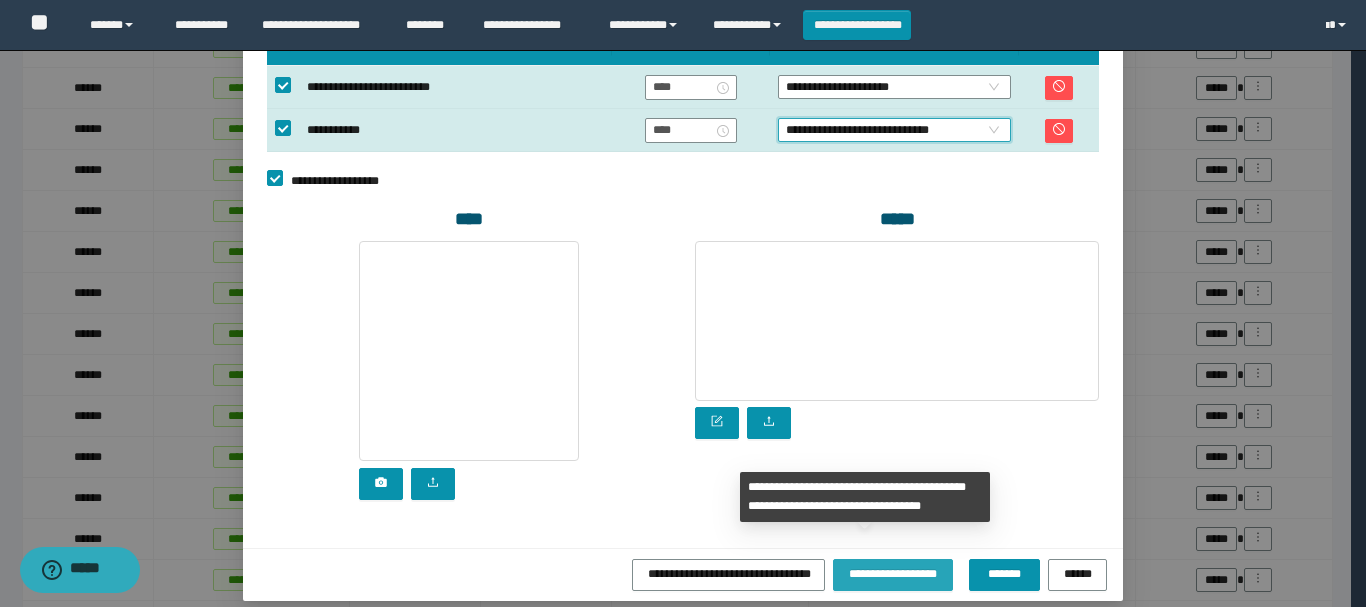 click on "**********" at bounding box center [893, 573] 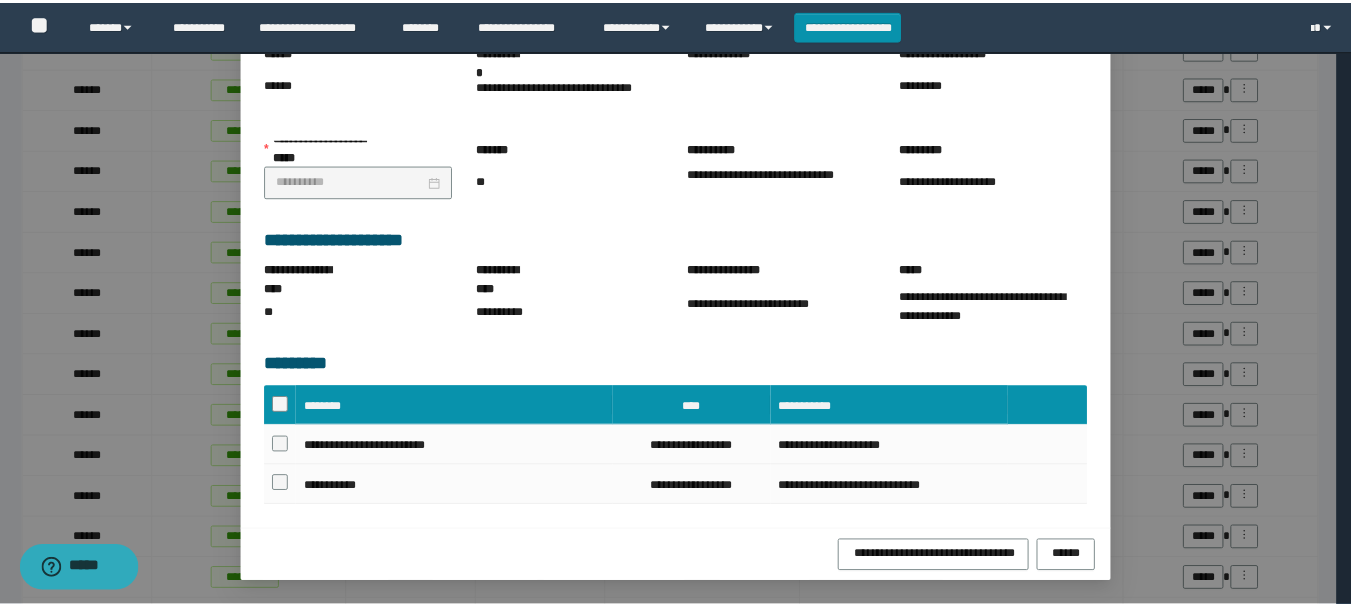 scroll, scrollTop: 223, scrollLeft: 0, axis: vertical 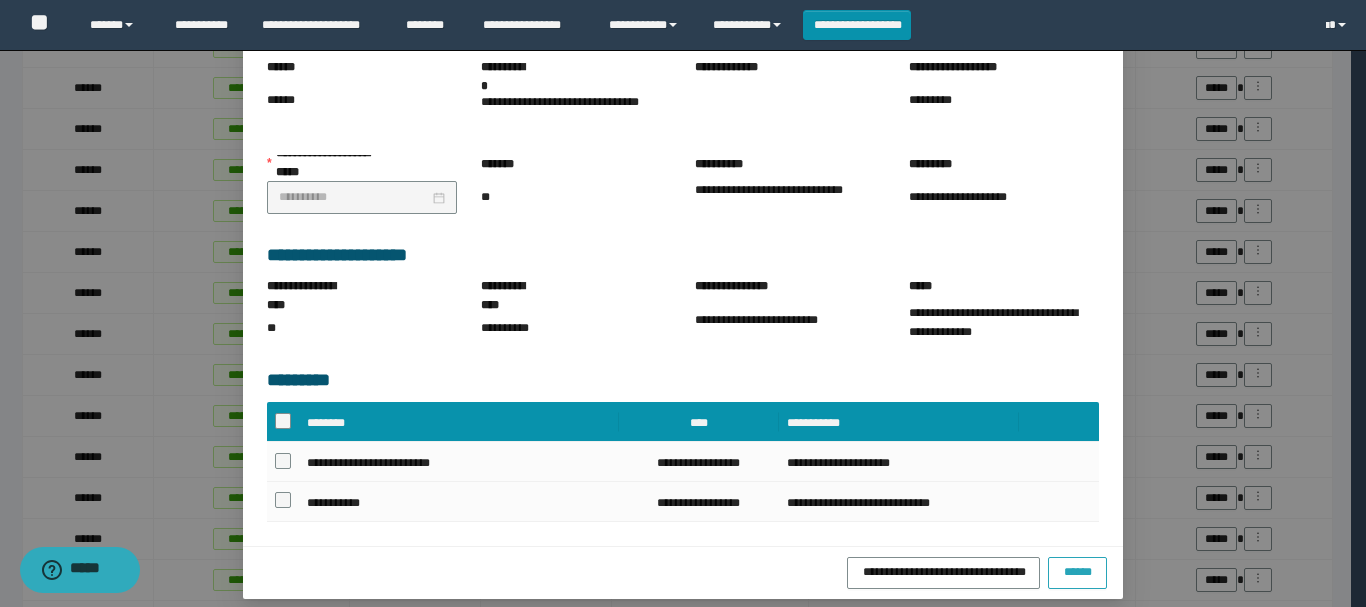click on "******" at bounding box center (1077, 571) 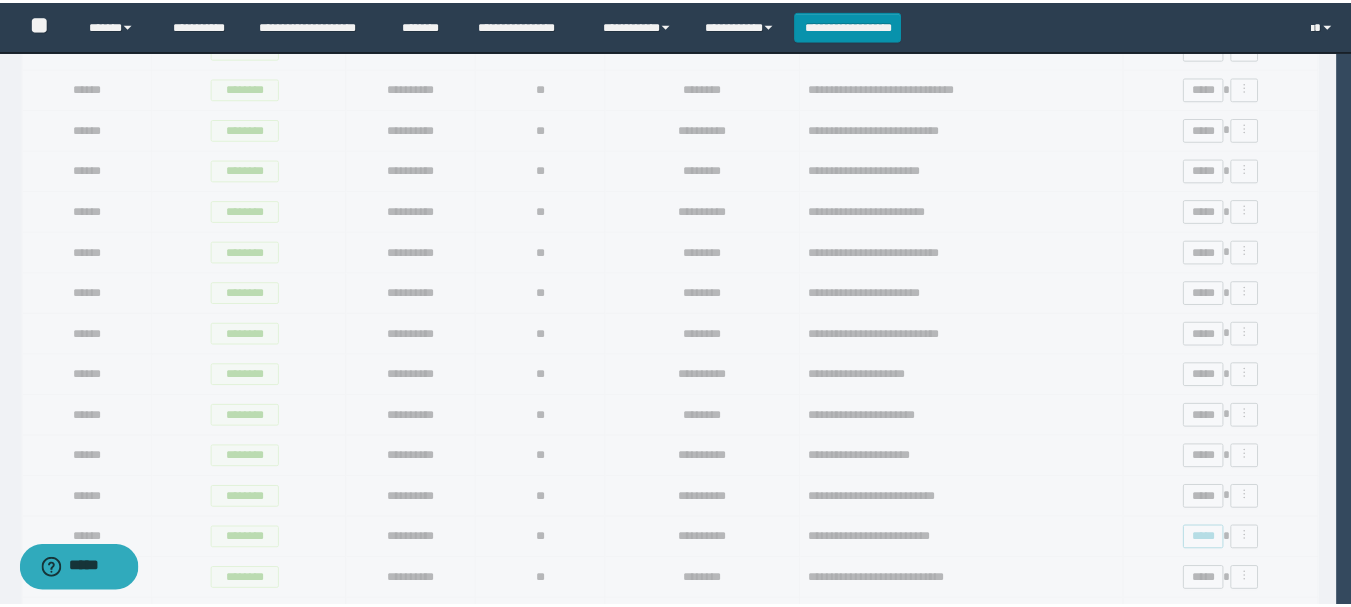 scroll, scrollTop: 0, scrollLeft: 0, axis: both 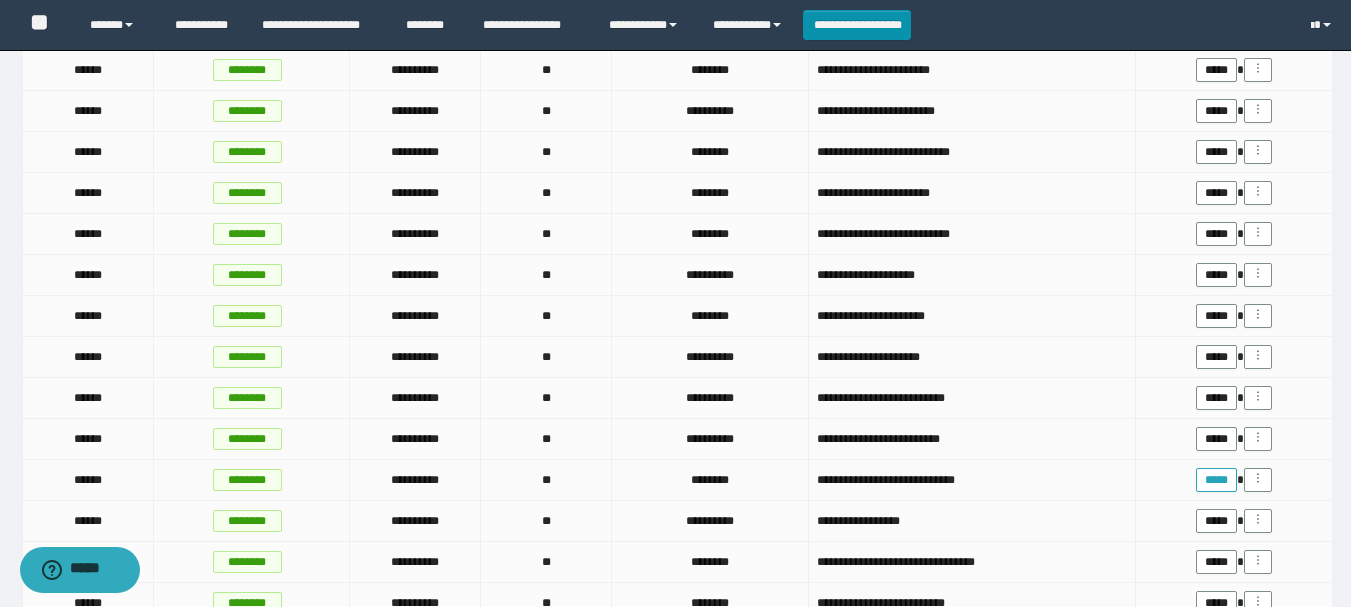 click on "*****" at bounding box center [1216, 480] 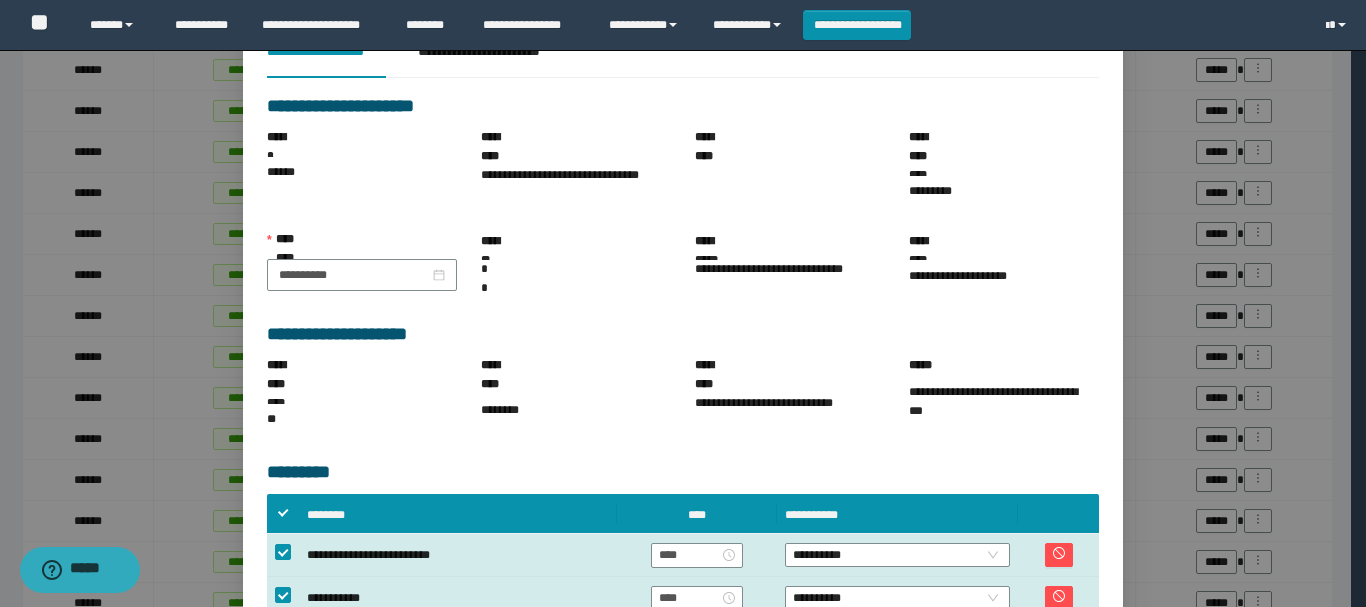 scroll, scrollTop: 300, scrollLeft: 0, axis: vertical 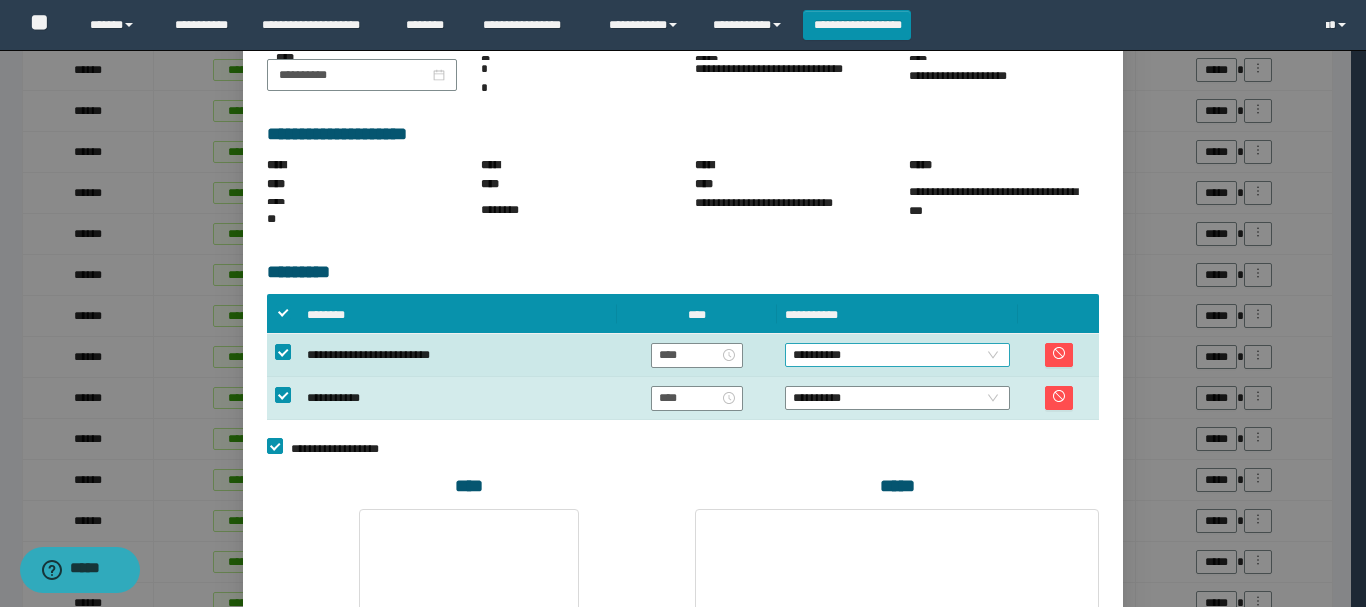 click on "**********" at bounding box center (897, 355) 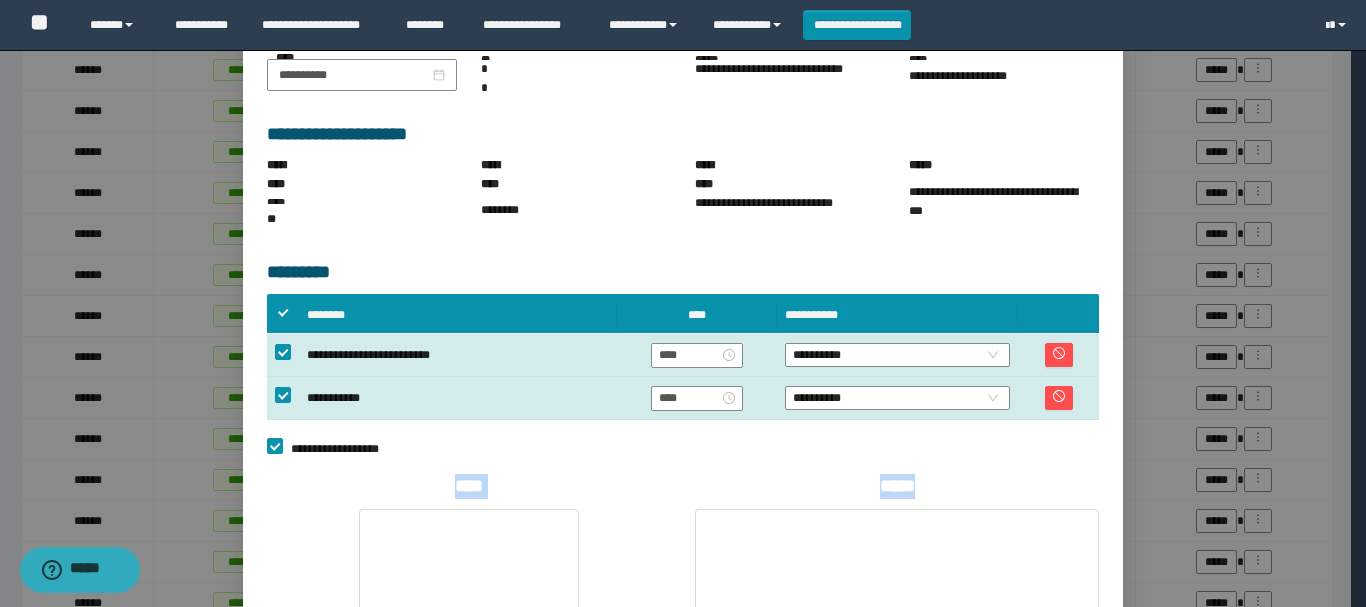 drag, startPoint x: 1002, startPoint y: 398, endPoint x: 992, endPoint y: 509, distance: 111.44954 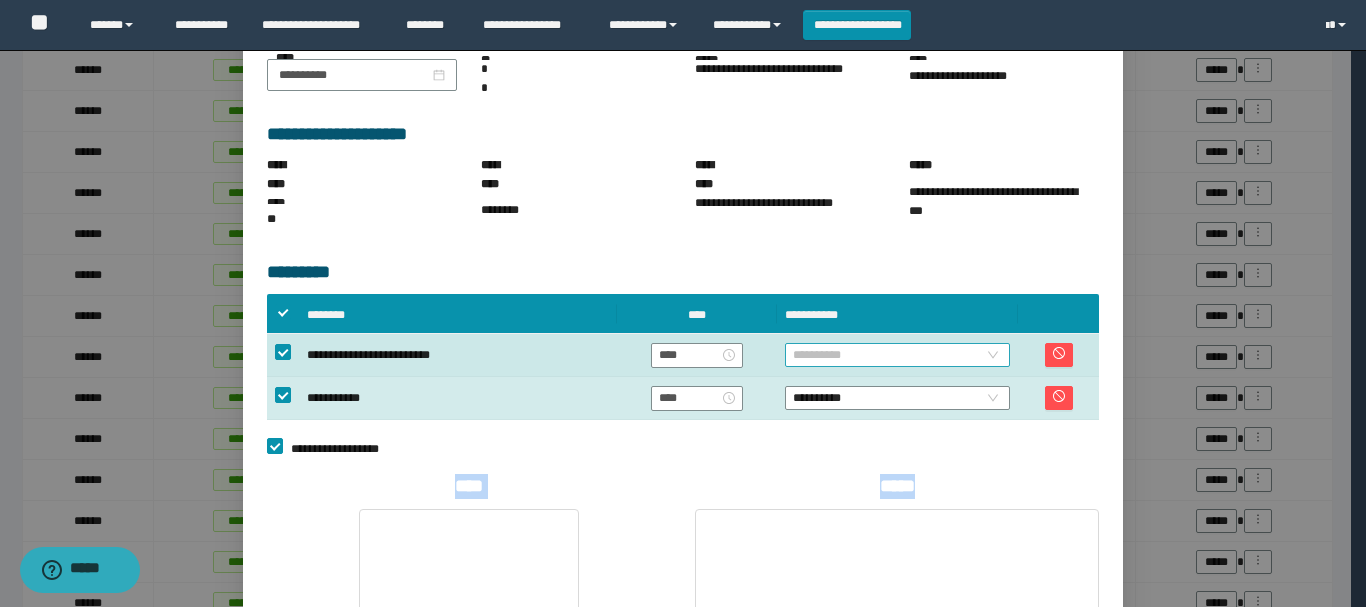 click on "**********" at bounding box center (897, 355) 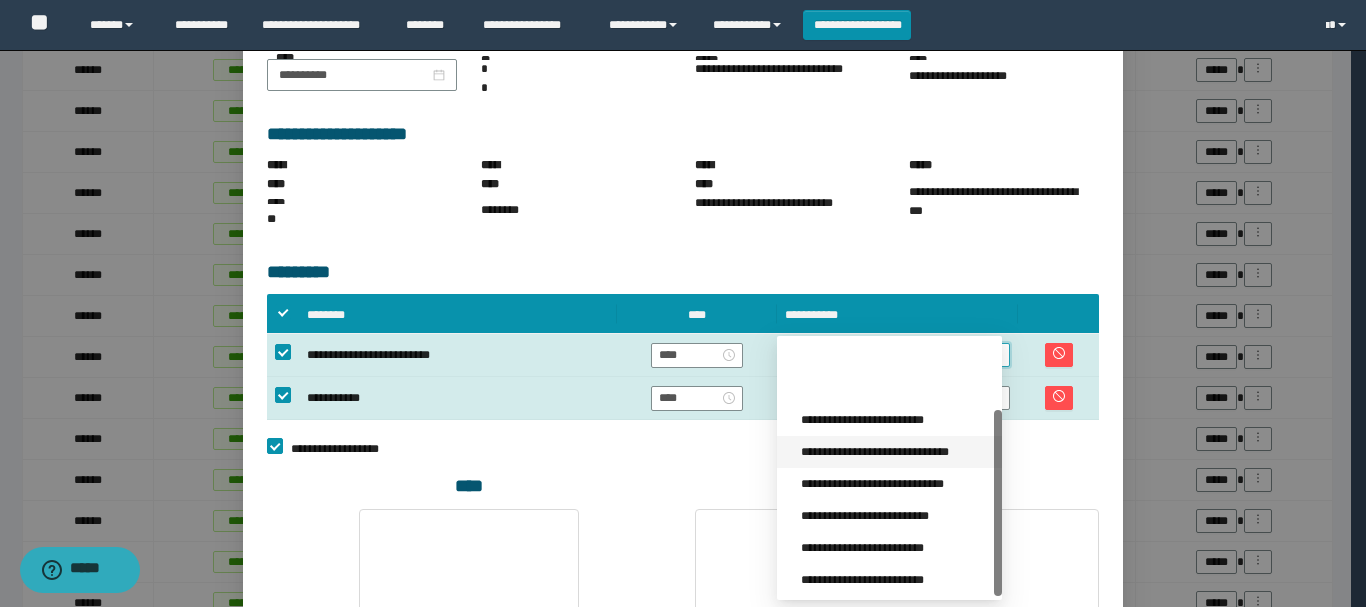 scroll, scrollTop: 96, scrollLeft: 0, axis: vertical 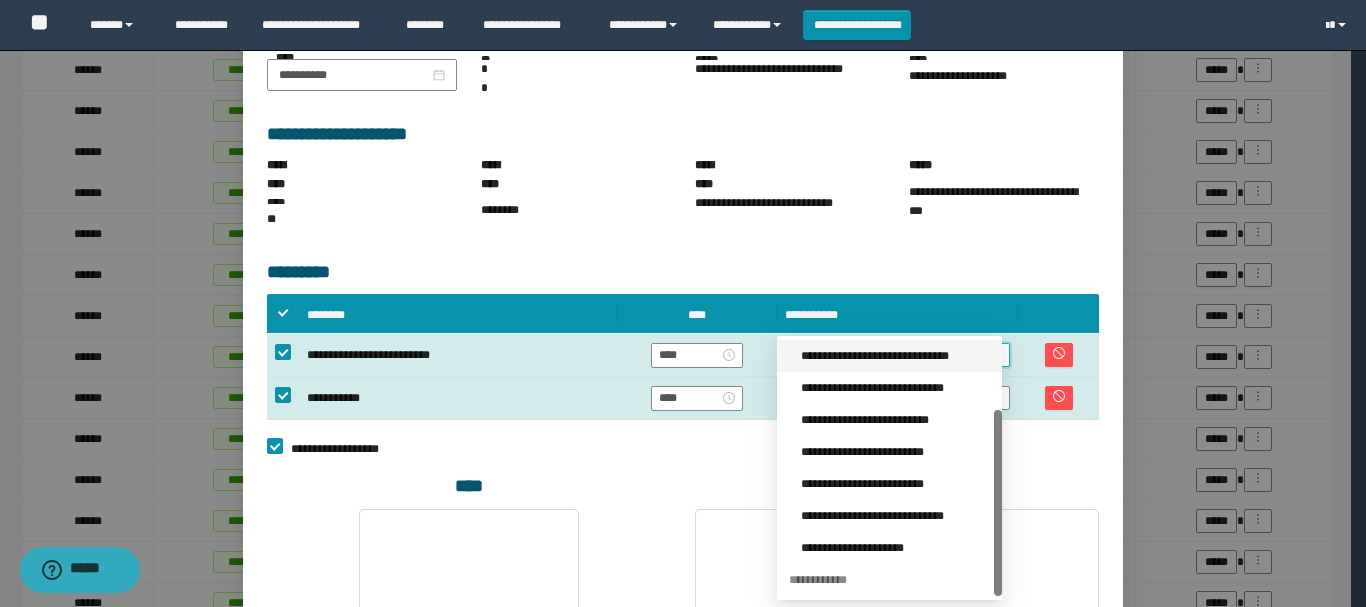 drag, startPoint x: 999, startPoint y: 449, endPoint x: 1000, endPoint y: 557, distance: 108.00463 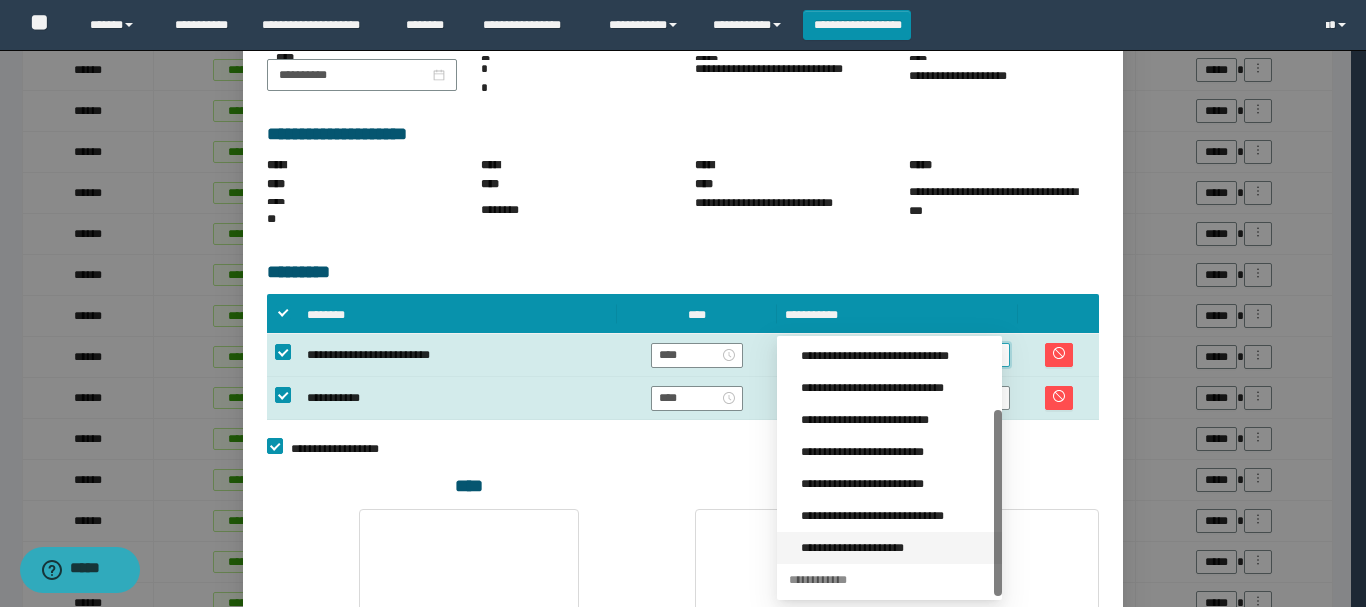 click on "**********" at bounding box center [895, 548] 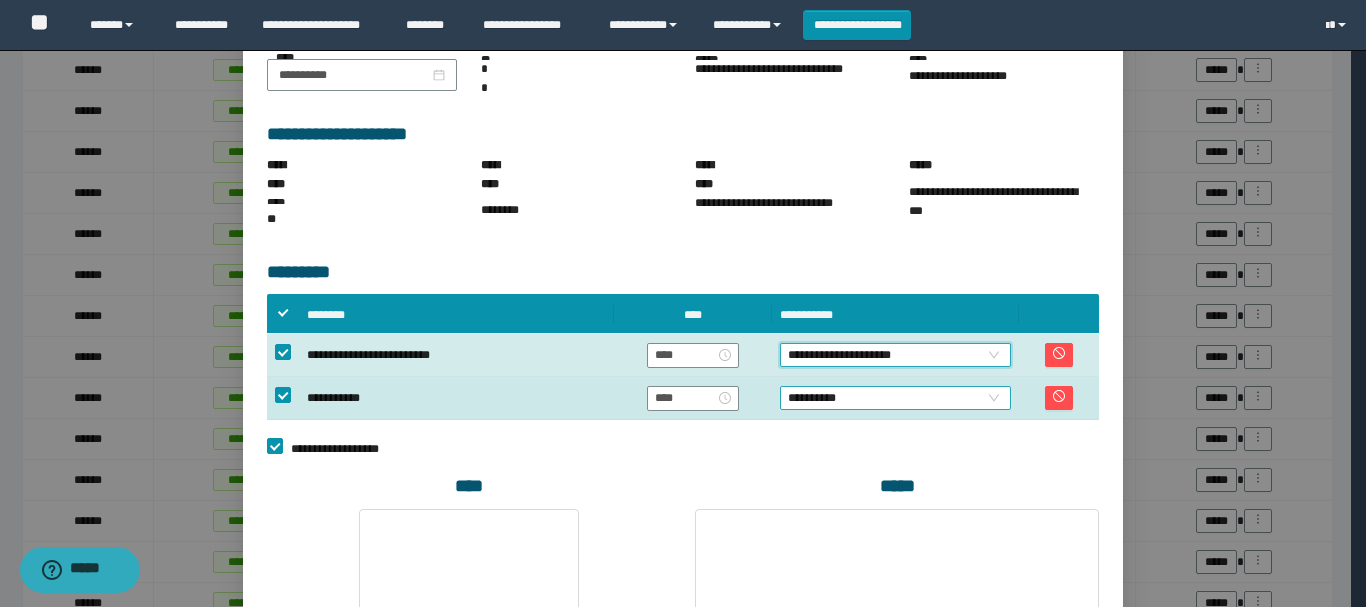 click on "**********" at bounding box center [895, 398] 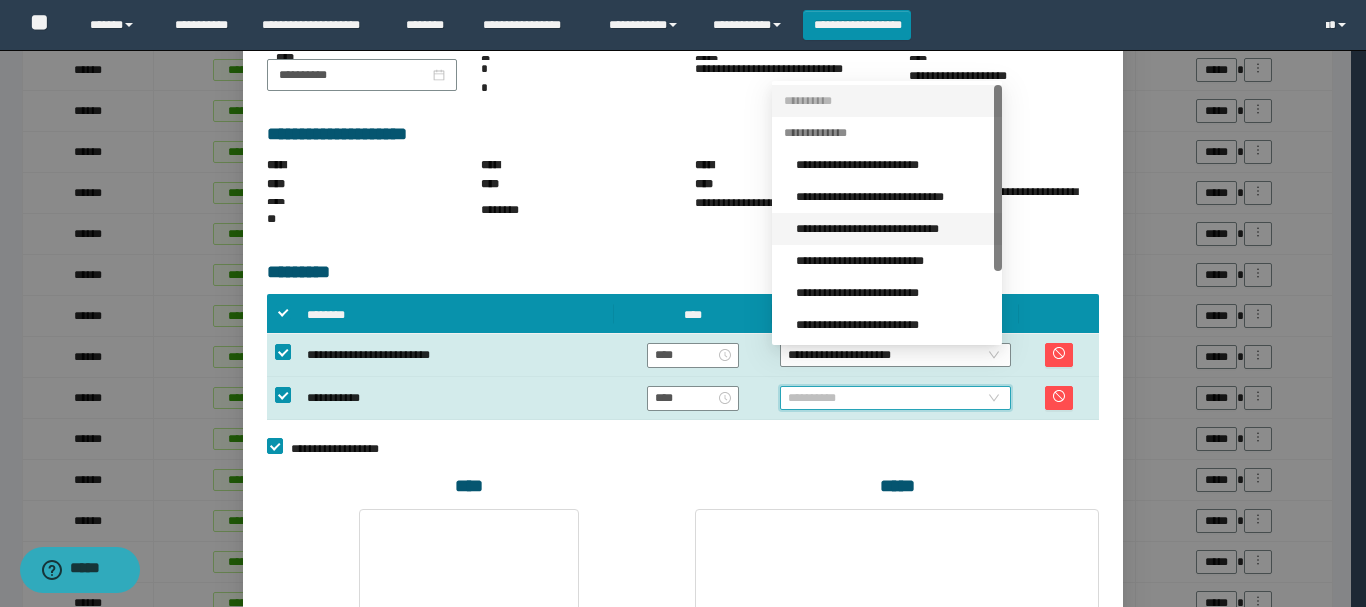 click on "**********" at bounding box center (893, 229) 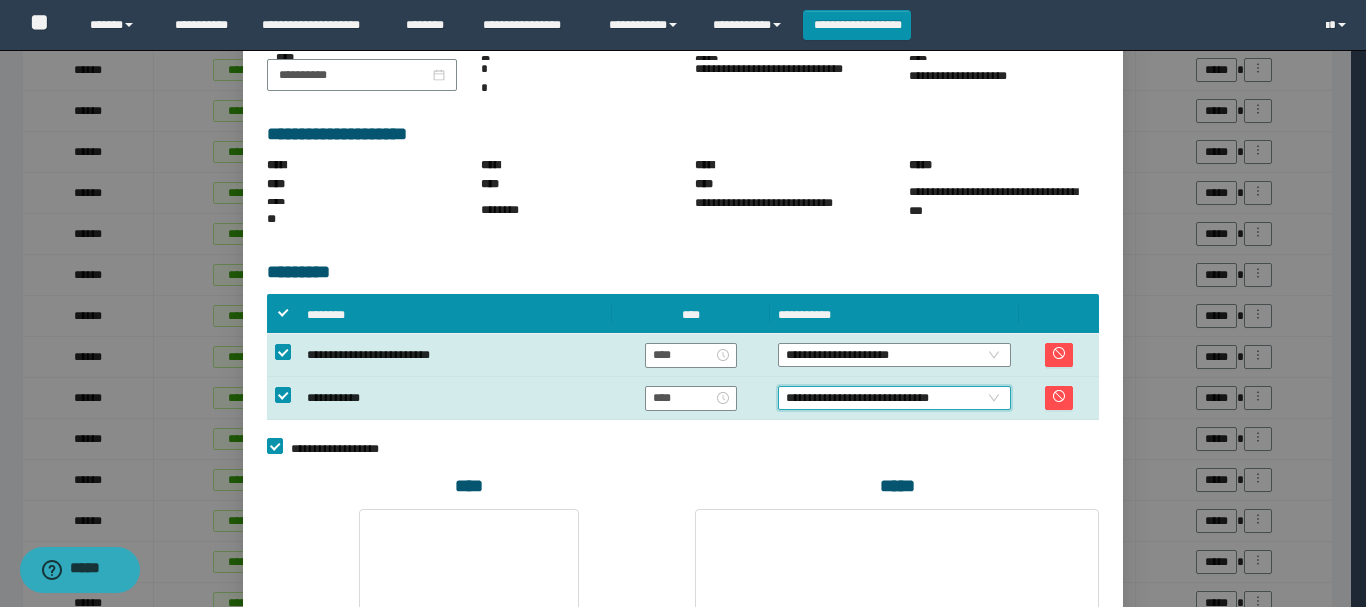 scroll, scrollTop: 500, scrollLeft: 0, axis: vertical 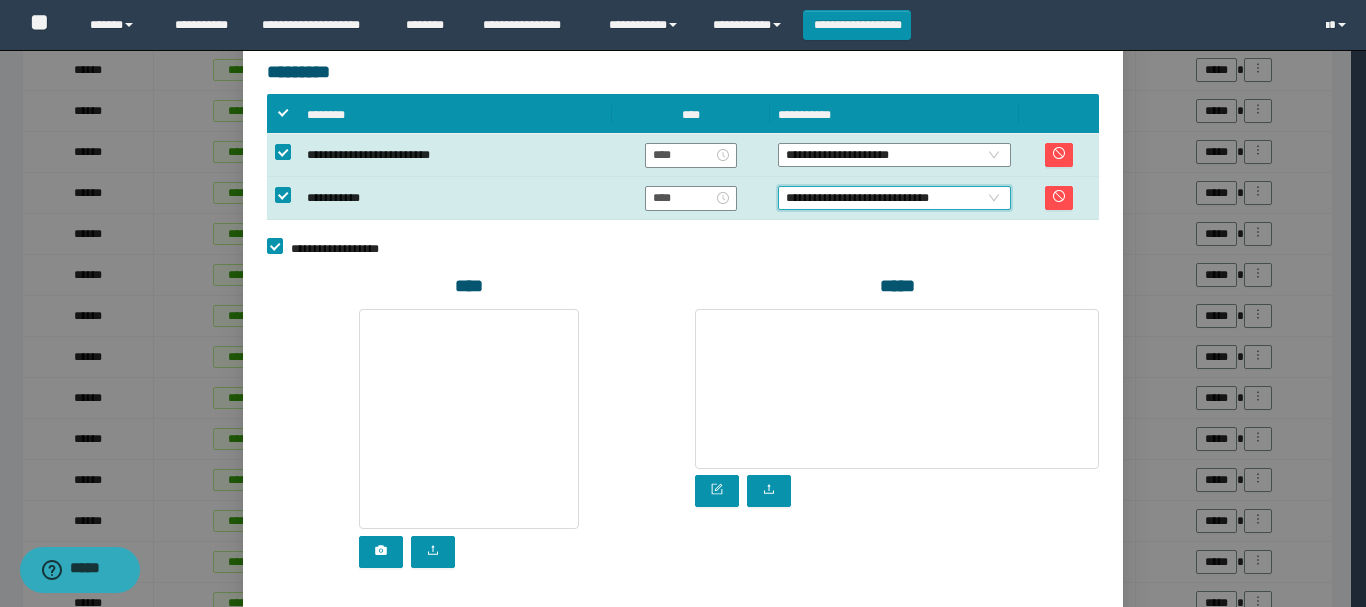 click on "**********" at bounding box center (977, 643) 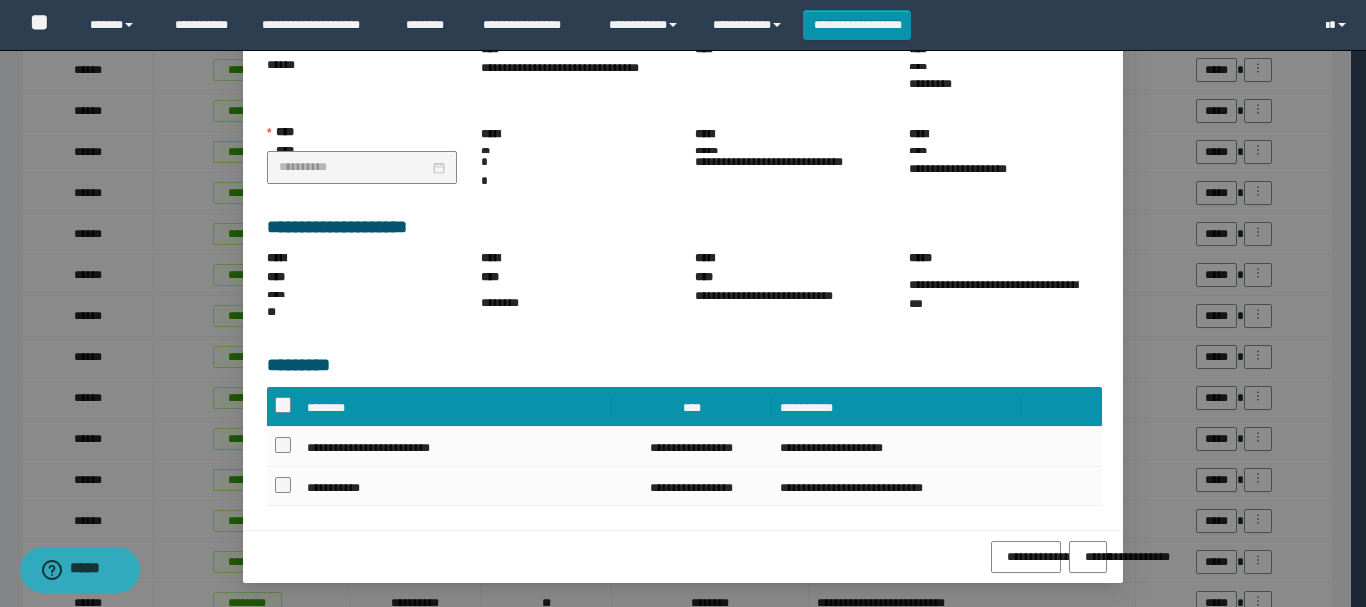 scroll, scrollTop: 223, scrollLeft: 0, axis: vertical 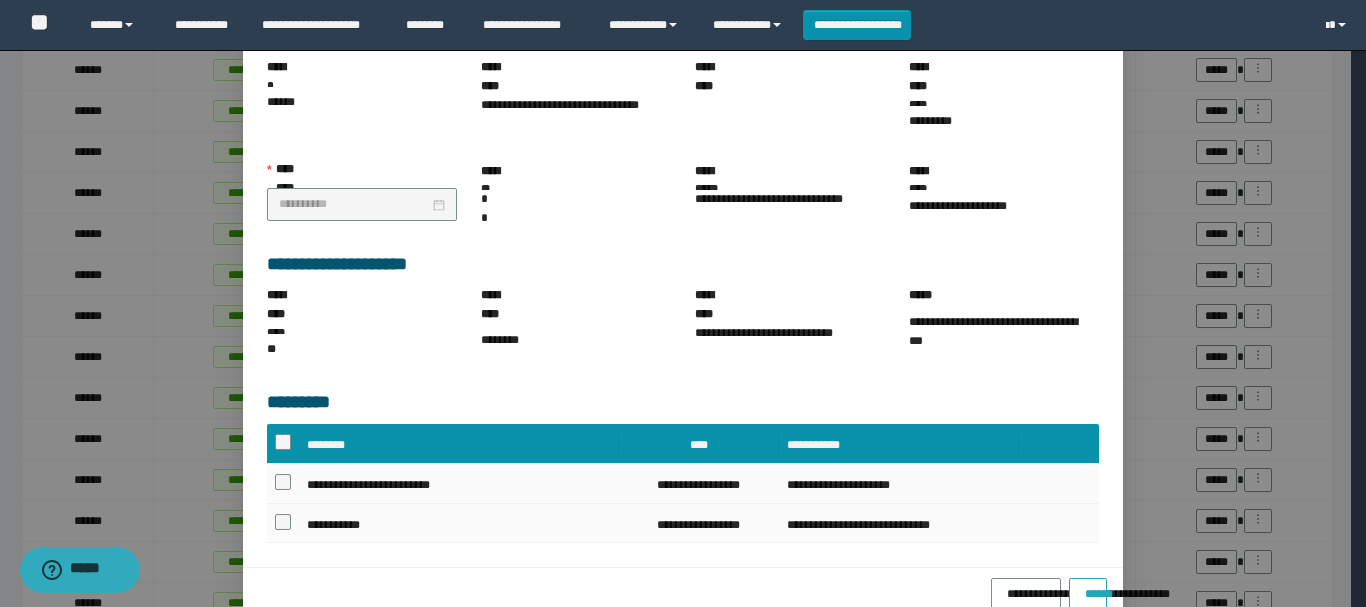 click on "******" at bounding box center (1088, 587) 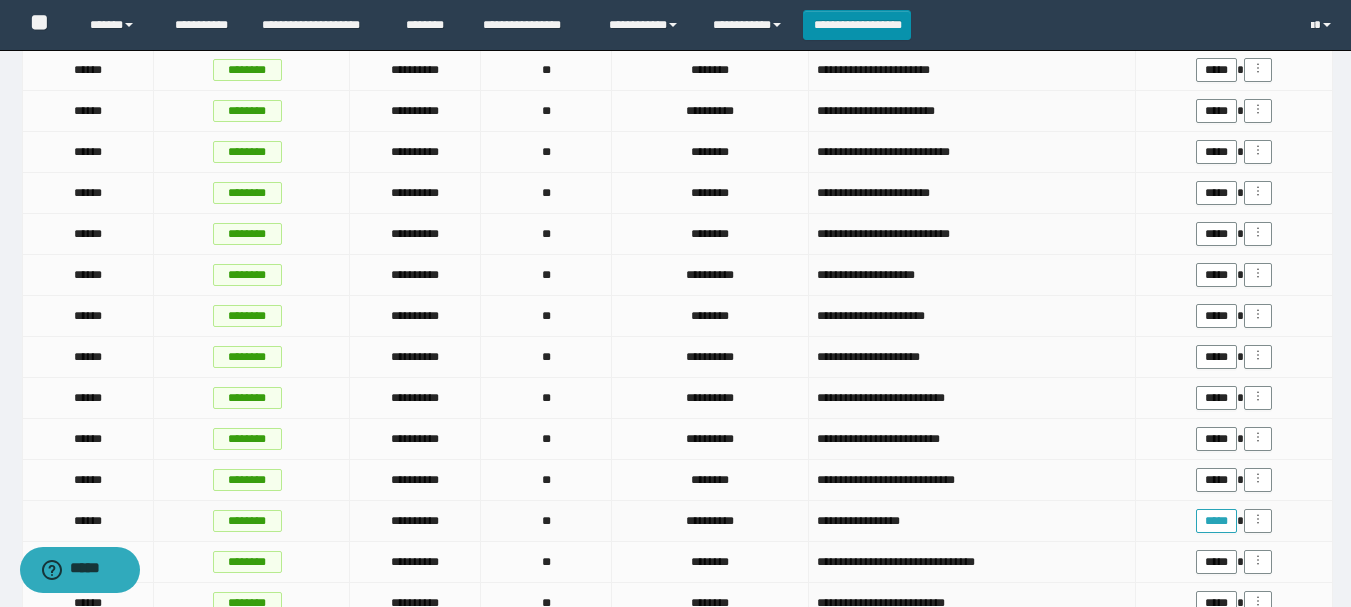 click on "*****" at bounding box center [1216, 521] 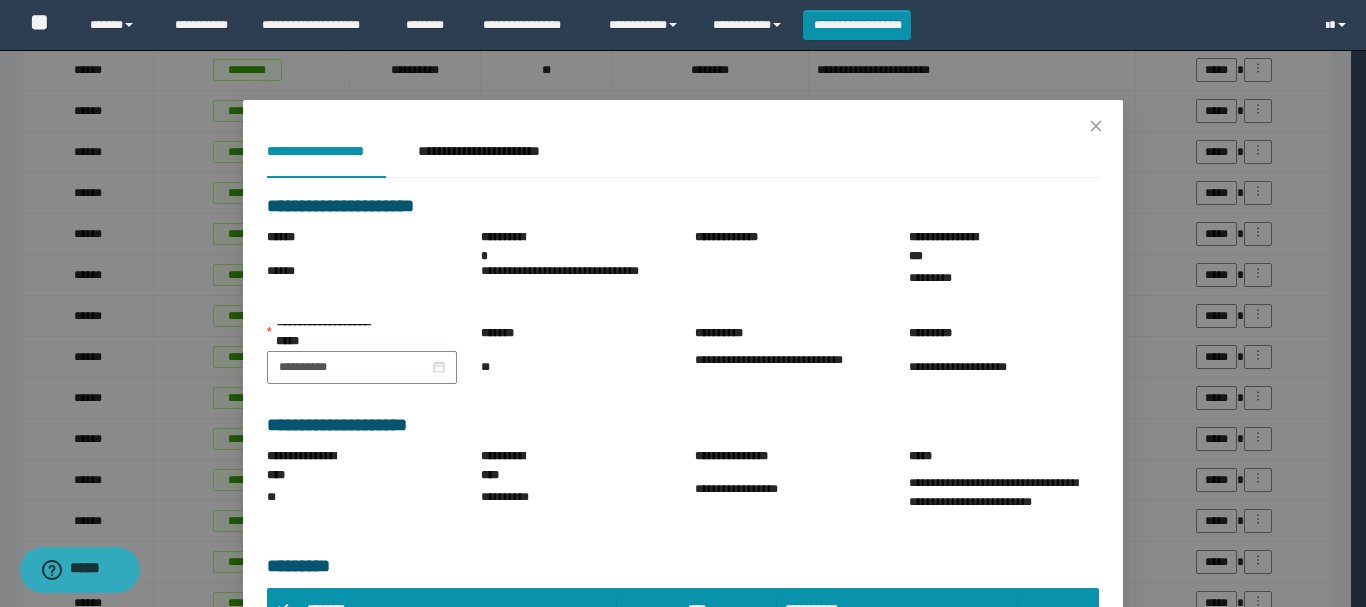 scroll, scrollTop: 300, scrollLeft: 0, axis: vertical 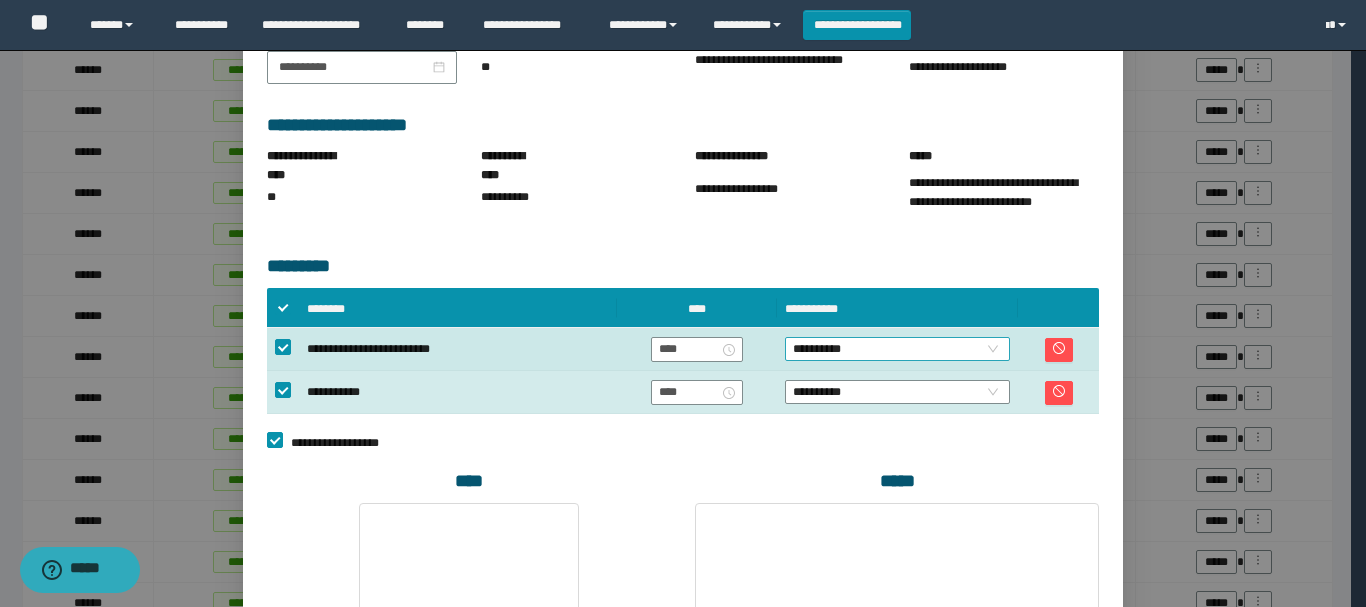 click on "**********" at bounding box center [897, 349] 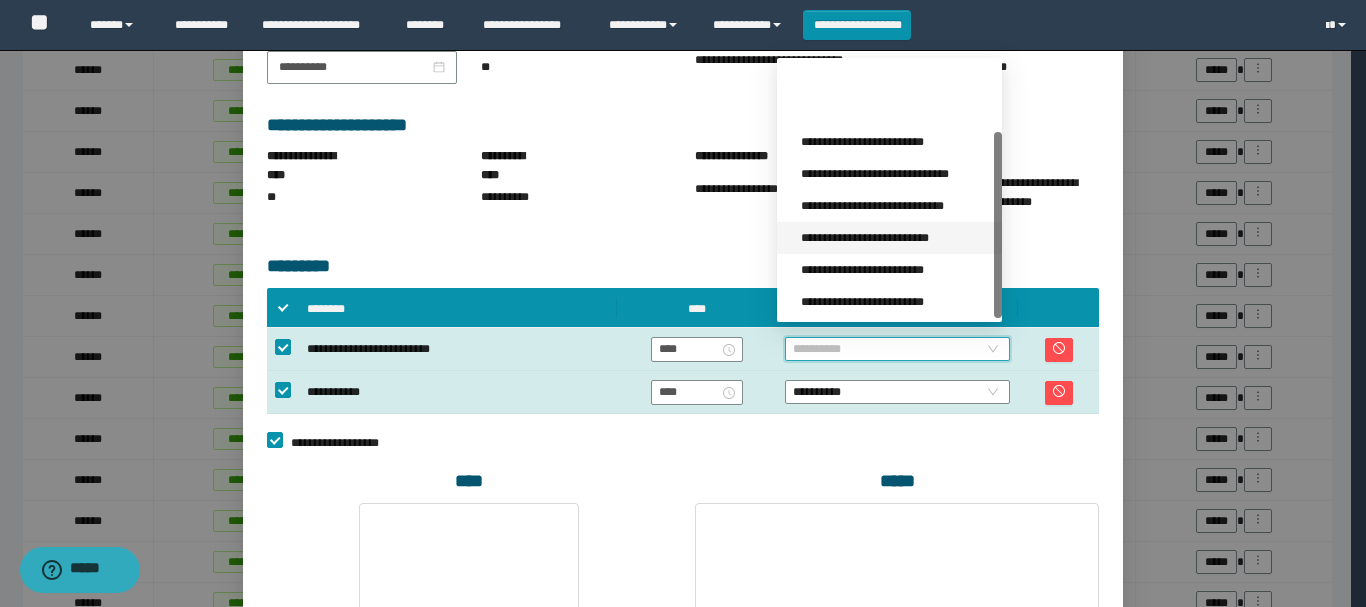 scroll, scrollTop: 96, scrollLeft: 0, axis: vertical 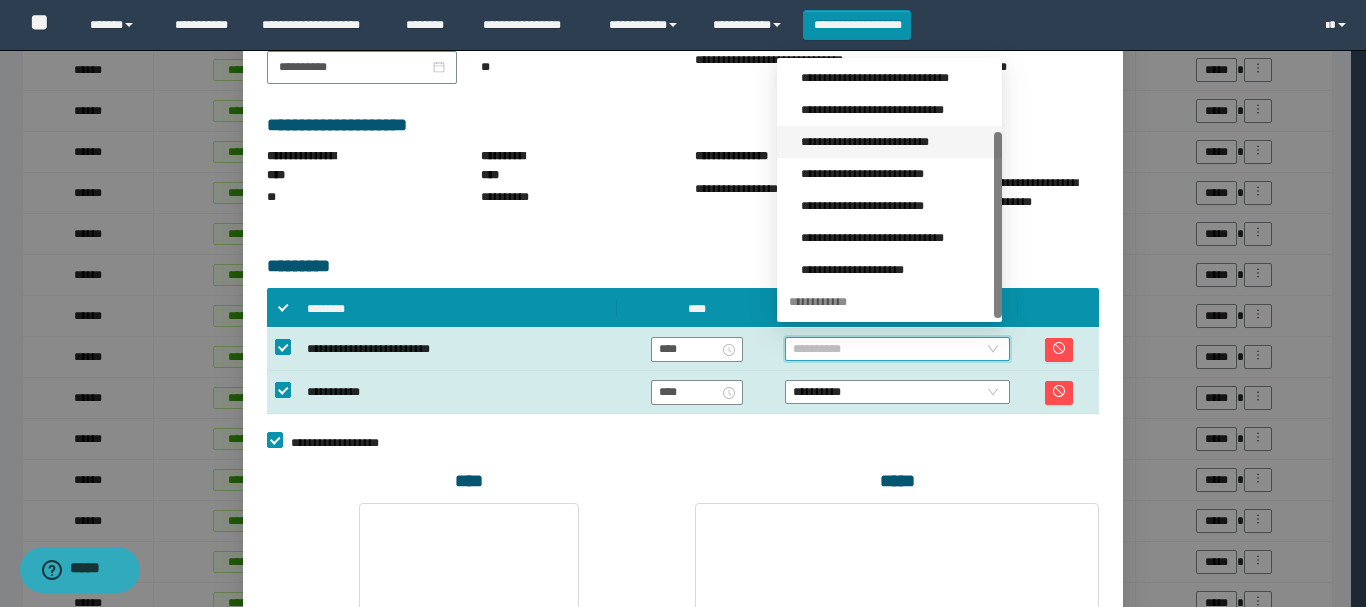 drag, startPoint x: 995, startPoint y: 218, endPoint x: 1001, endPoint y: 313, distance: 95.189285 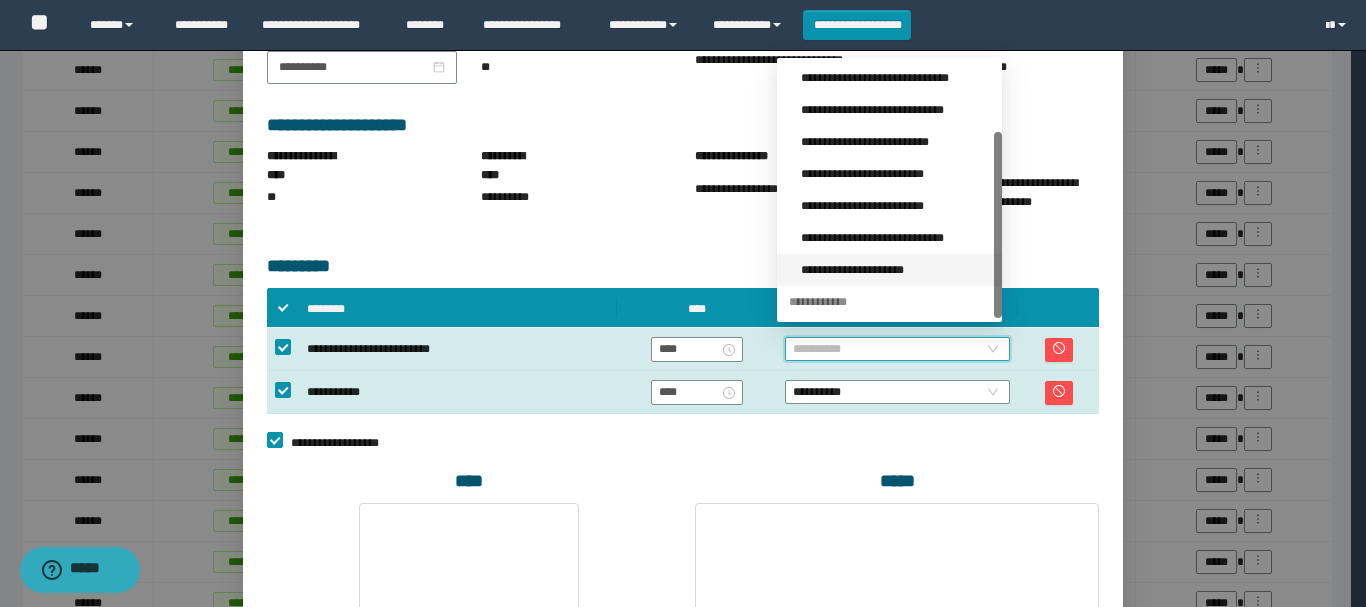 click on "**********" at bounding box center (895, 270) 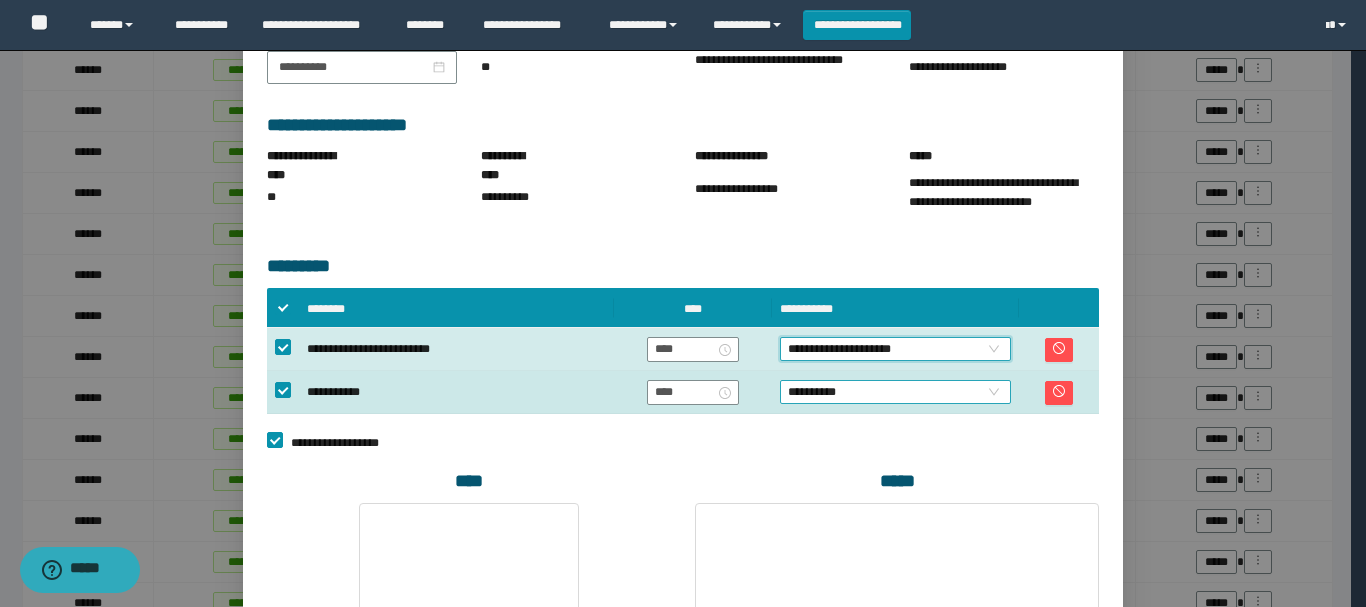 click on "**********" at bounding box center [895, 392] 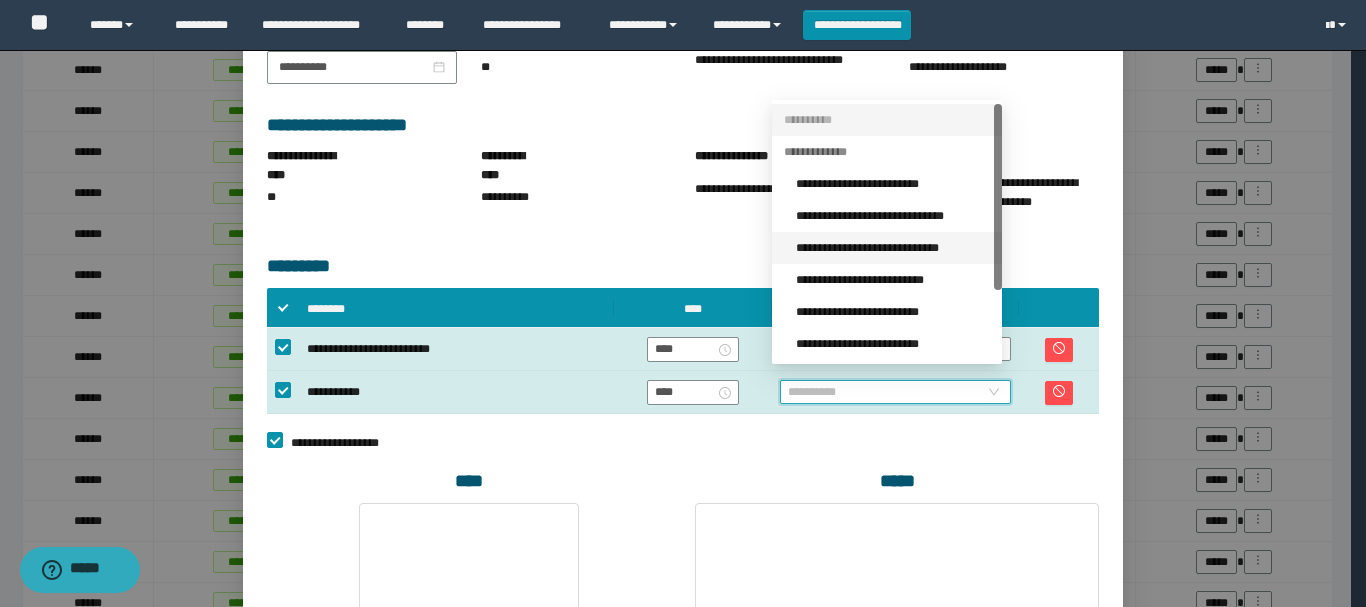 click on "**********" at bounding box center (893, 248) 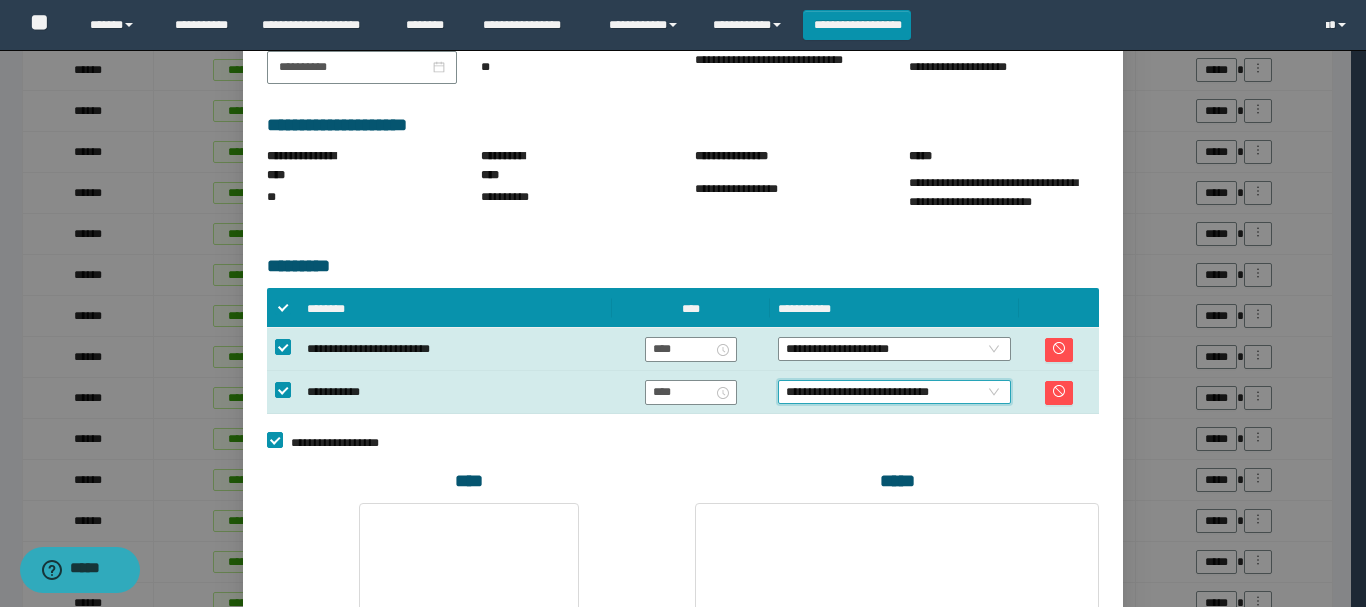 scroll, scrollTop: 564, scrollLeft: 0, axis: vertical 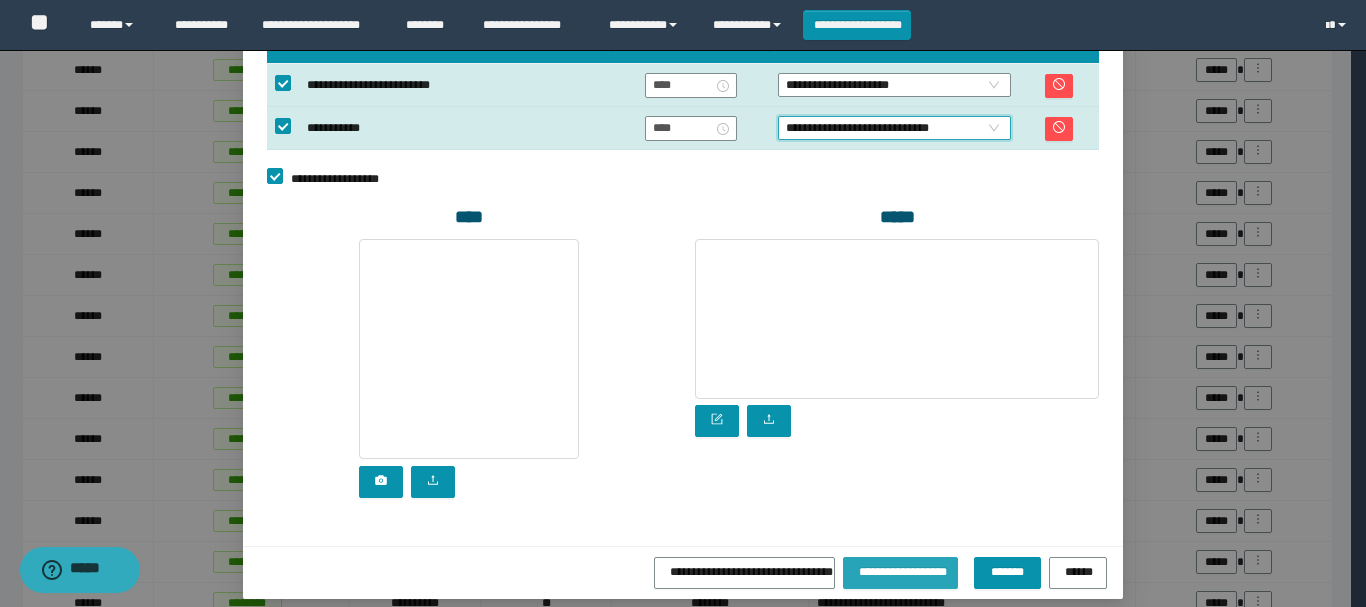 click on "**********" at bounding box center [900, 570] 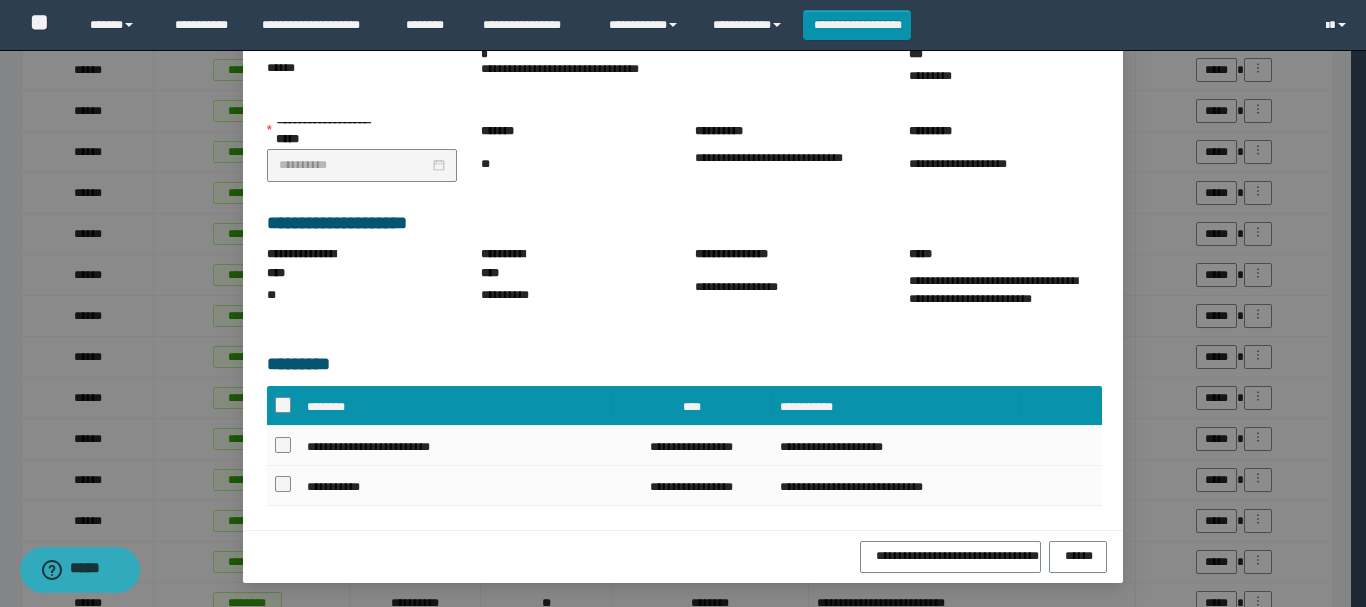 scroll, scrollTop: 241, scrollLeft: 0, axis: vertical 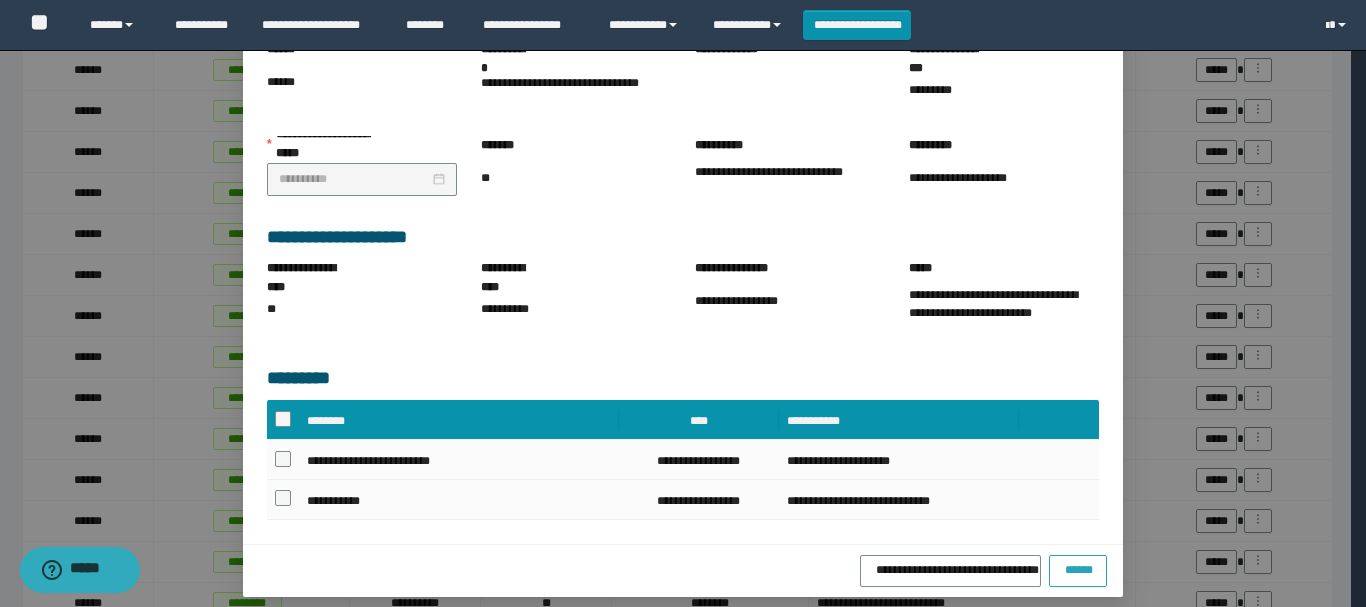 click on "******" at bounding box center [1078, 568] 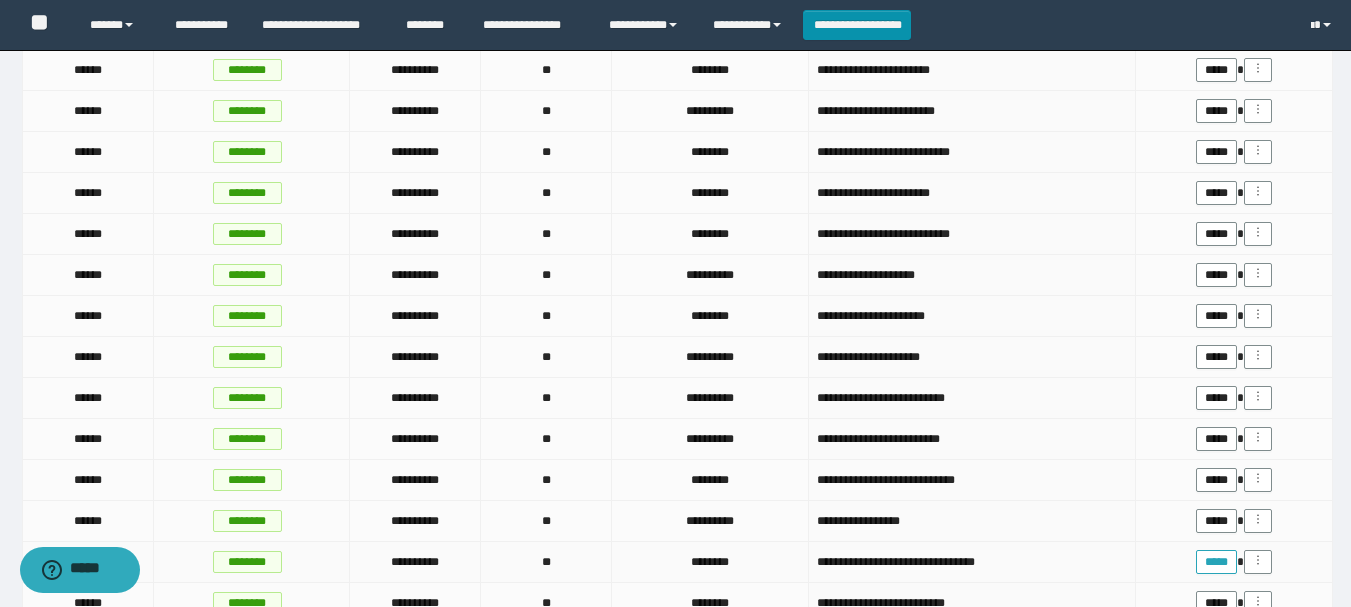 click on "*****" at bounding box center (1216, 562) 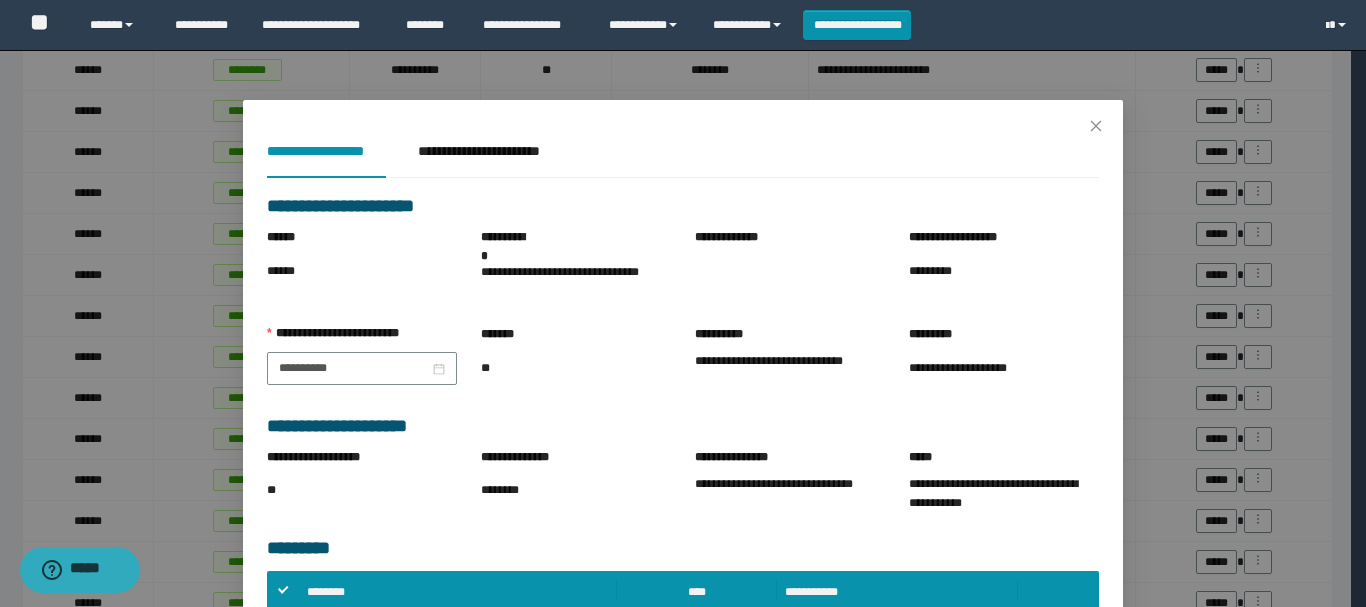 scroll, scrollTop: 300, scrollLeft: 0, axis: vertical 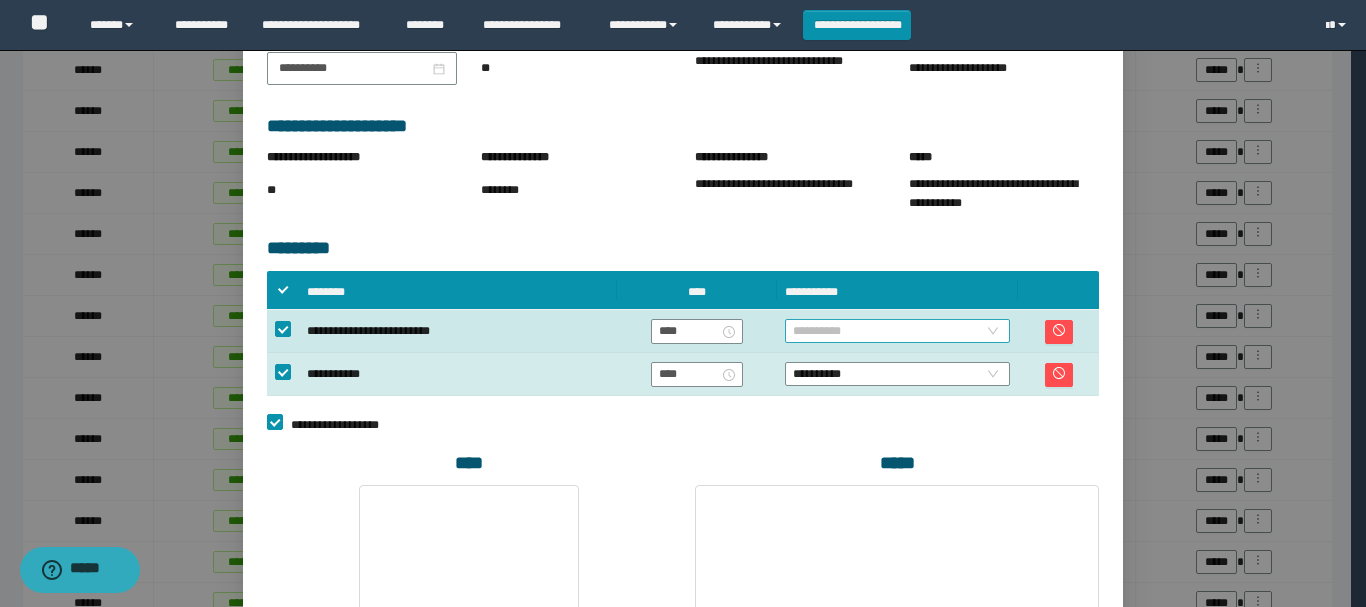 click on "**********" at bounding box center [897, 331] 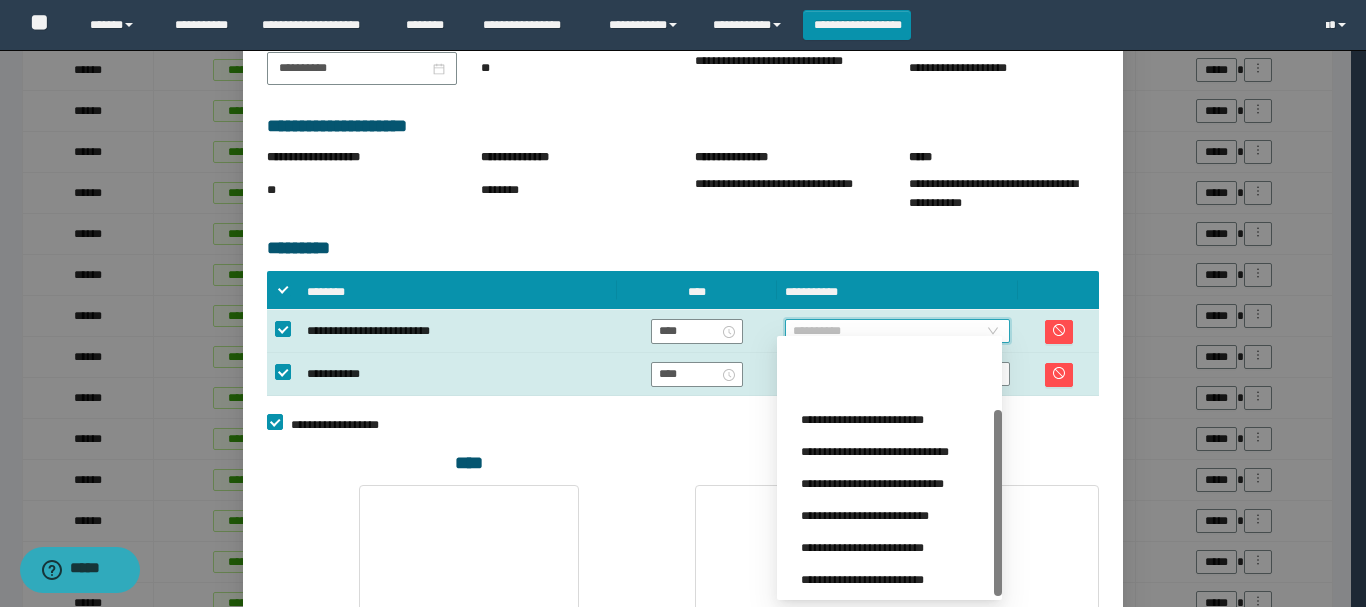scroll, scrollTop: 96, scrollLeft: 0, axis: vertical 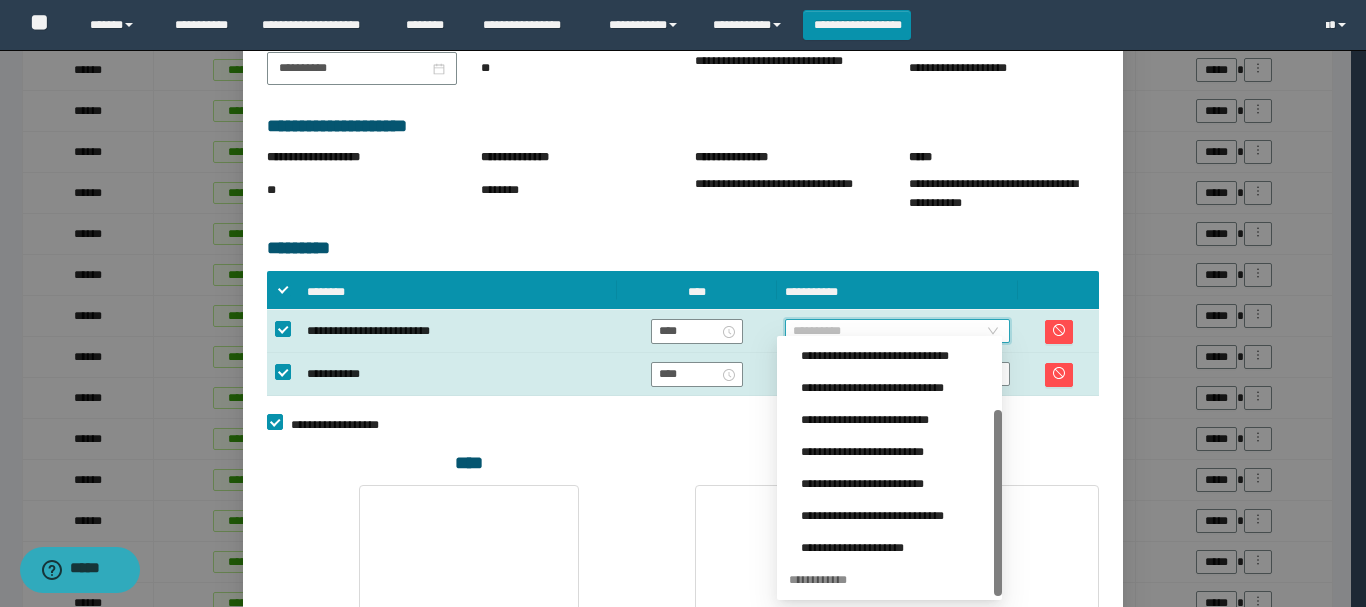 drag, startPoint x: 1001, startPoint y: 402, endPoint x: 1000, endPoint y: 533, distance: 131.00381 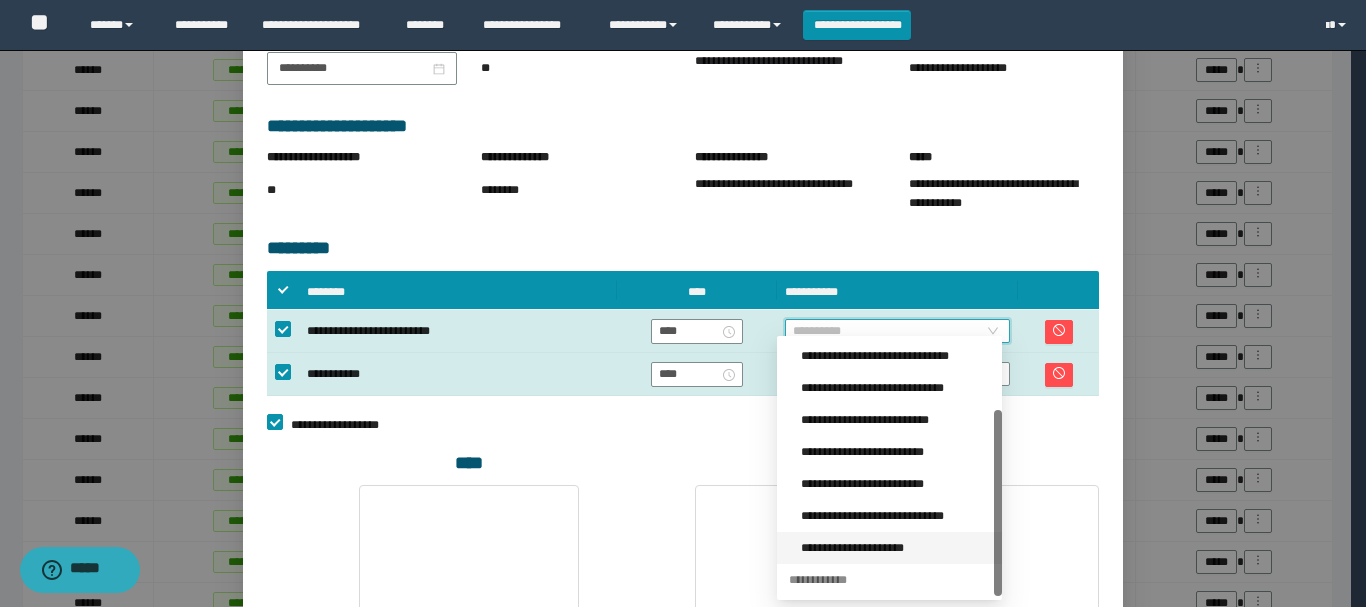 click on "**********" at bounding box center [895, 548] 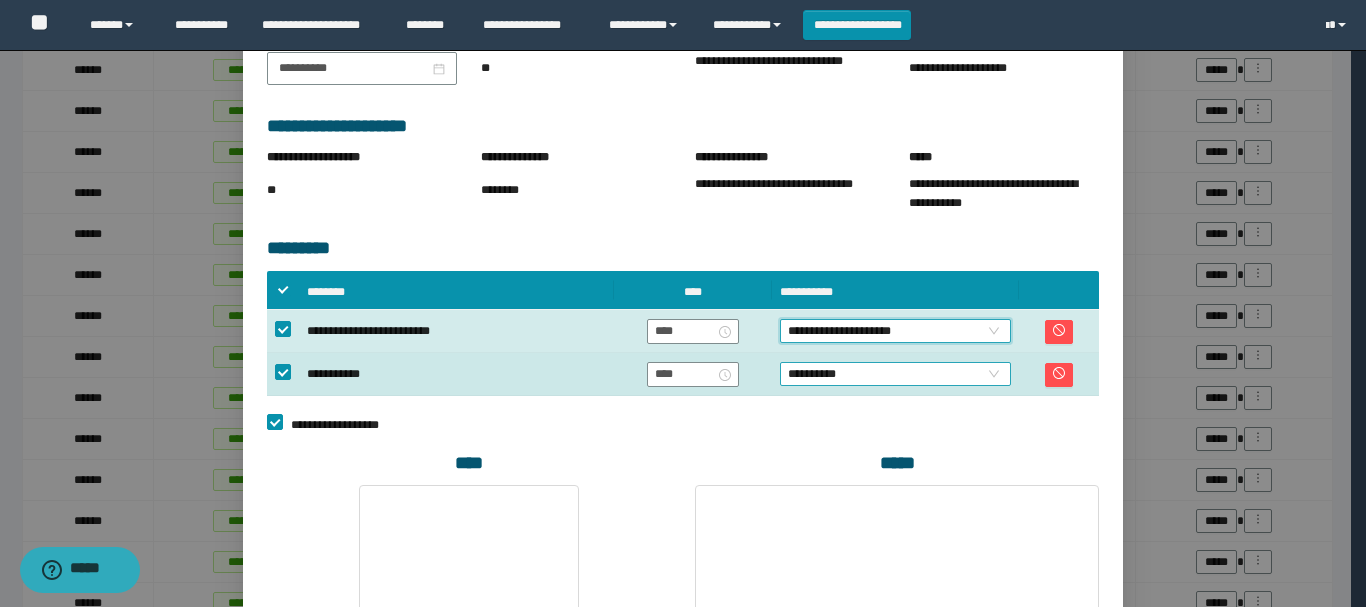 click on "**********" at bounding box center [895, 374] 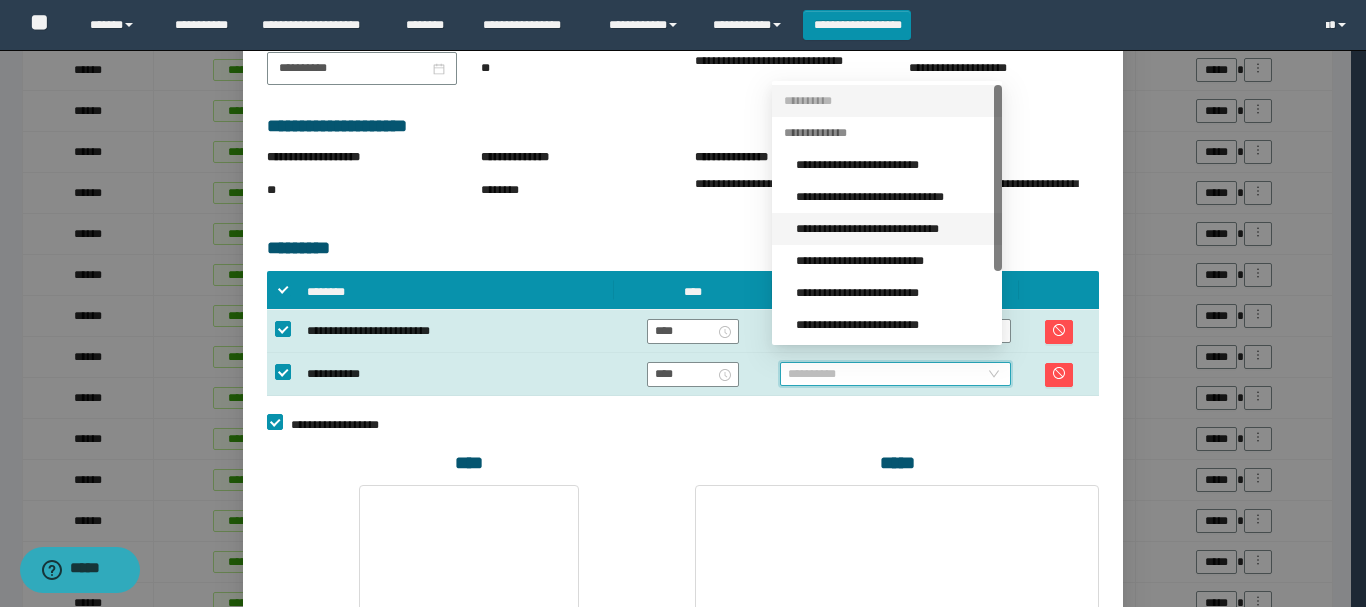 click on "**********" at bounding box center [893, 229] 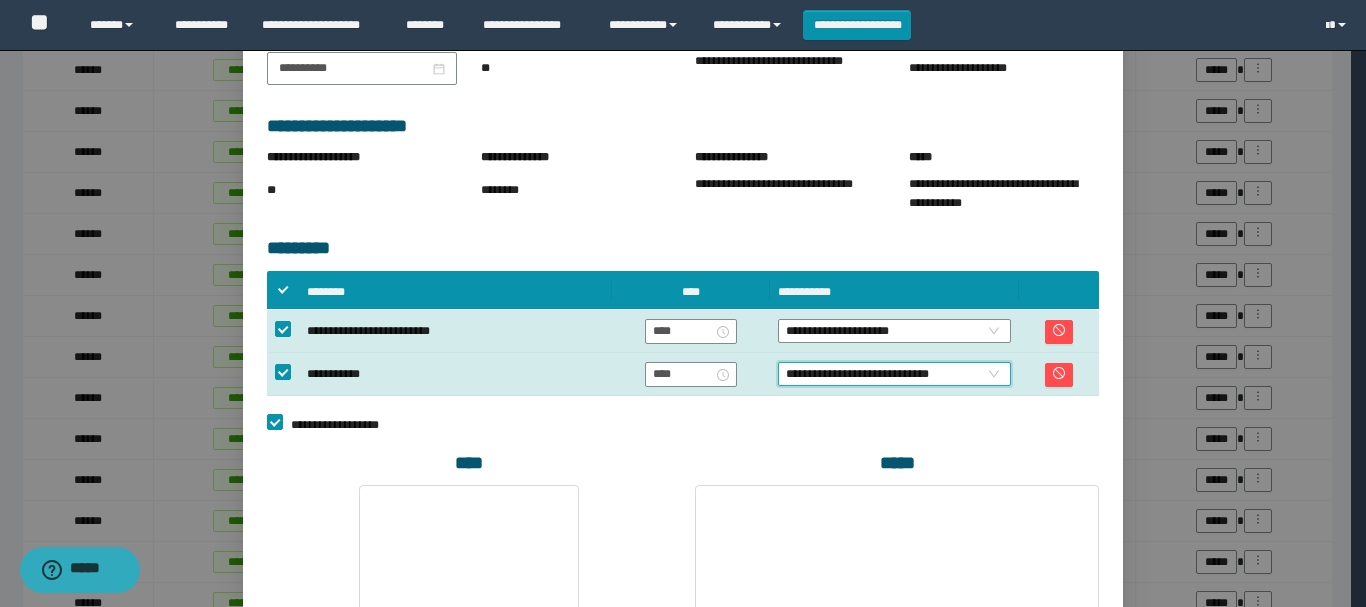 scroll, scrollTop: 546, scrollLeft: 0, axis: vertical 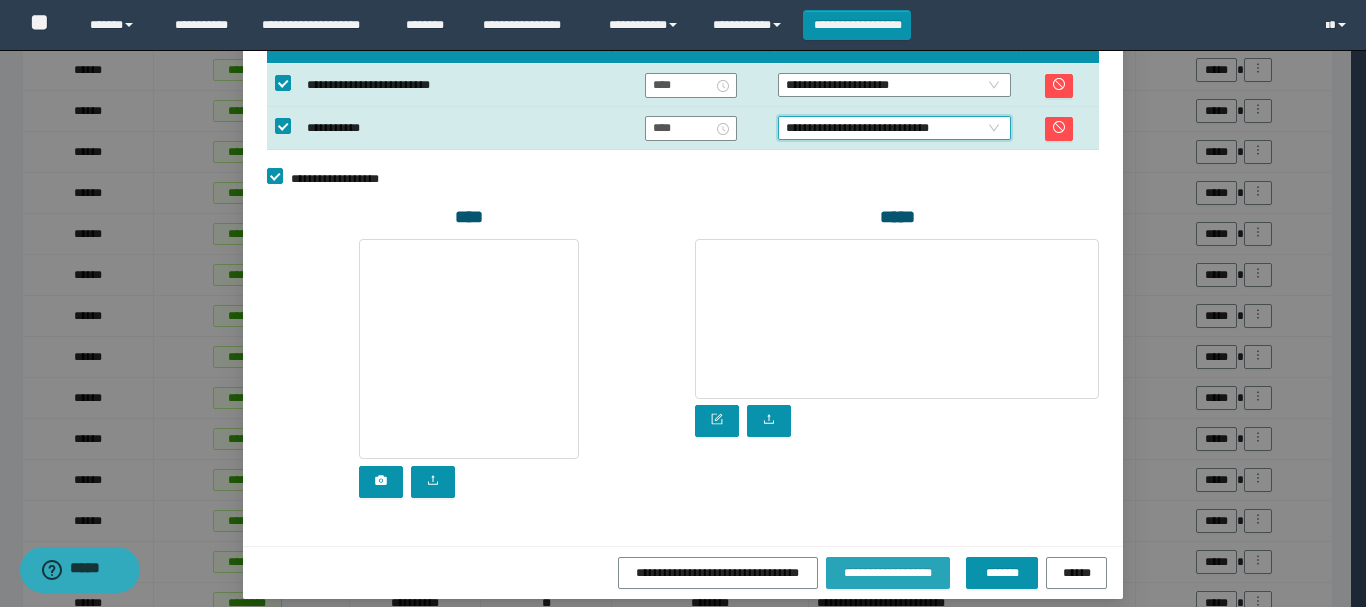 click on "**********" at bounding box center [888, 572] 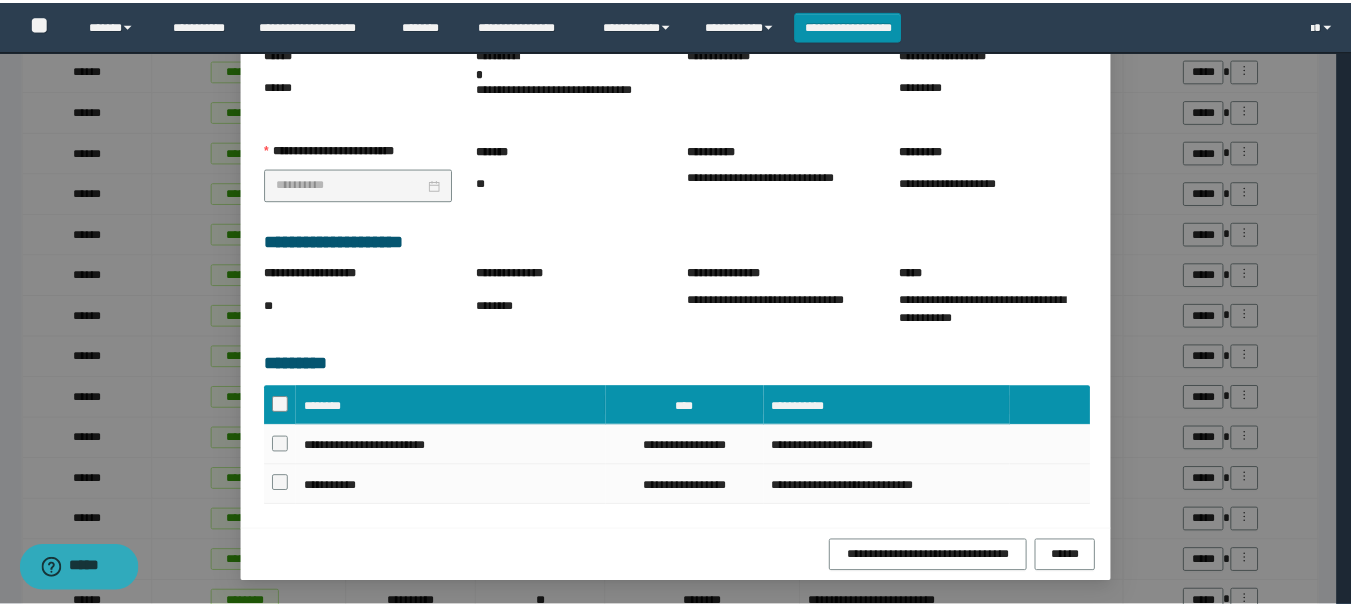 scroll, scrollTop: 223, scrollLeft: 0, axis: vertical 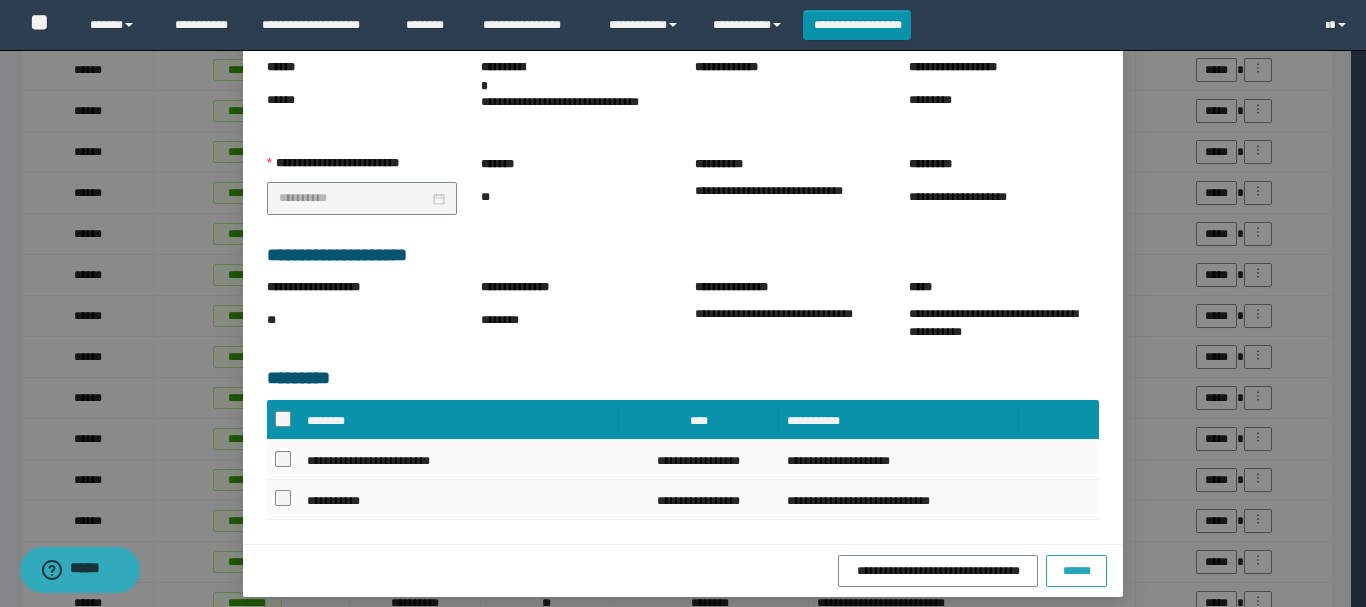 click on "******" at bounding box center (1076, 570) 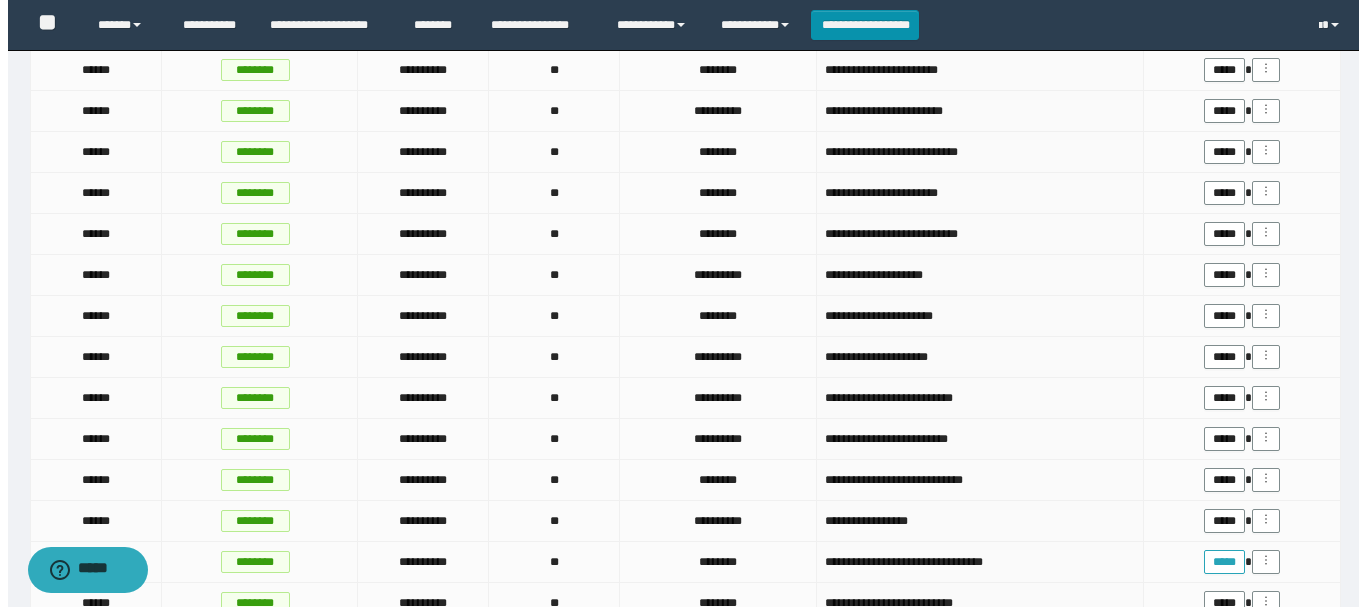 scroll, scrollTop: 1000, scrollLeft: 0, axis: vertical 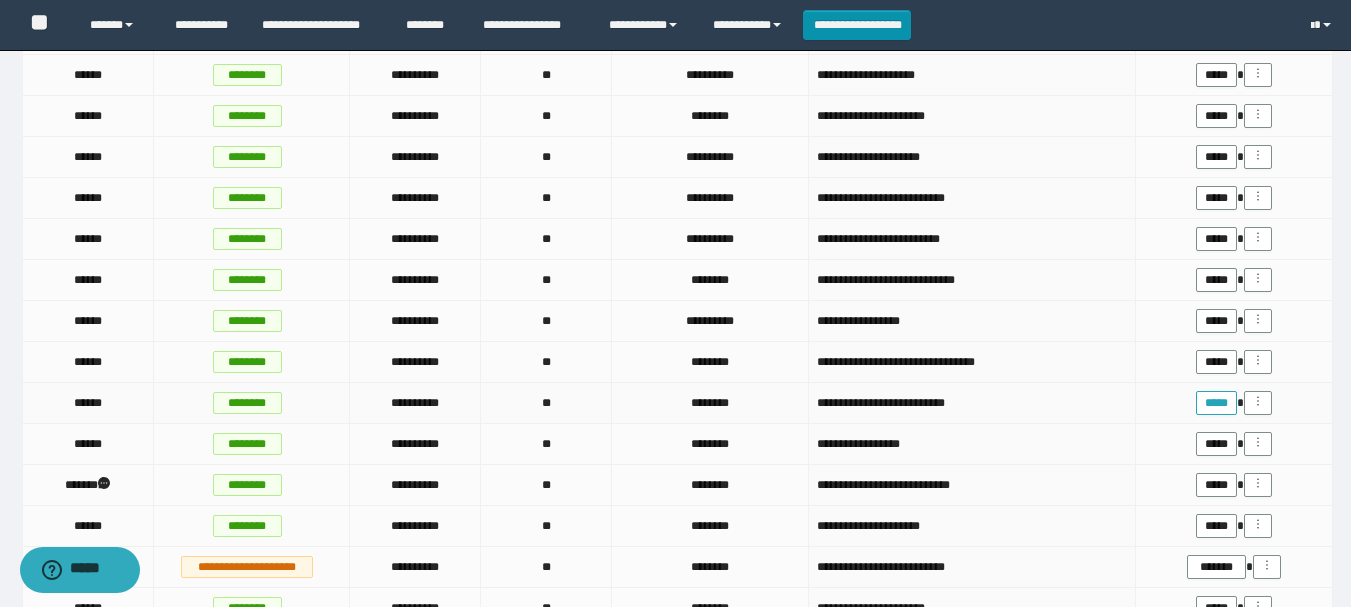 click on "*****" at bounding box center [1216, 403] 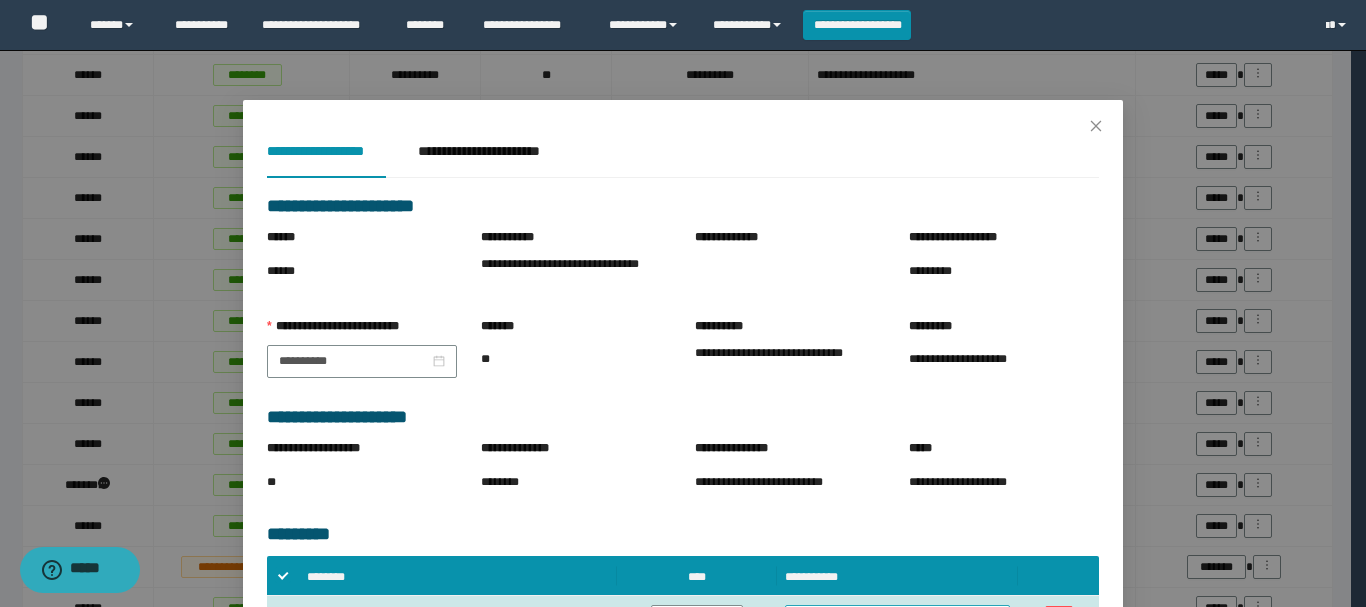 scroll, scrollTop: 200, scrollLeft: 0, axis: vertical 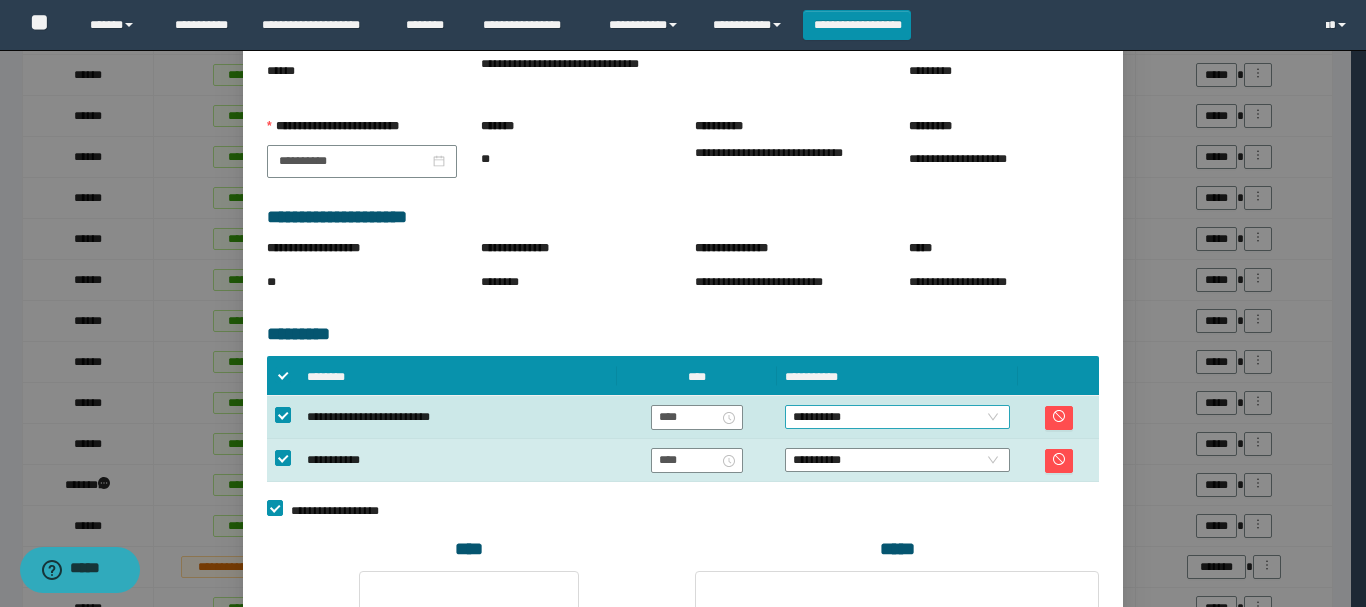 click on "**********" at bounding box center (897, 417) 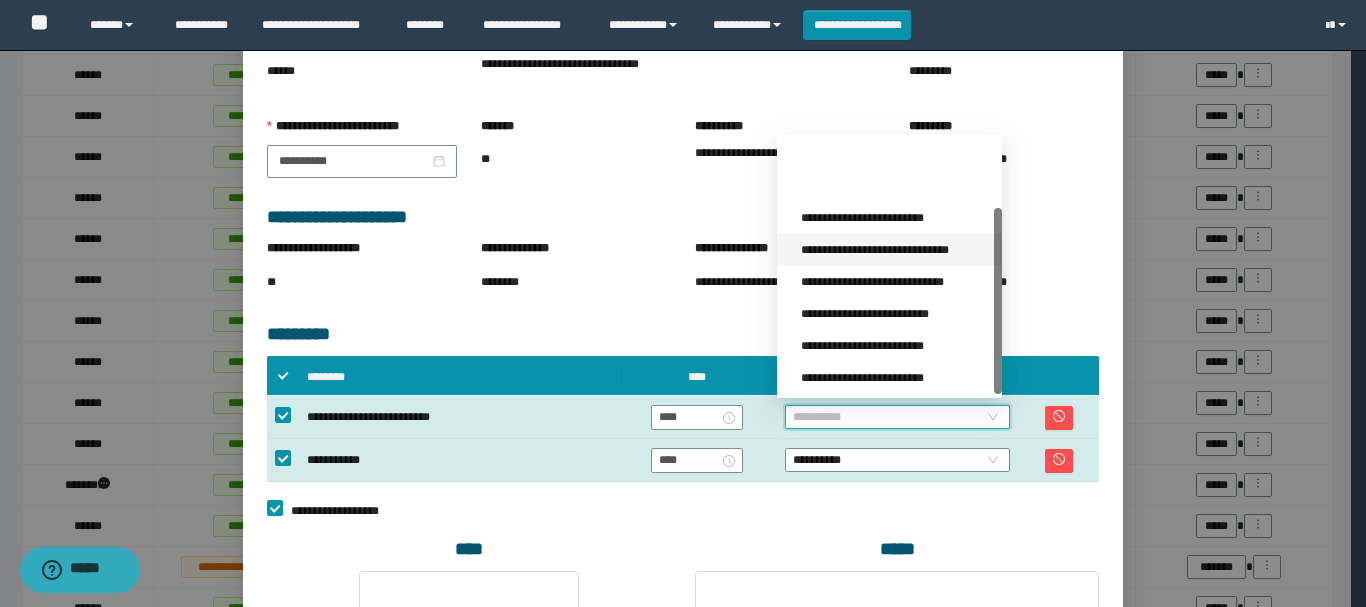 scroll, scrollTop: 96, scrollLeft: 0, axis: vertical 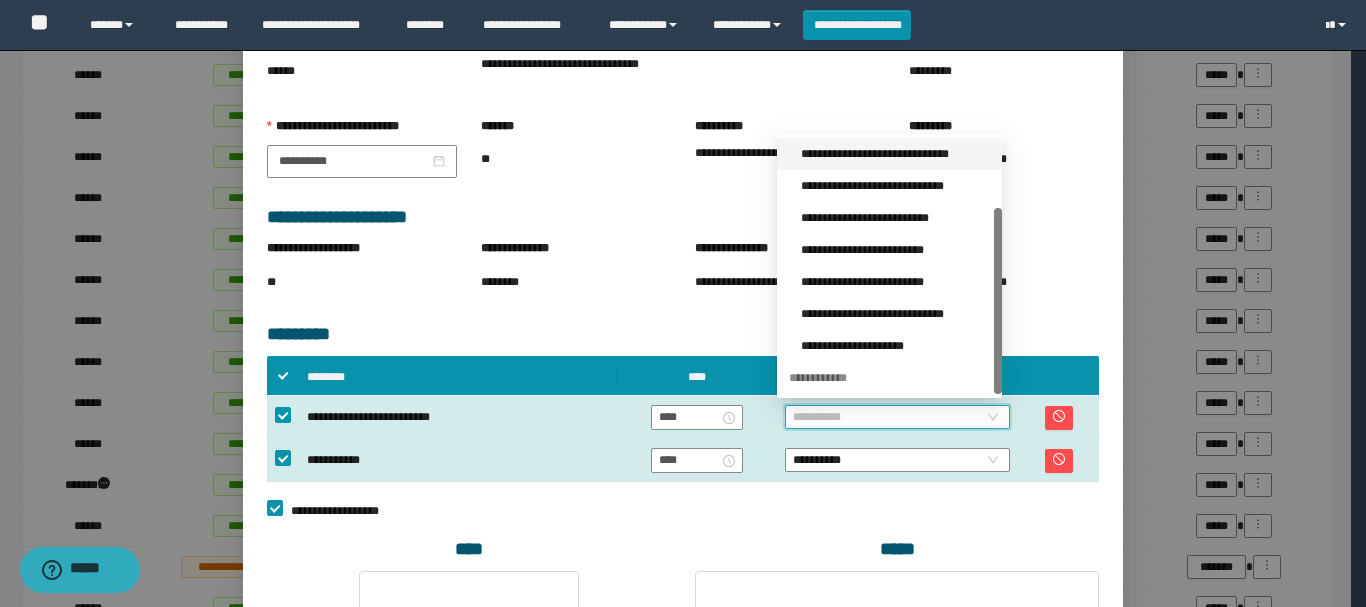 drag, startPoint x: 994, startPoint y: 273, endPoint x: 997, endPoint y: 368, distance: 95.047356 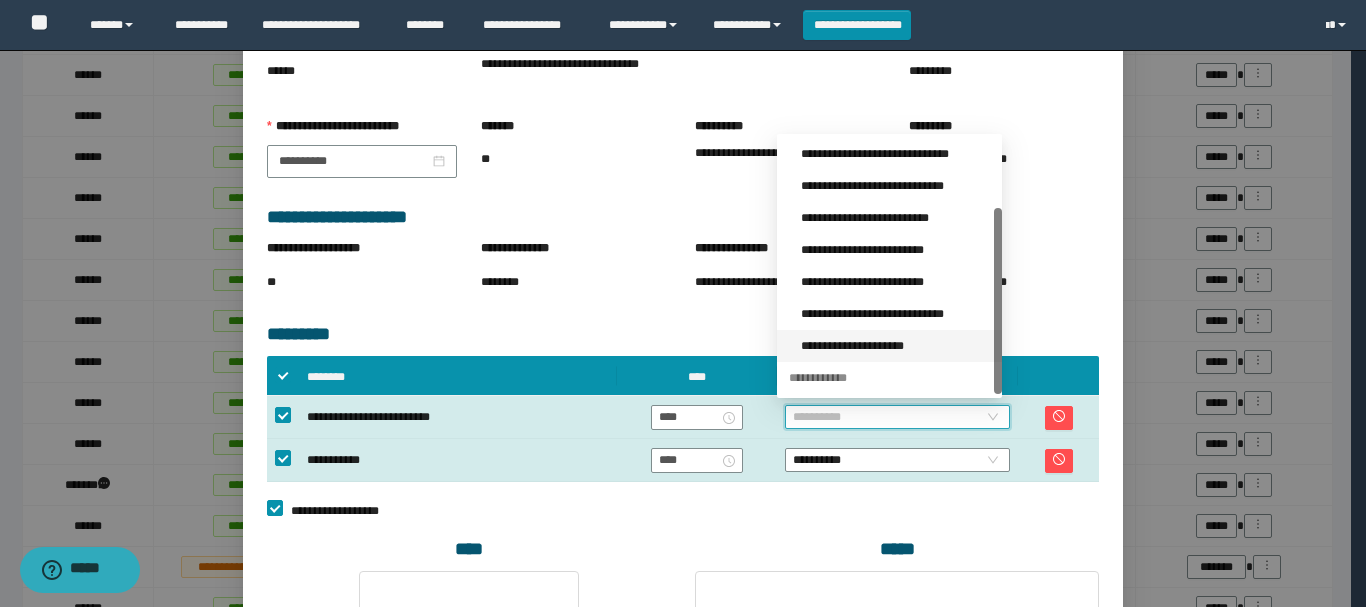 click on "**********" at bounding box center [895, 346] 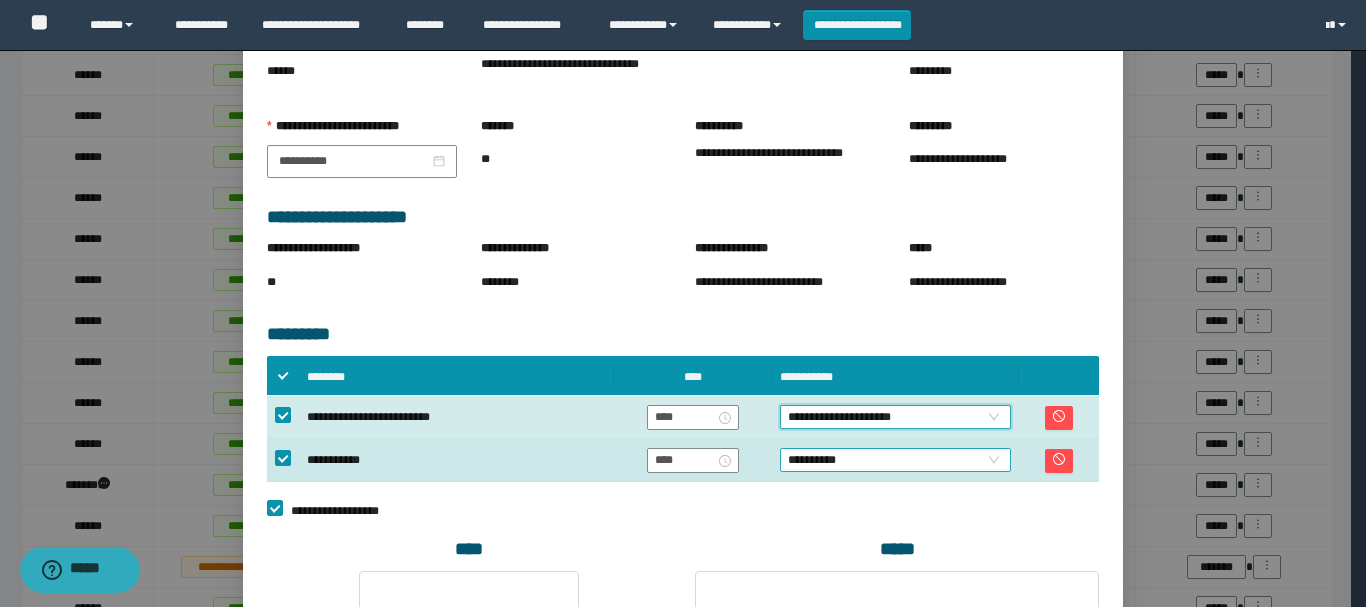 click on "**********" at bounding box center (895, 460) 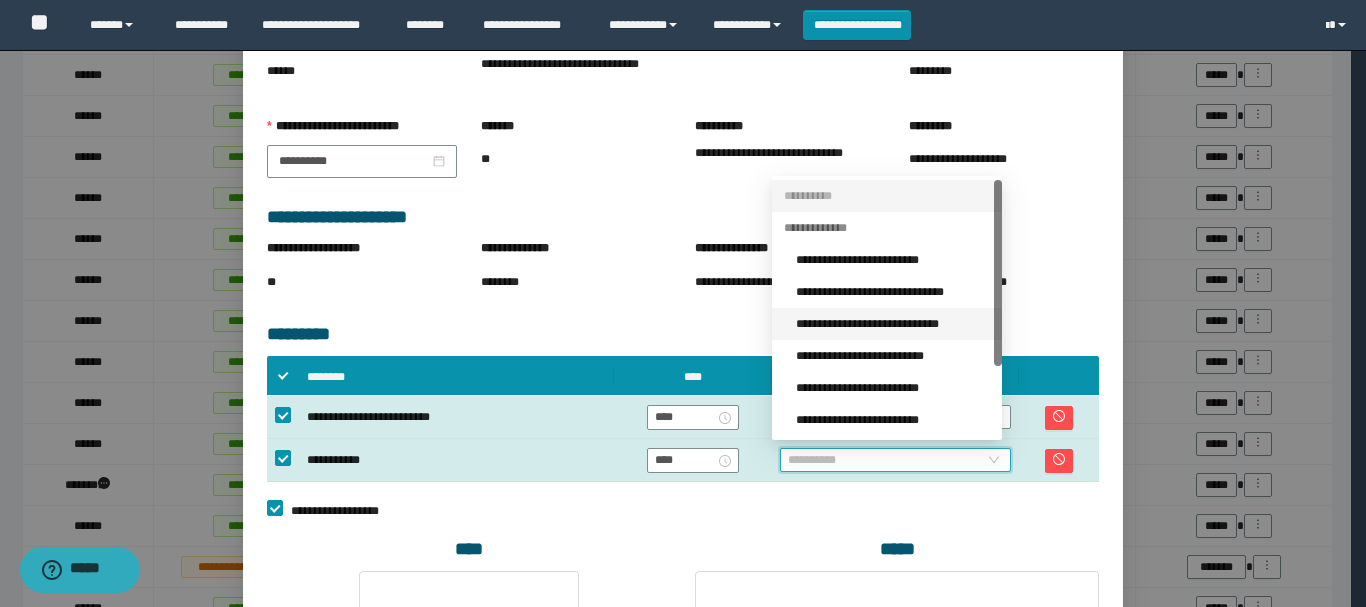 click on "**********" at bounding box center (893, 324) 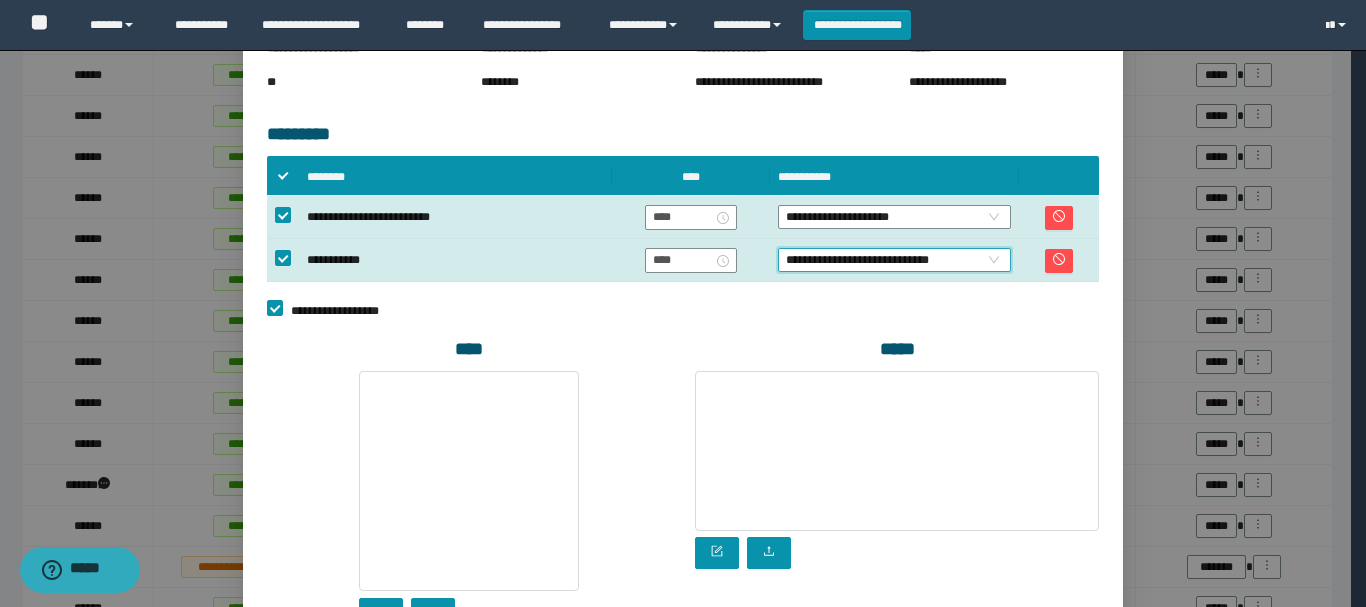 scroll, scrollTop: 500, scrollLeft: 0, axis: vertical 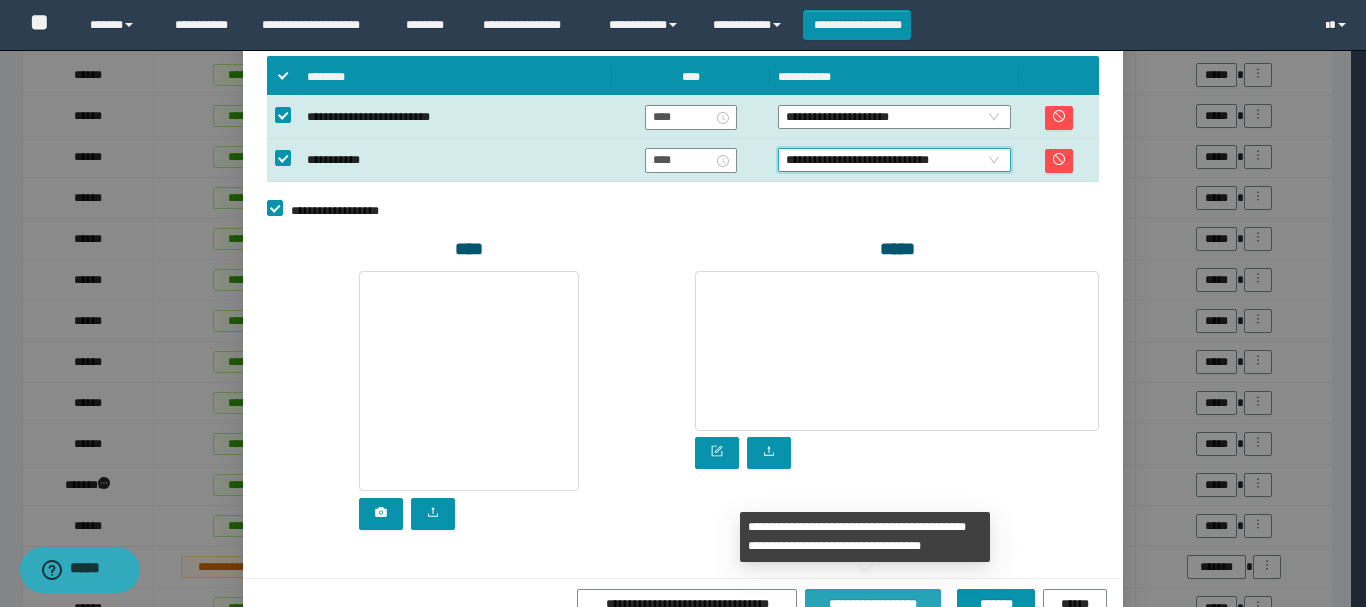 click on "**********" at bounding box center (873, 605) 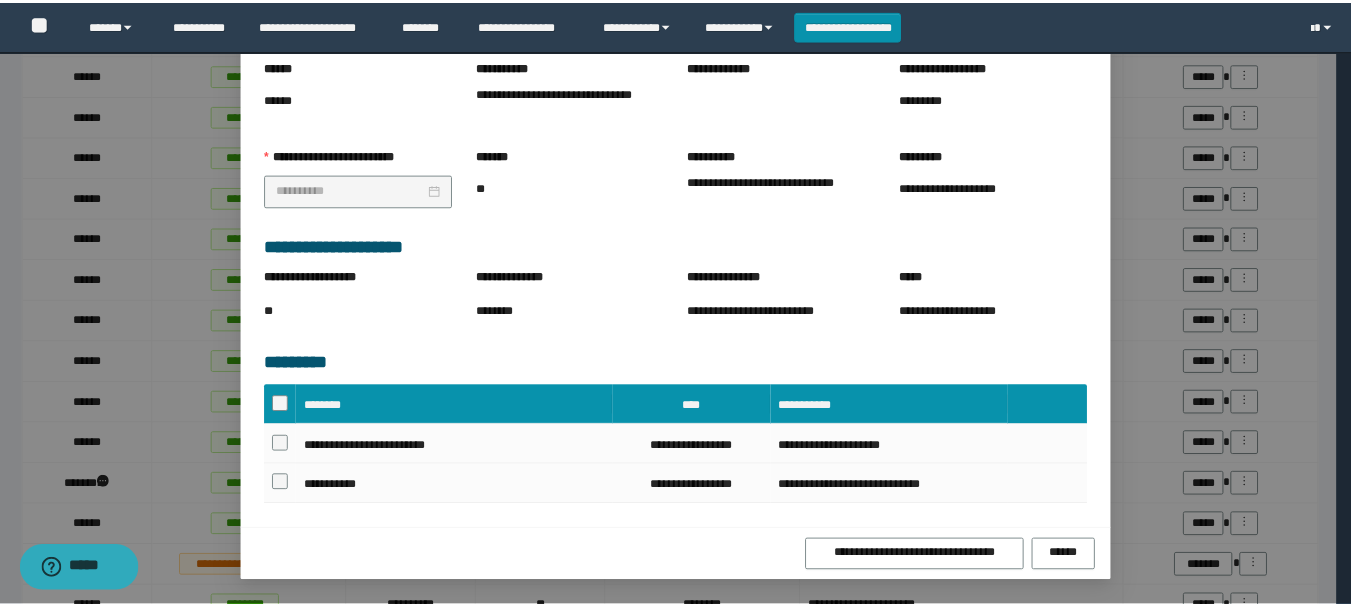 scroll, scrollTop: 217, scrollLeft: 0, axis: vertical 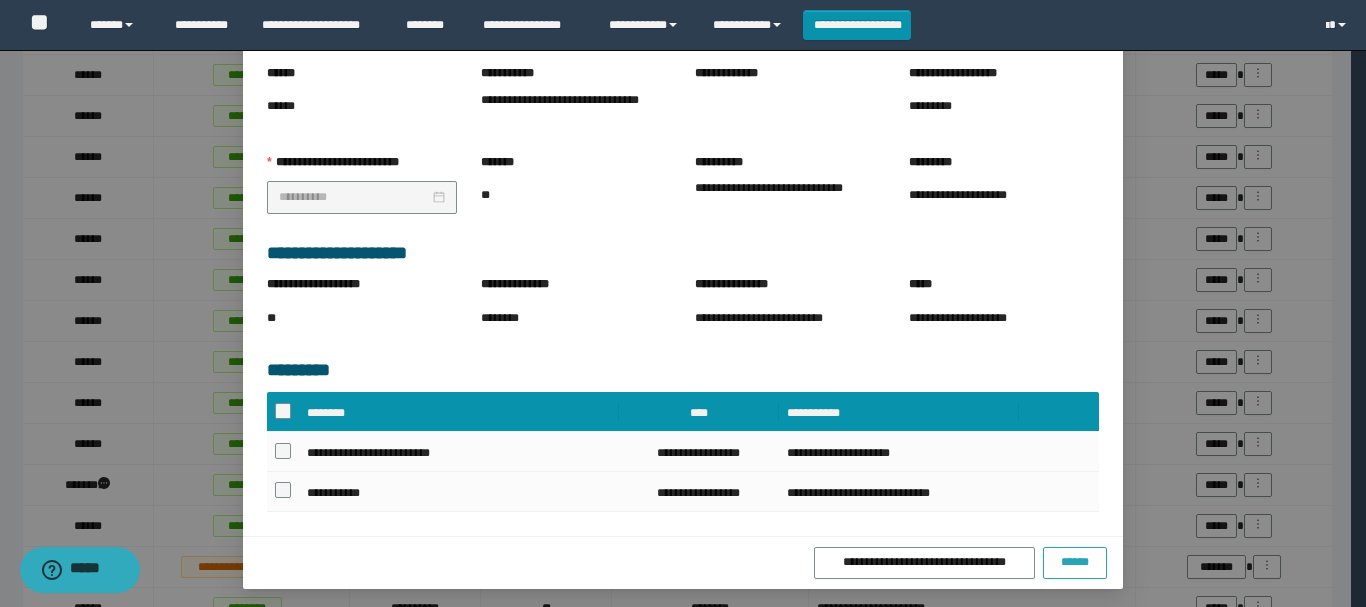 click on "******" at bounding box center (1075, 563) 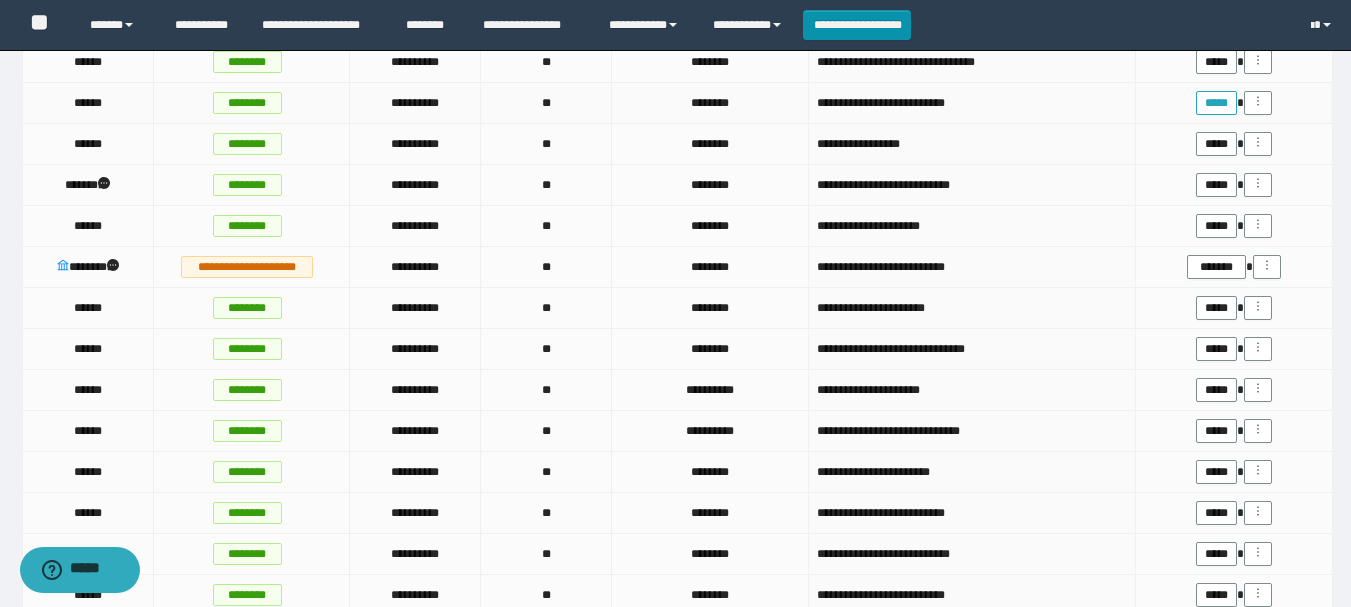scroll, scrollTop: 1500, scrollLeft: 0, axis: vertical 